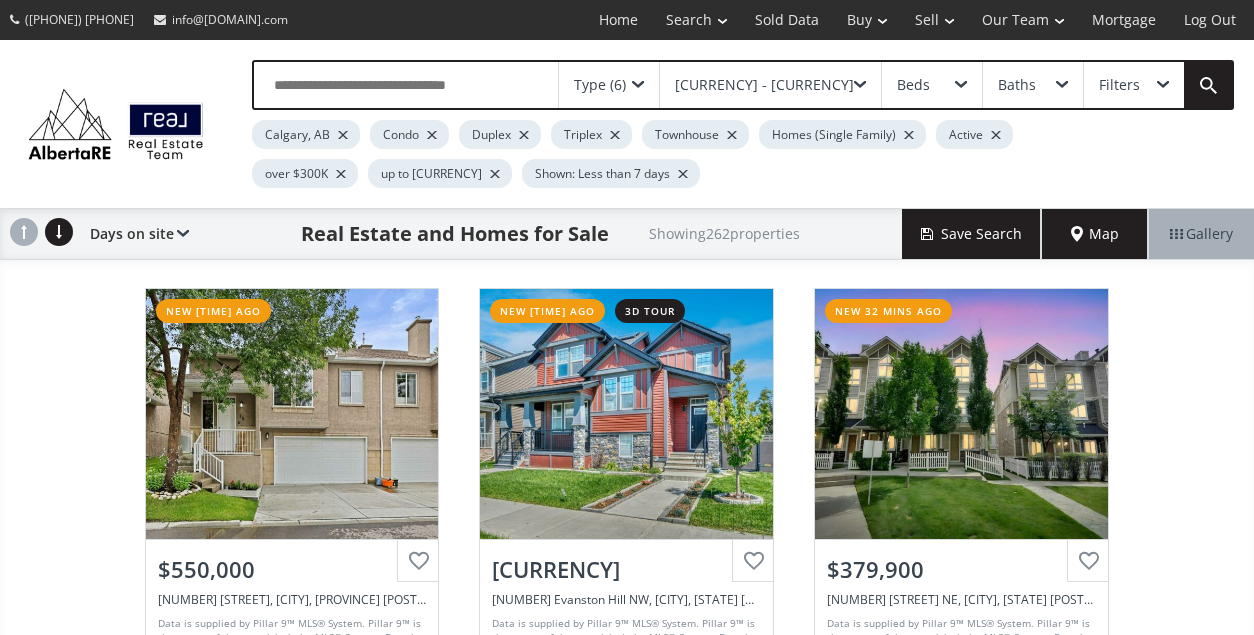 scroll, scrollTop: 0, scrollLeft: 0, axis: both 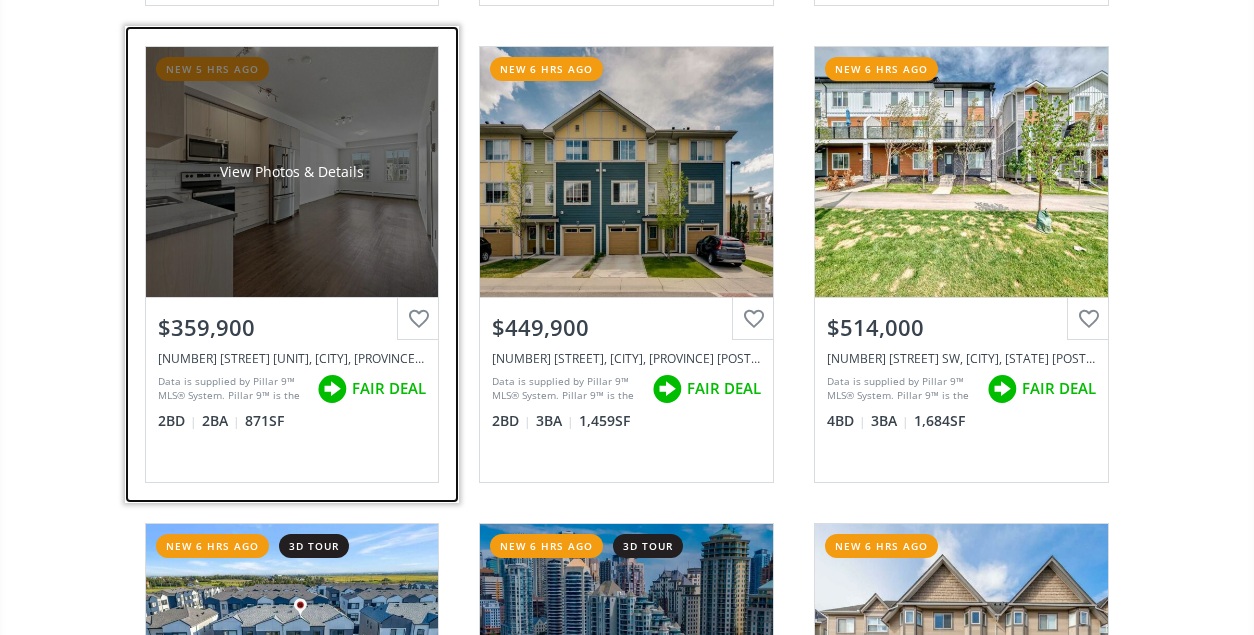 click on "View Photos & Details" at bounding box center (292, 172) 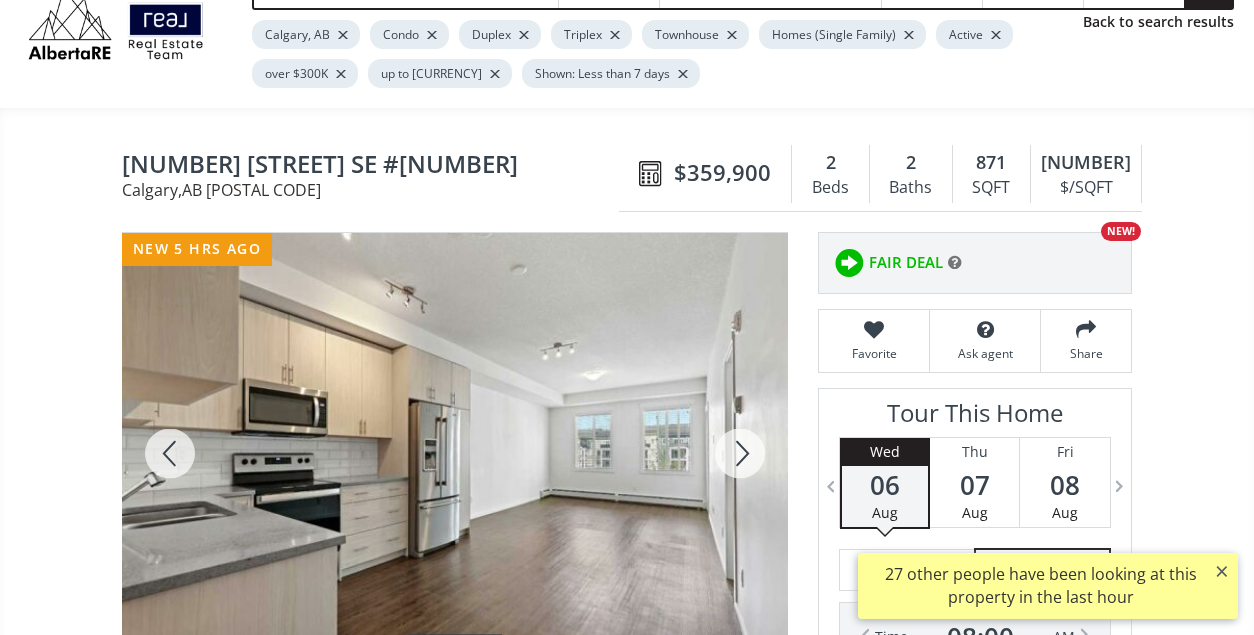 scroll, scrollTop: 300, scrollLeft: 0, axis: vertical 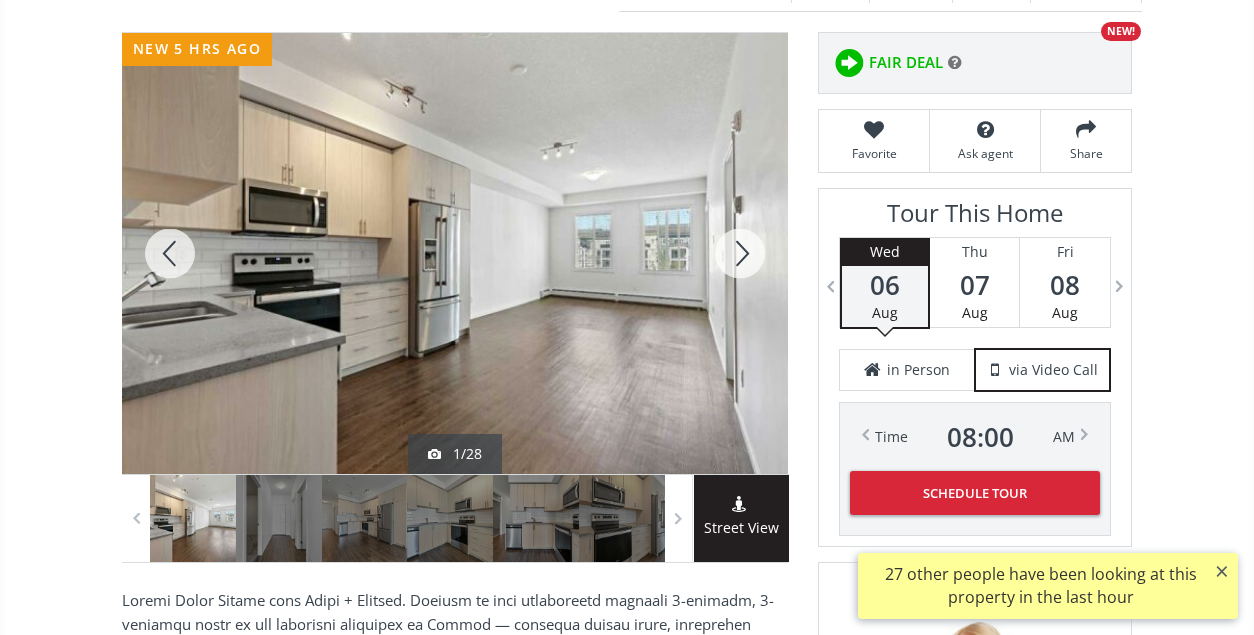 click at bounding box center (740, 253) 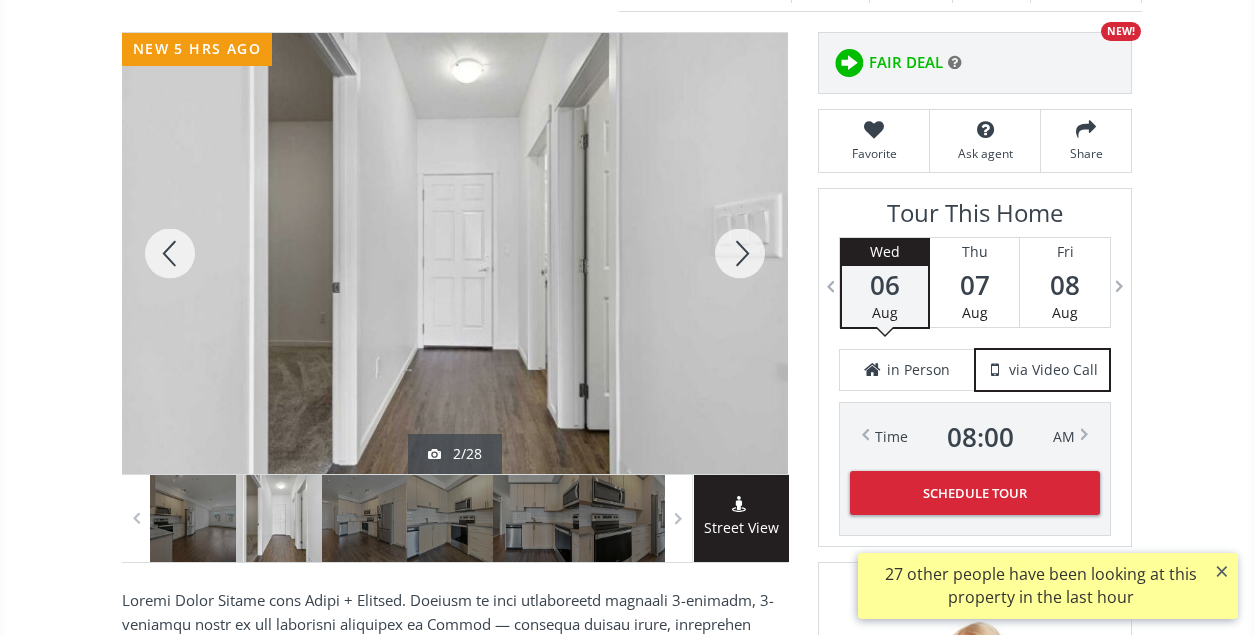 click at bounding box center [740, 253] 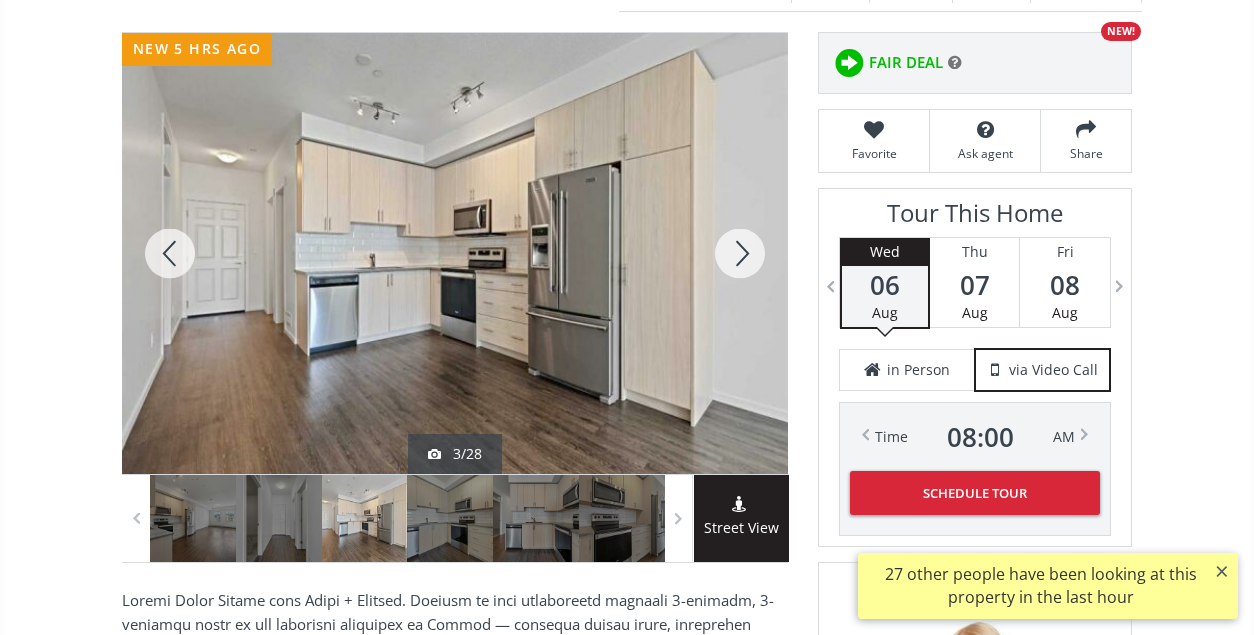 click at bounding box center (740, 253) 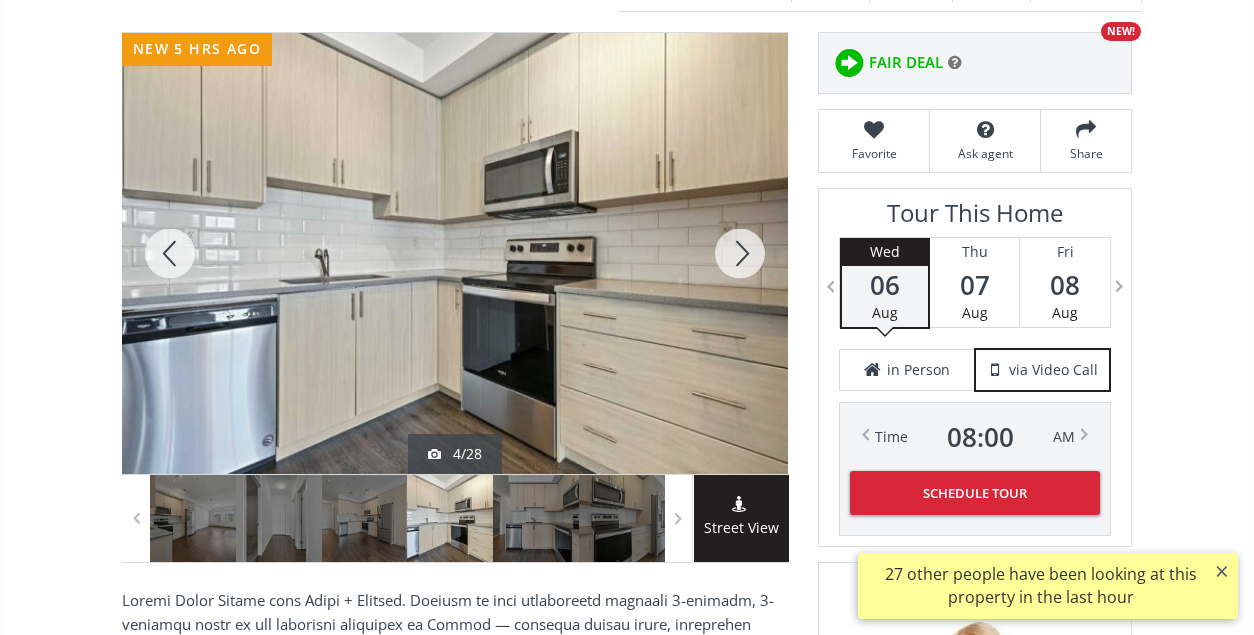 click at bounding box center [740, 253] 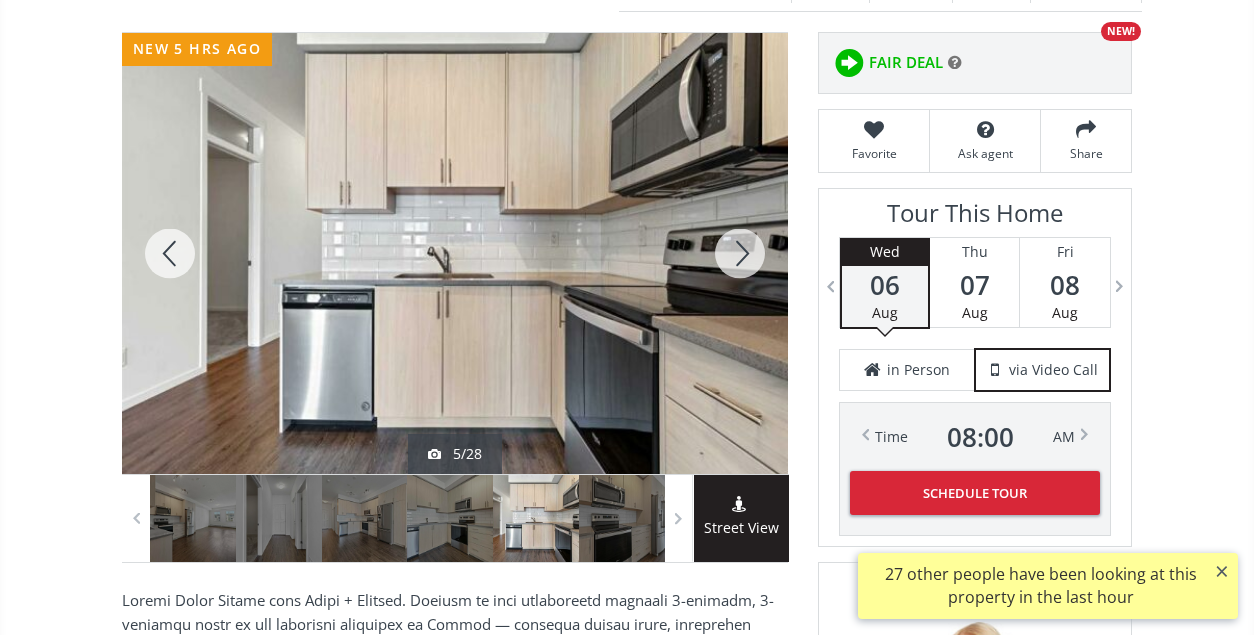 click at bounding box center [740, 253] 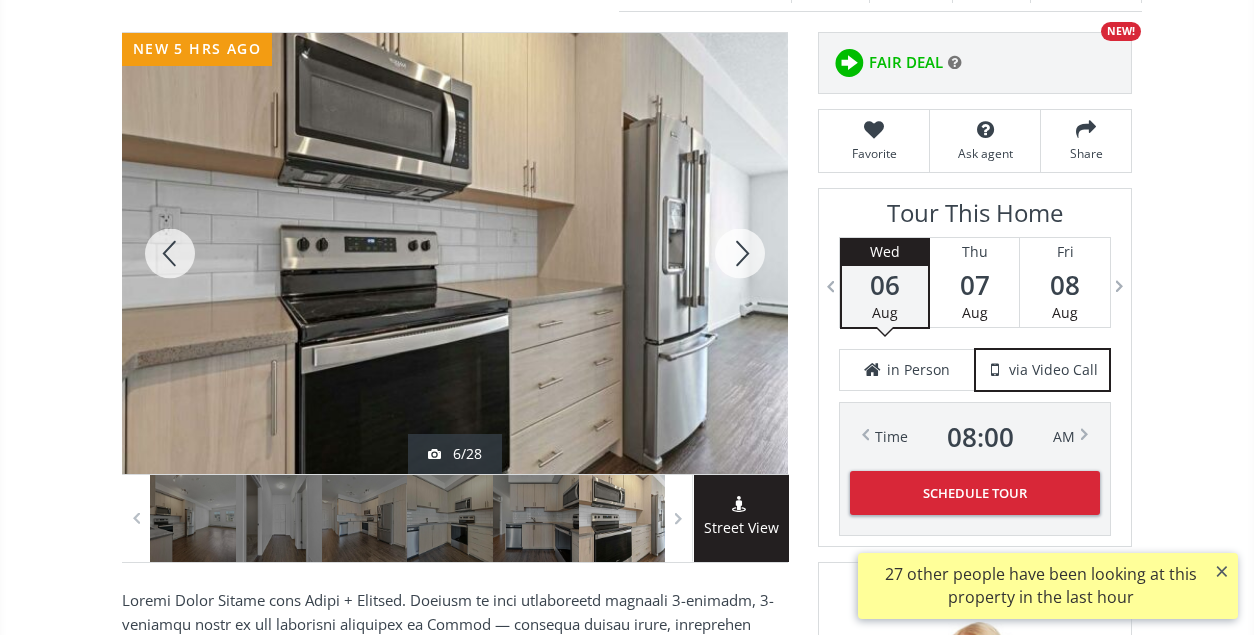click at bounding box center (740, 253) 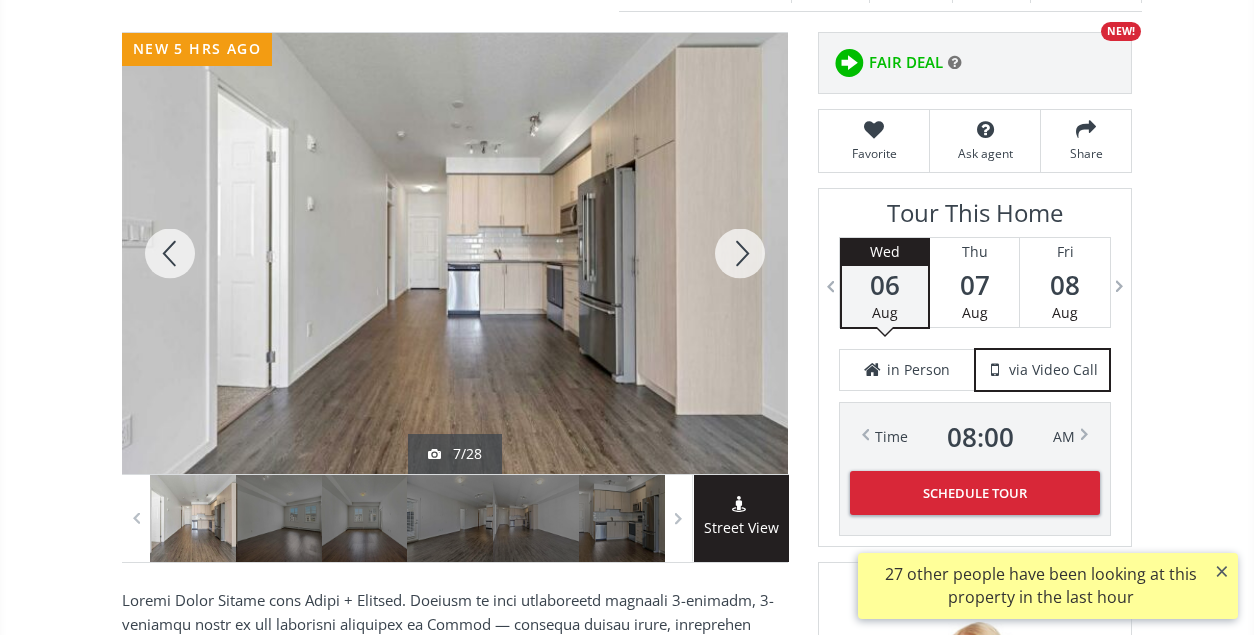 click at bounding box center (740, 253) 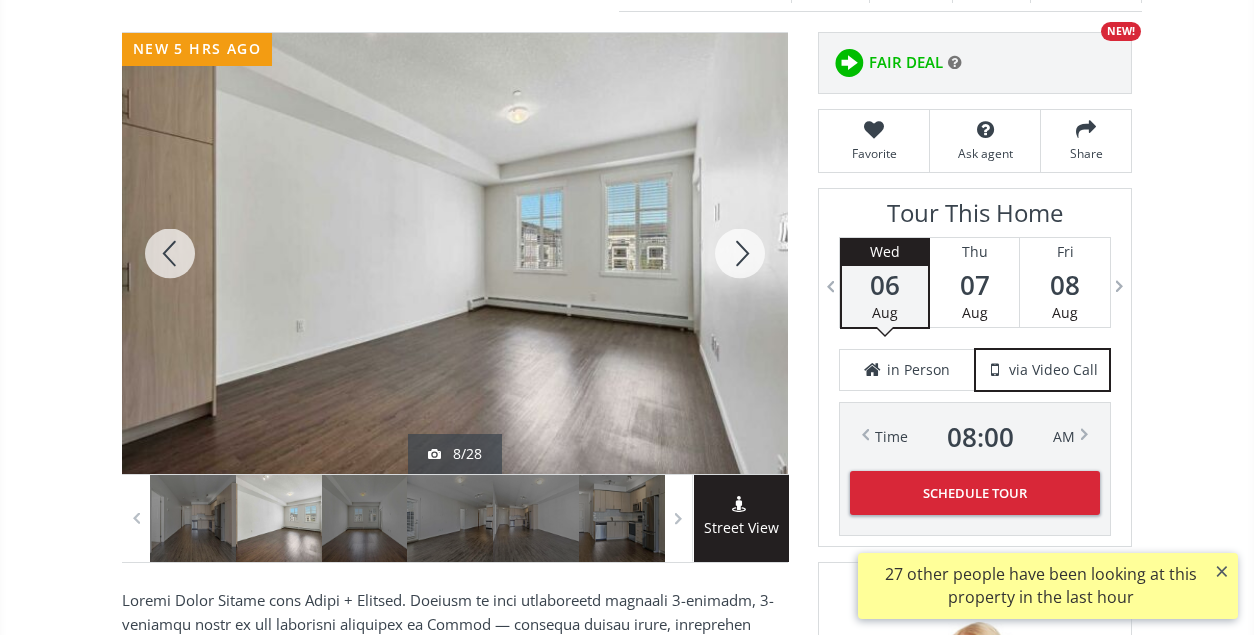 click at bounding box center (740, 253) 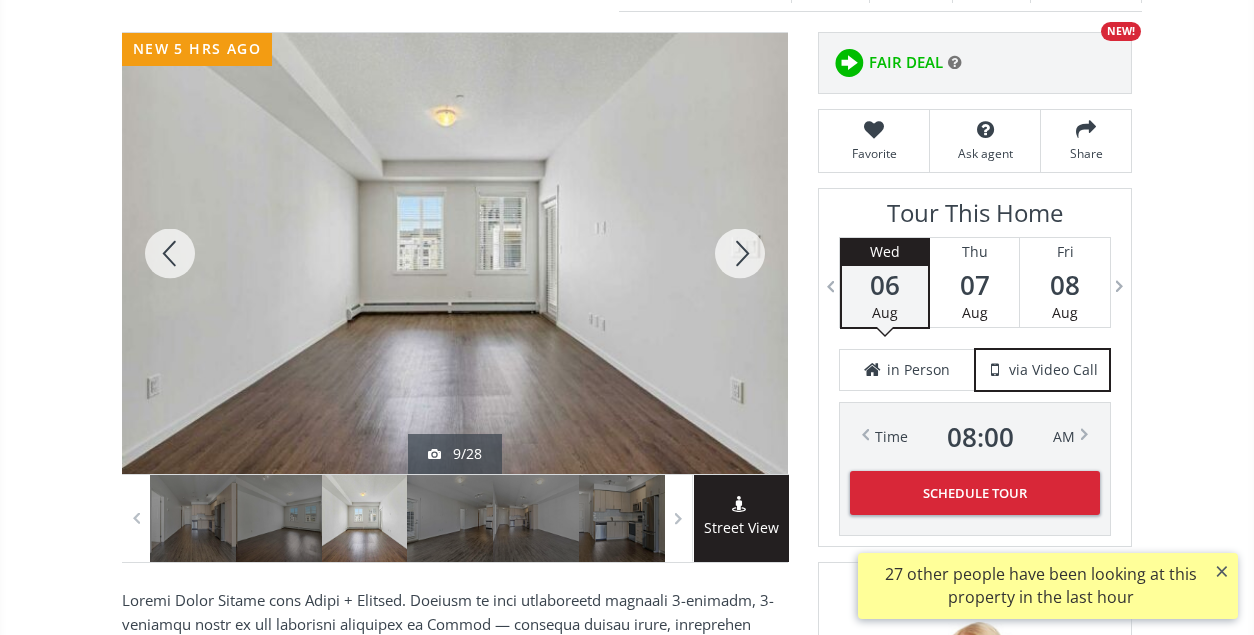 click at bounding box center [740, 253] 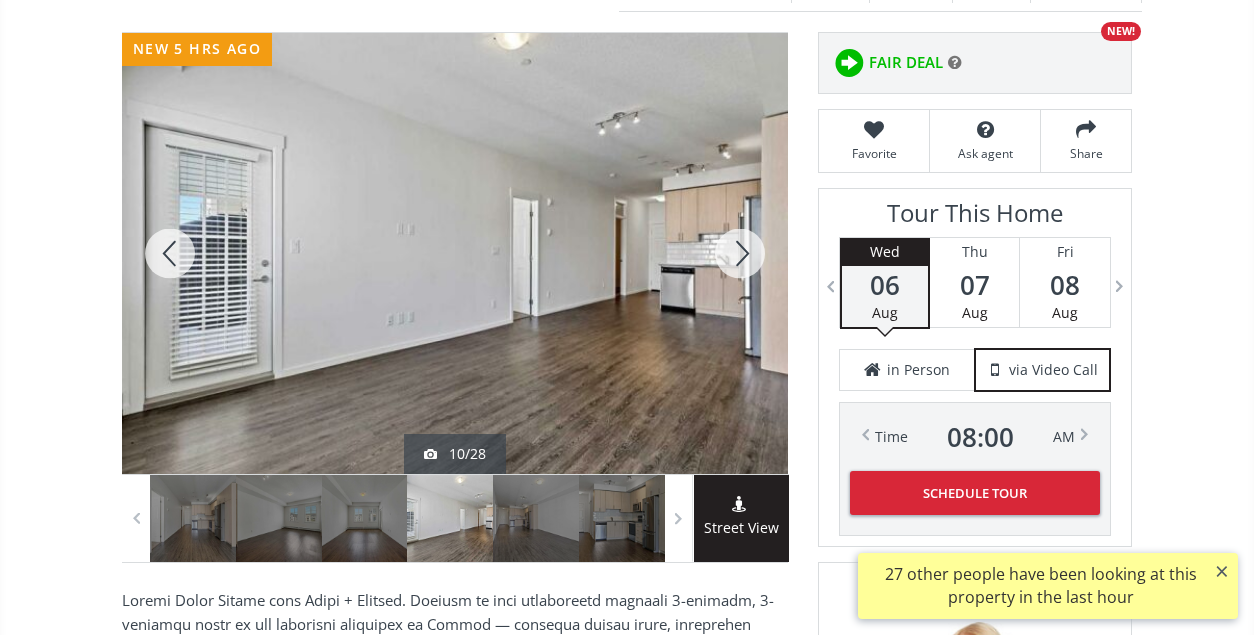 click at bounding box center [740, 253] 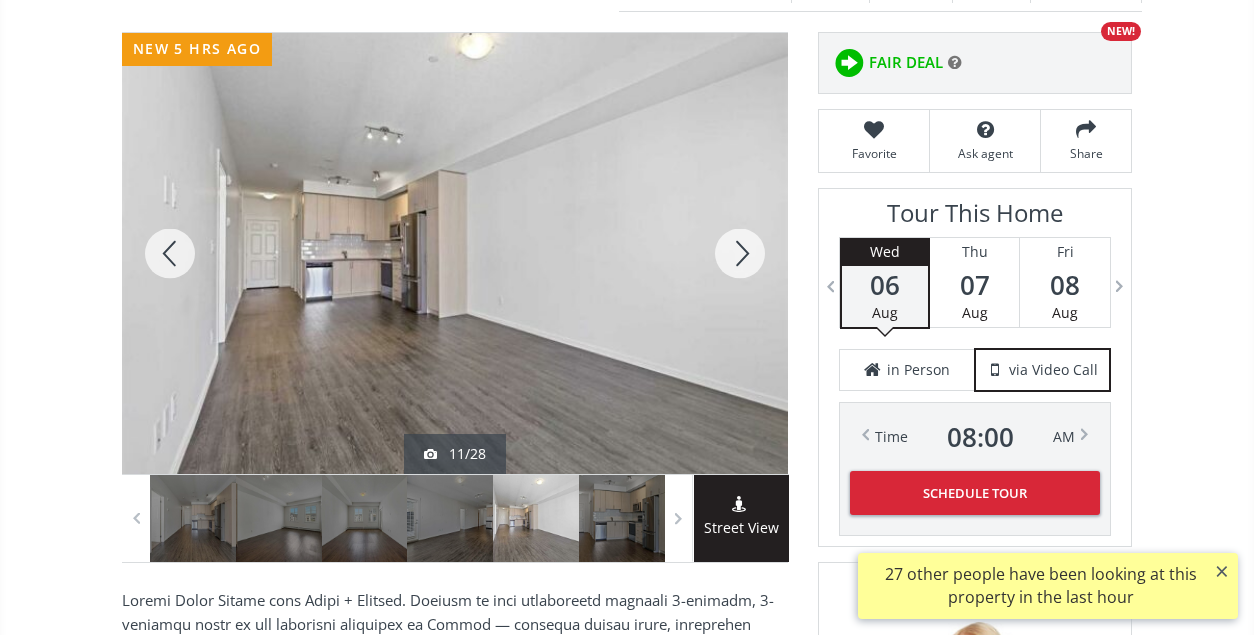 click at bounding box center [740, 253] 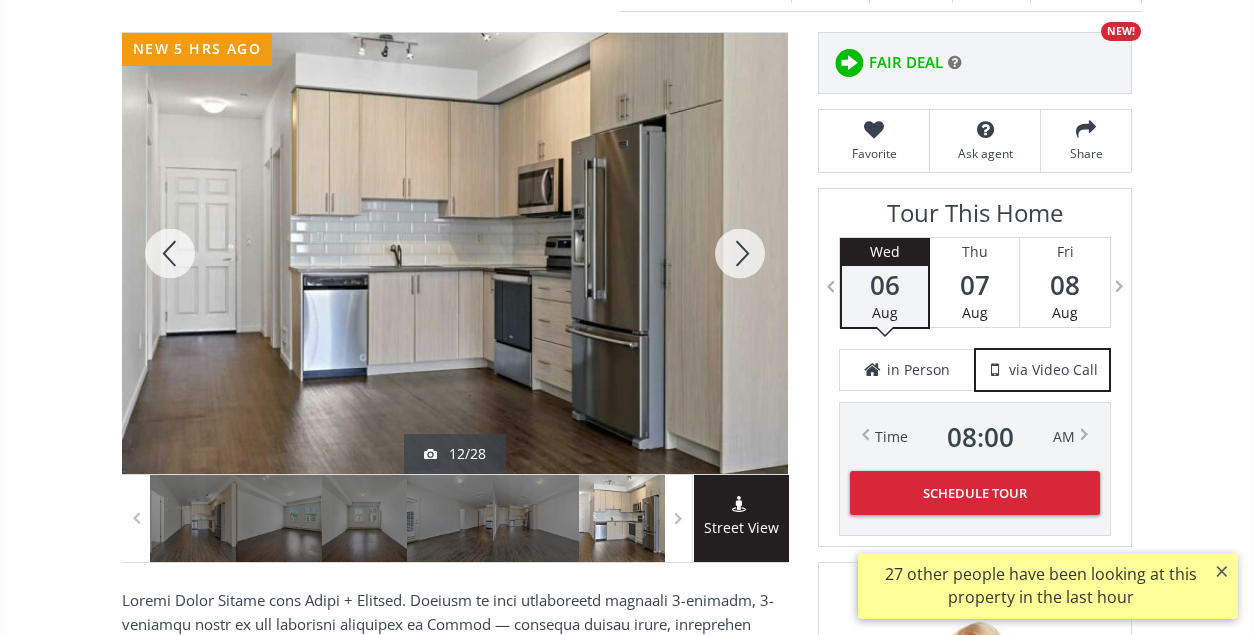 click at bounding box center [740, 253] 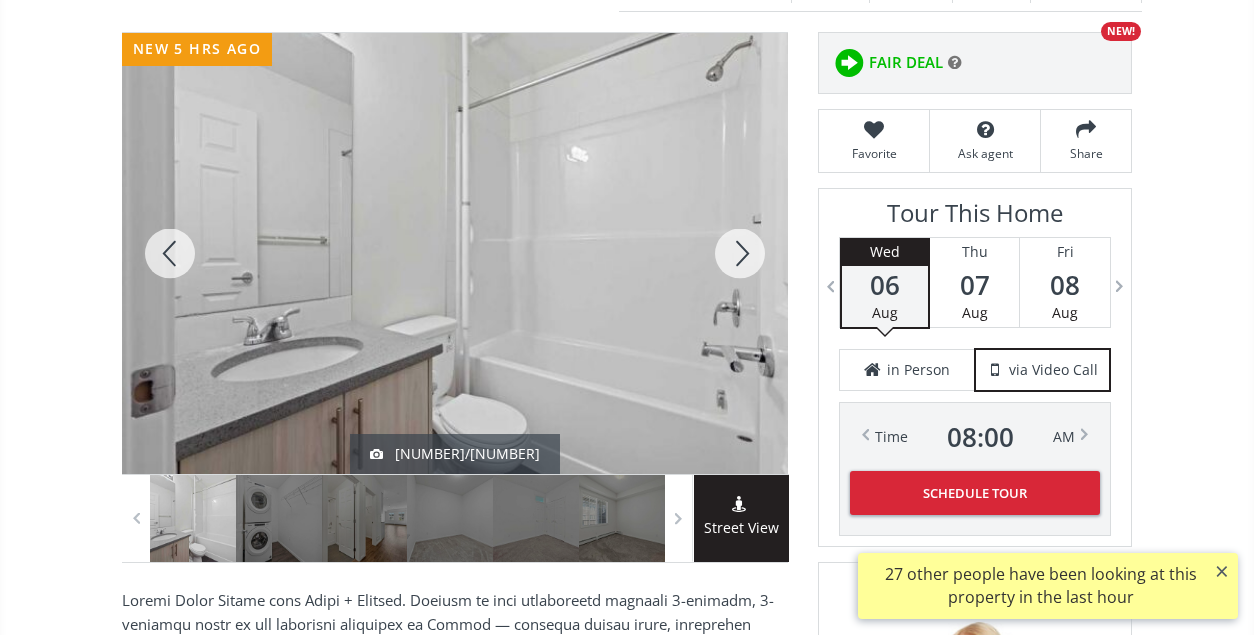 click at bounding box center [740, 253] 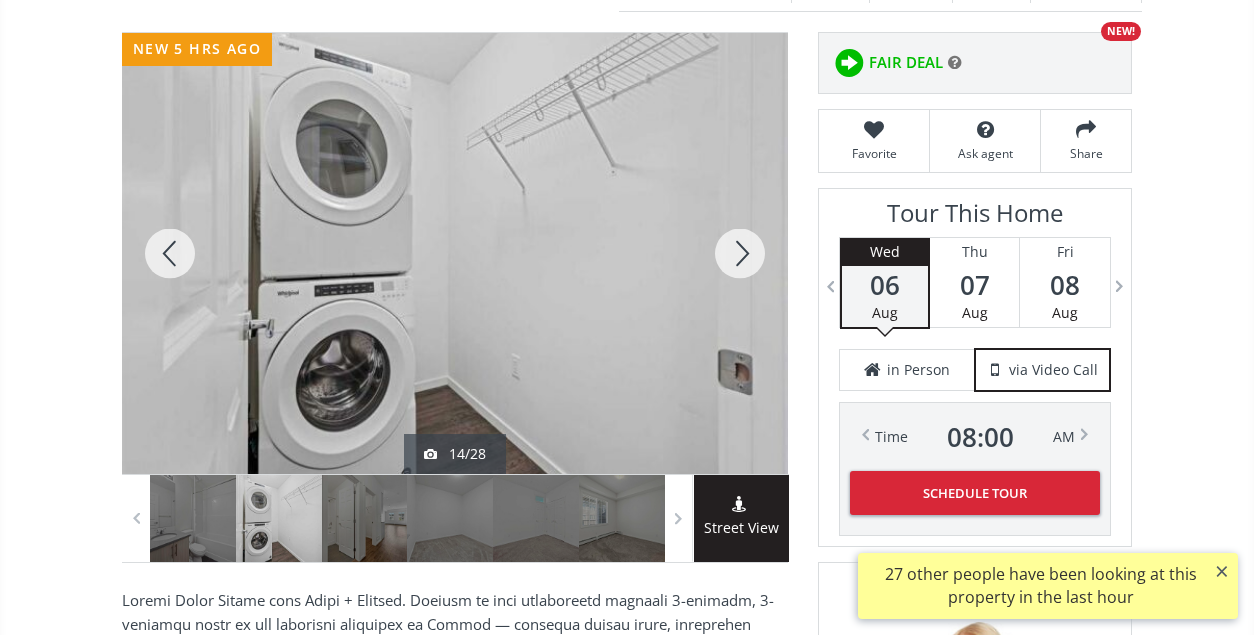 click at bounding box center [740, 253] 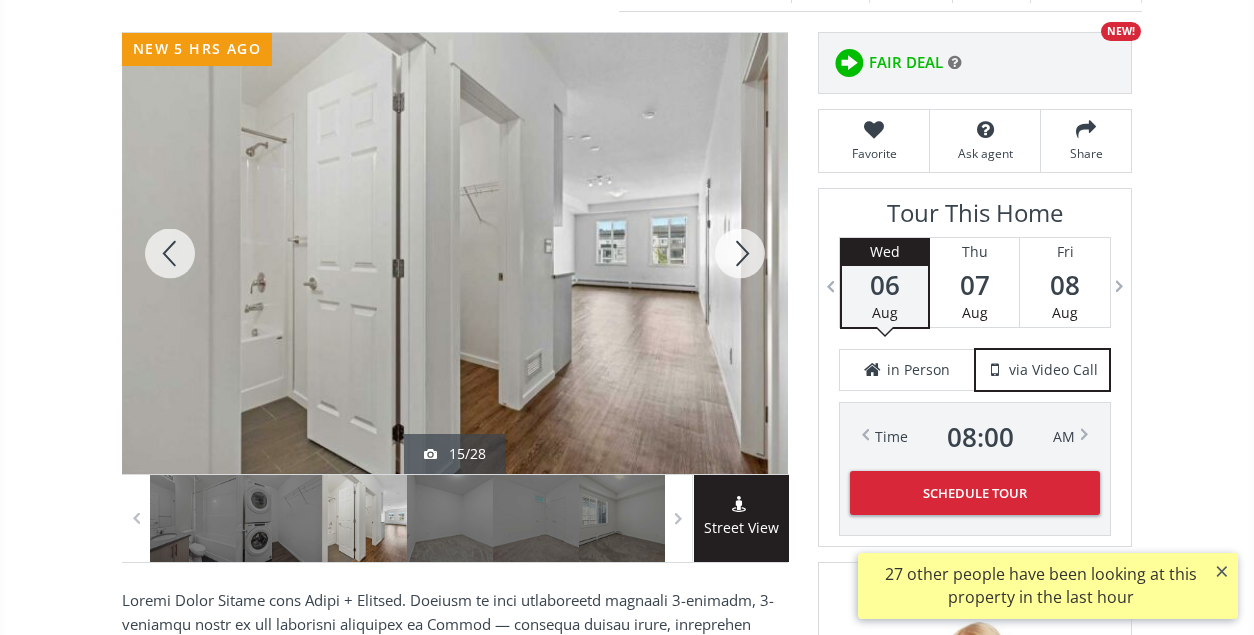 click at bounding box center [740, 253] 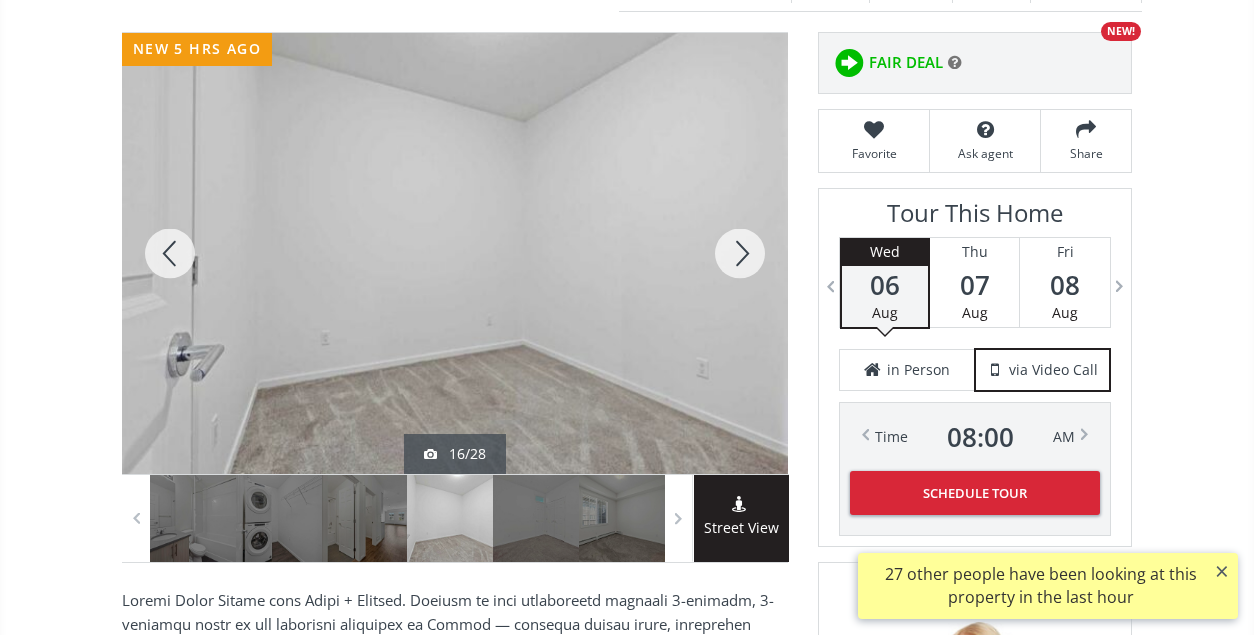 click at bounding box center (740, 253) 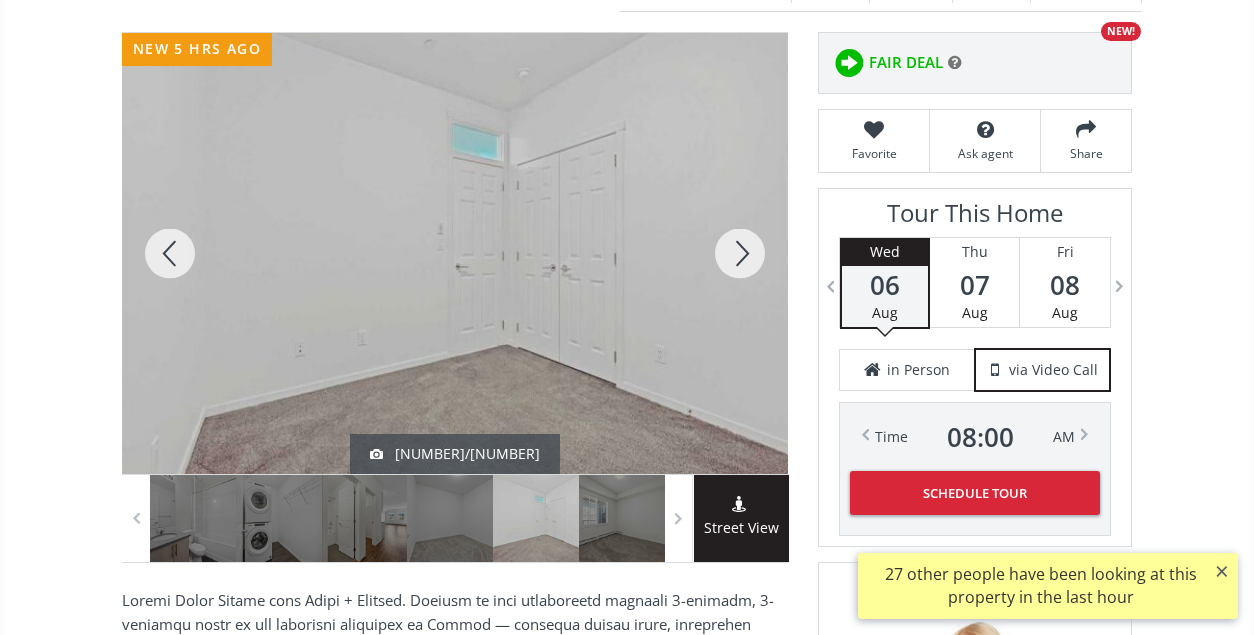 click at bounding box center (740, 253) 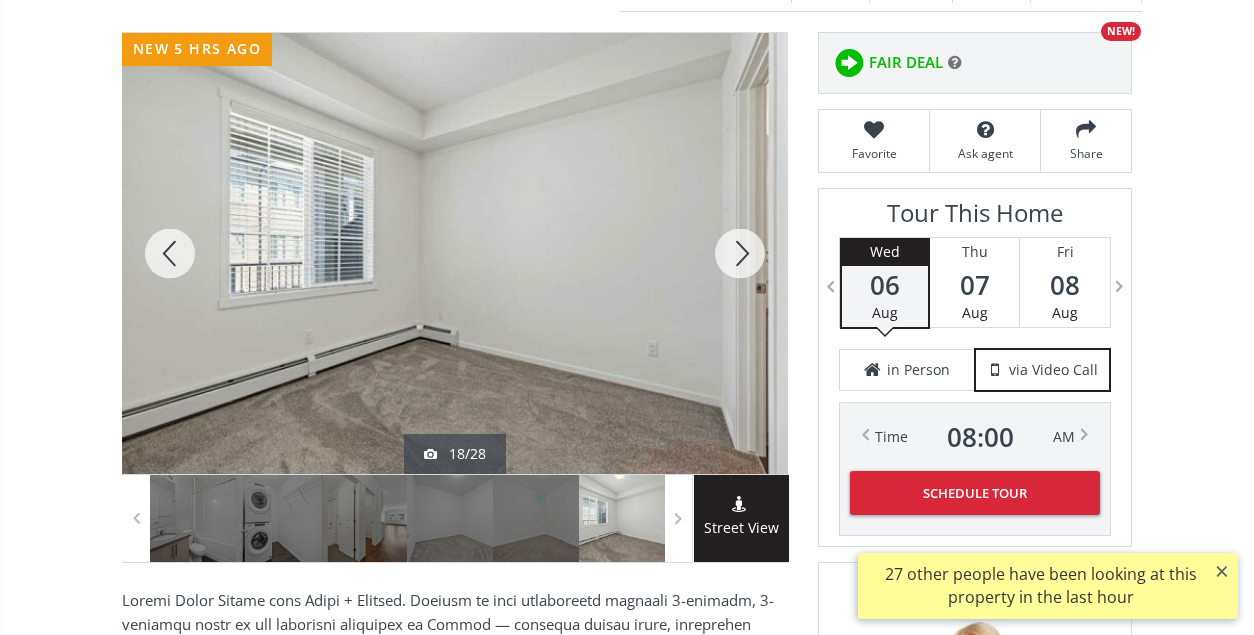 click at bounding box center [740, 253] 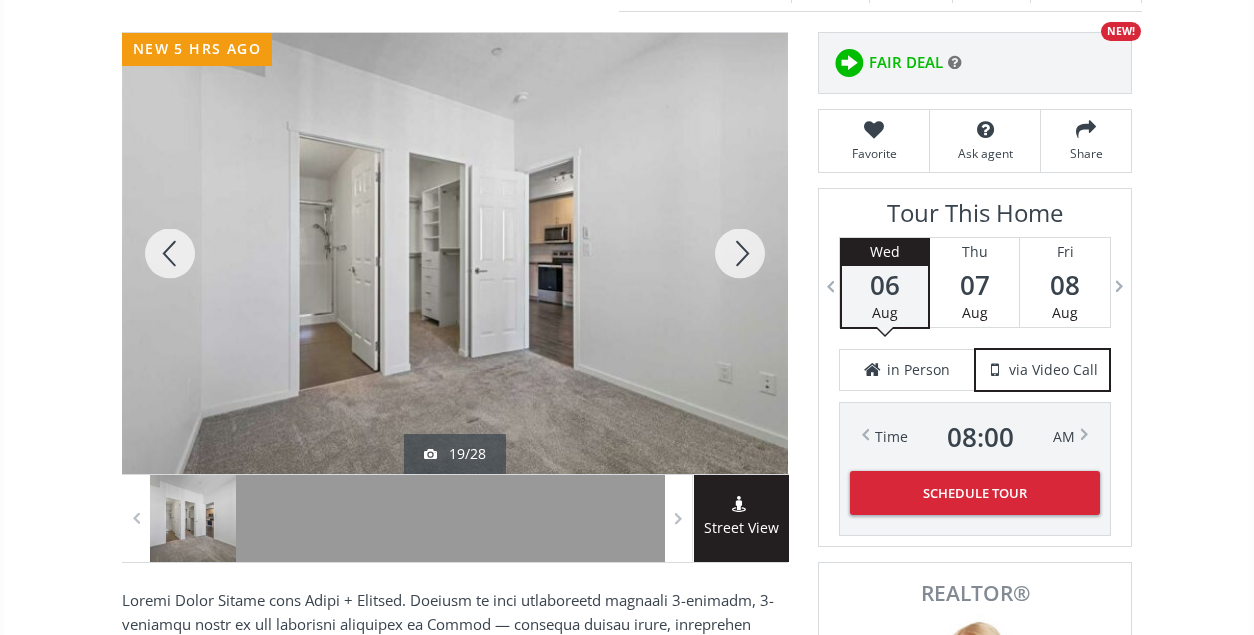 click at bounding box center [740, 253] 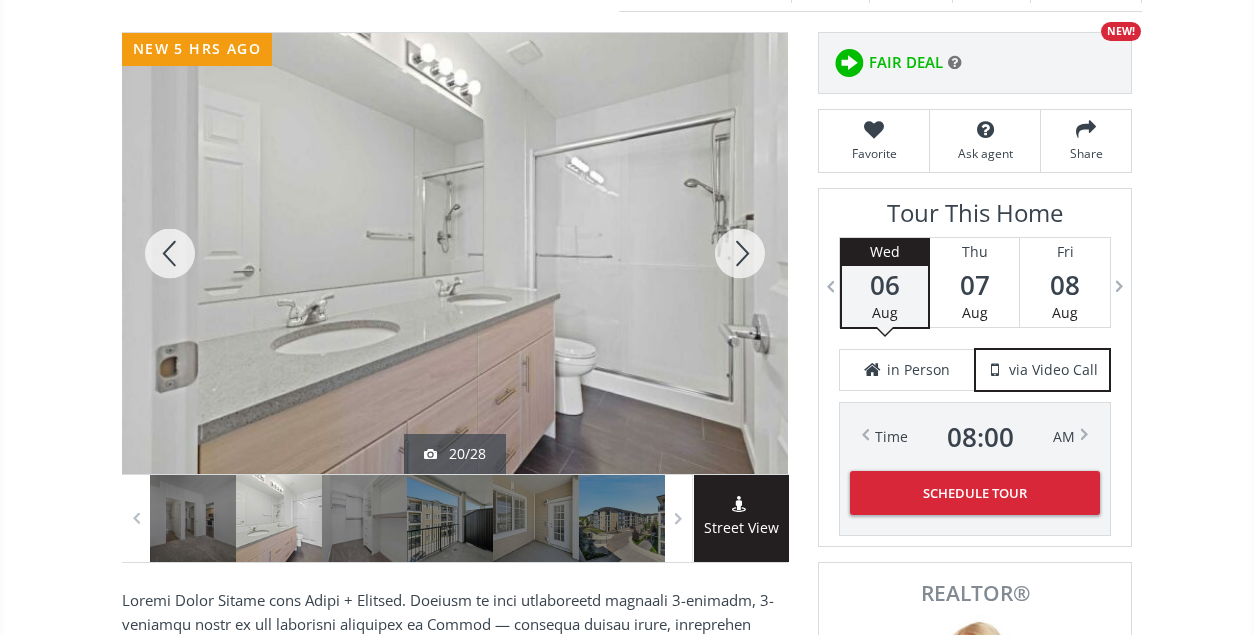 click at bounding box center (740, 253) 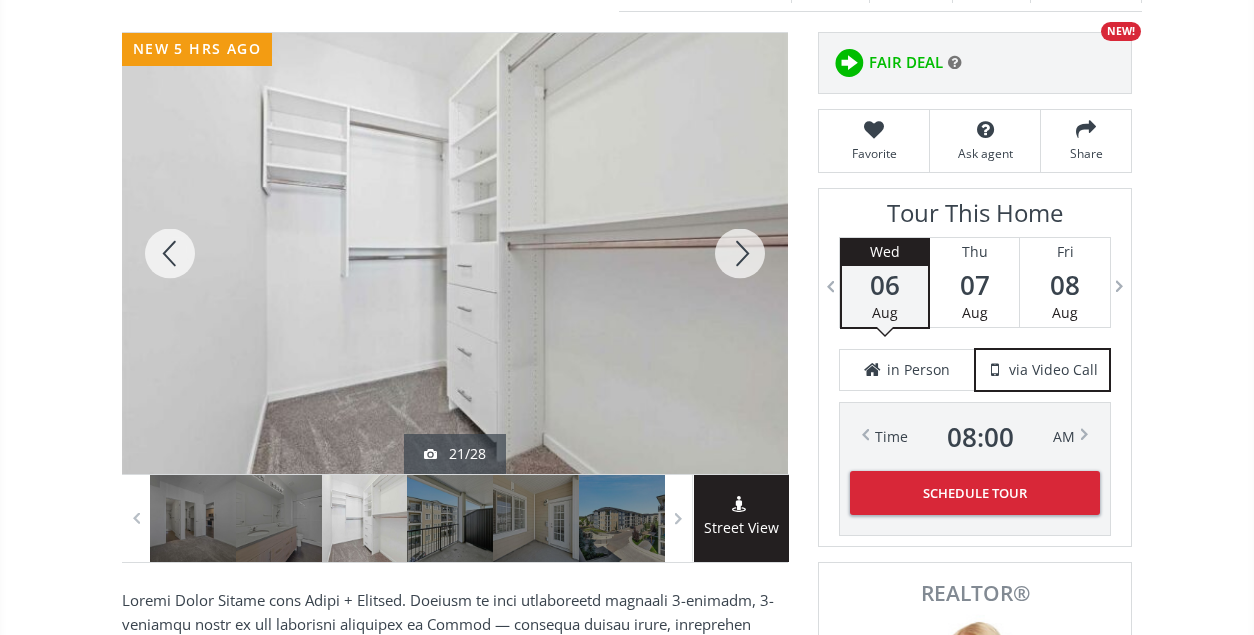 click at bounding box center (740, 253) 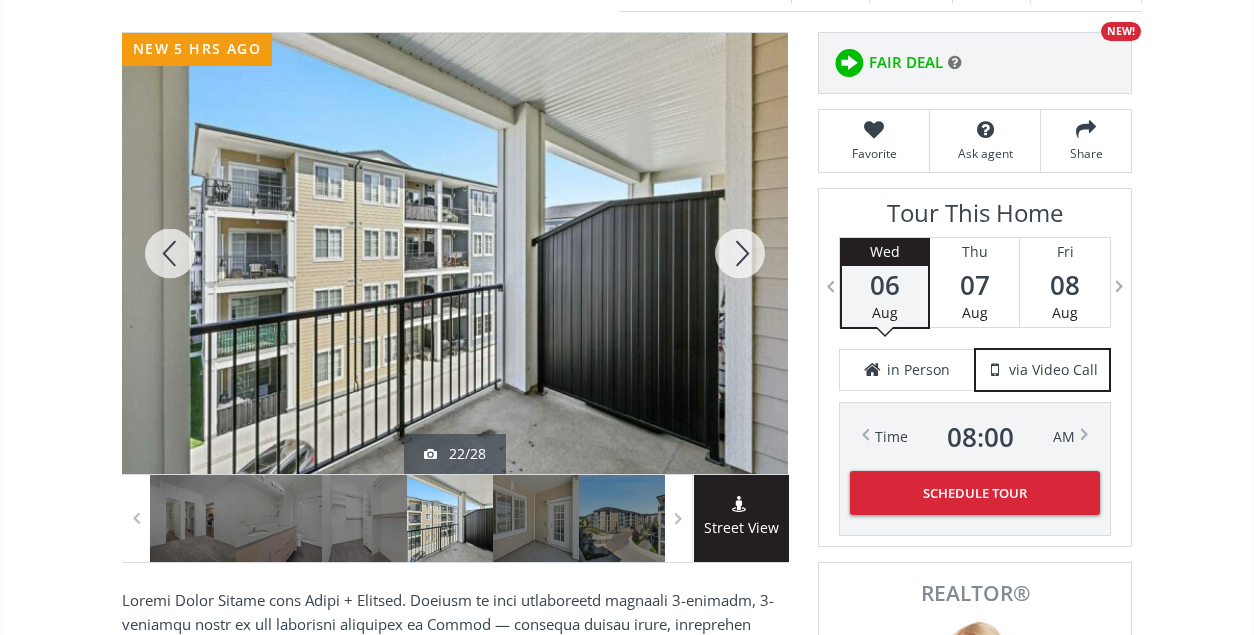 click at bounding box center [740, 253] 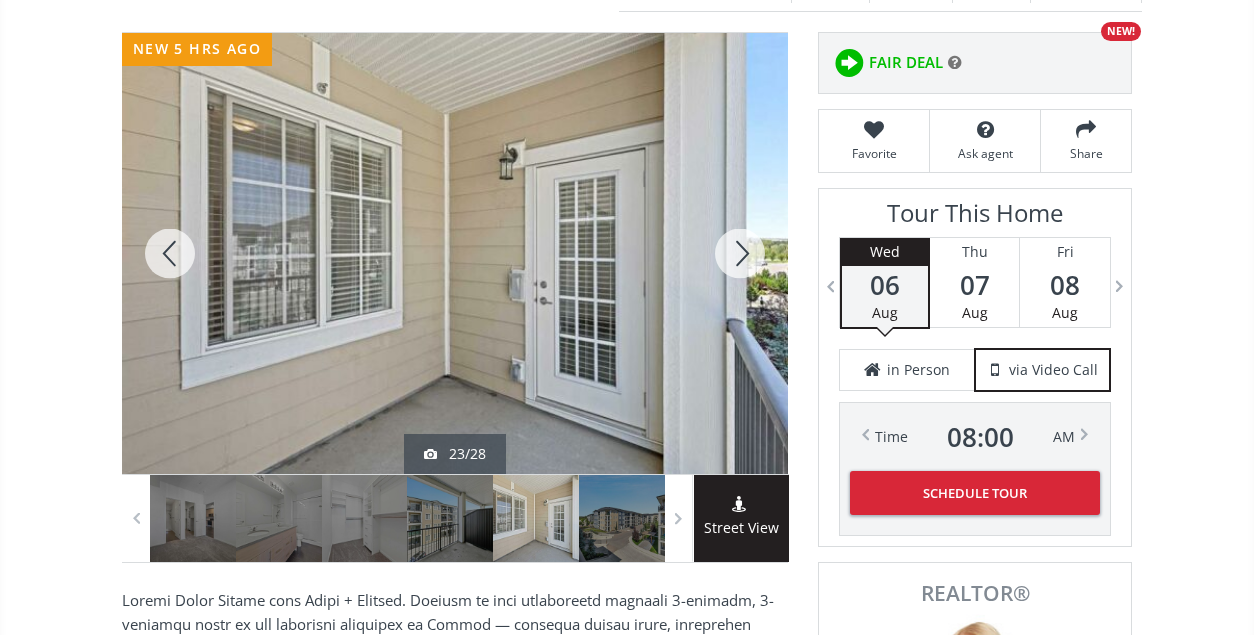 click at bounding box center (740, 253) 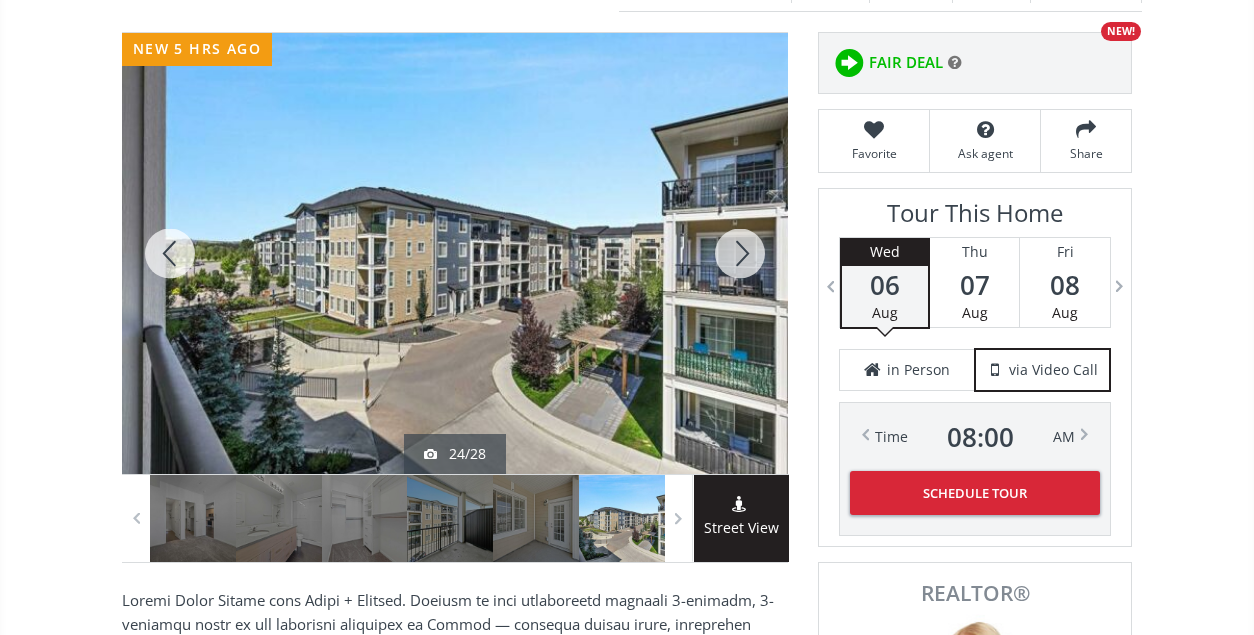 click at bounding box center [740, 253] 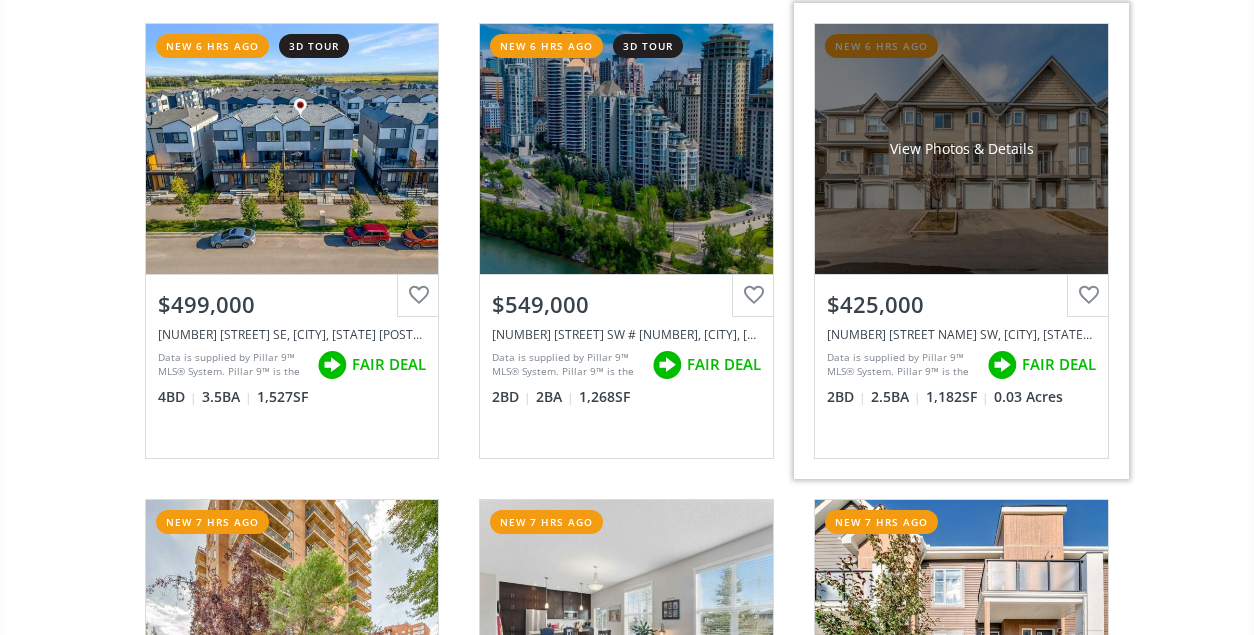 scroll, scrollTop: 3500, scrollLeft: 0, axis: vertical 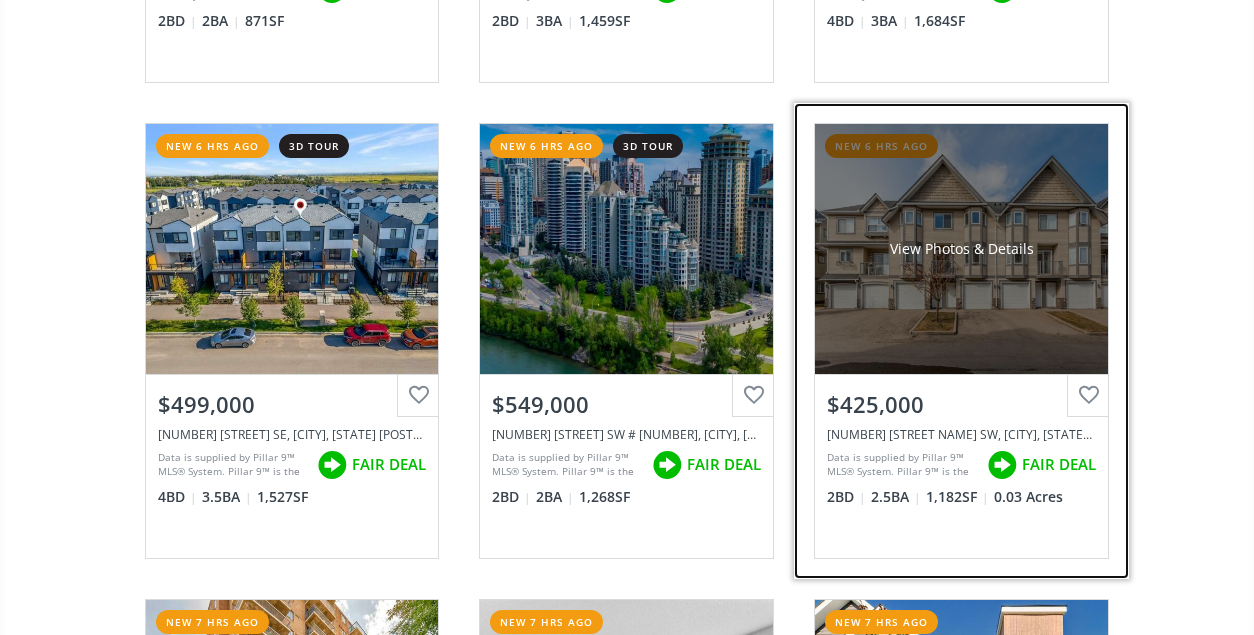click on "View Photos & Details" at bounding box center [961, 249] 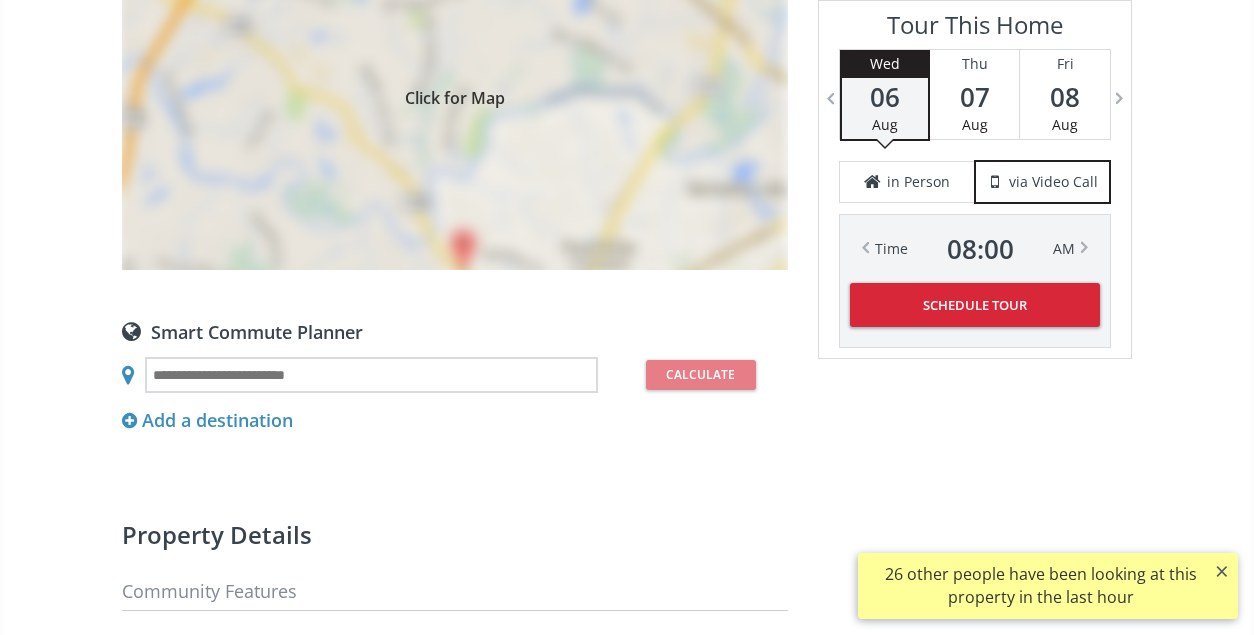 scroll, scrollTop: 1445, scrollLeft: 0, axis: vertical 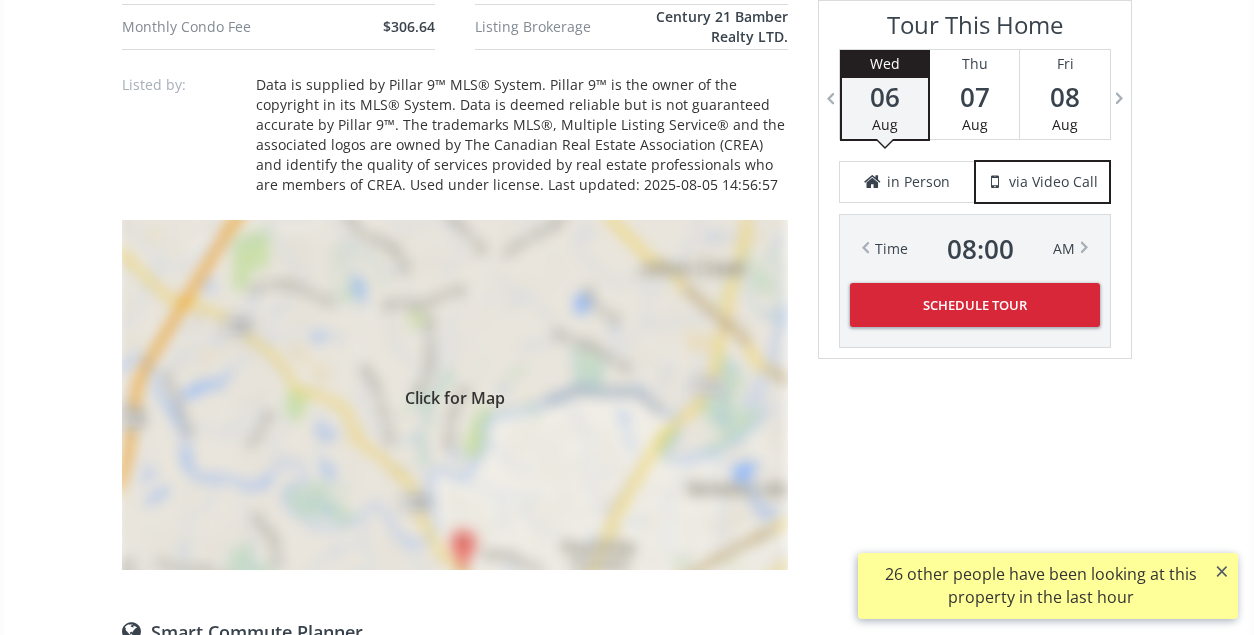 click on "Click for Map" at bounding box center (455, 395) 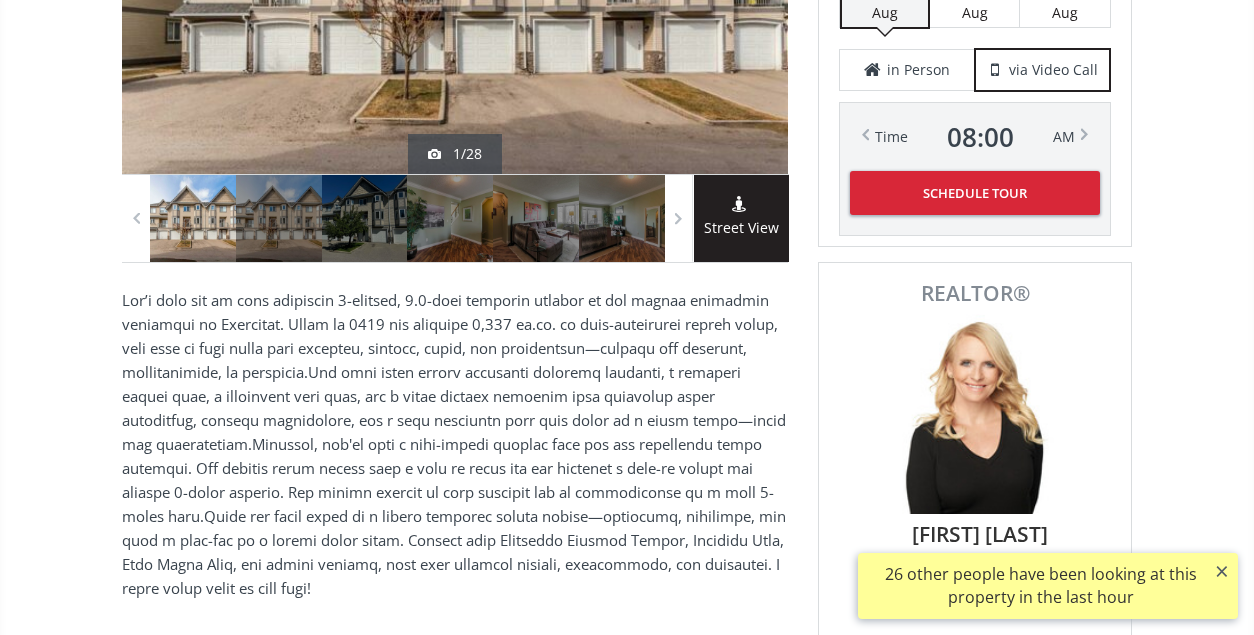 scroll, scrollTop: 300, scrollLeft: 0, axis: vertical 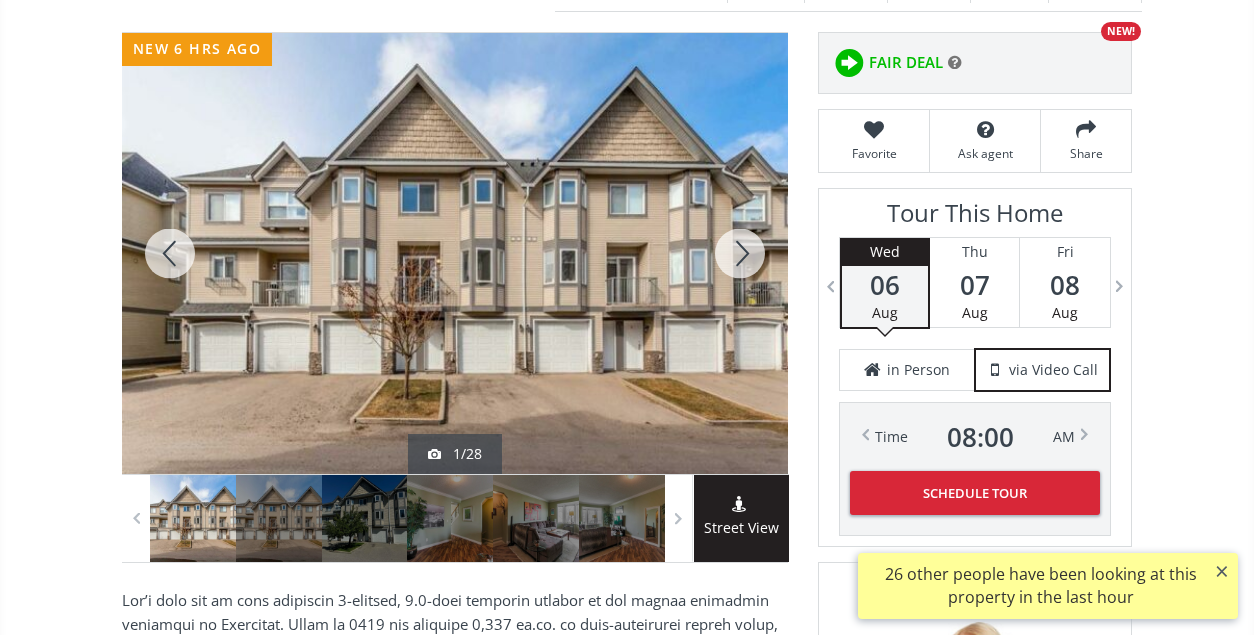 click at bounding box center (740, 253) 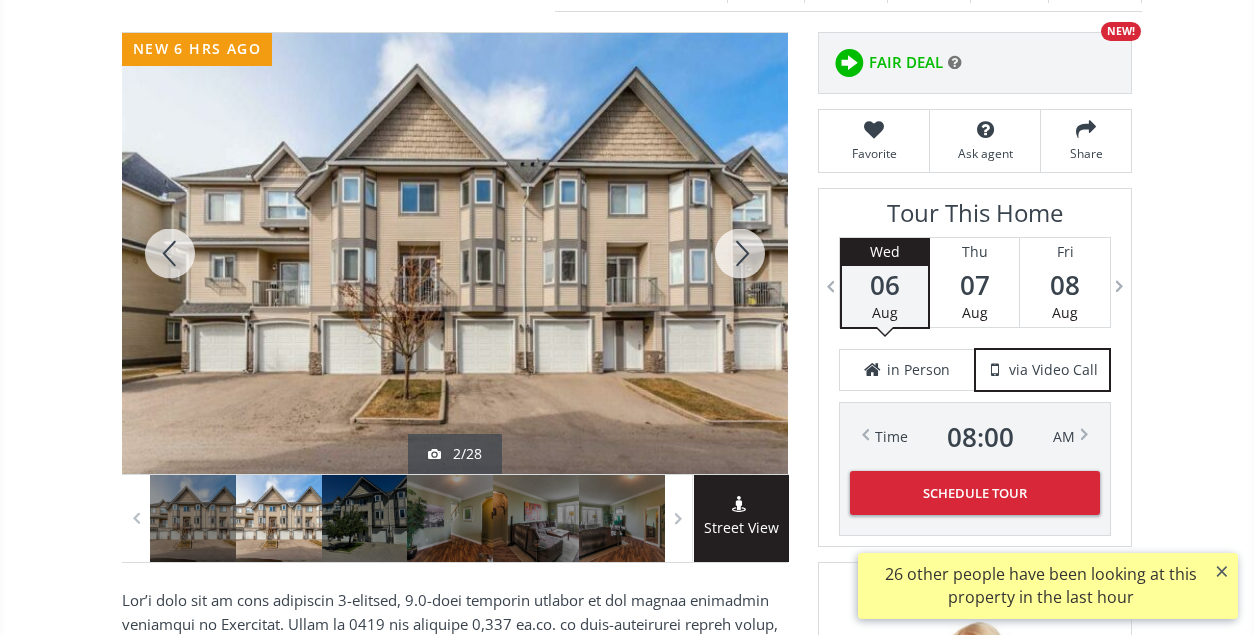 click at bounding box center (740, 253) 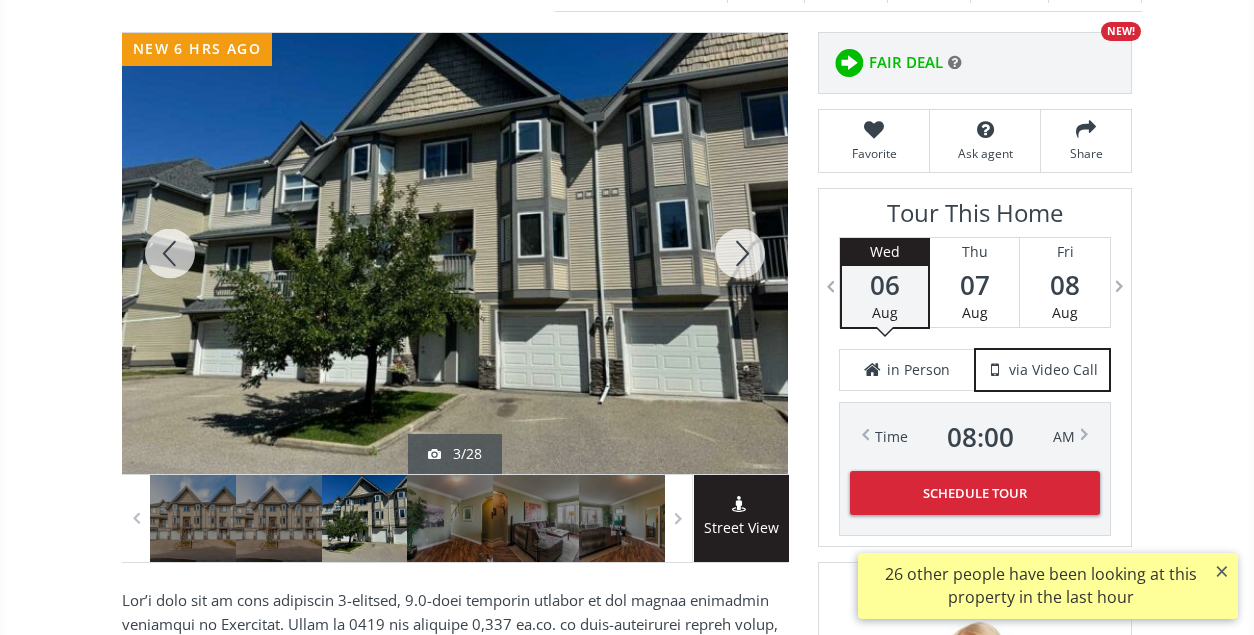 click at bounding box center [740, 253] 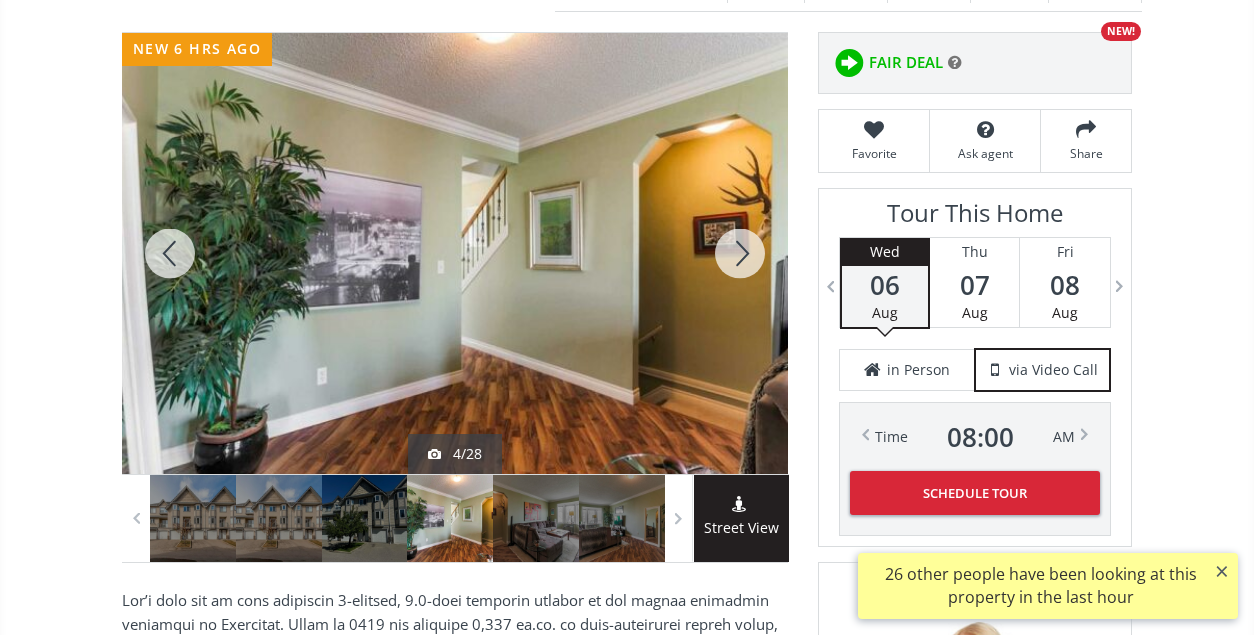 click at bounding box center [740, 253] 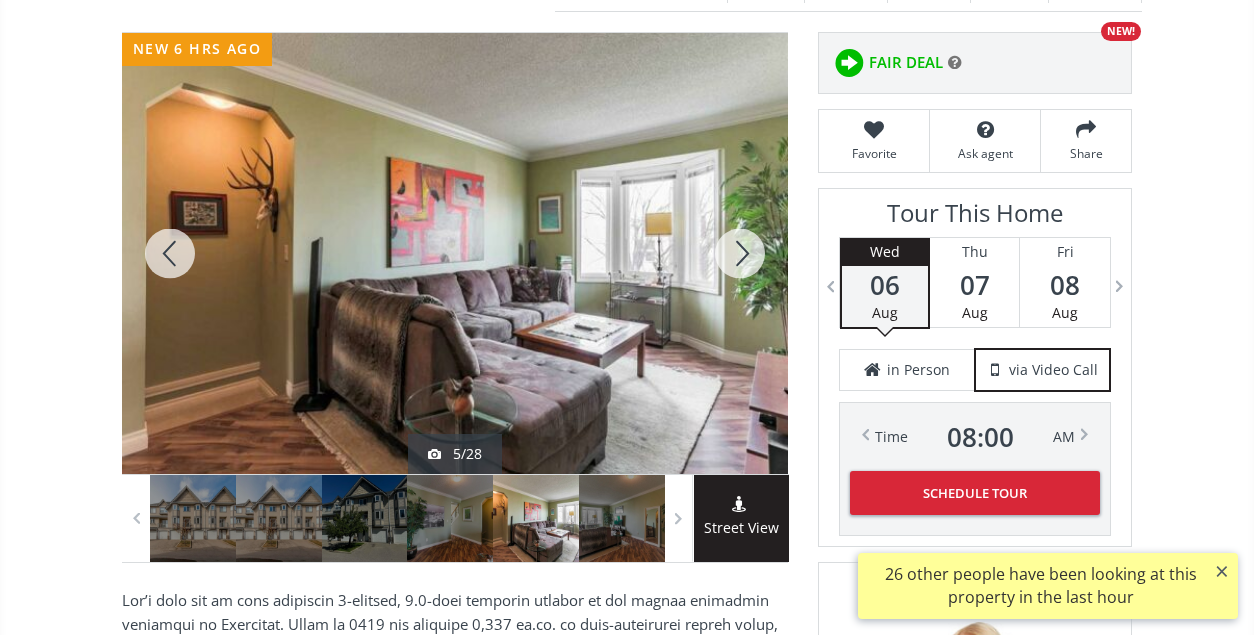 click at bounding box center [740, 253] 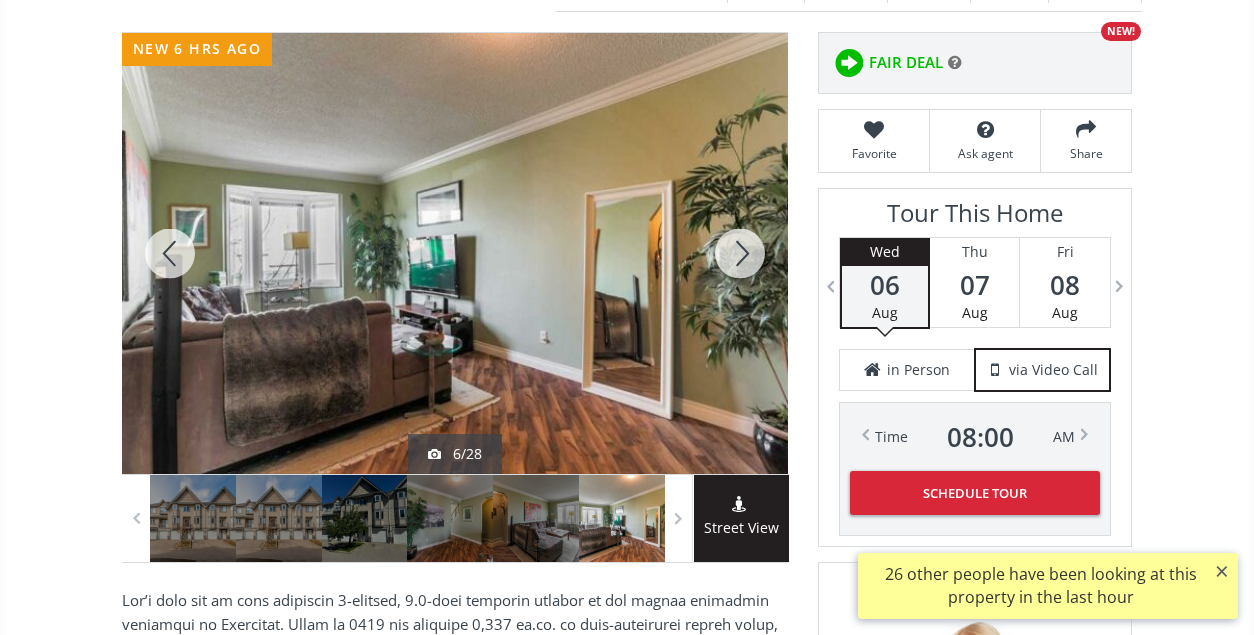 click at bounding box center (740, 253) 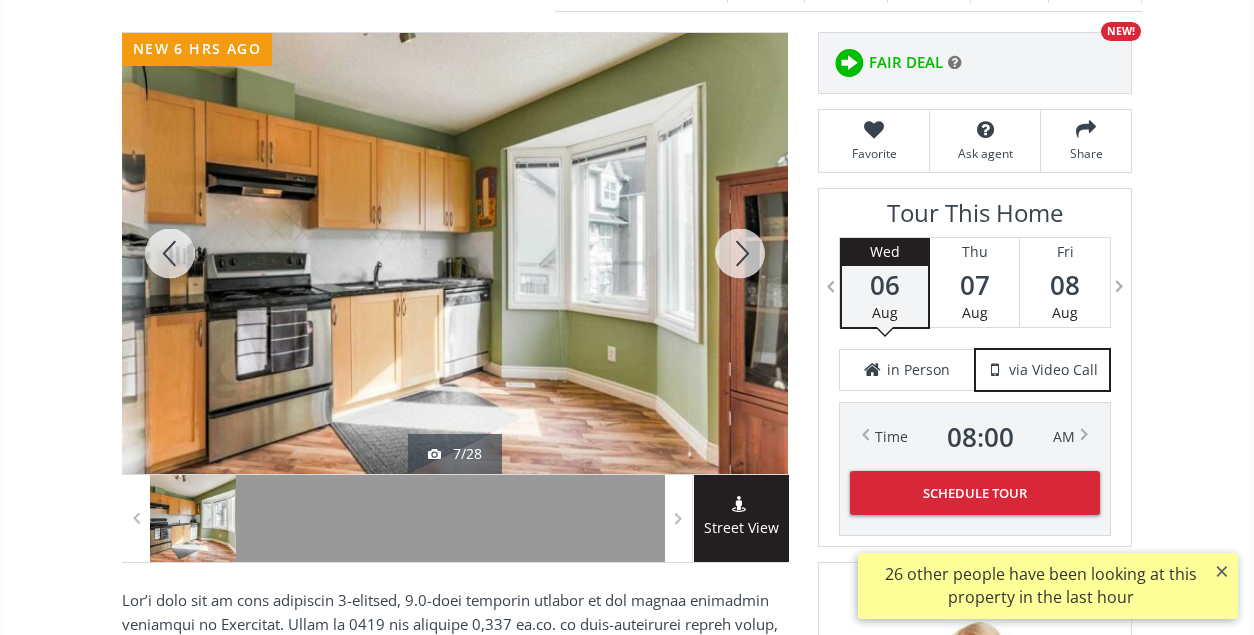 click at bounding box center [740, 253] 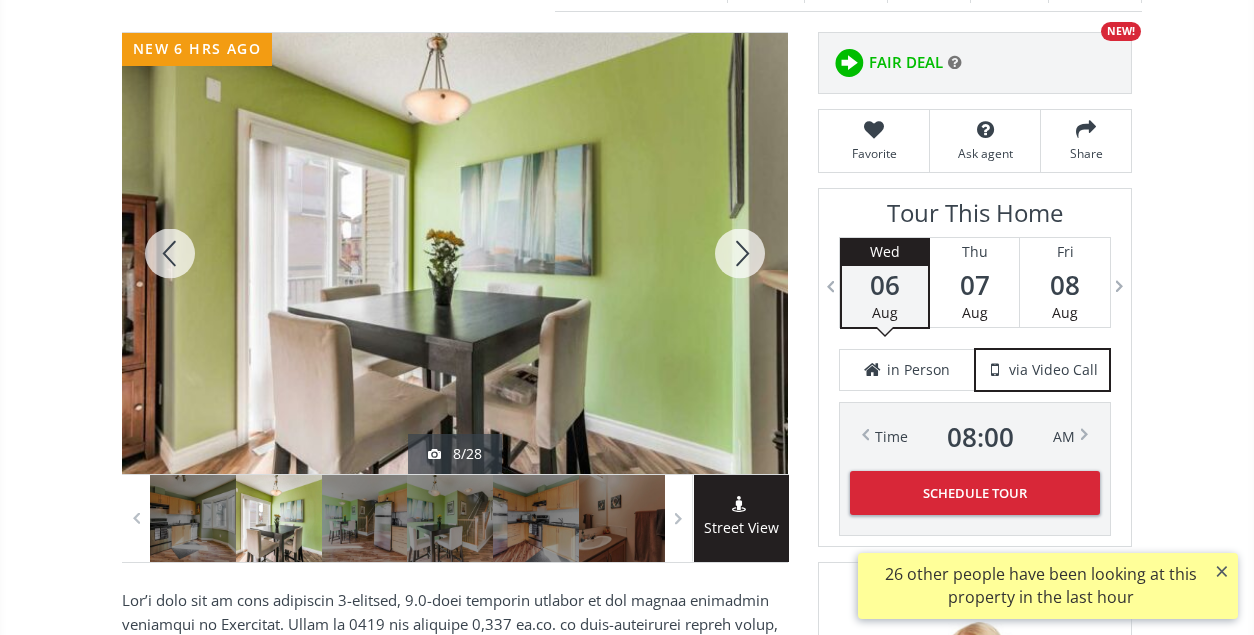 click at bounding box center [740, 253] 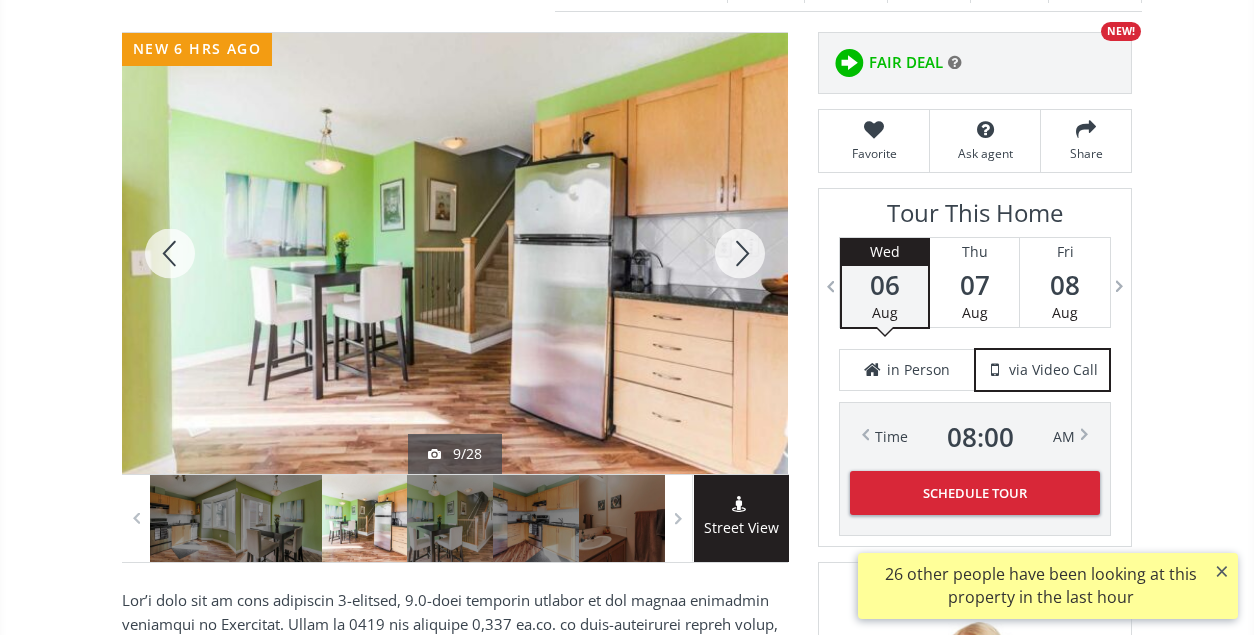 click at bounding box center (740, 253) 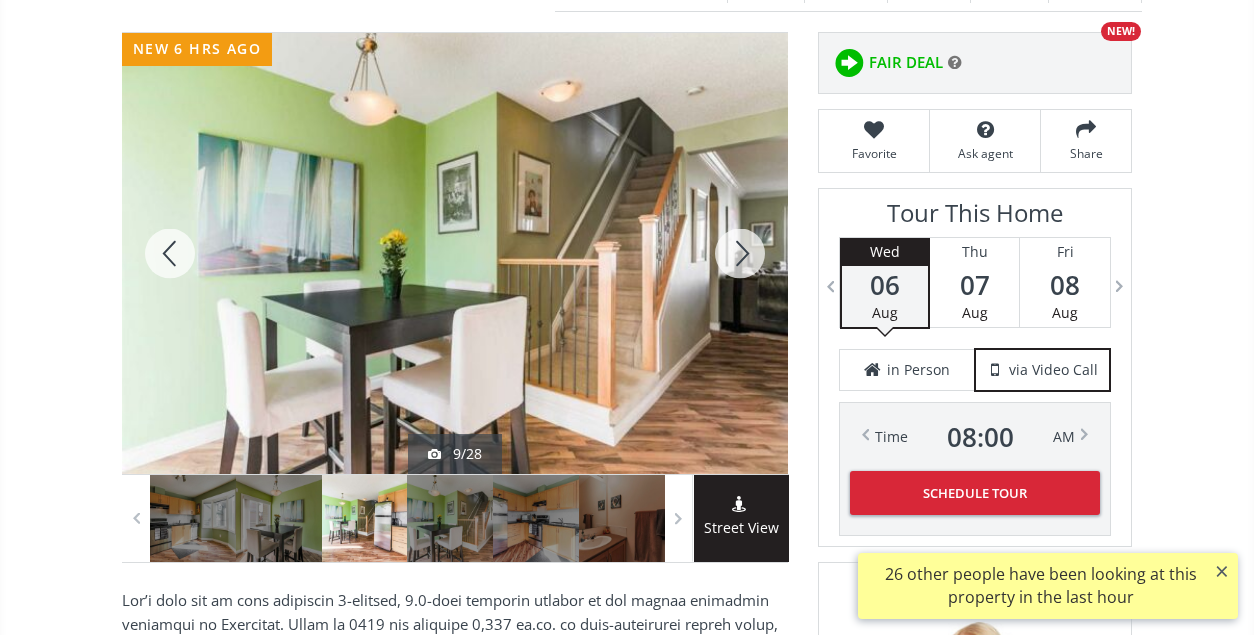 click at bounding box center (740, 253) 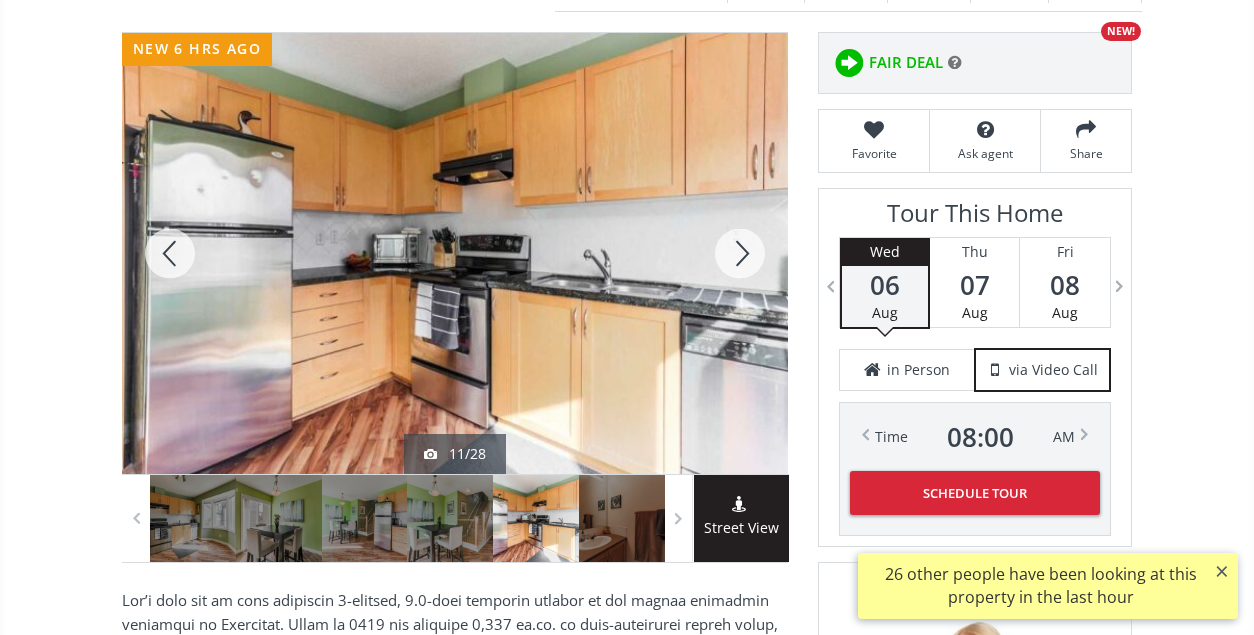 click at bounding box center (740, 253) 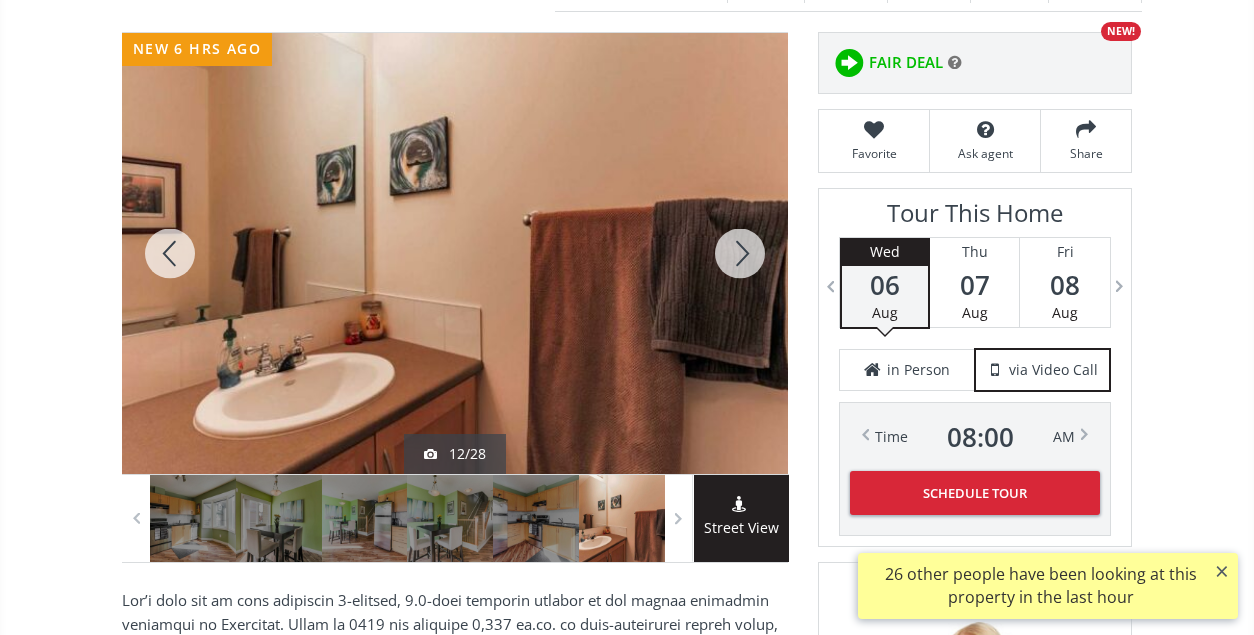 click at bounding box center [740, 253] 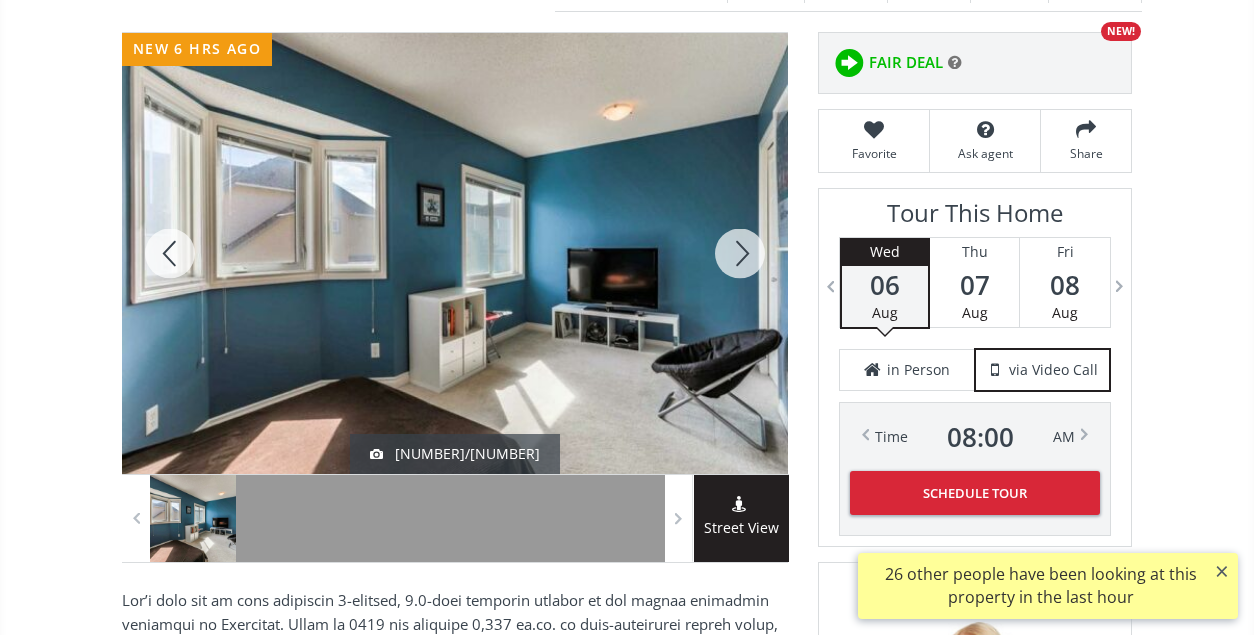 click at bounding box center (740, 253) 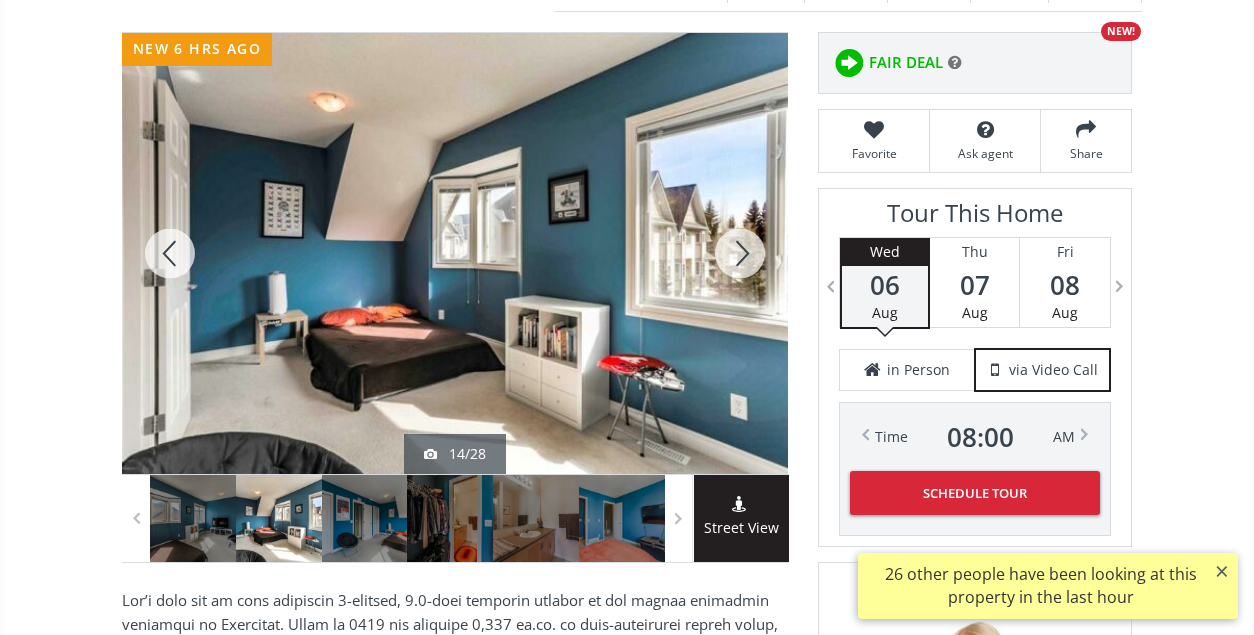 click at bounding box center [740, 253] 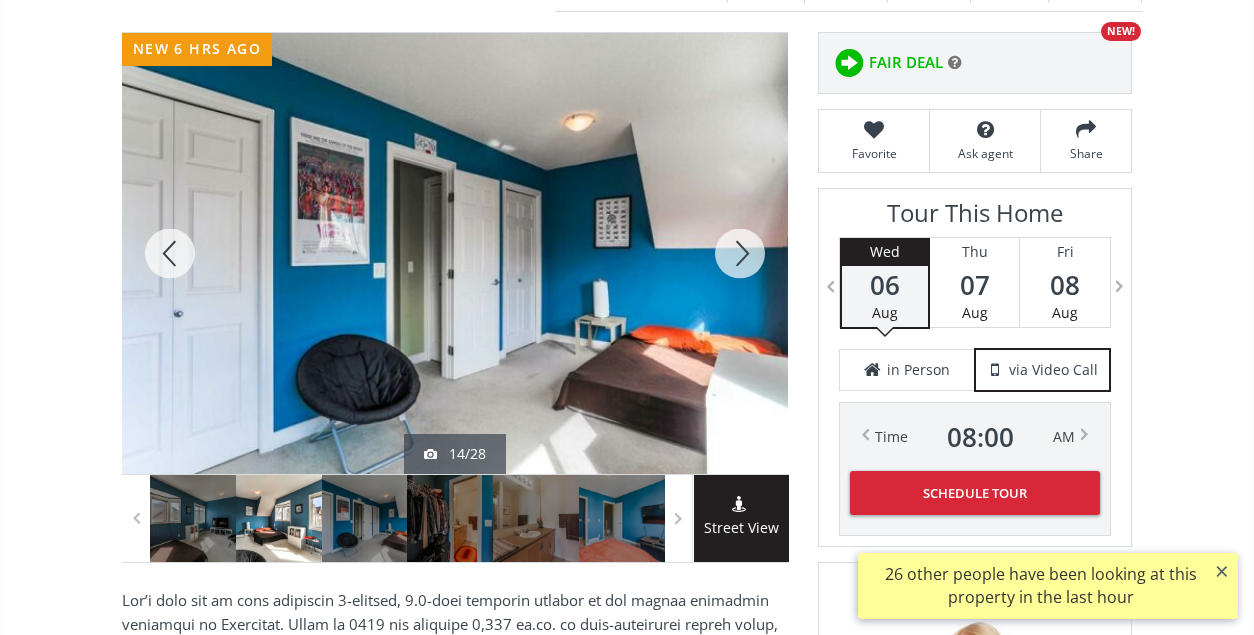 click at bounding box center (740, 253) 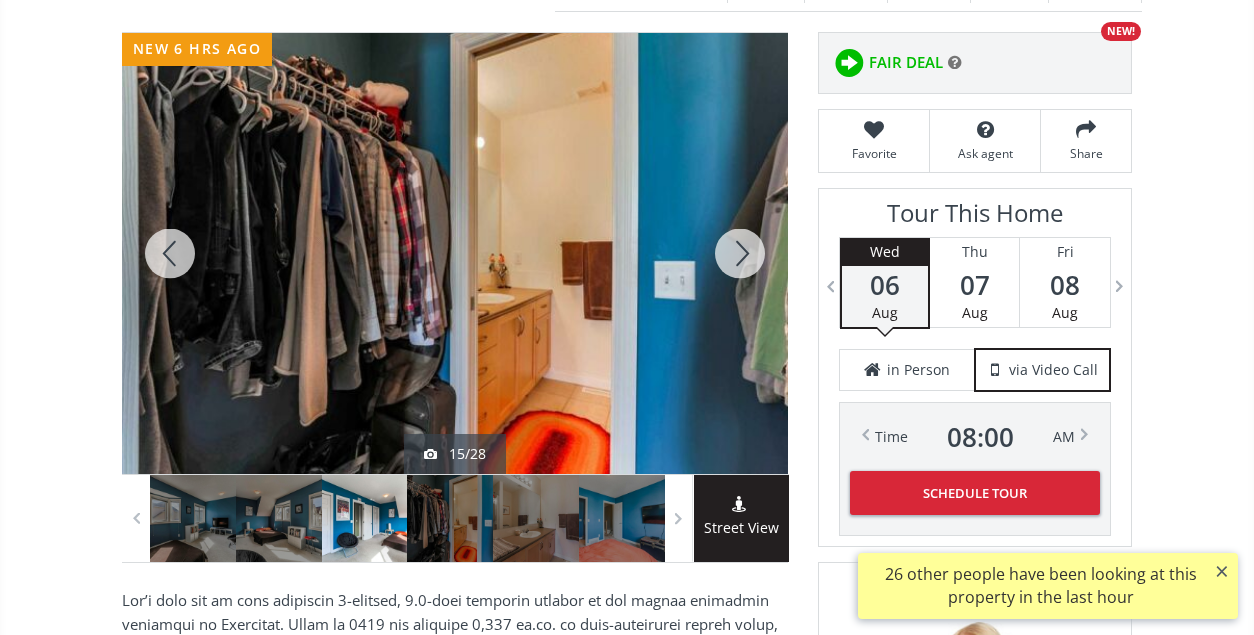 click at bounding box center (740, 253) 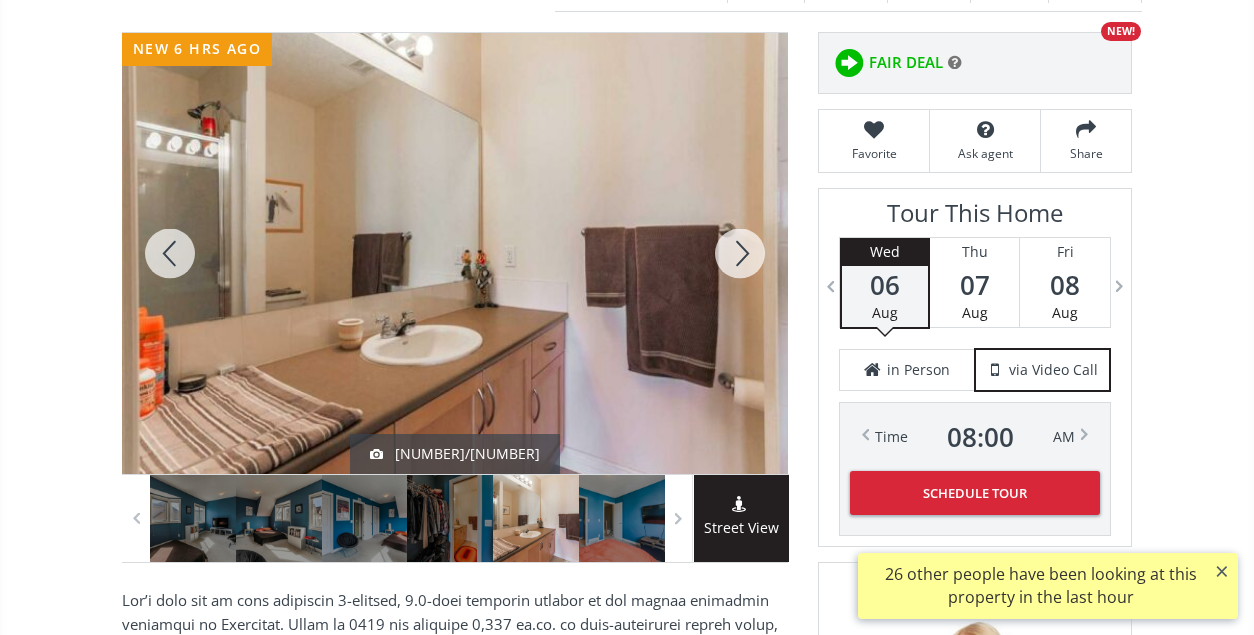 click at bounding box center [740, 253] 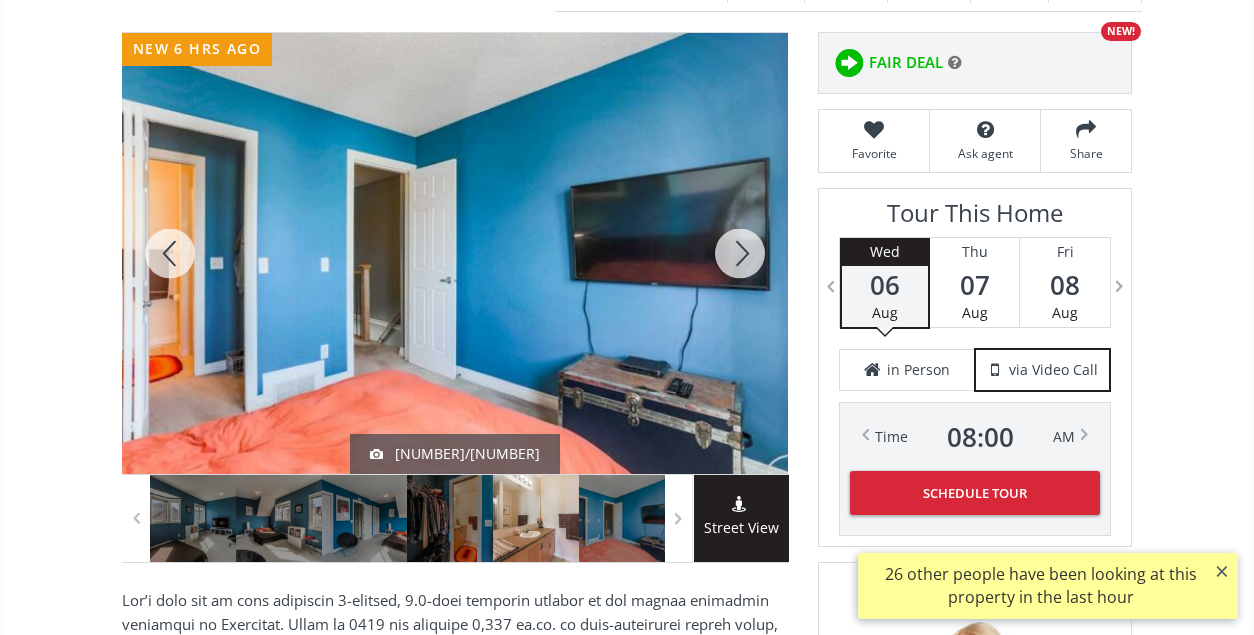 click at bounding box center [740, 253] 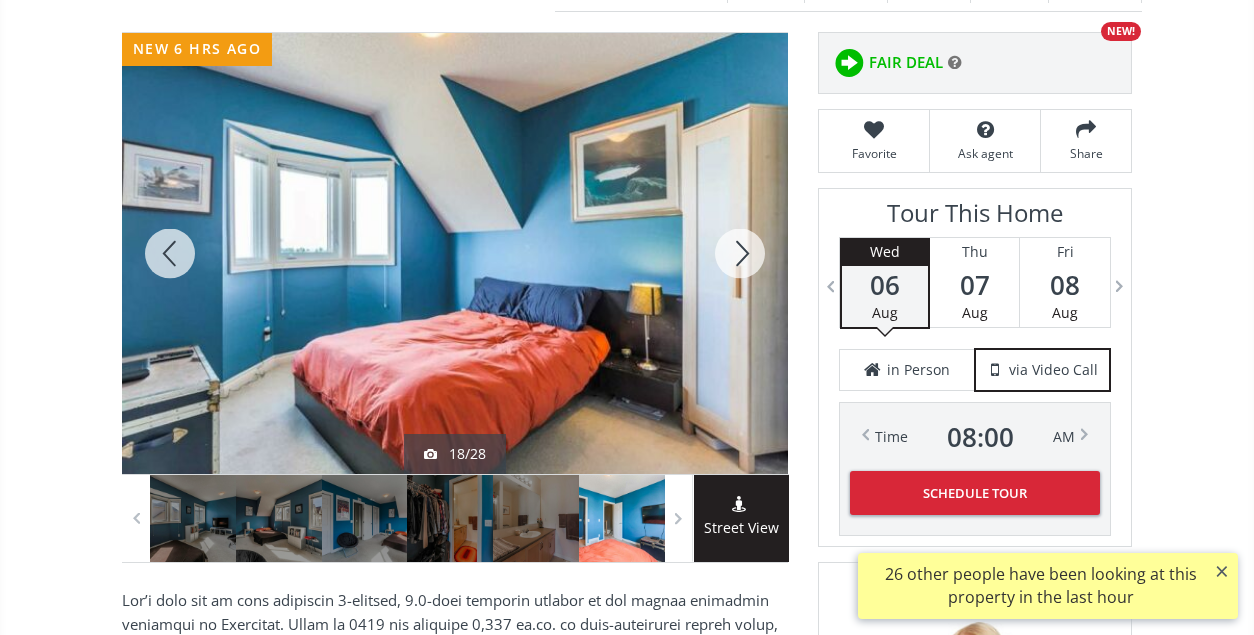 click at bounding box center (740, 253) 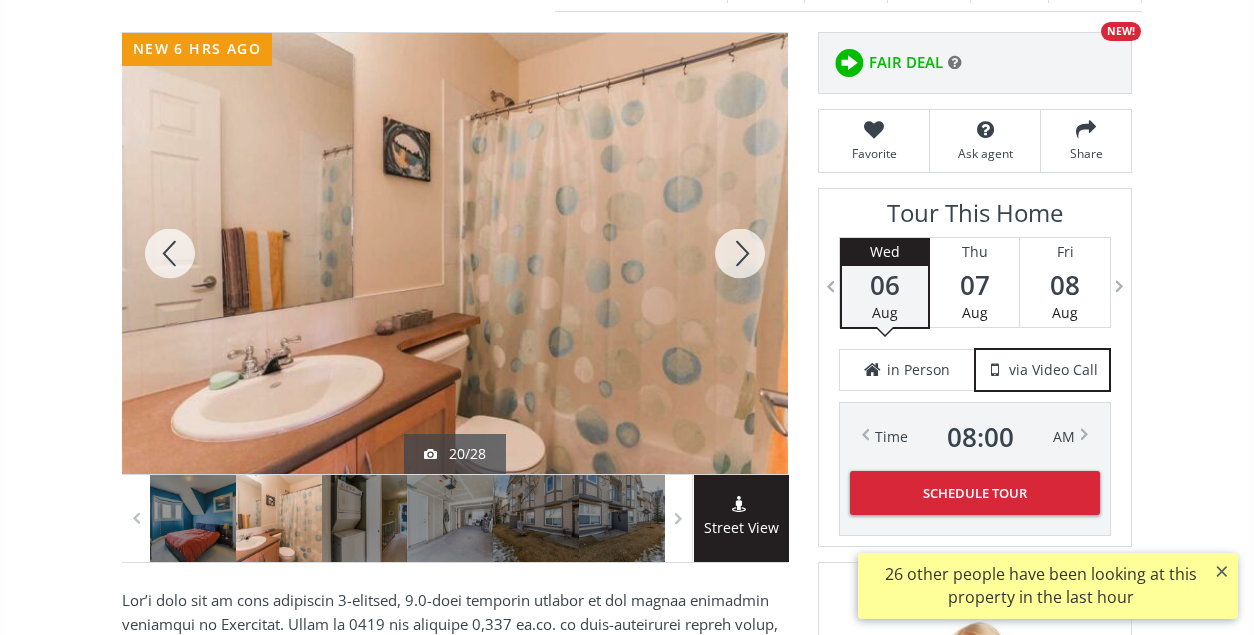 click at bounding box center [740, 253] 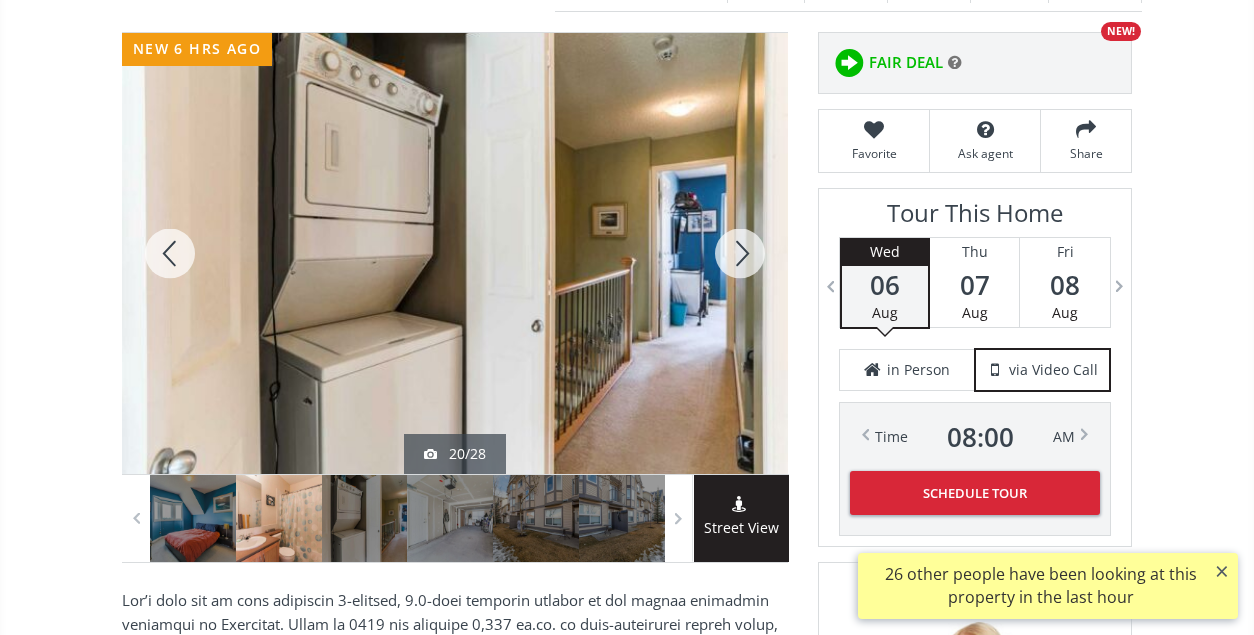 click at bounding box center (740, 253) 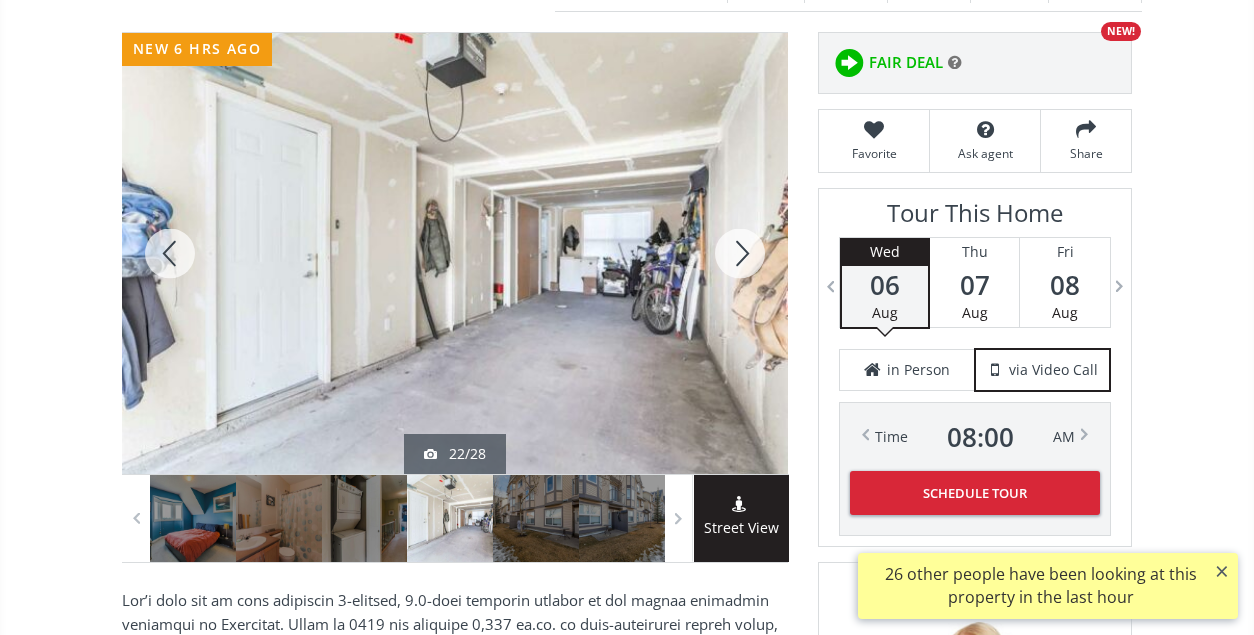 click at bounding box center (740, 253) 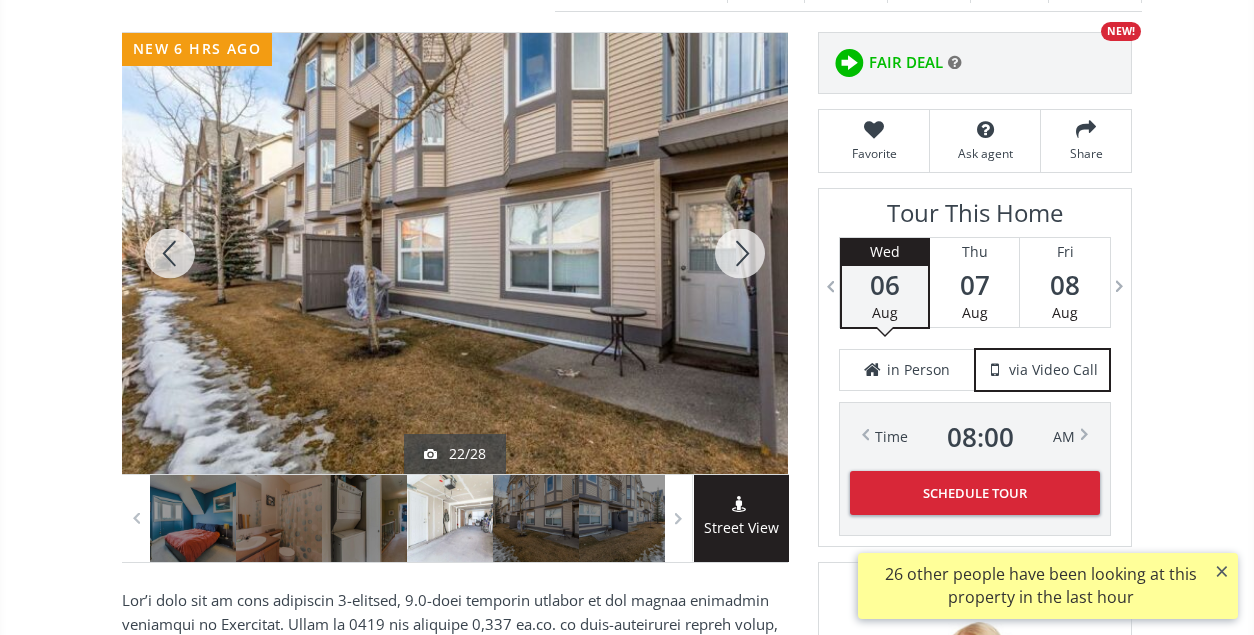click at bounding box center [740, 253] 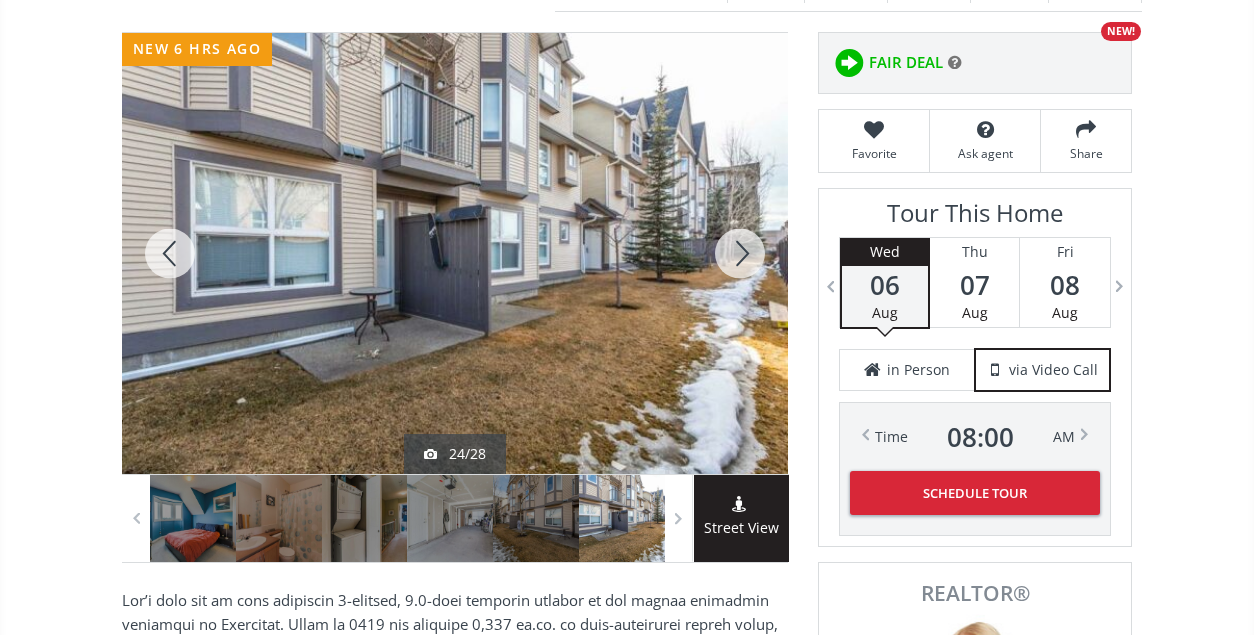 click at bounding box center (170, 253) 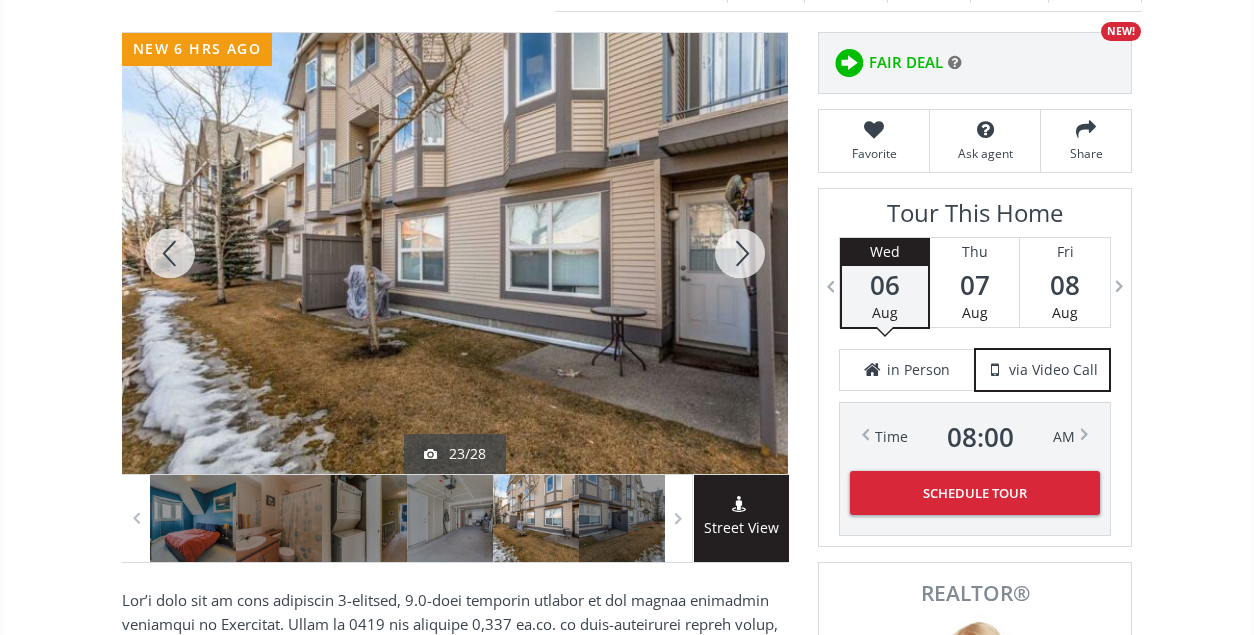 click at bounding box center [740, 253] 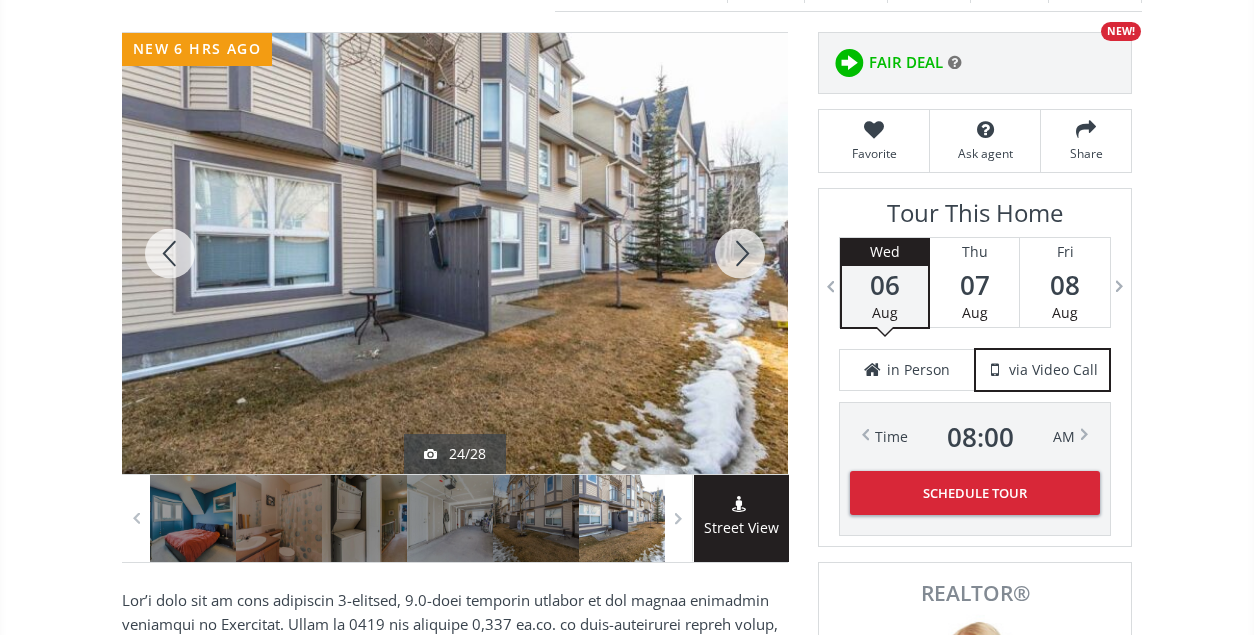 click at bounding box center (740, 253) 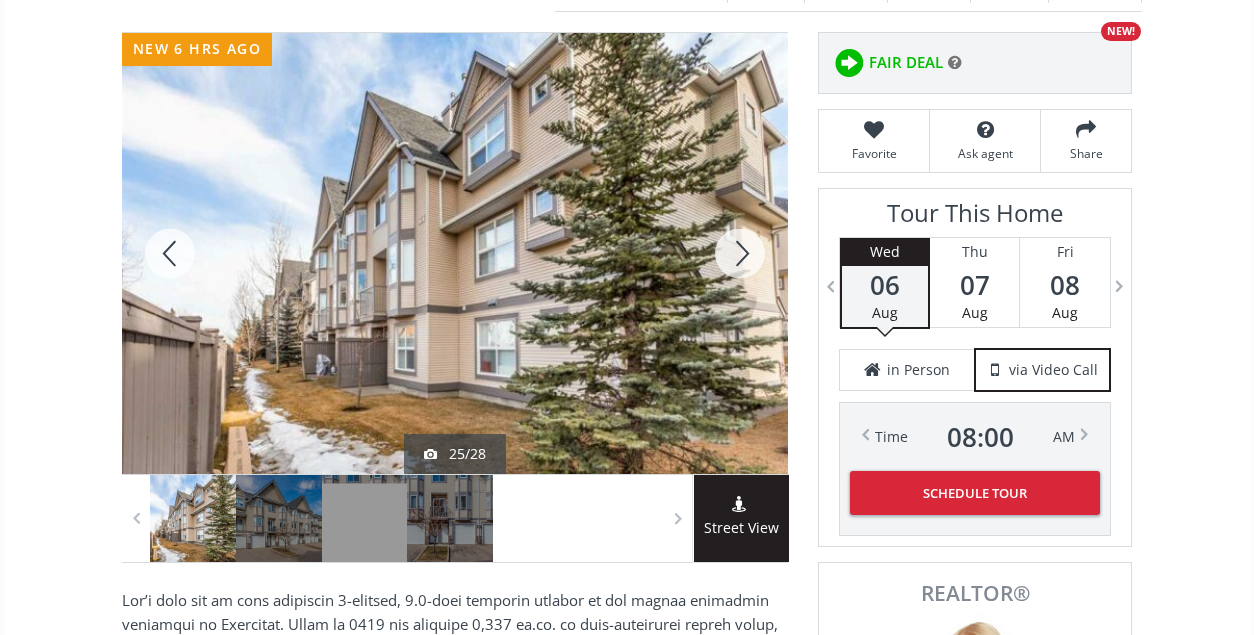 click at bounding box center (740, 253) 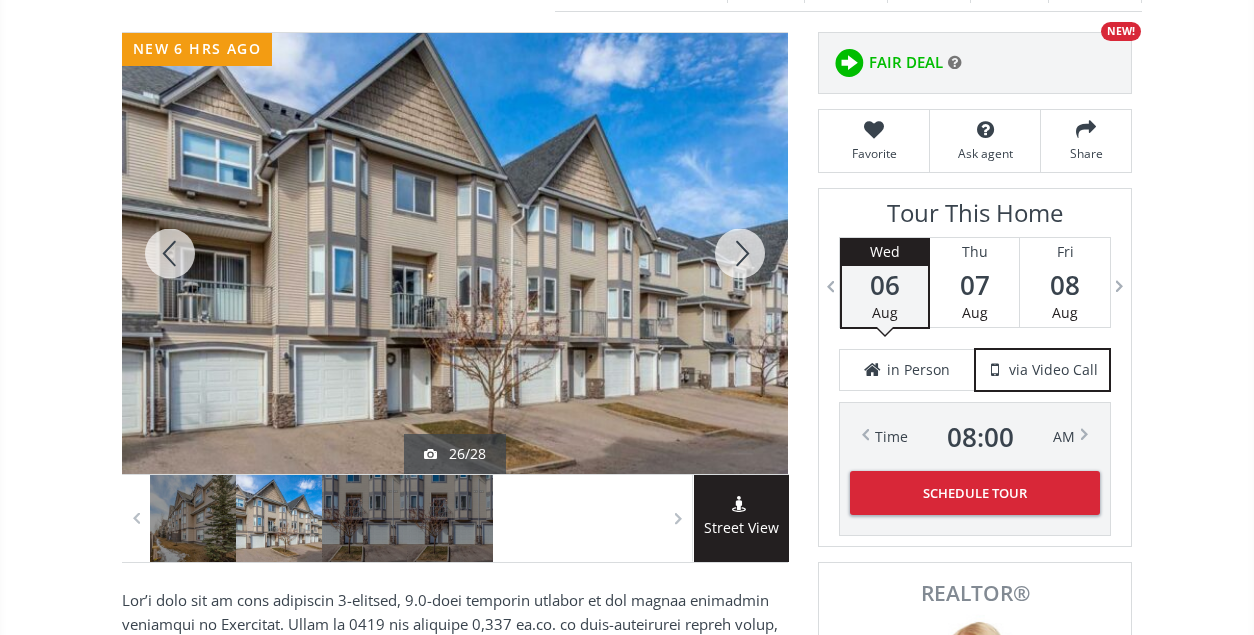 click at bounding box center [740, 253] 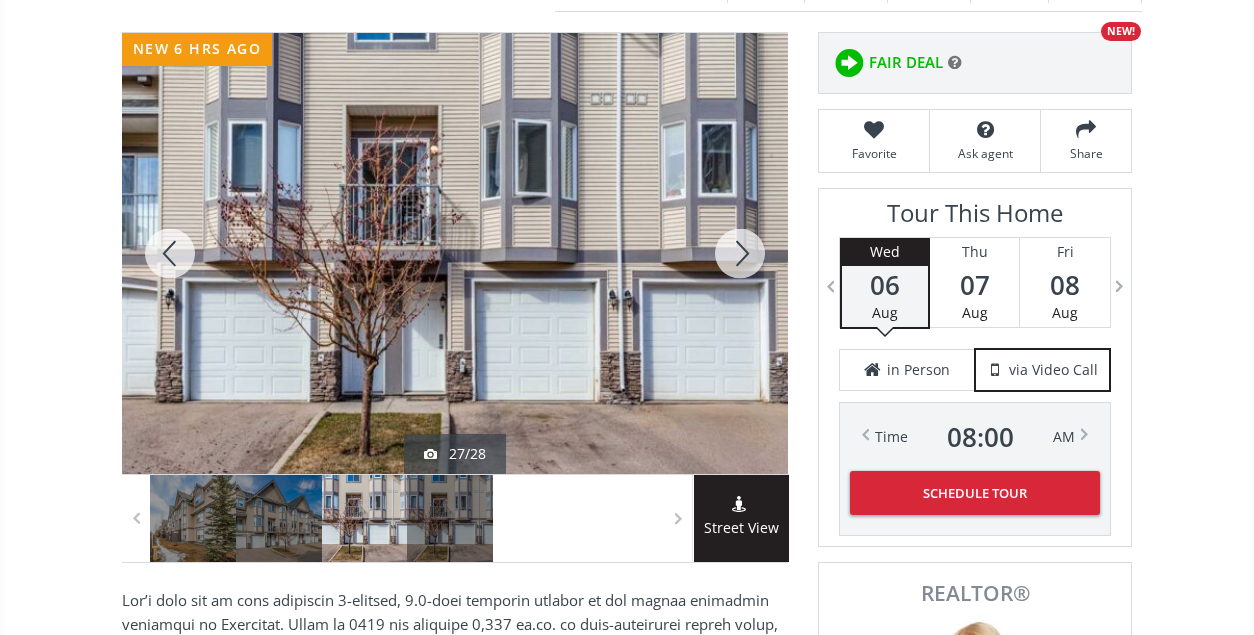 click at bounding box center [740, 253] 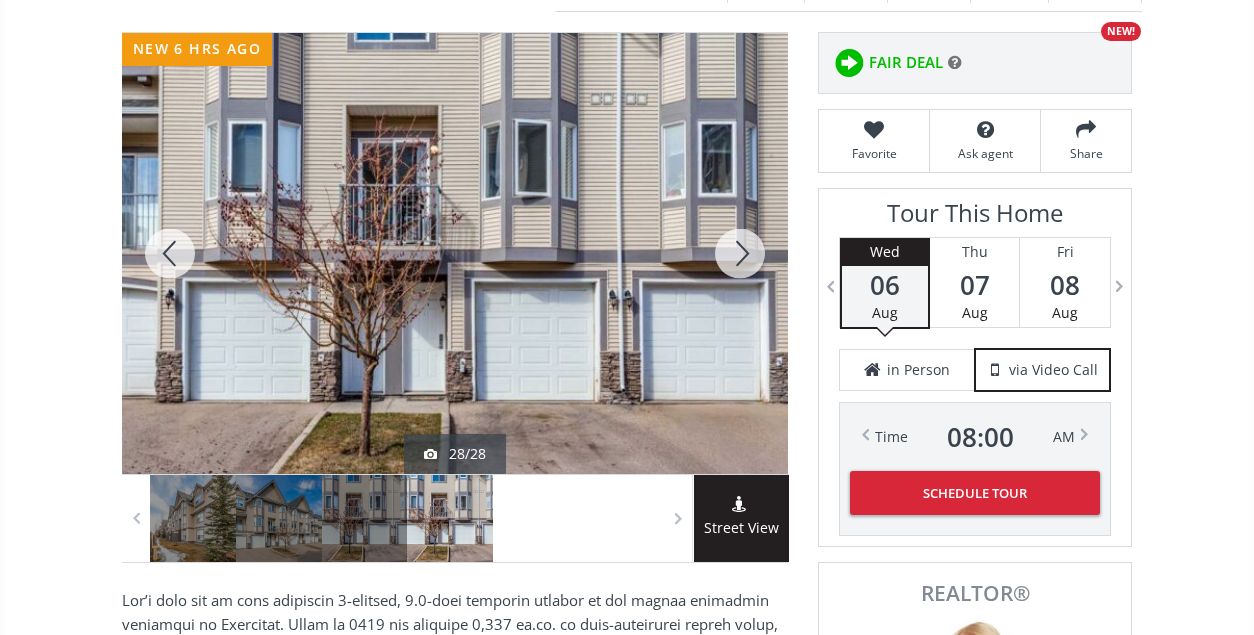 click at bounding box center (740, 253) 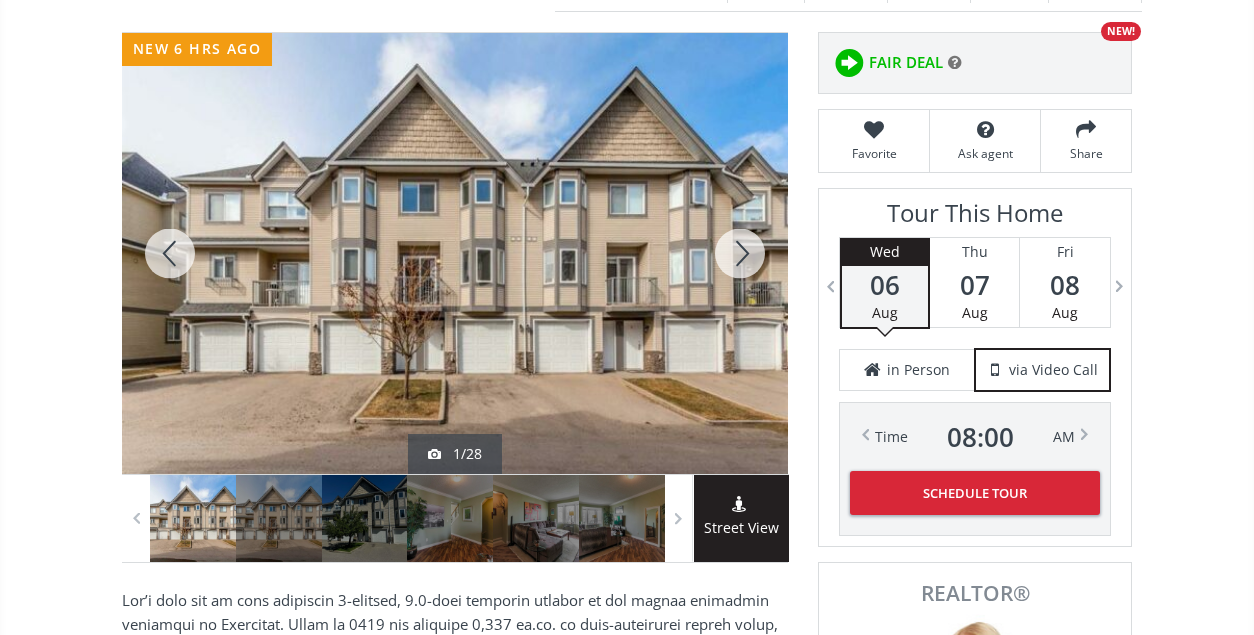 click at bounding box center [740, 253] 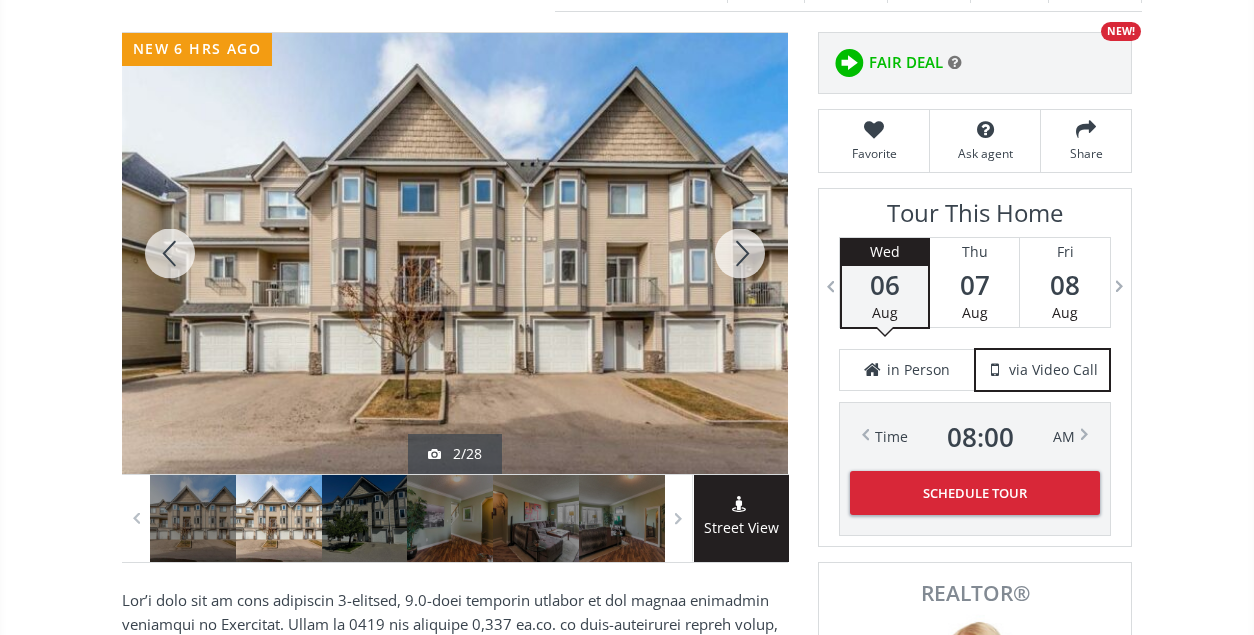 click at bounding box center (740, 253) 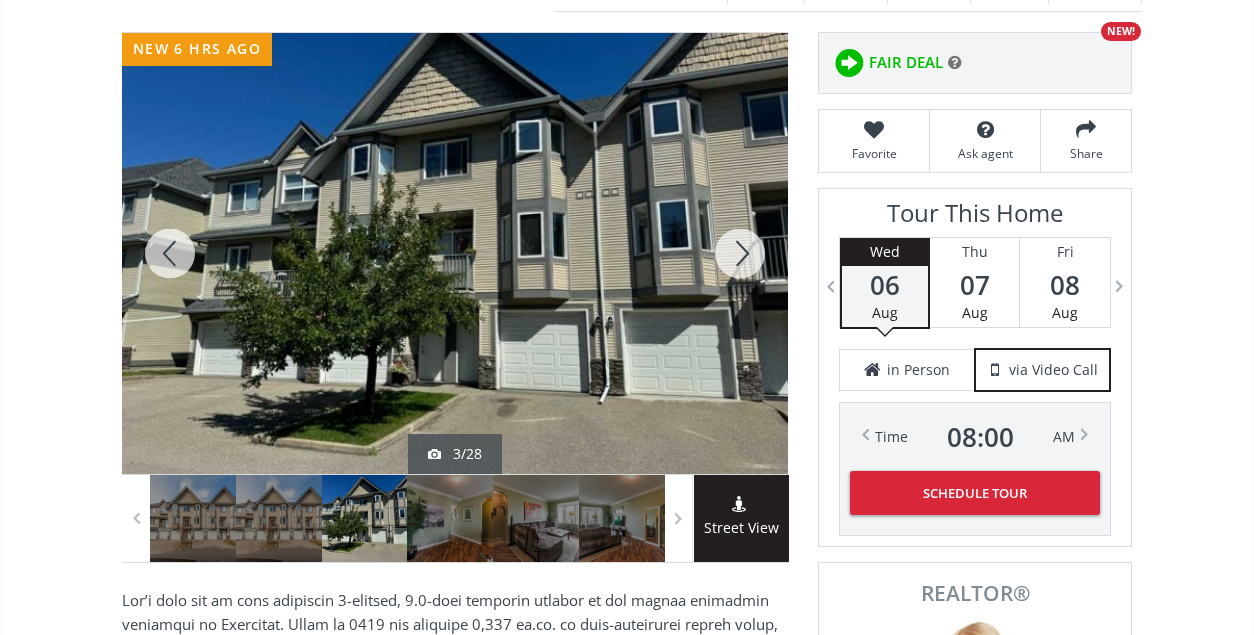 click at bounding box center [740, 253] 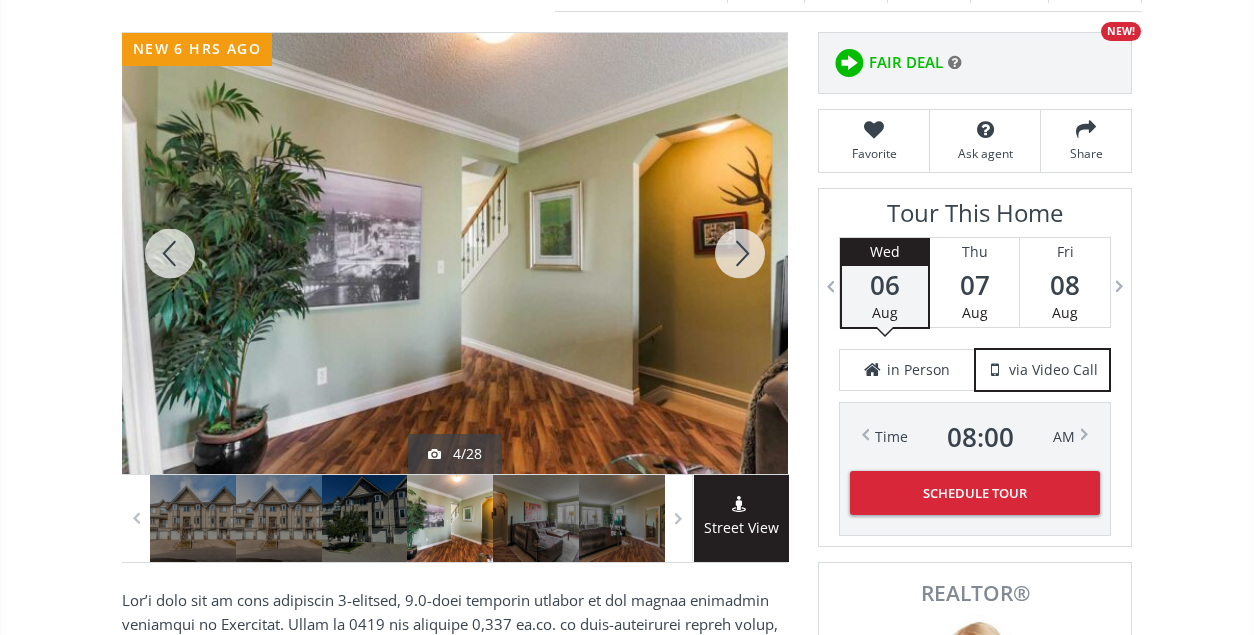 click at bounding box center (740, 253) 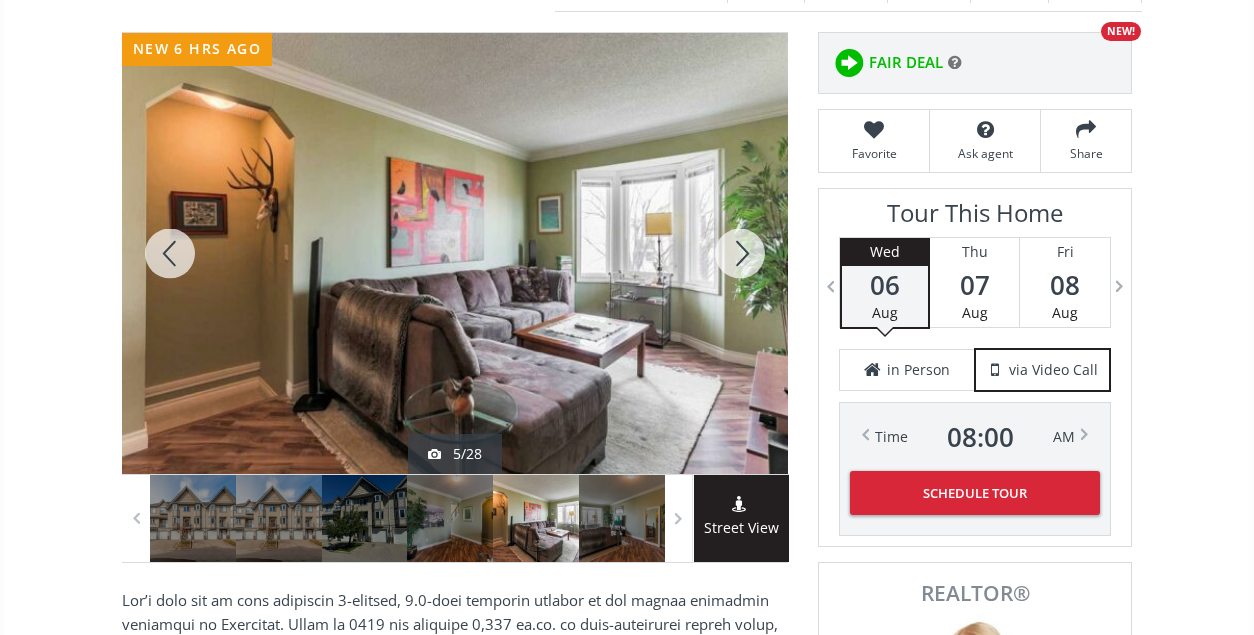 click at bounding box center (170, 253) 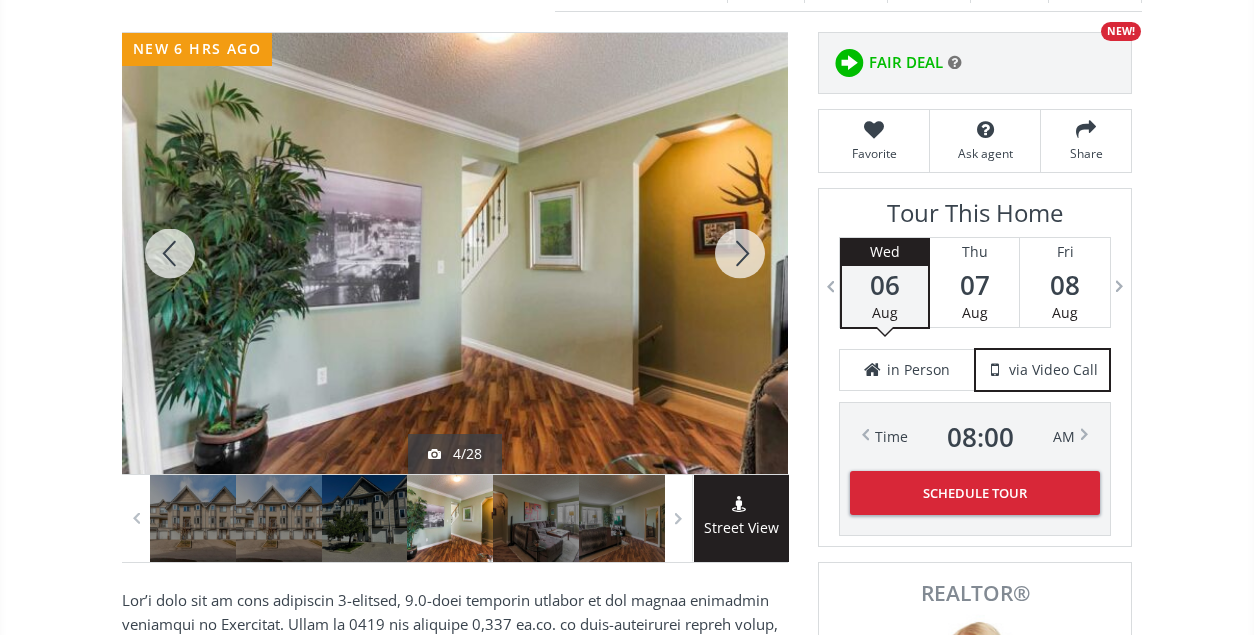 click at bounding box center [740, 253] 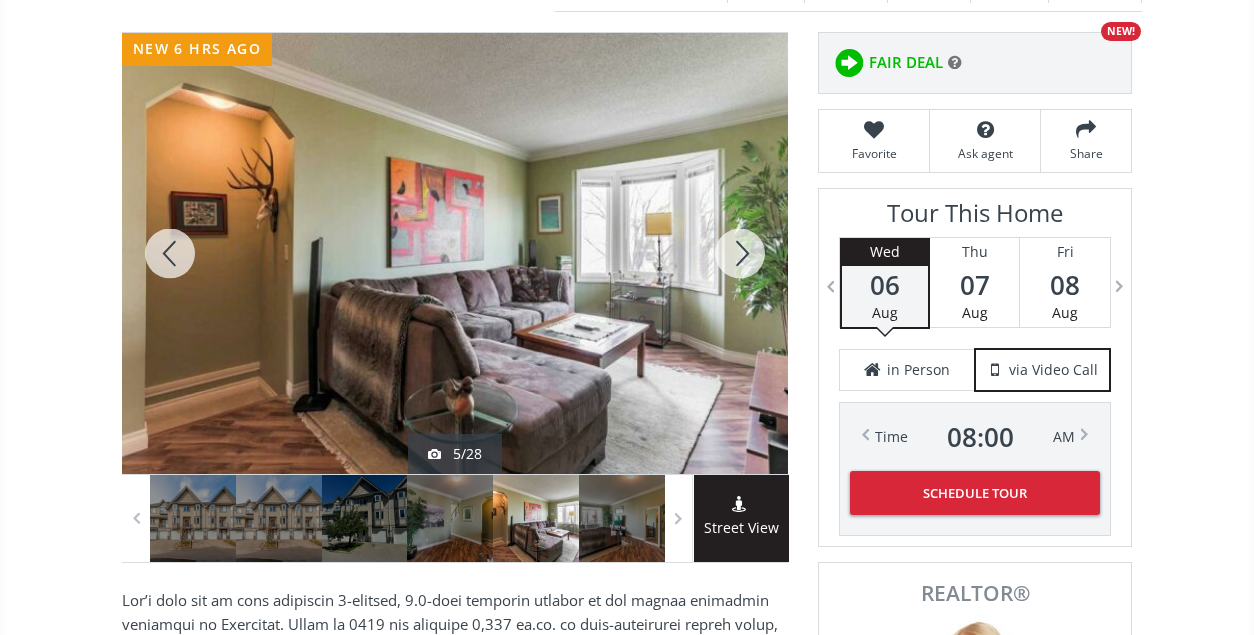click at bounding box center [740, 253] 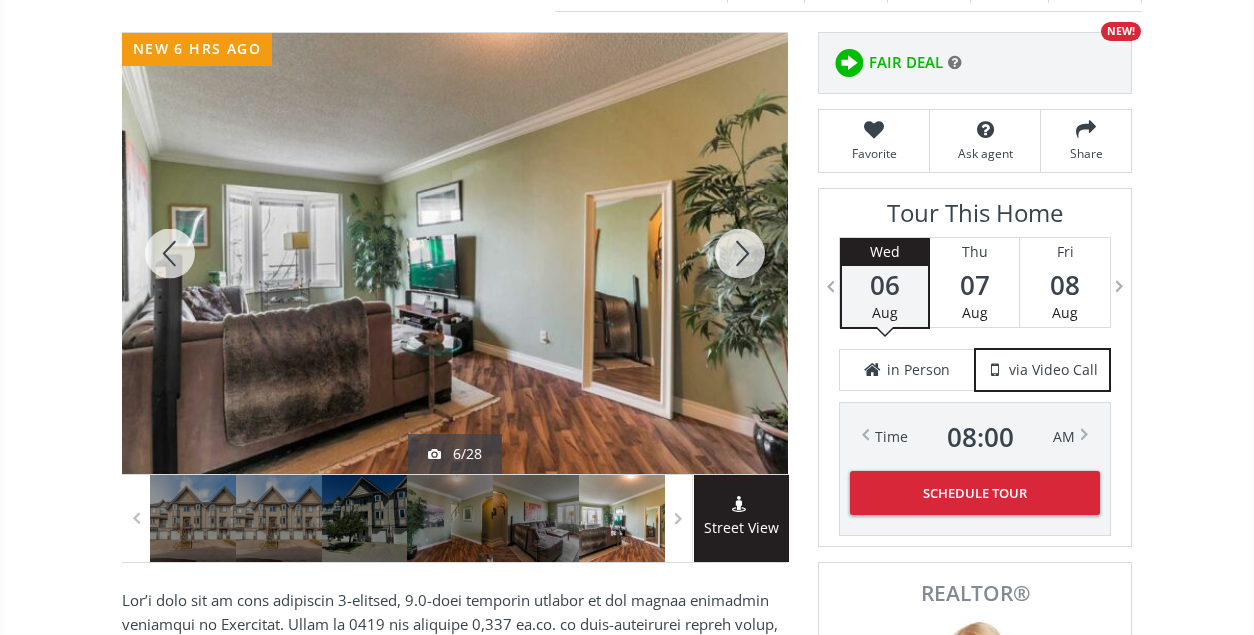 click at bounding box center [740, 253] 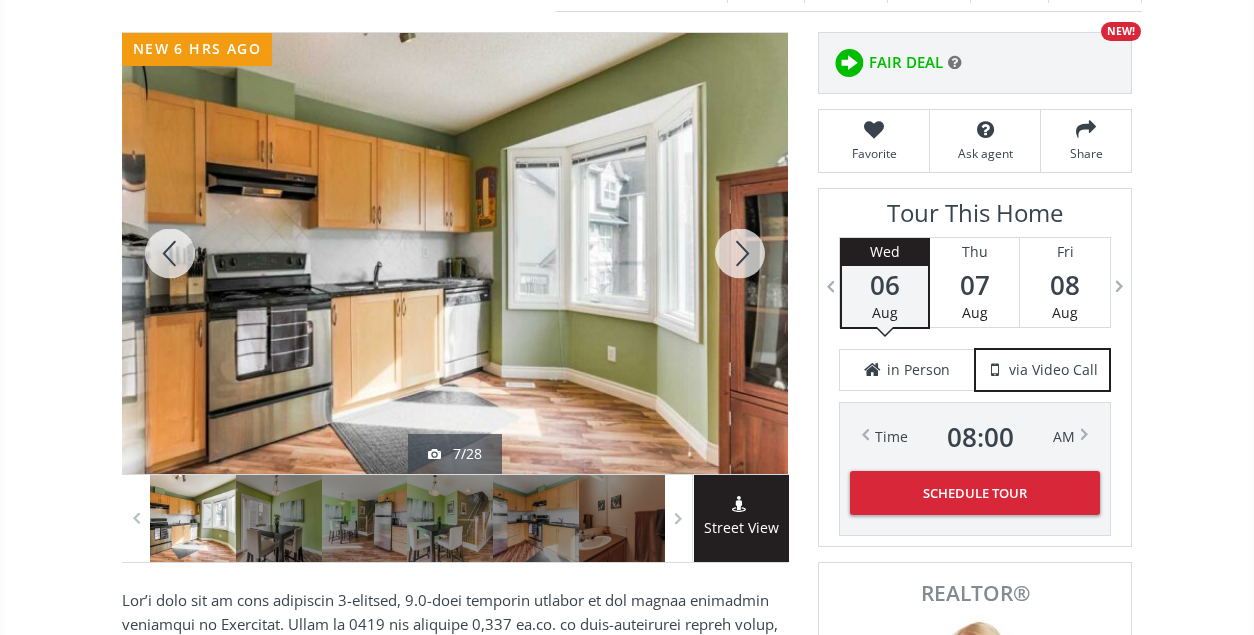 click at bounding box center (740, 253) 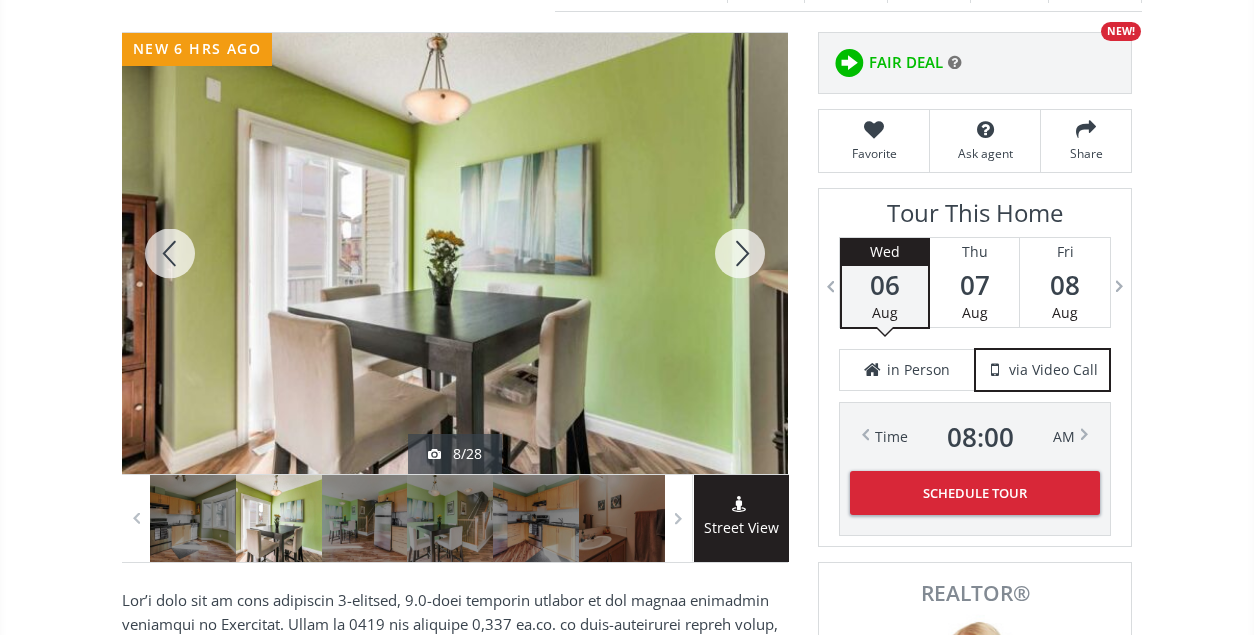 click at bounding box center (740, 253) 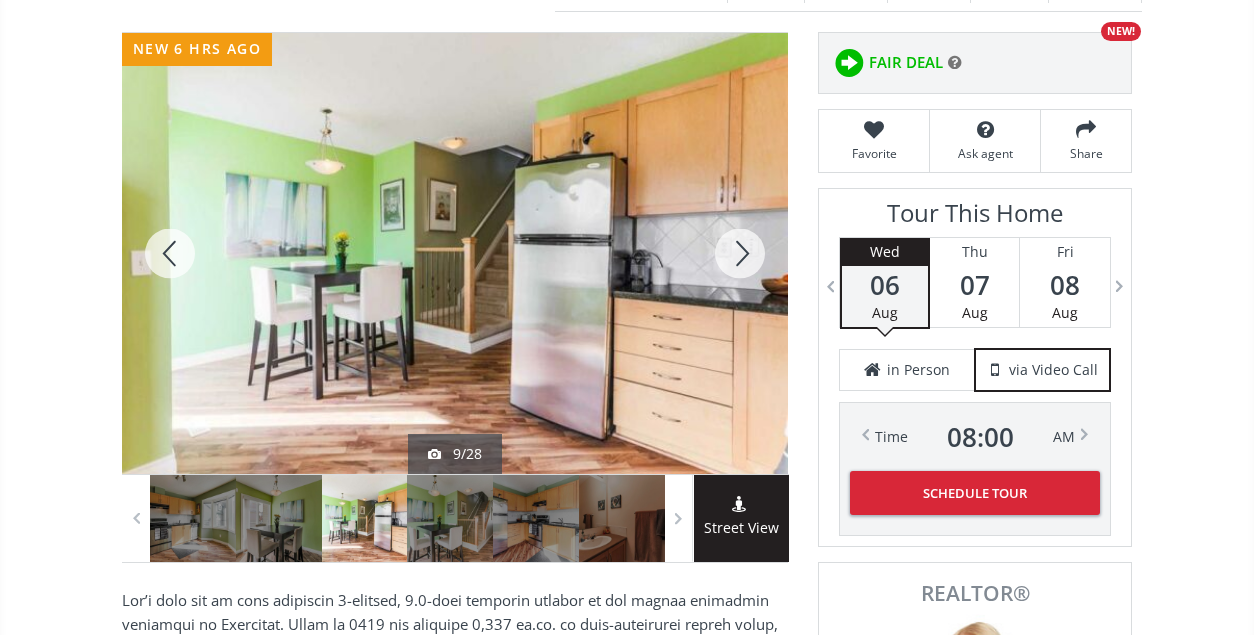 click at bounding box center (740, 253) 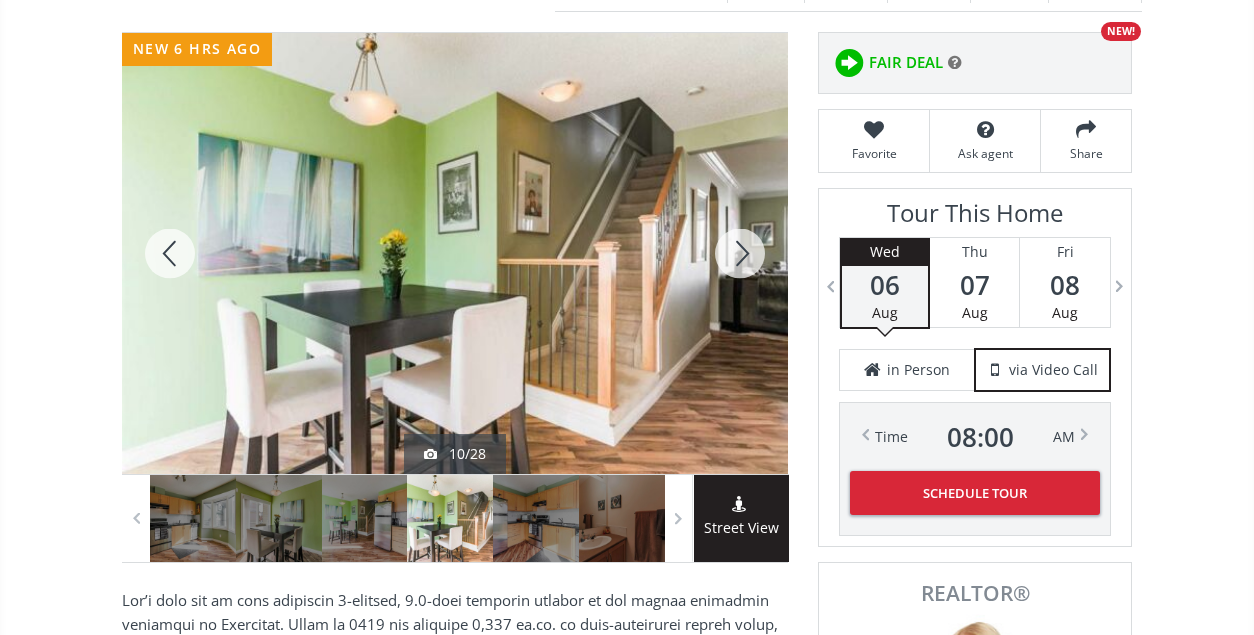 click at bounding box center (740, 253) 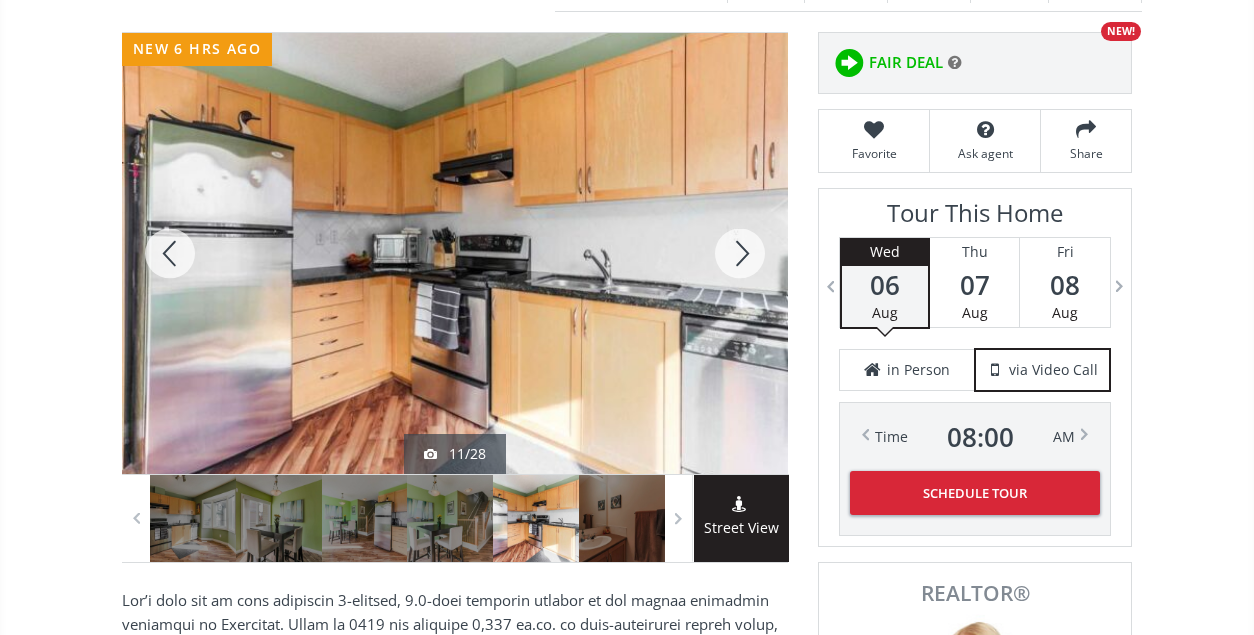 click at bounding box center [740, 253] 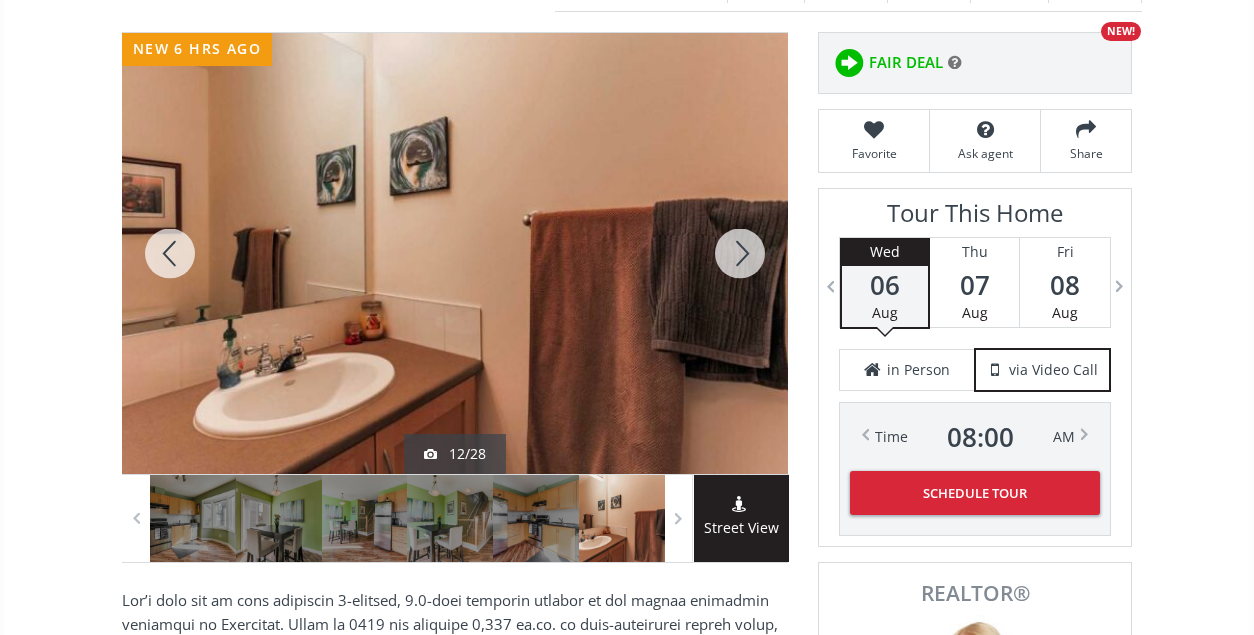 click at bounding box center [740, 253] 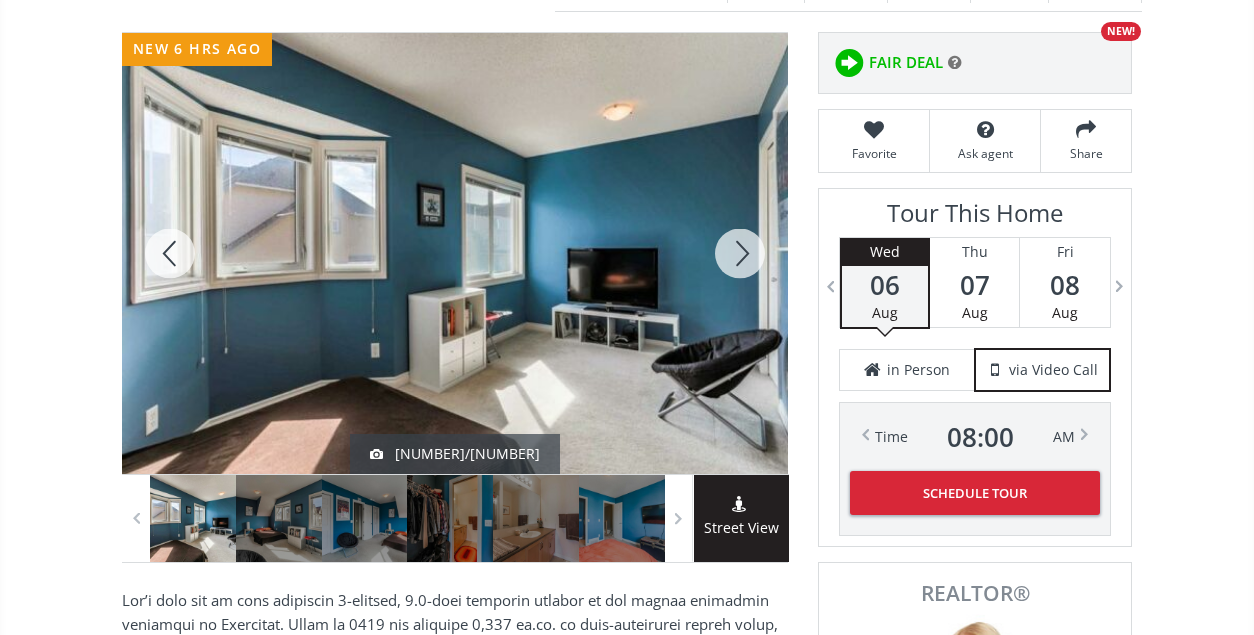 click at bounding box center (740, 253) 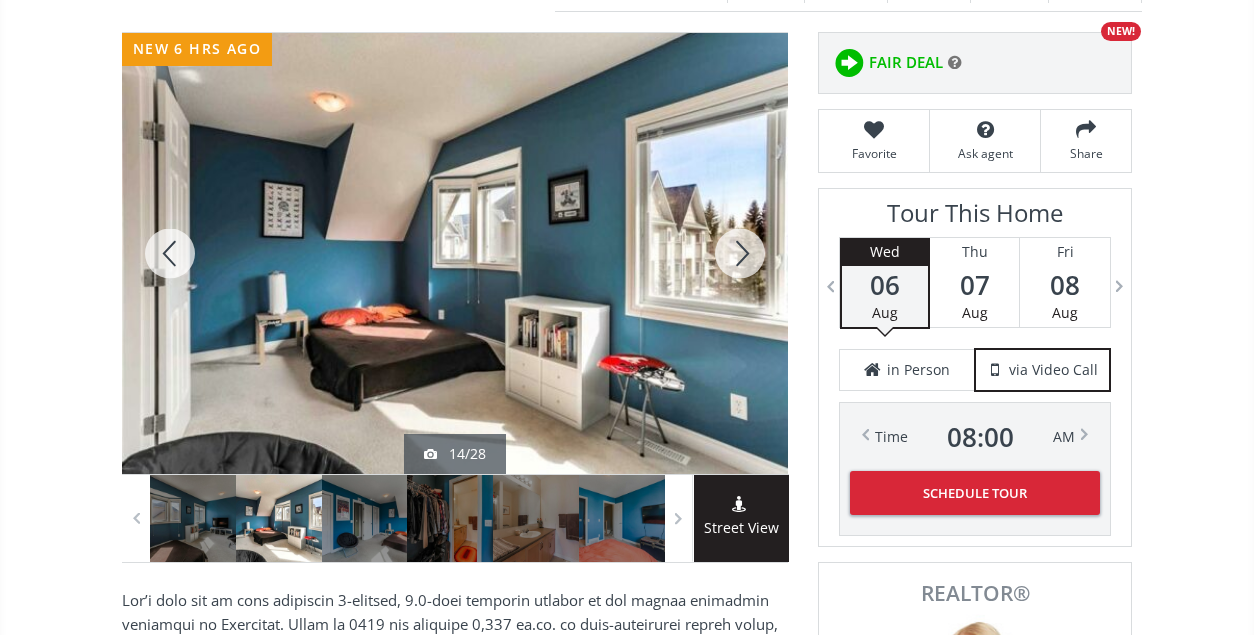 click at bounding box center (740, 253) 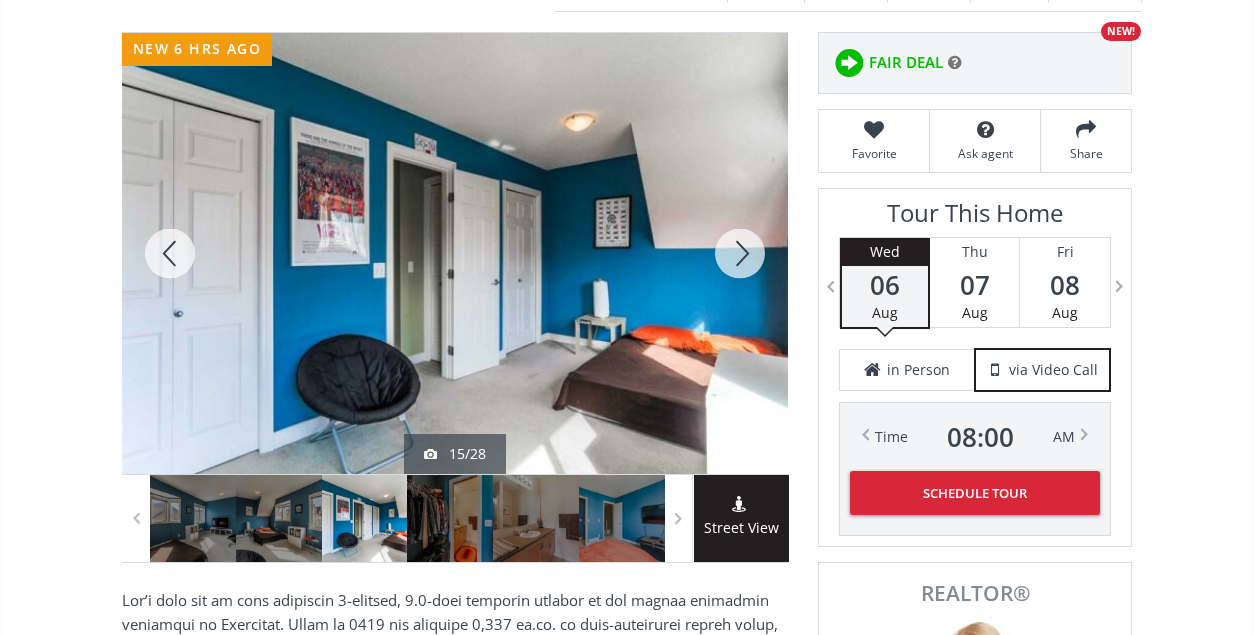 click at bounding box center [740, 253] 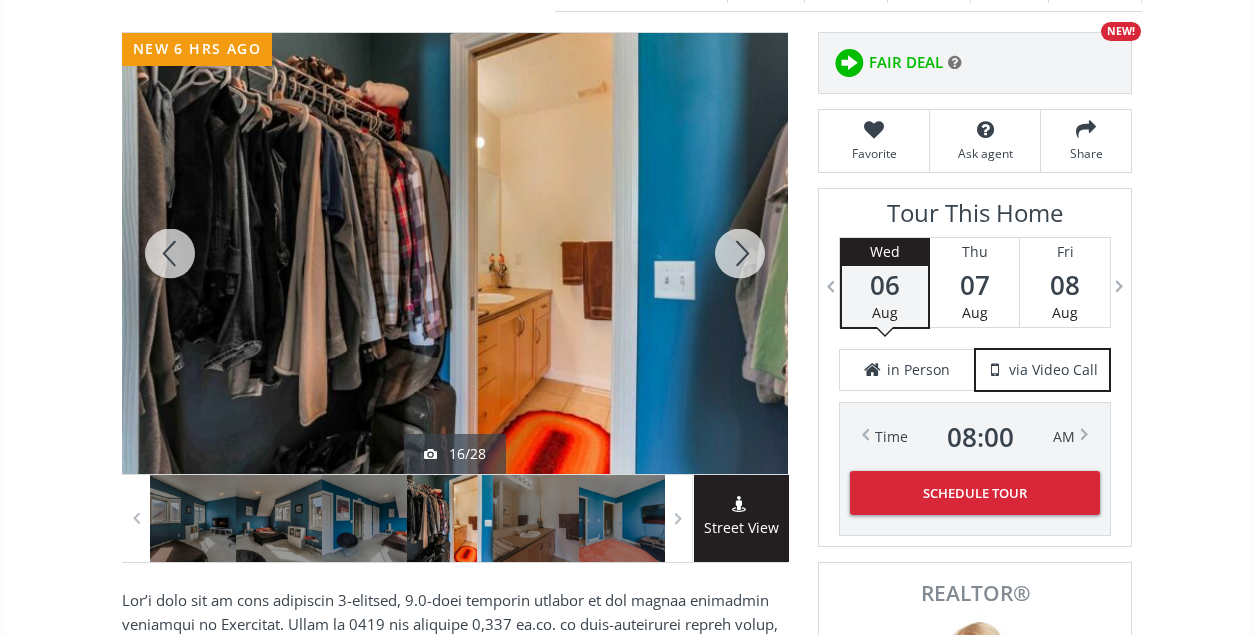 click at bounding box center (740, 253) 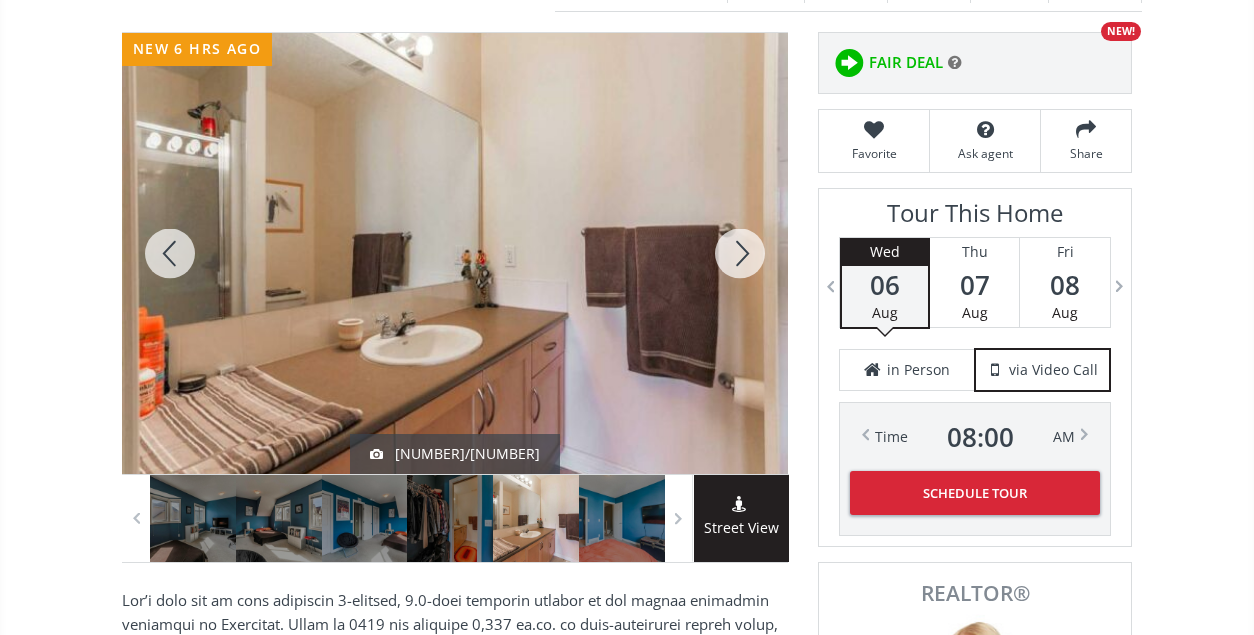 click at bounding box center [740, 253] 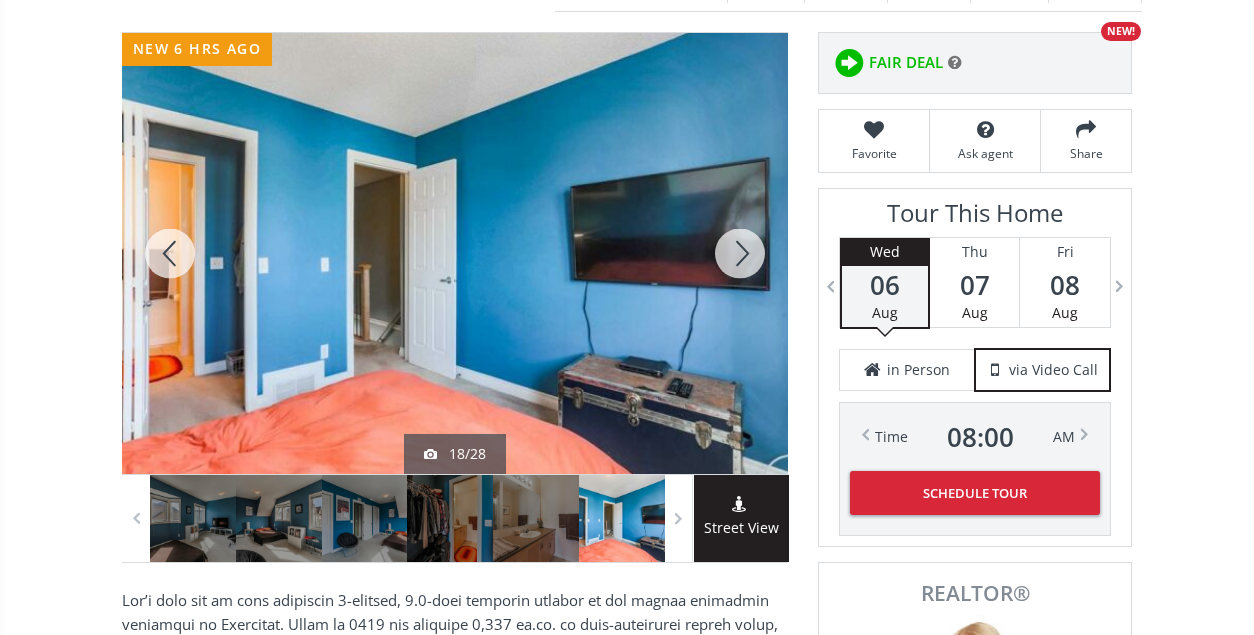 click at bounding box center [740, 253] 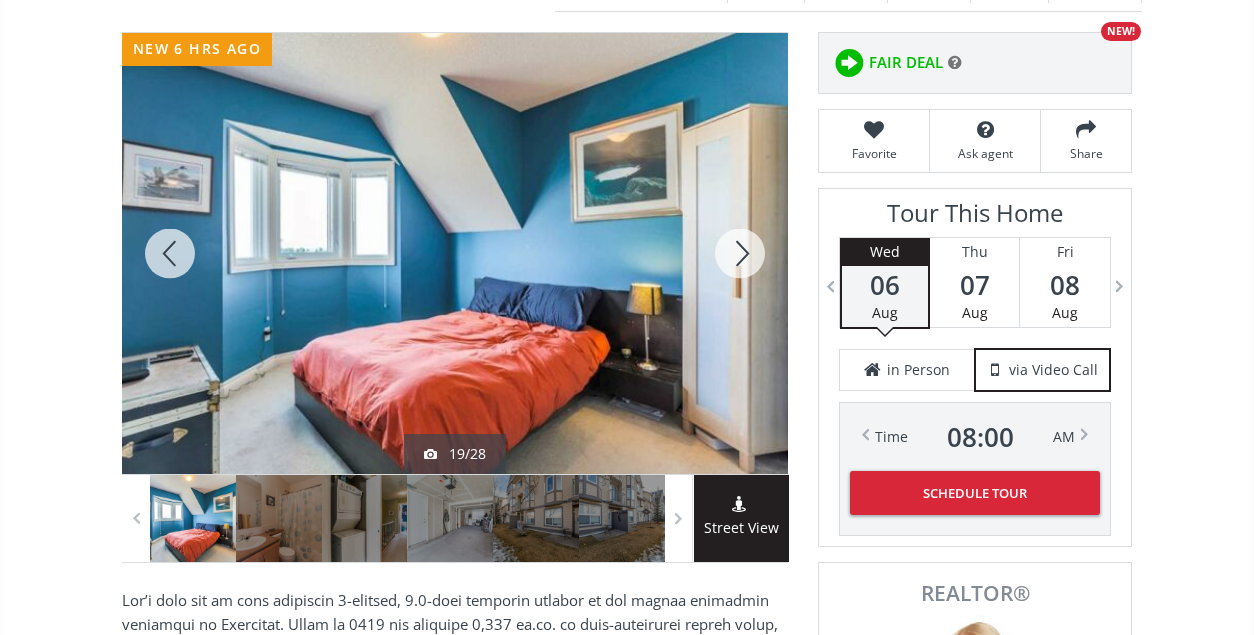 click at bounding box center (740, 253) 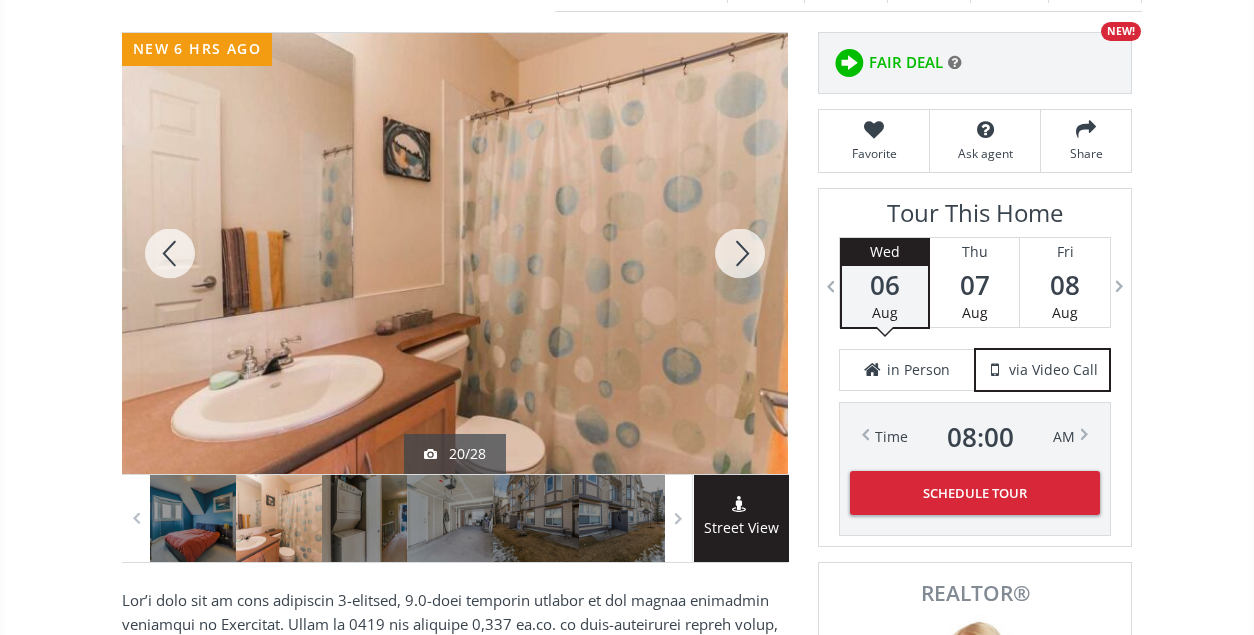click at bounding box center (170, 253) 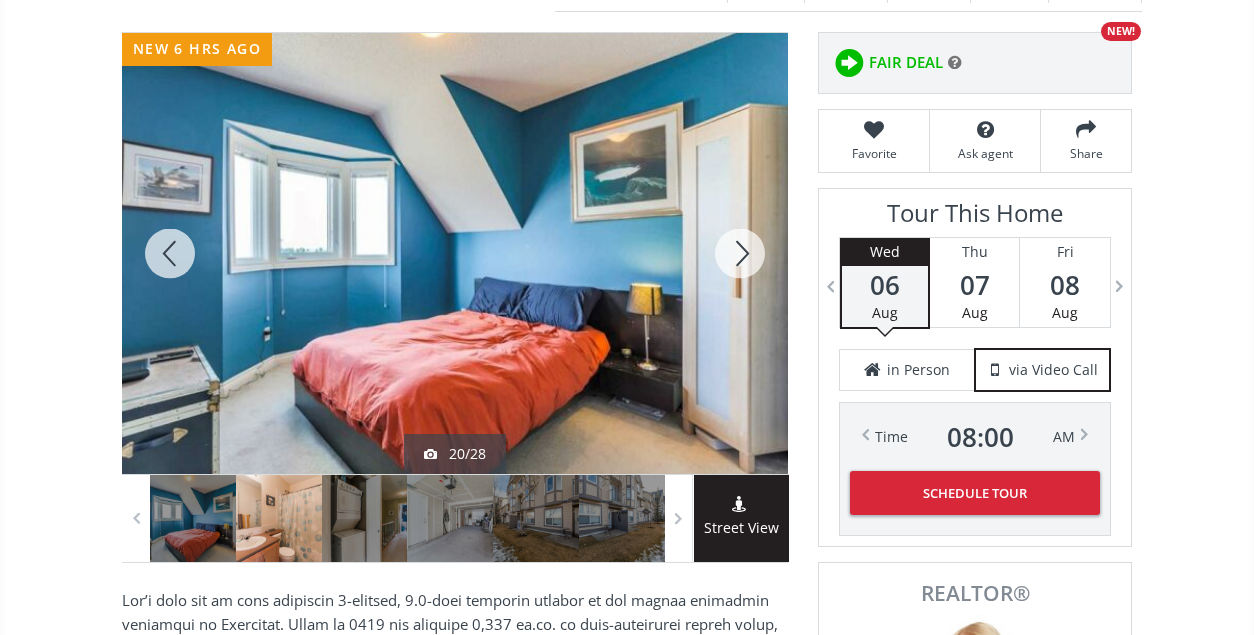 click at bounding box center (170, 253) 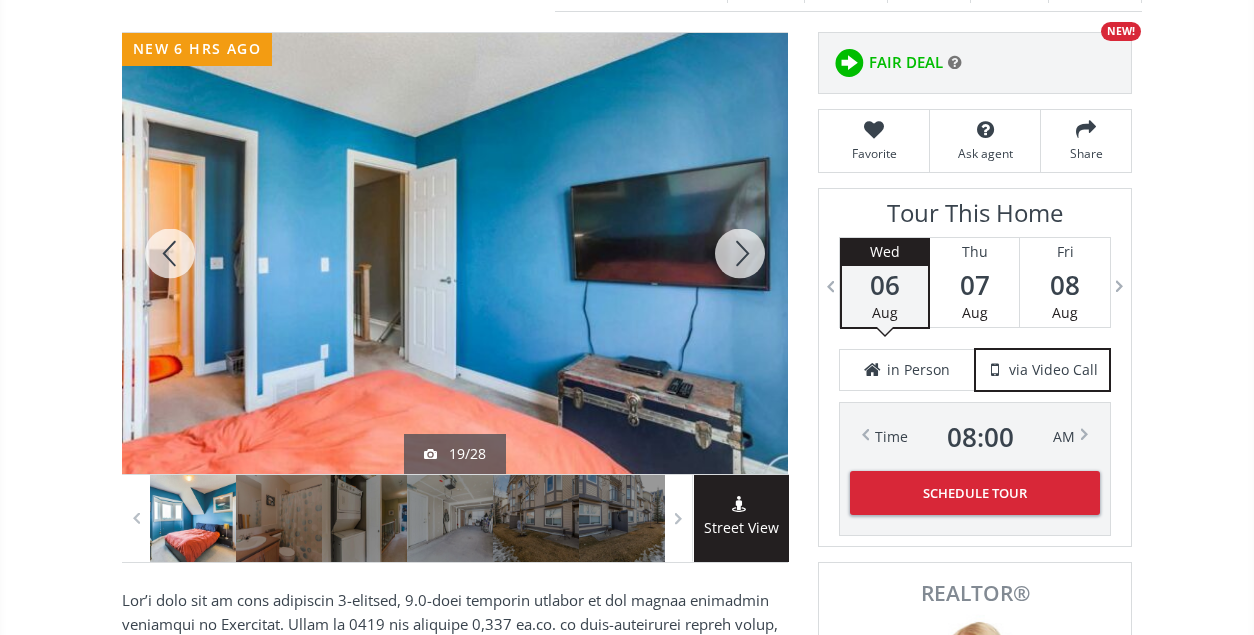click at bounding box center (170, 253) 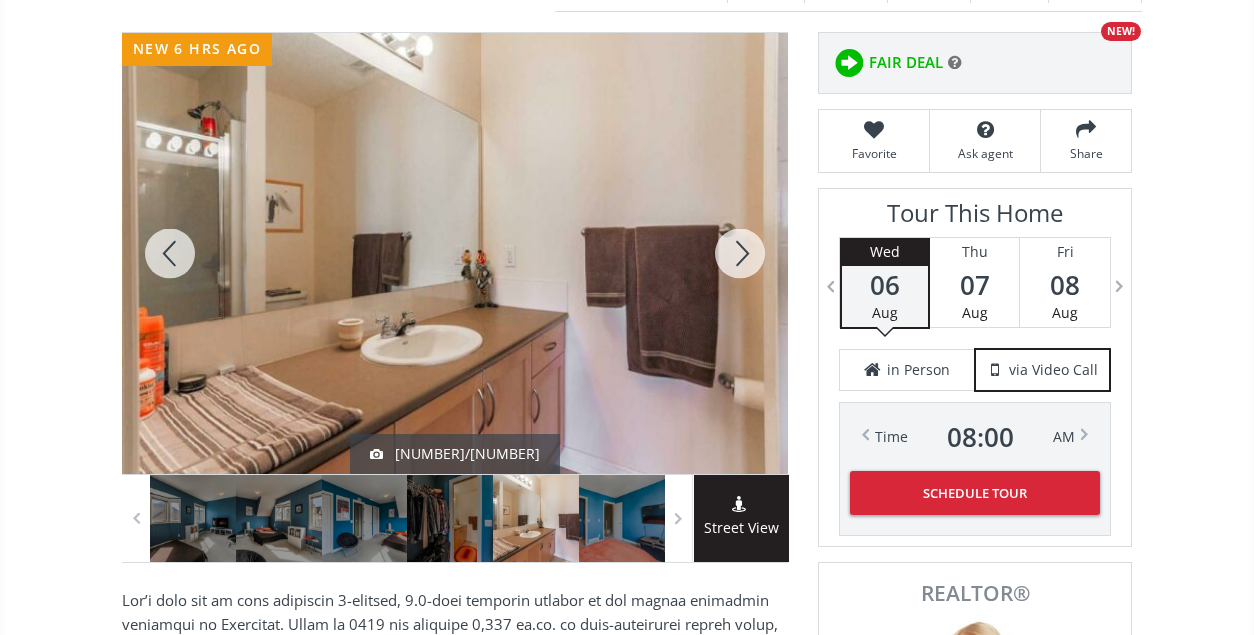 click at bounding box center (170, 253) 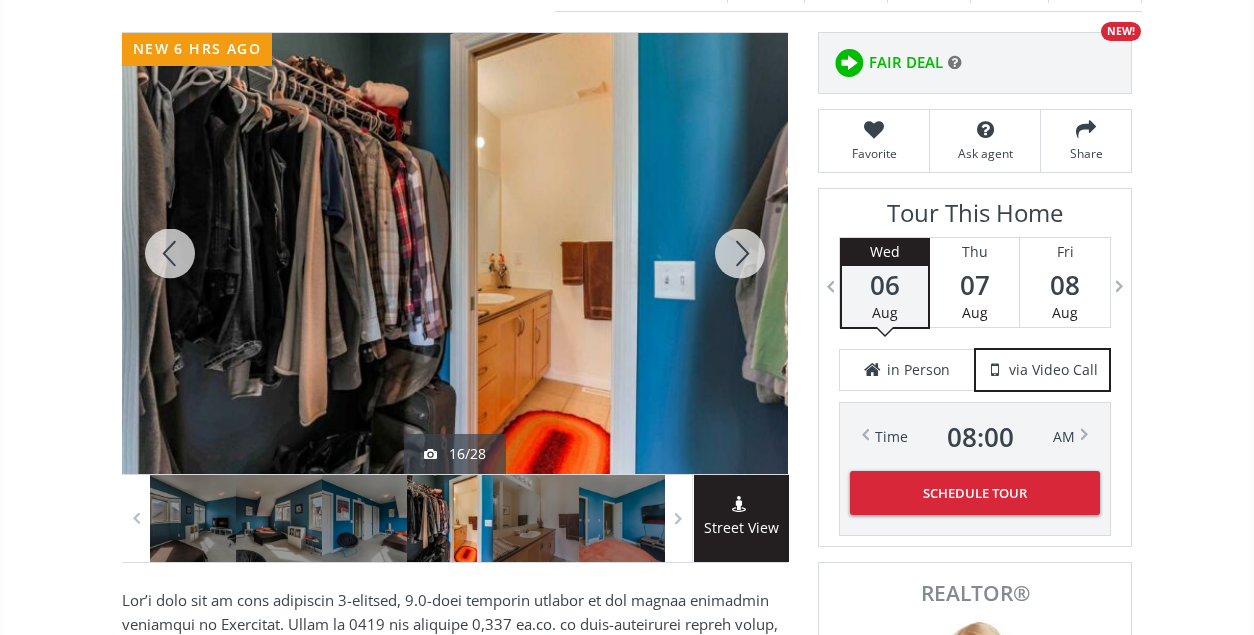 click at bounding box center (740, 253) 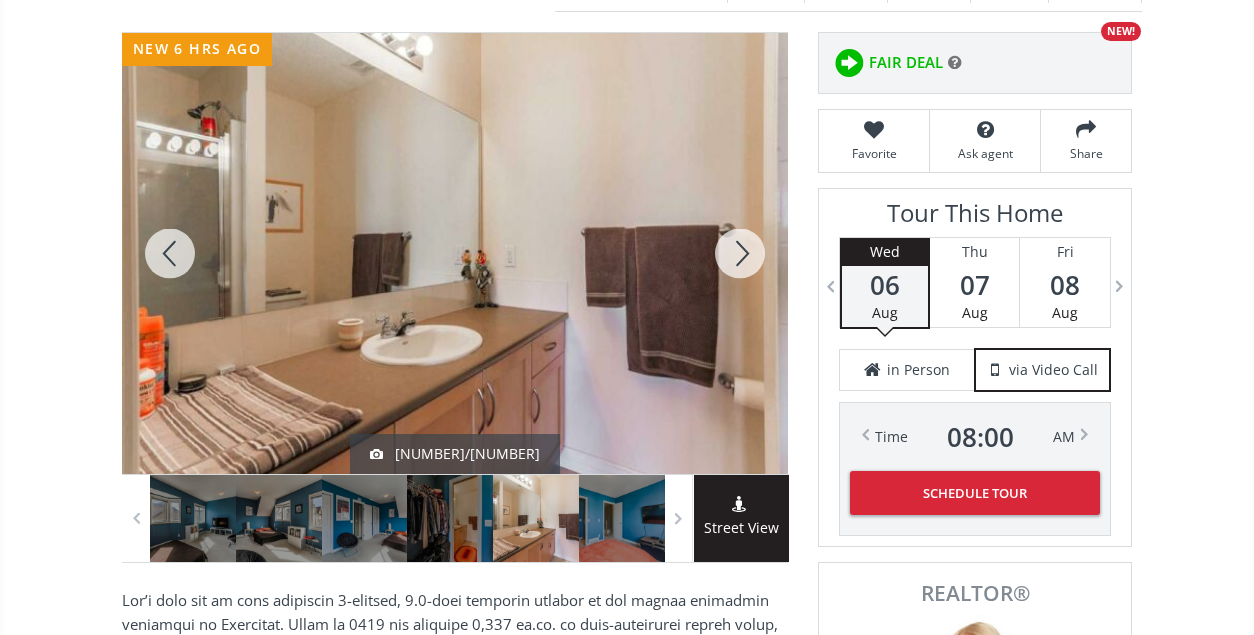 click at bounding box center [740, 253] 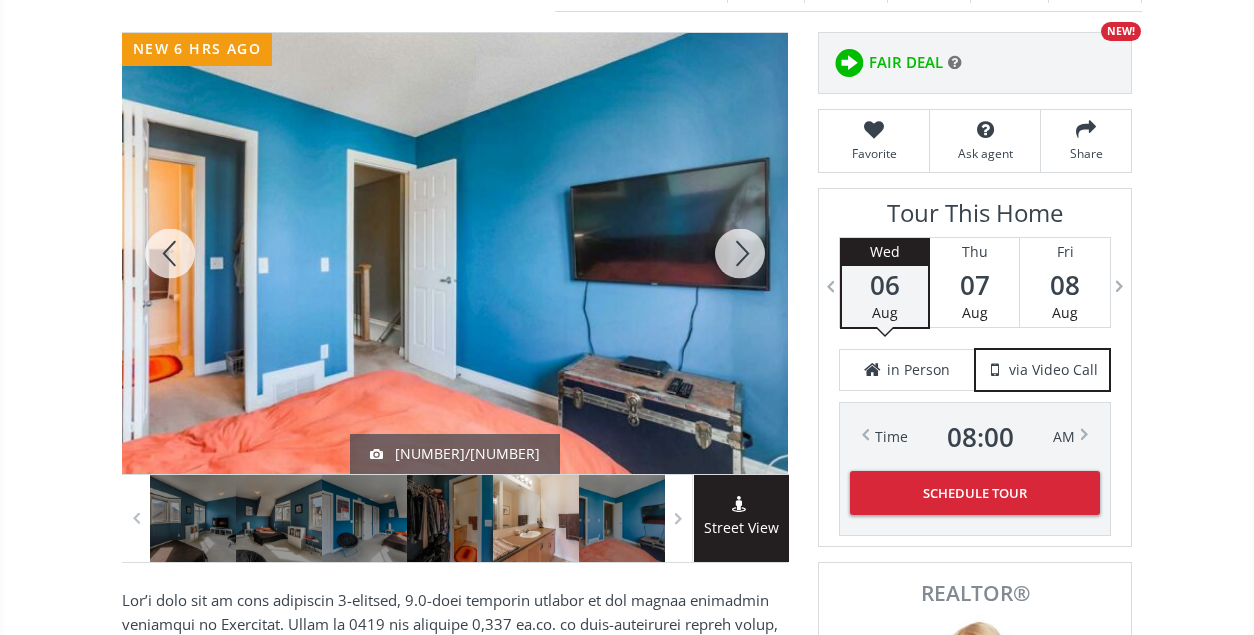 click at bounding box center [740, 253] 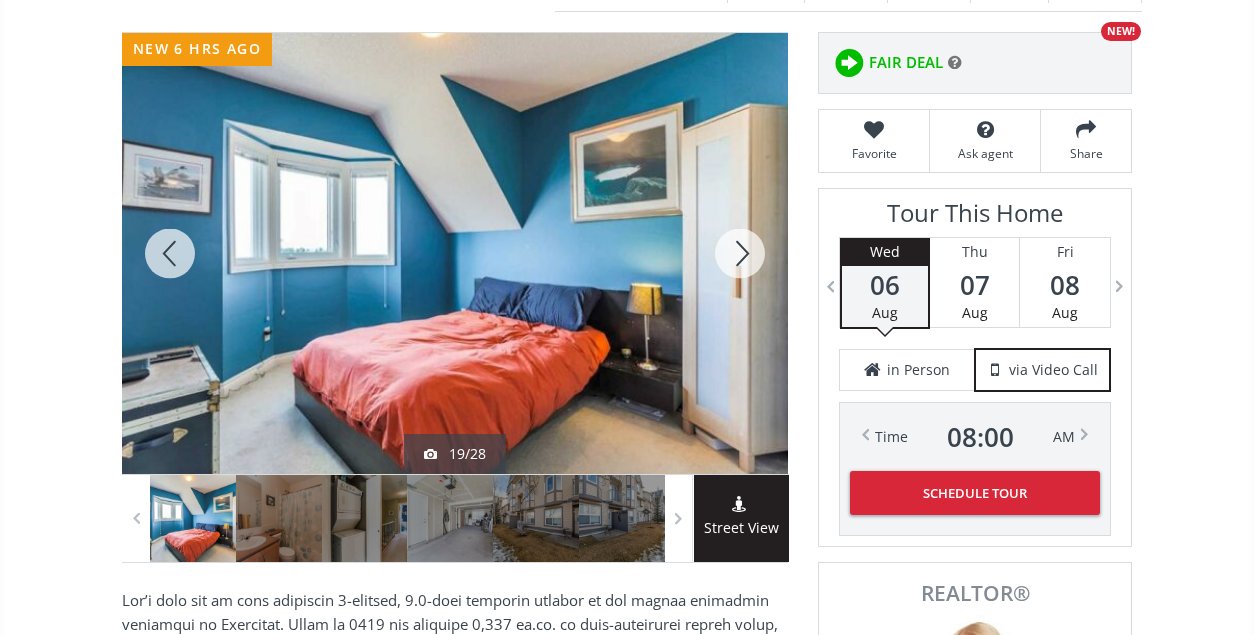 click at bounding box center (740, 253) 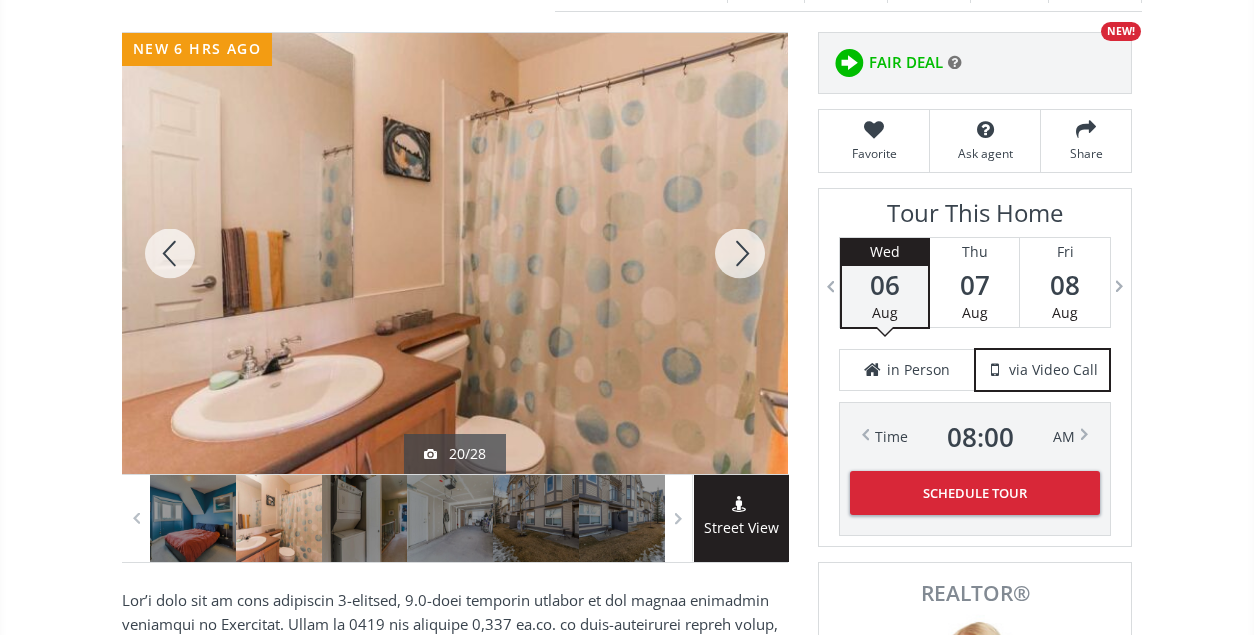 click at bounding box center [740, 253] 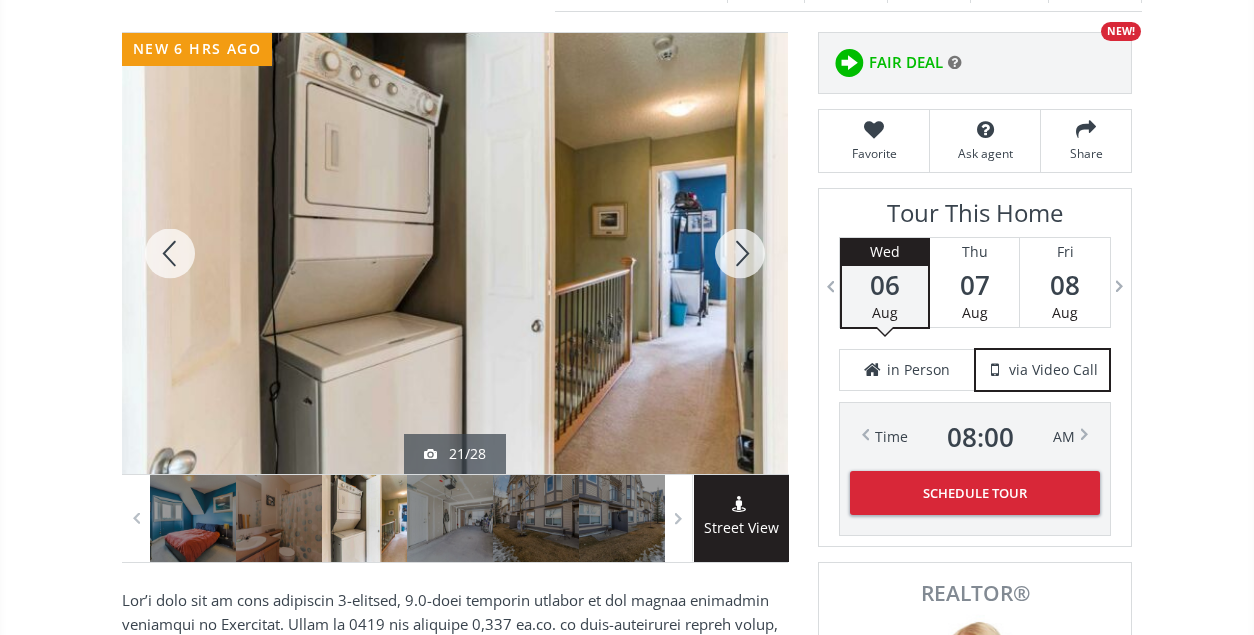 click at bounding box center (740, 253) 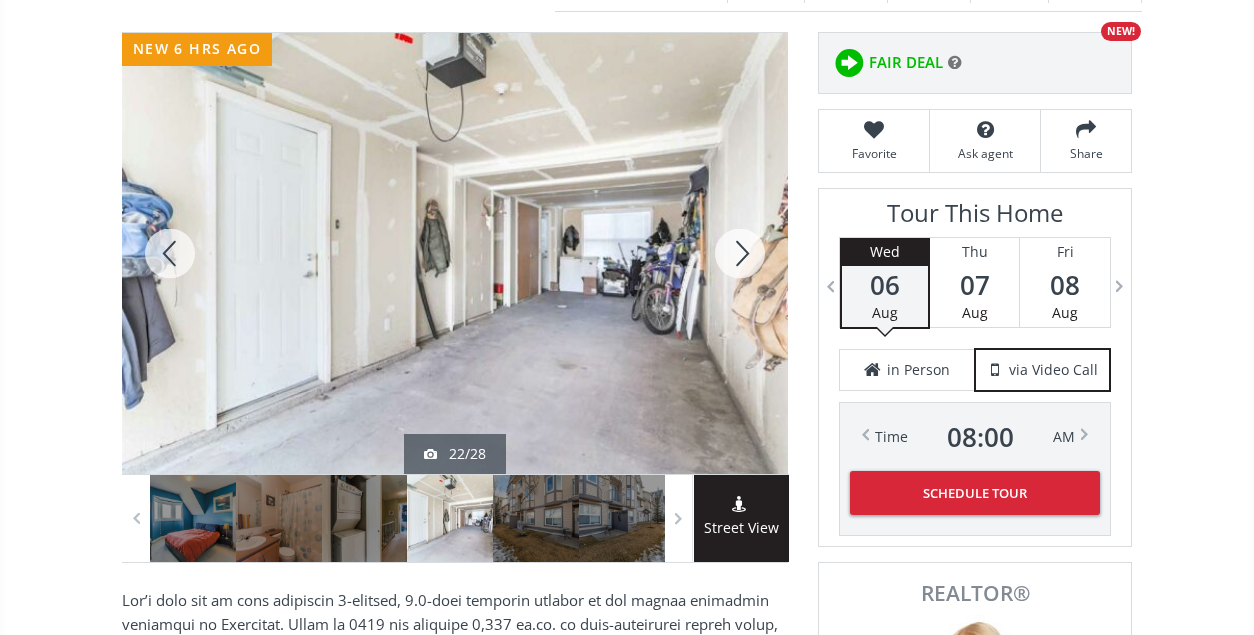 click at bounding box center (740, 253) 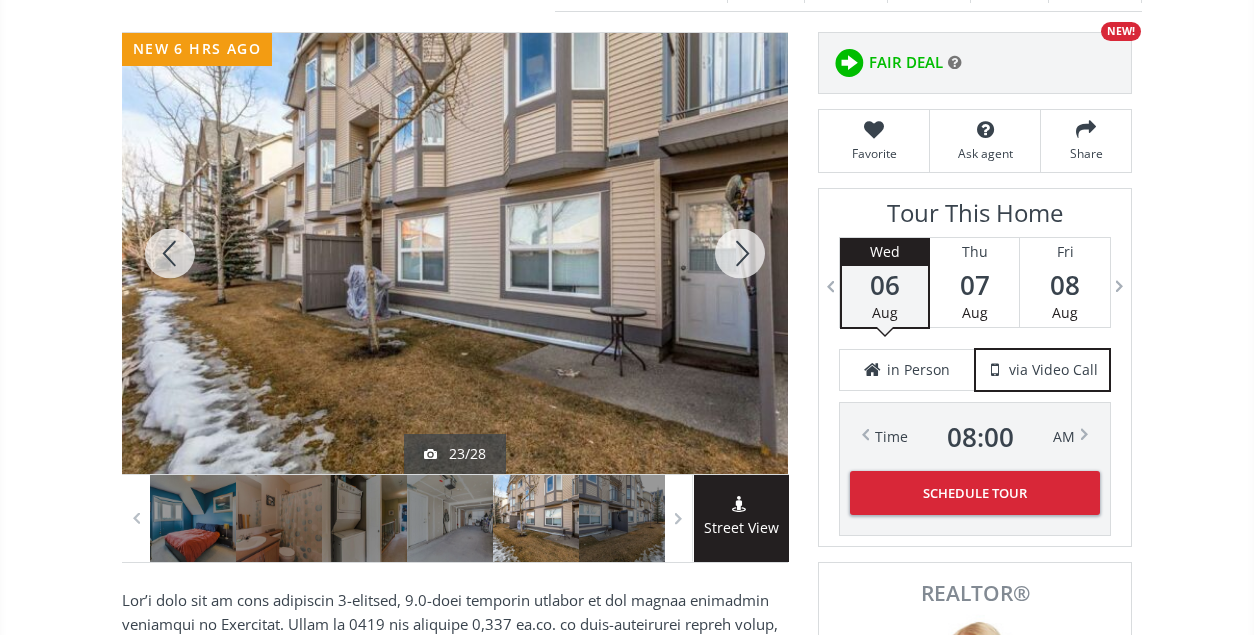 click at bounding box center (740, 253) 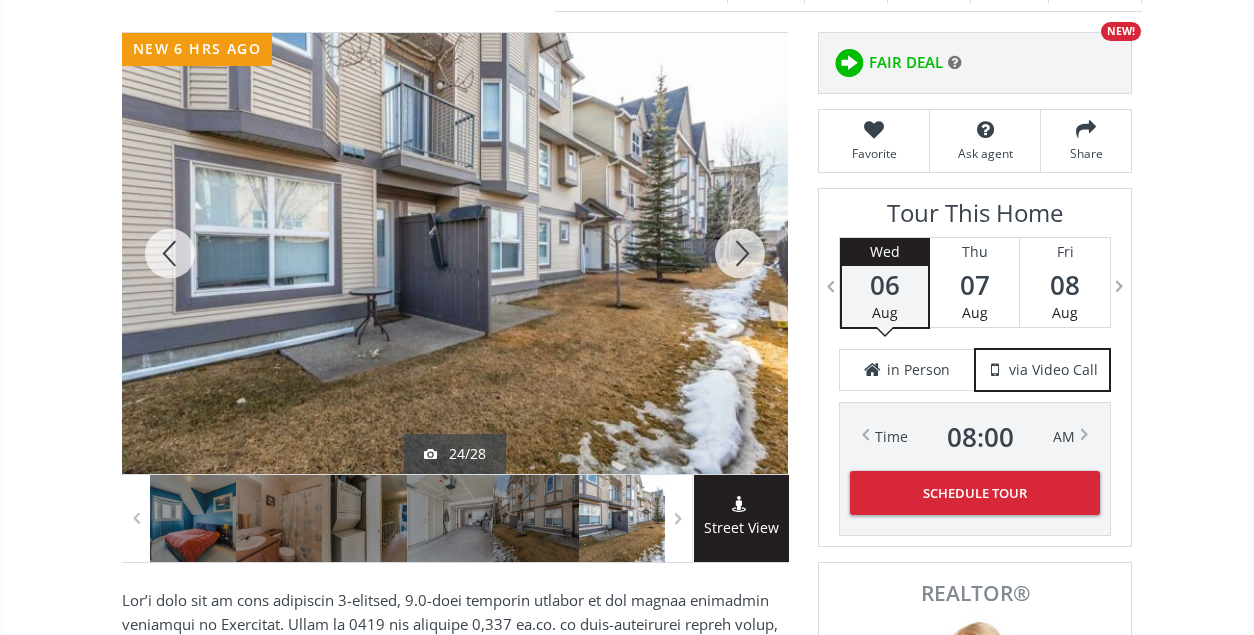 click at bounding box center [740, 253] 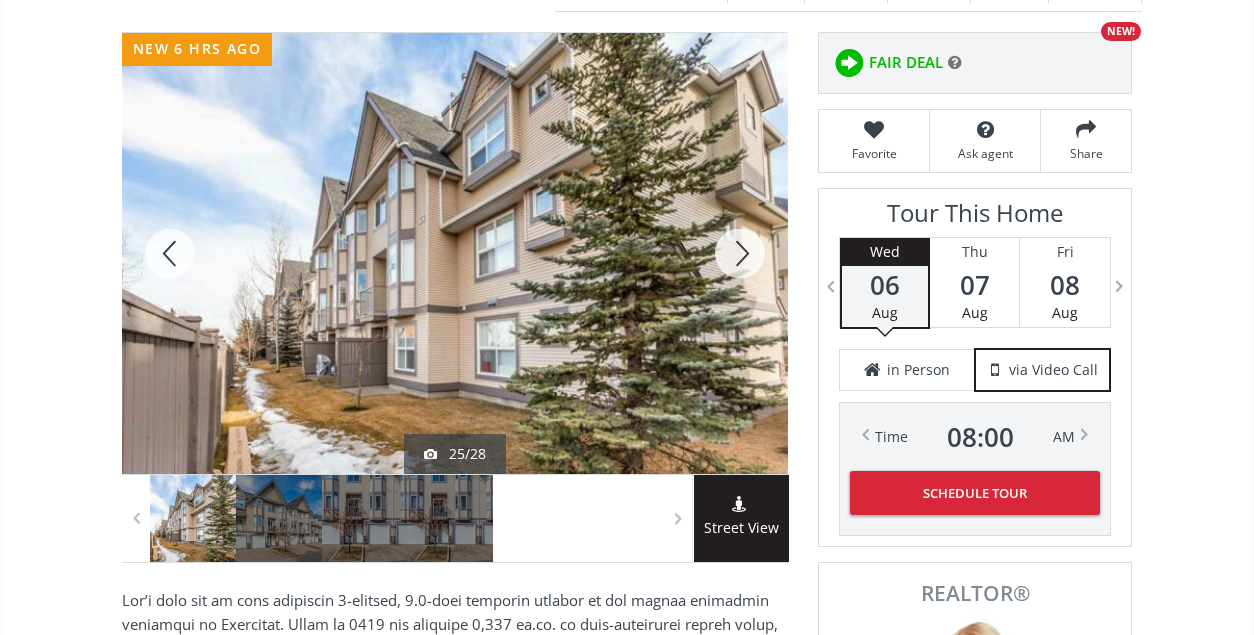 click at bounding box center (740, 253) 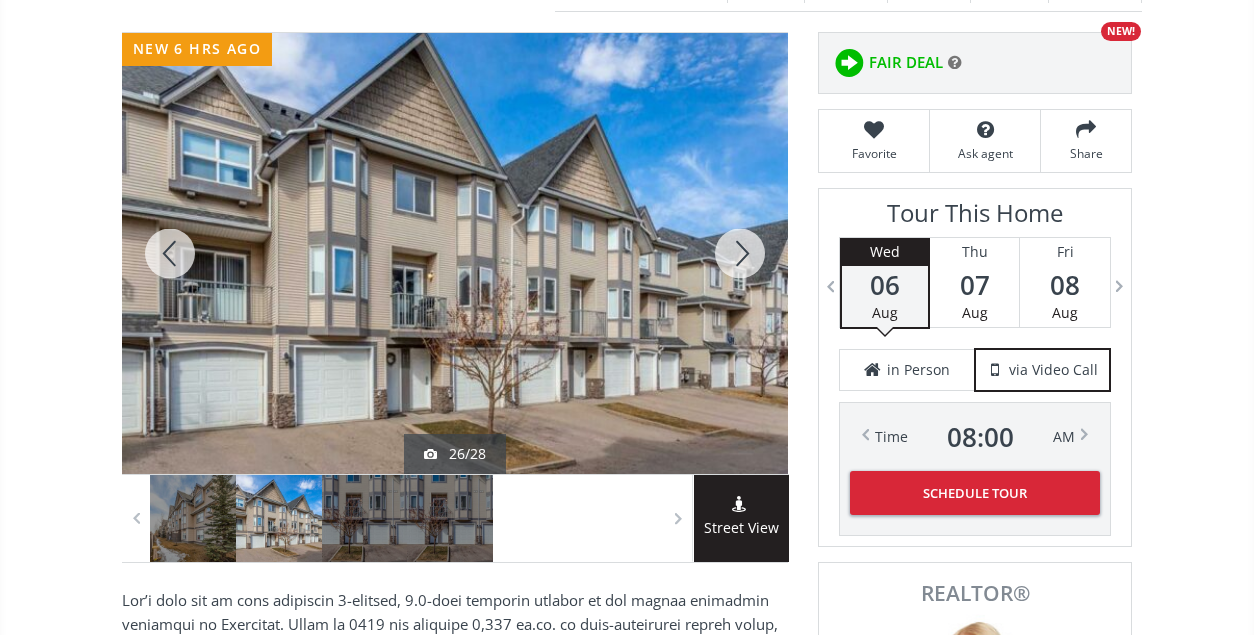 click at bounding box center (740, 253) 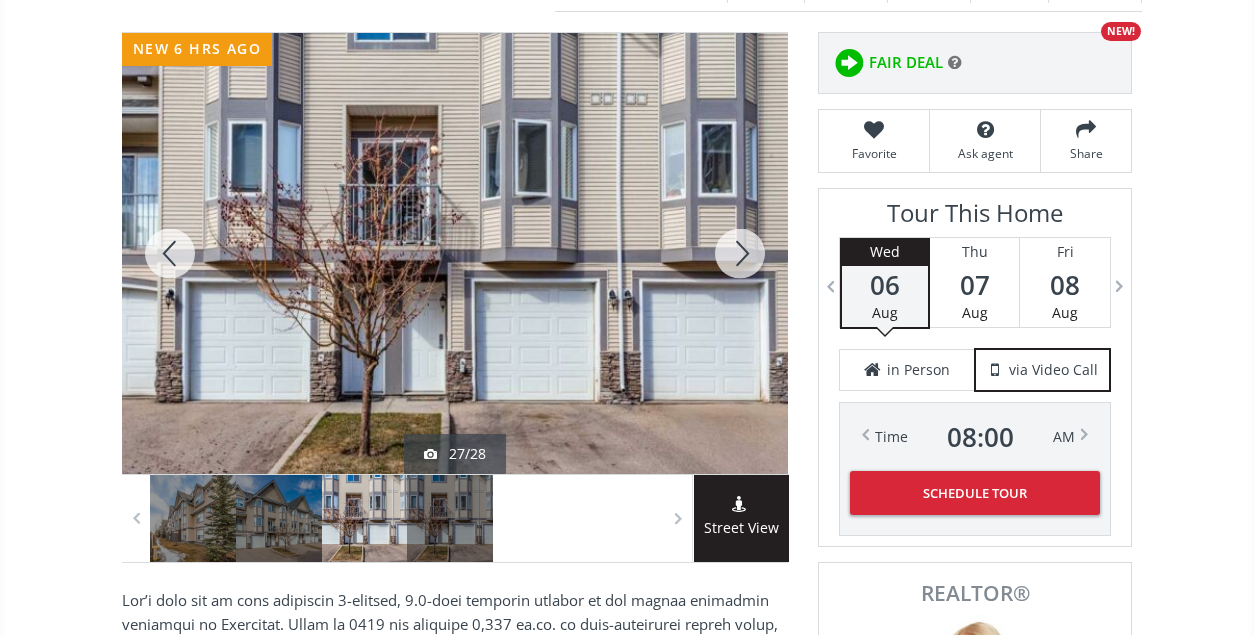 scroll, scrollTop: 0, scrollLeft: 0, axis: both 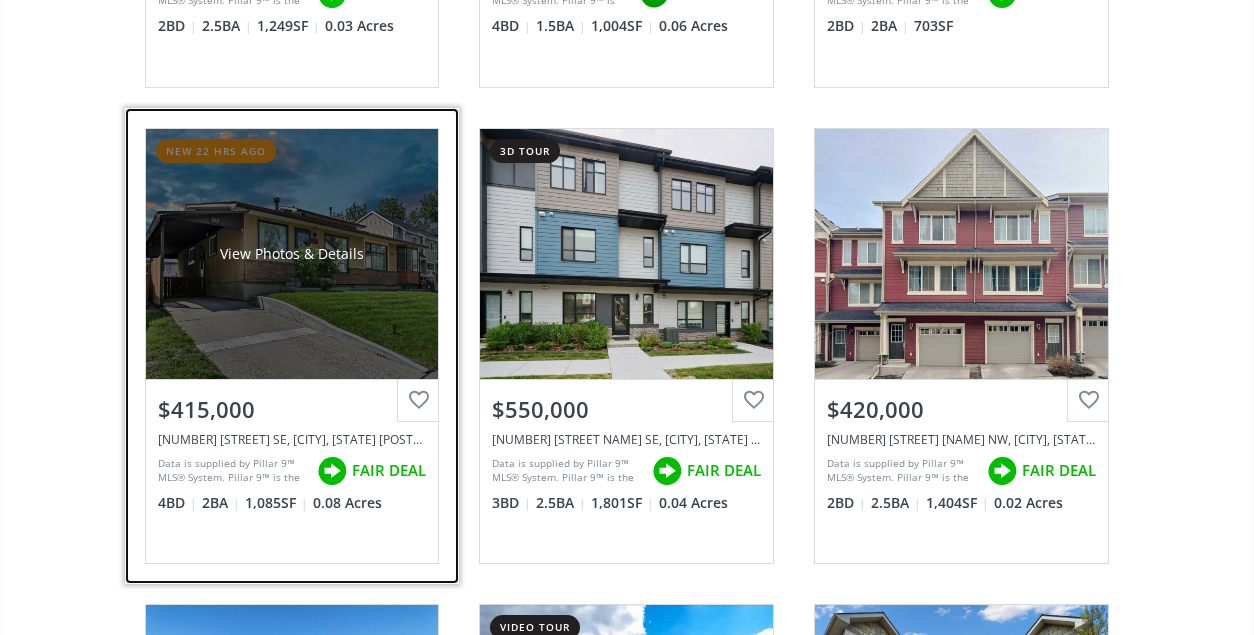 click on "View Photos & Details" at bounding box center [292, 254] 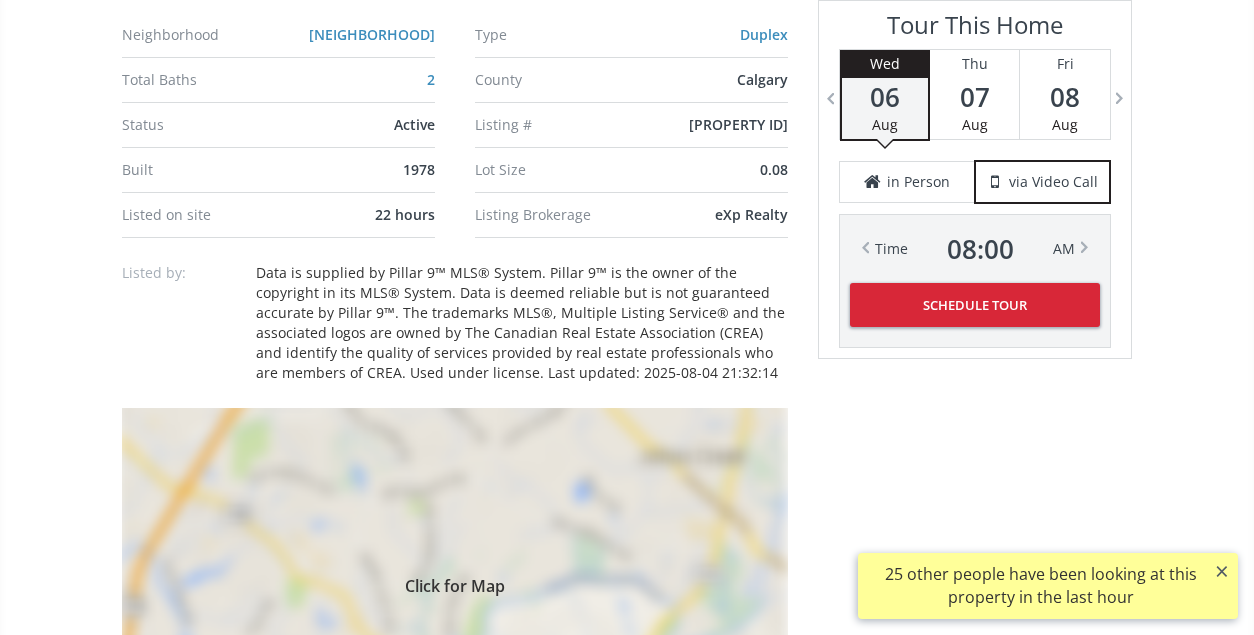 scroll, scrollTop: 1800, scrollLeft: 0, axis: vertical 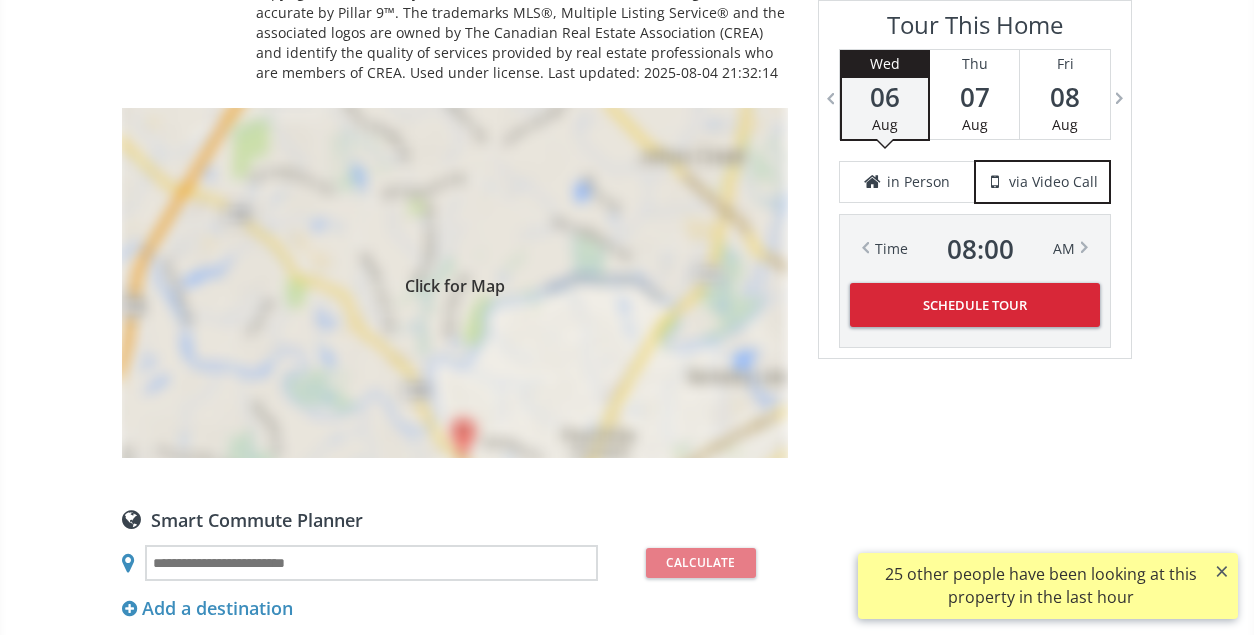 click on "Click for Map" at bounding box center (455, 283) 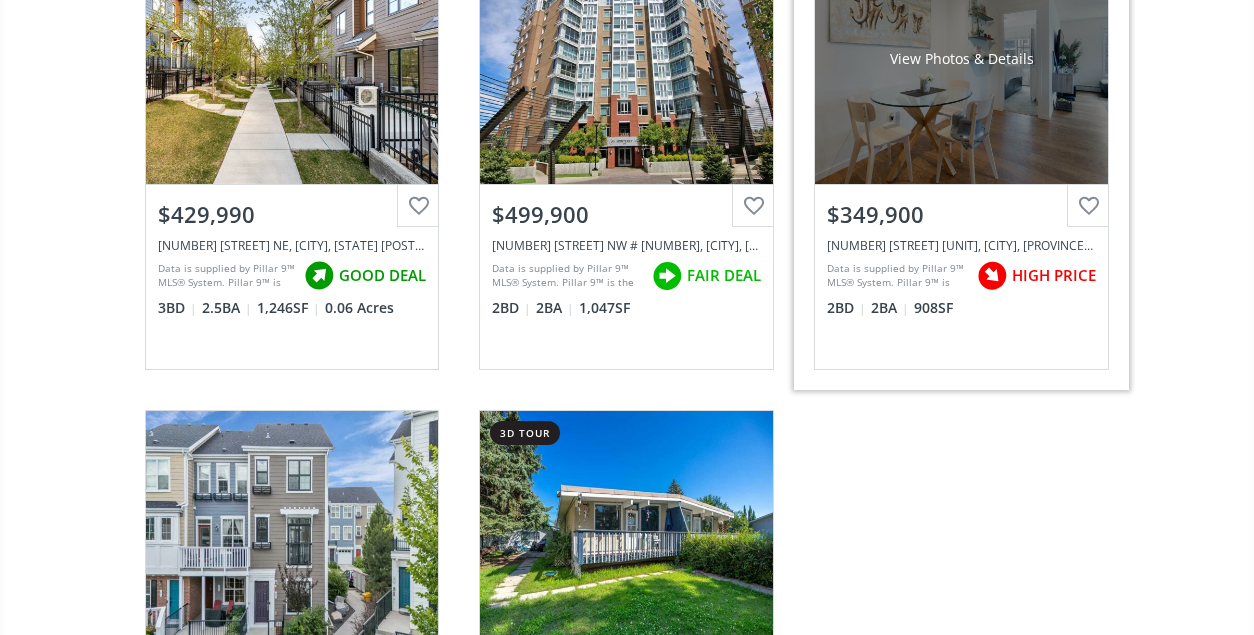 scroll, scrollTop: 7300, scrollLeft: 0, axis: vertical 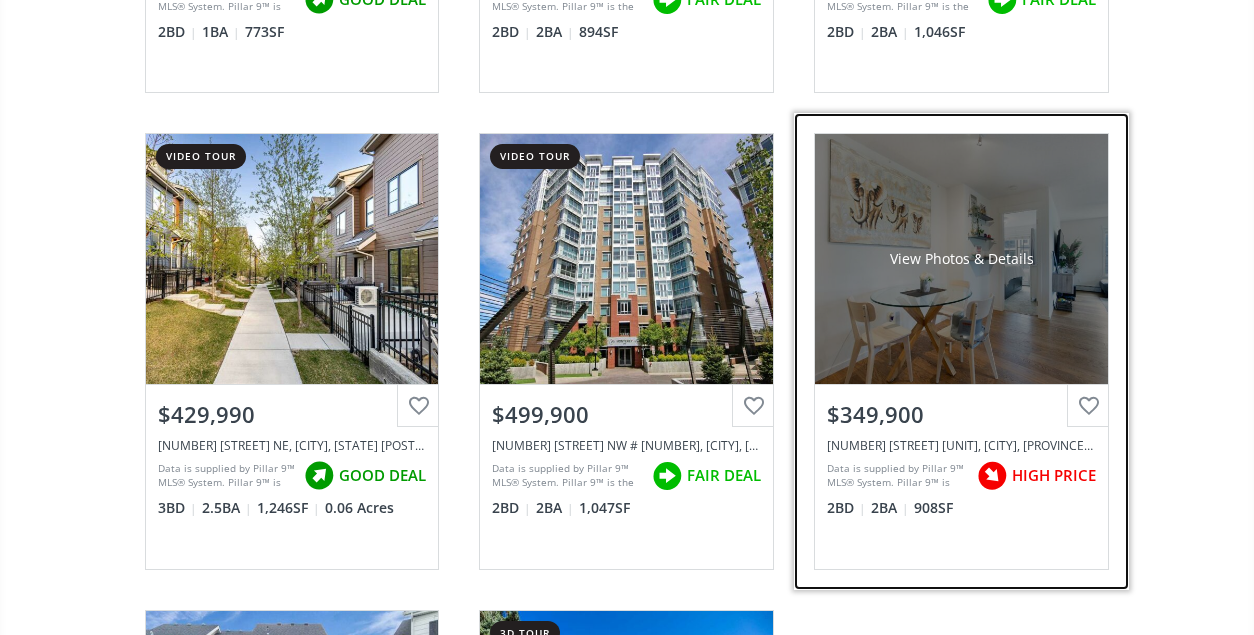 click on "View Photos & Details" at bounding box center (962, 259) 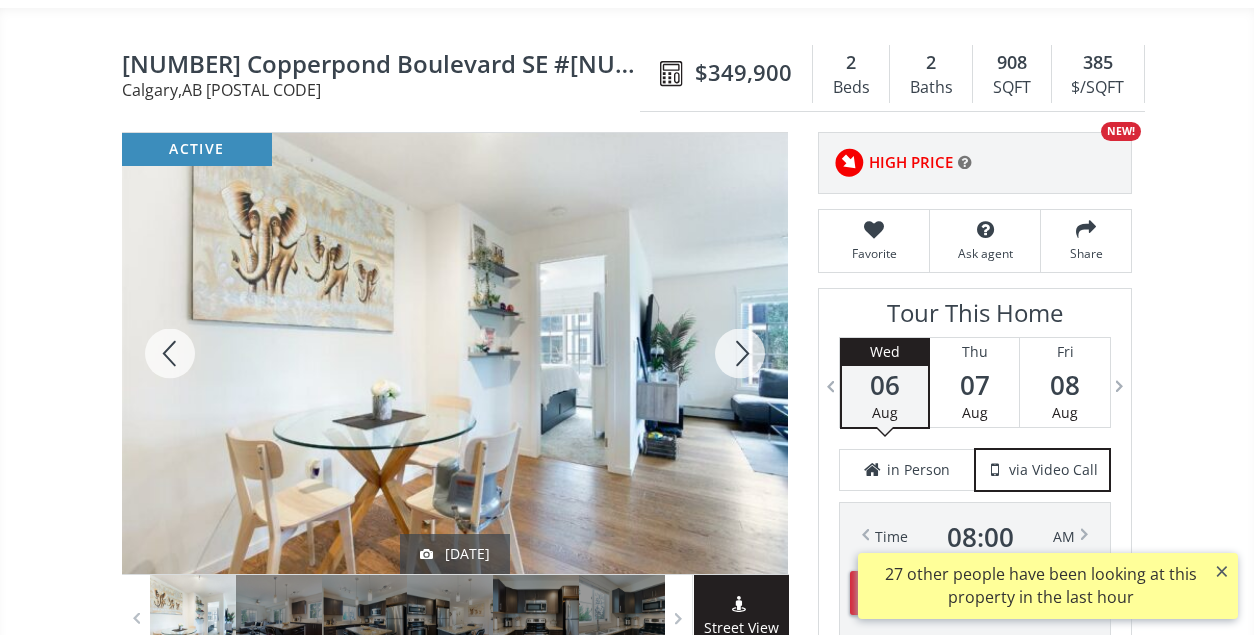 scroll, scrollTop: 400, scrollLeft: 0, axis: vertical 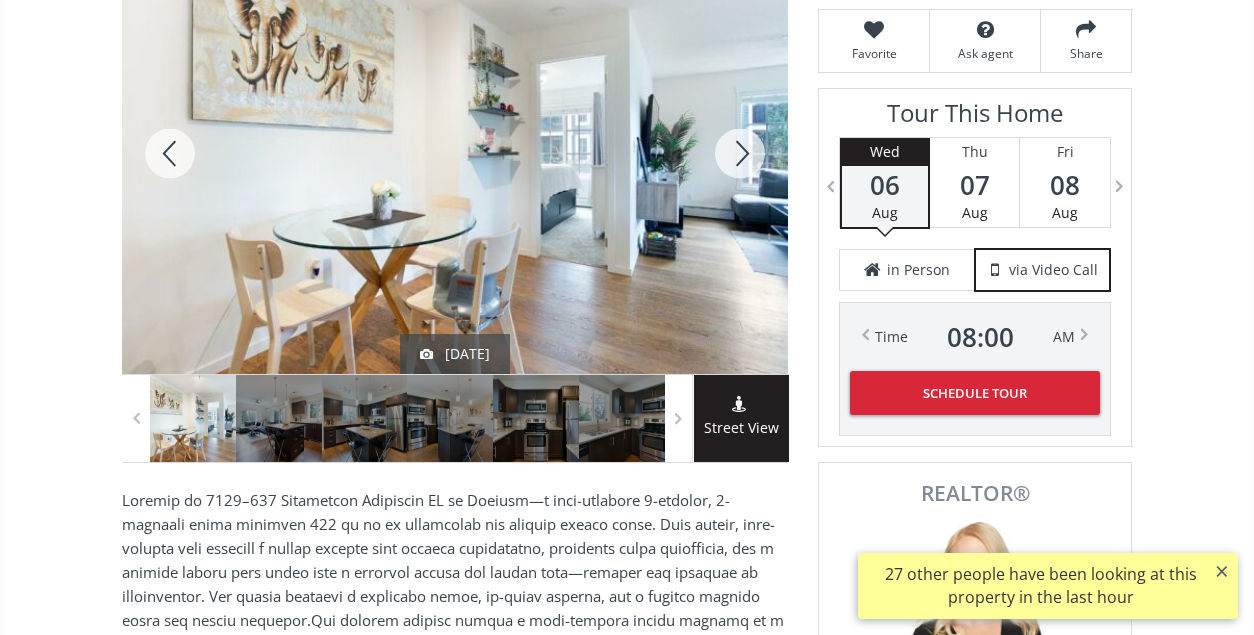 click at bounding box center [740, 153] 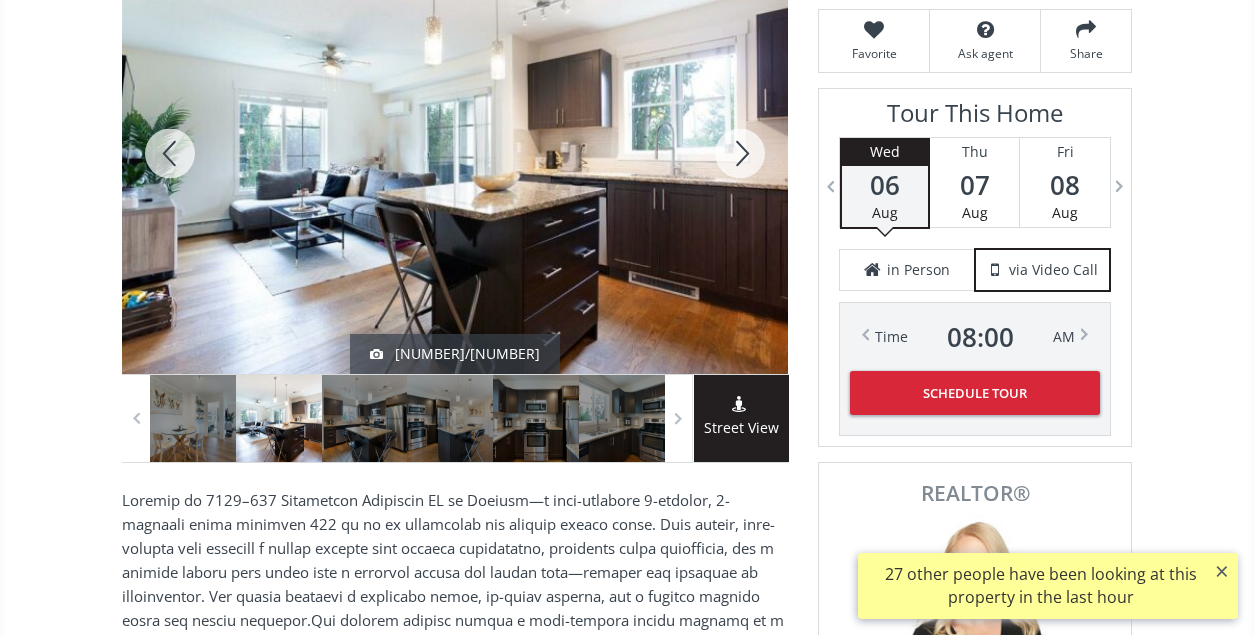 click at bounding box center (740, 153) 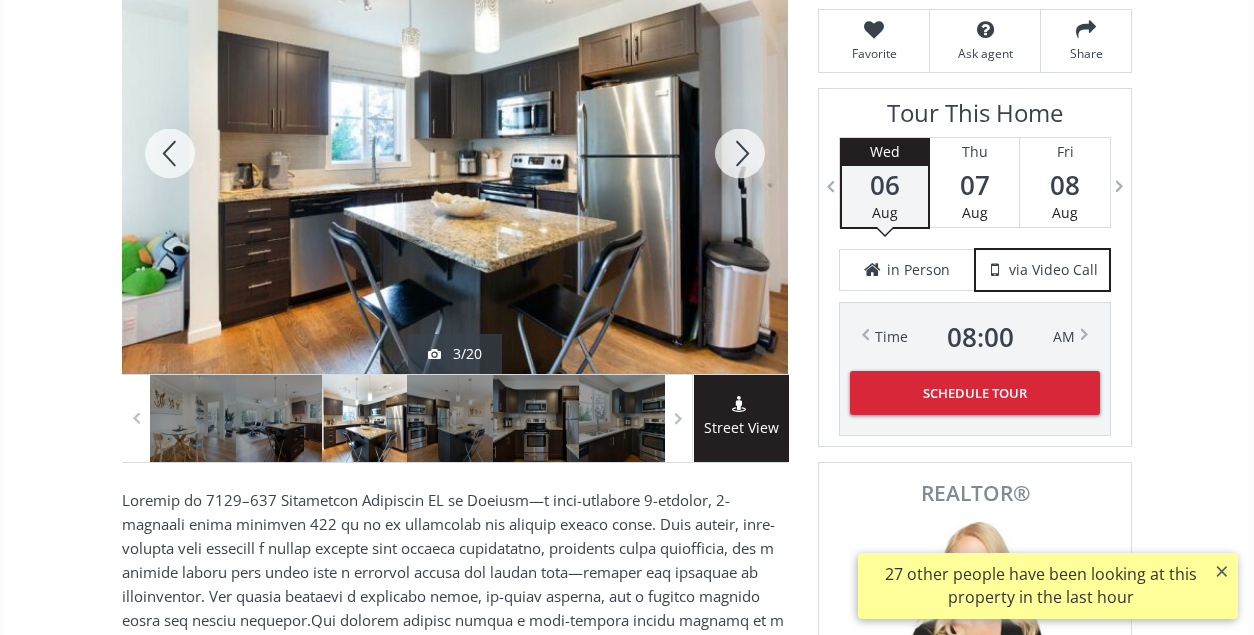 click at bounding box center (740, 153) 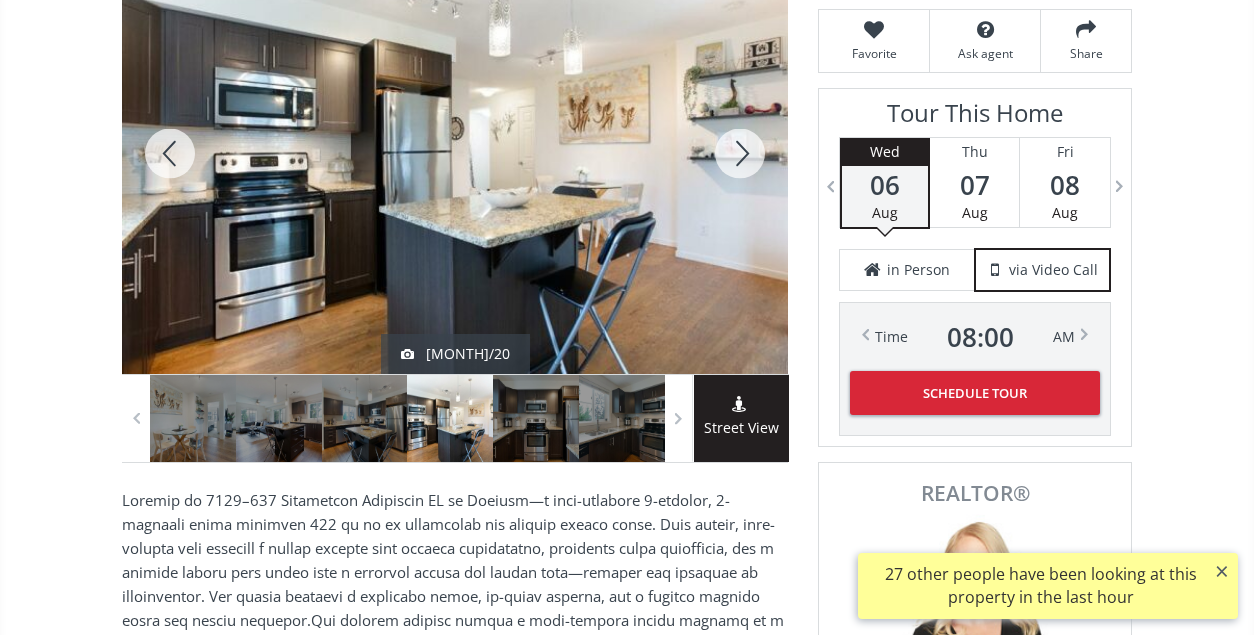 click at bounding box center (740, 153) 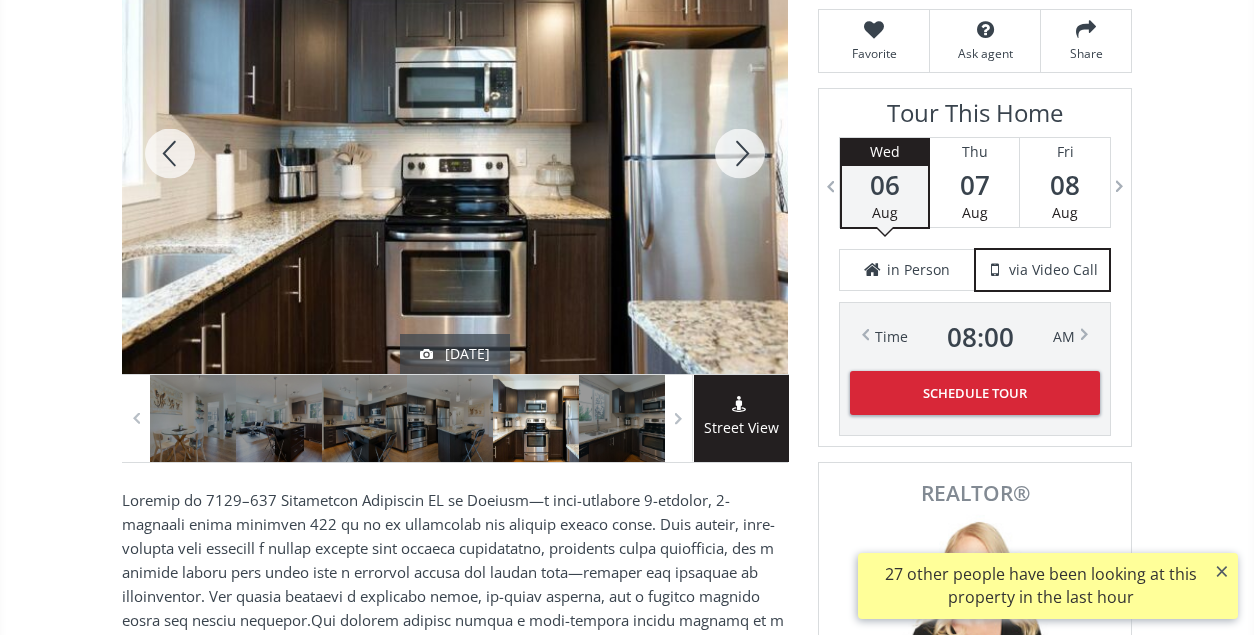 click at bounding box center (740, 153) 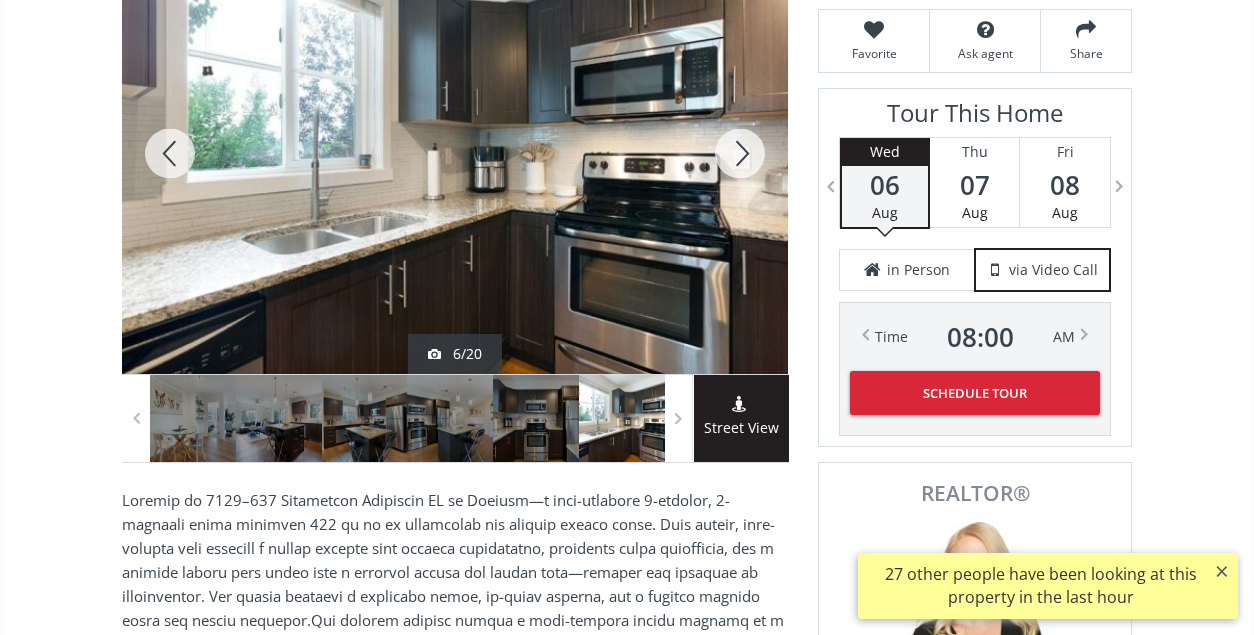 click at bounding box center (740, 153) 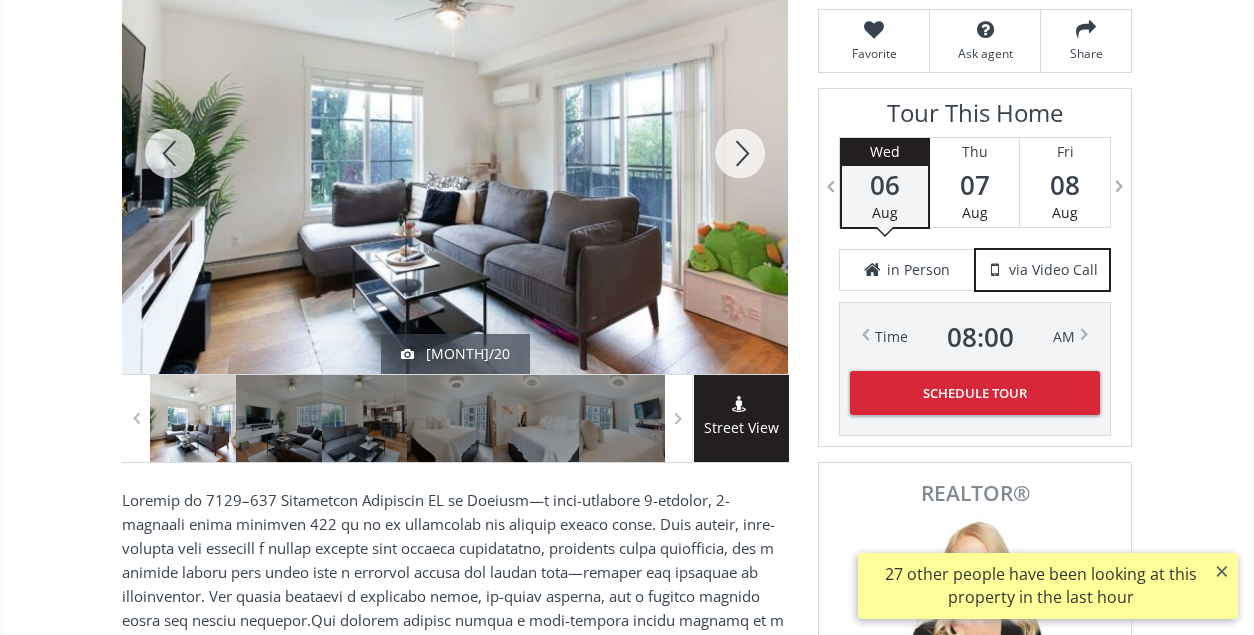 click at bounding box center [740, 153] 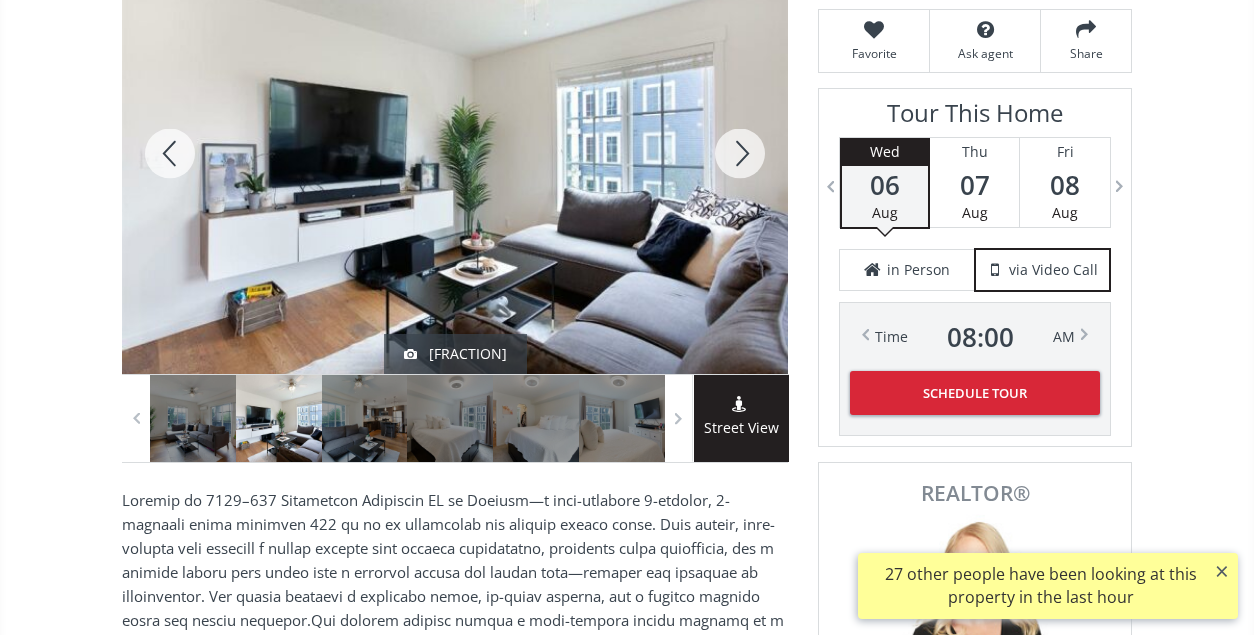 click at bounding box center (740, 153) 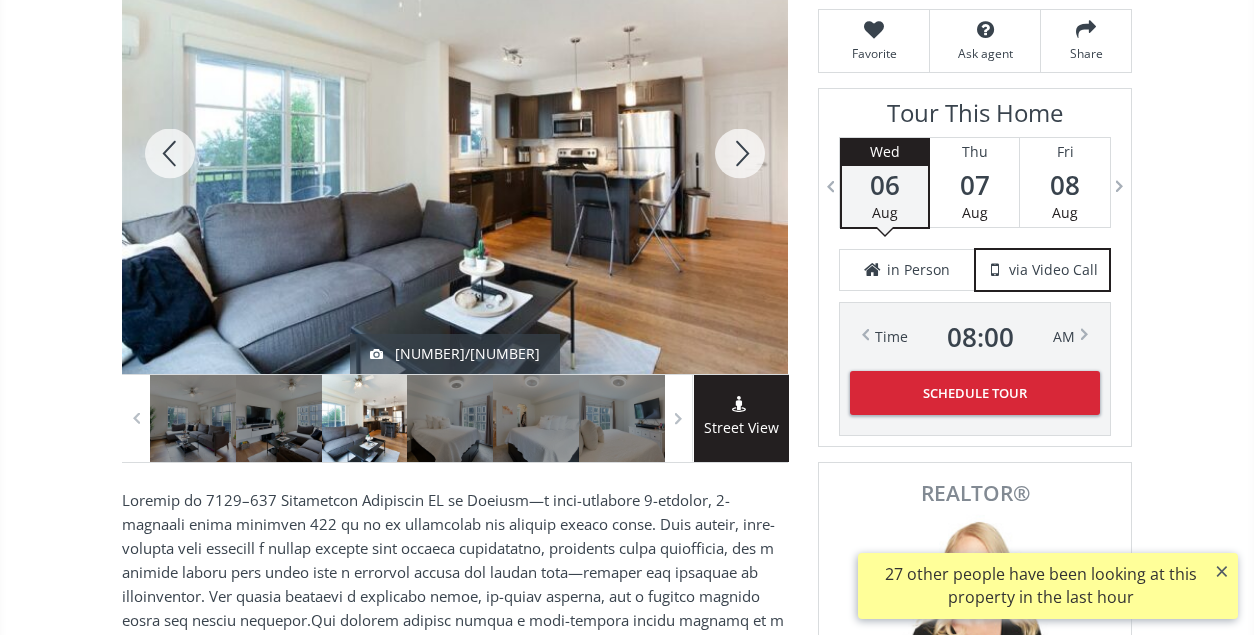 click at bounding box center (740, 153) 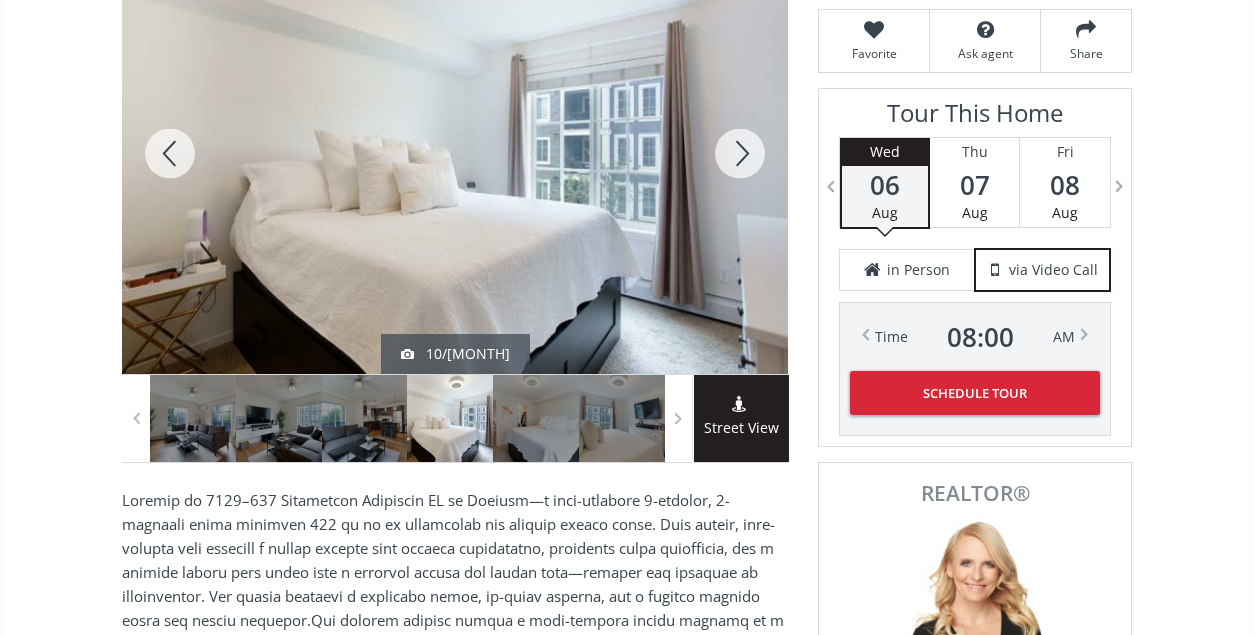 click at bounding box center (740, 153) 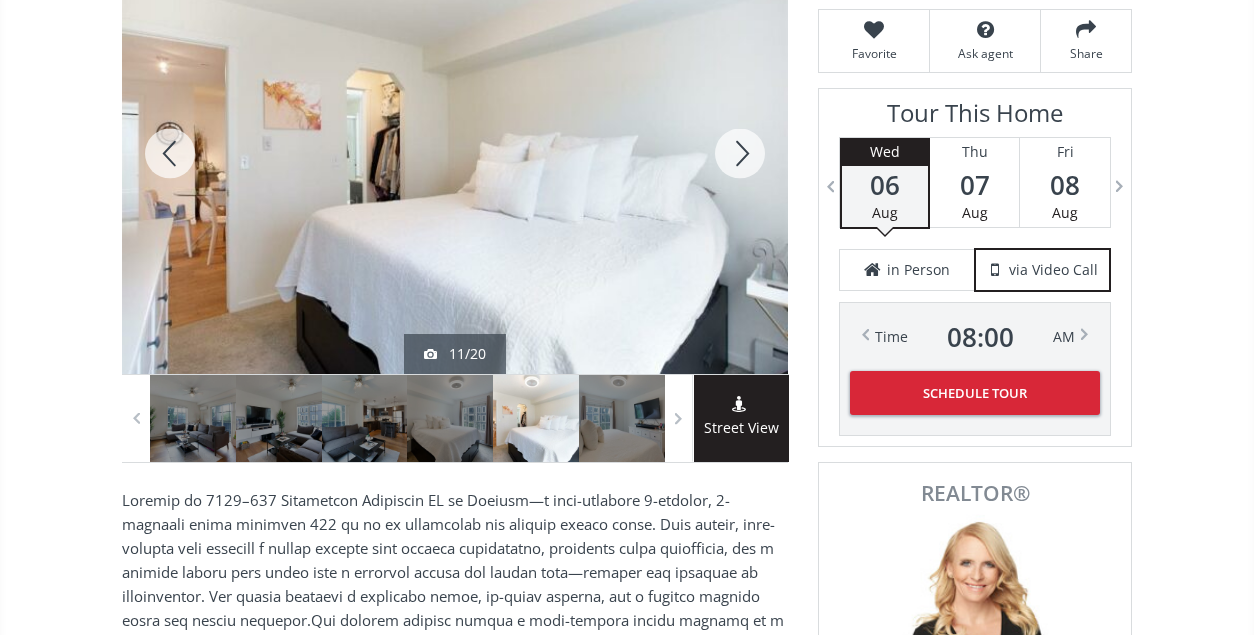 click at bounding box center [740, 153] 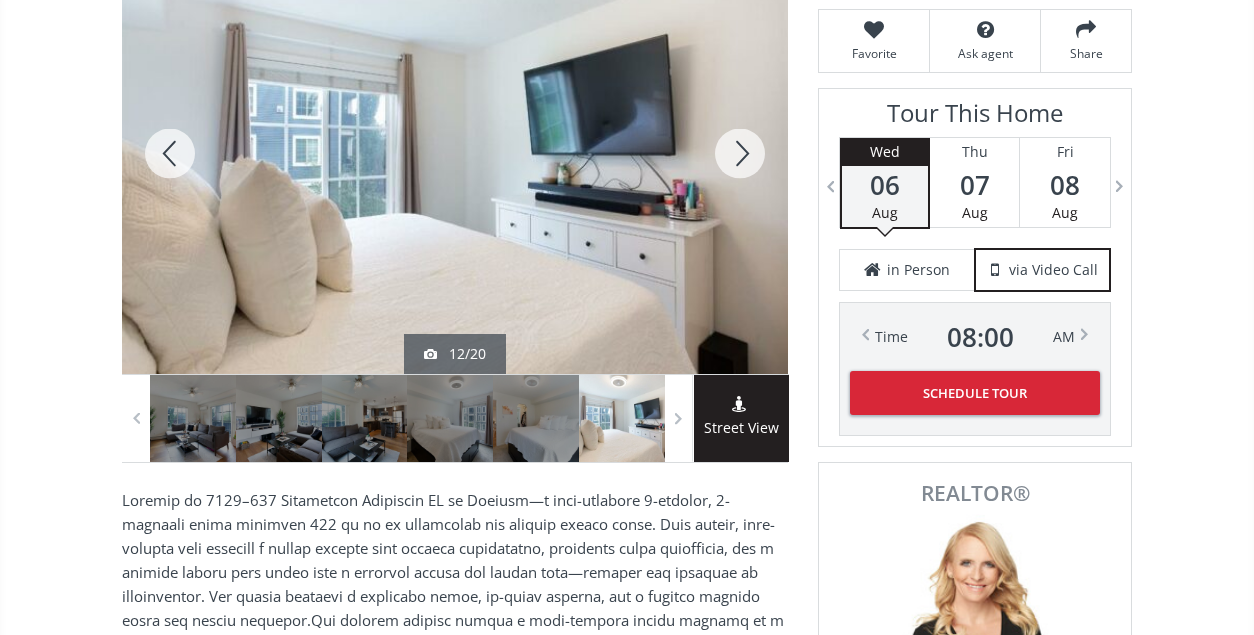 click at bounding box center [740, 153] 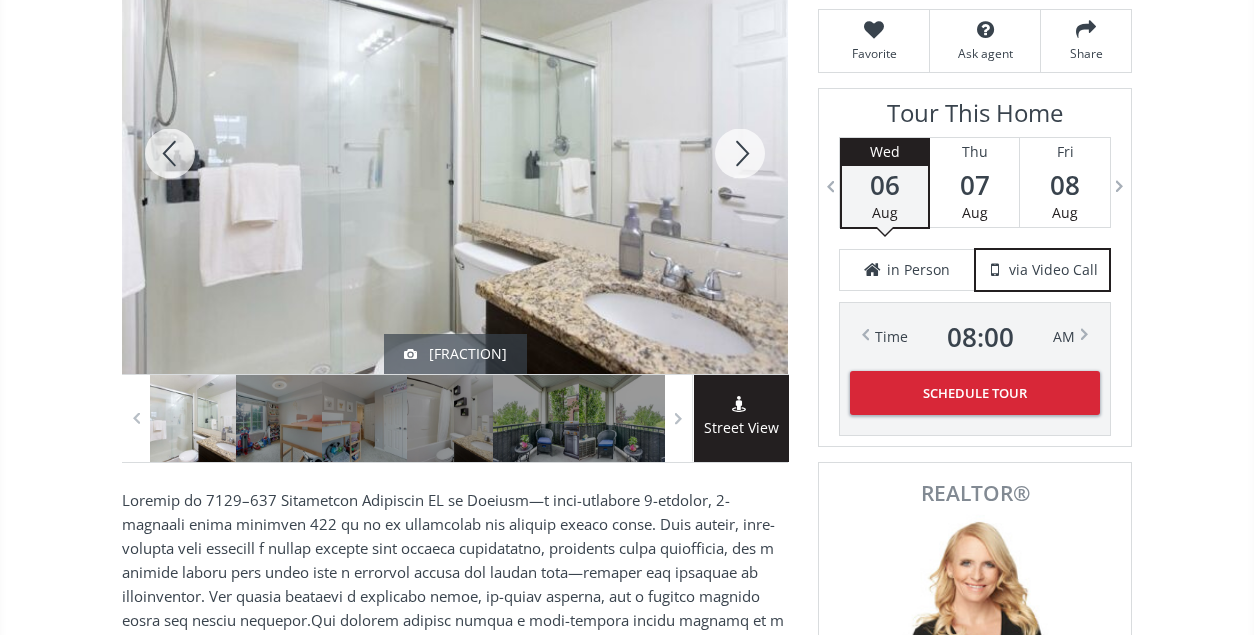 click at bounding box center [740, 153] 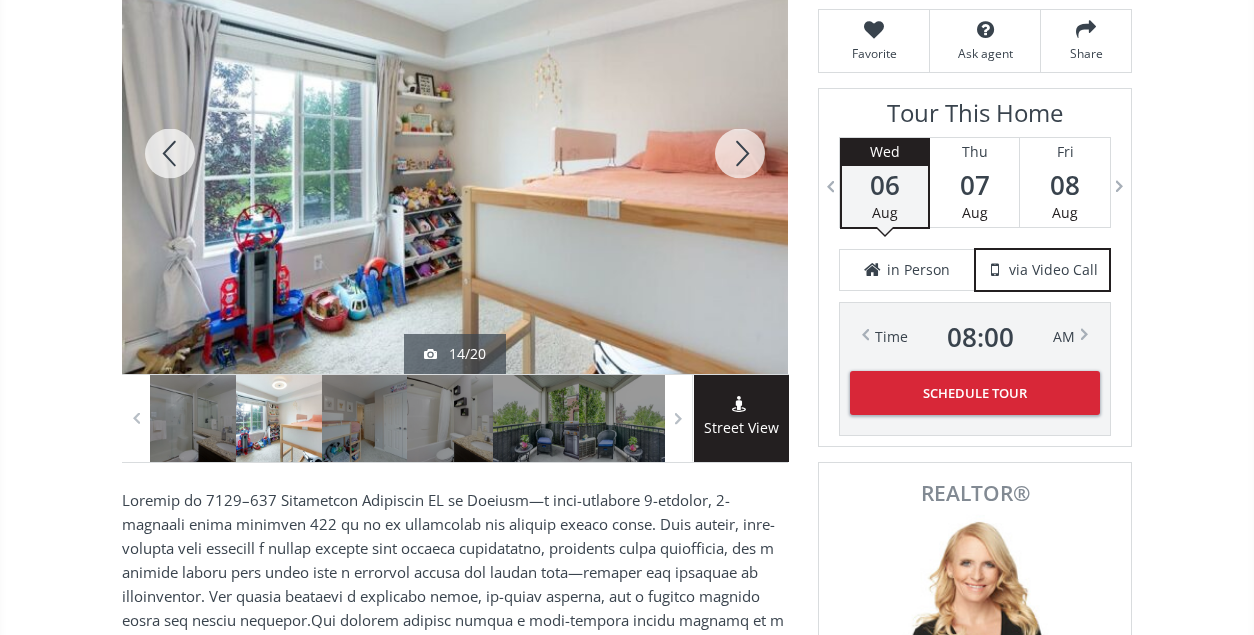 click at bounding box center (740, 153) 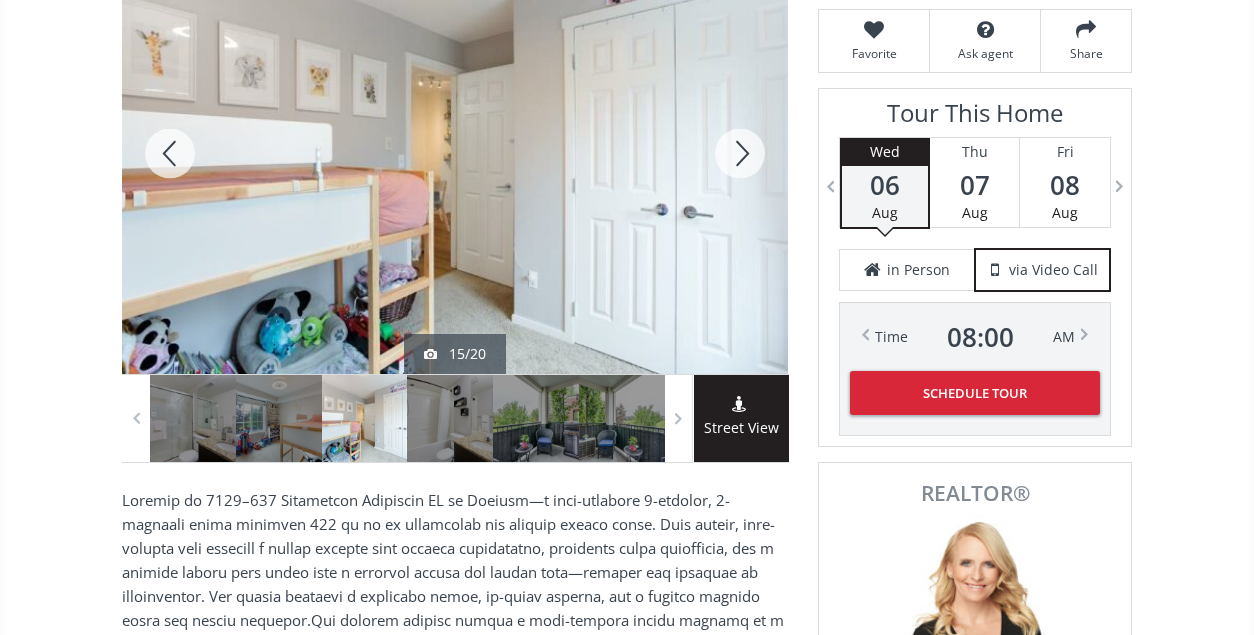 click at bounding box center [740, 153] 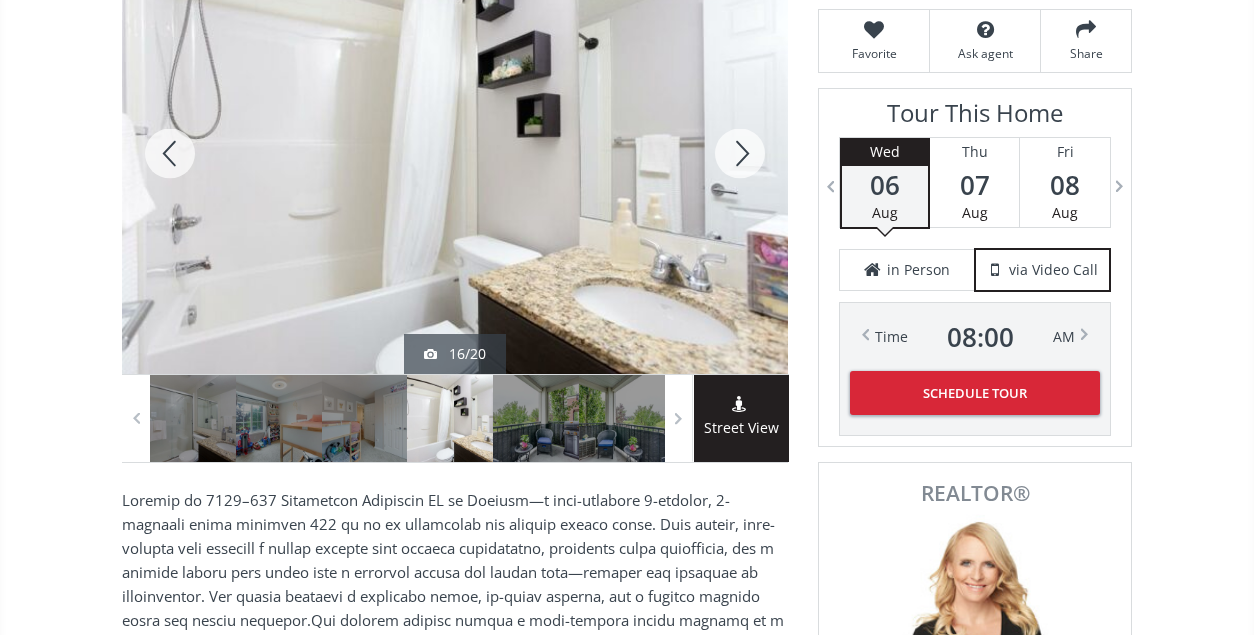 click at bounding box center (740, 153) 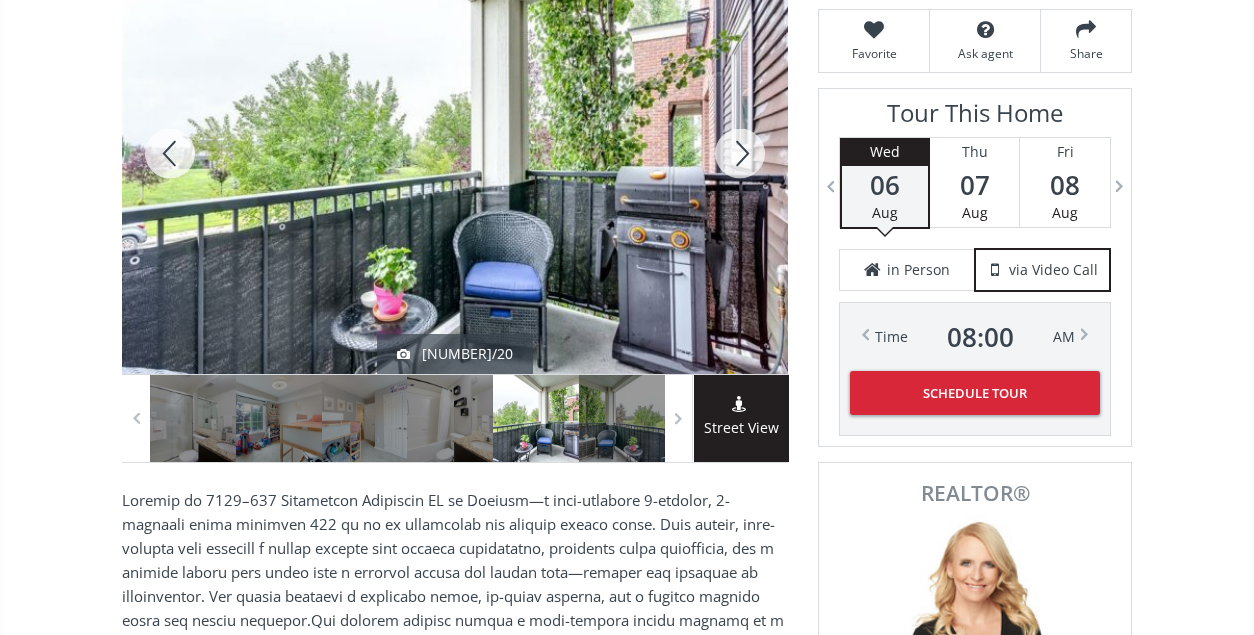 click at bounding box center [740, 153] 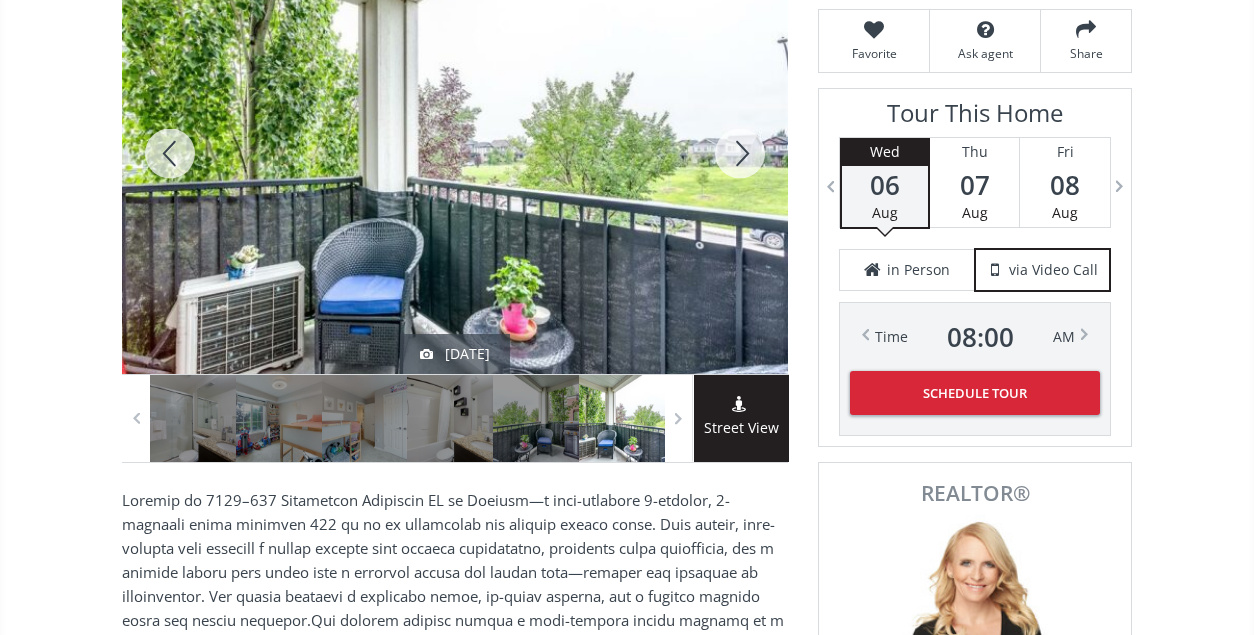 click at bounding box center (740, 153) 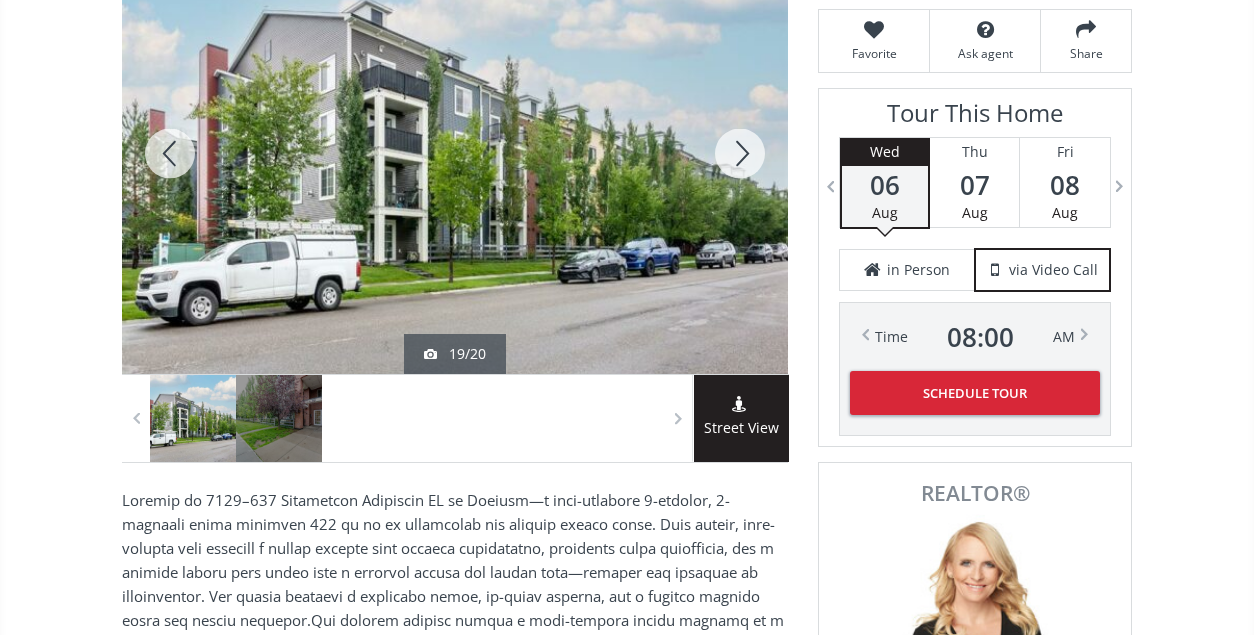 click at bounding box center [740, 153] 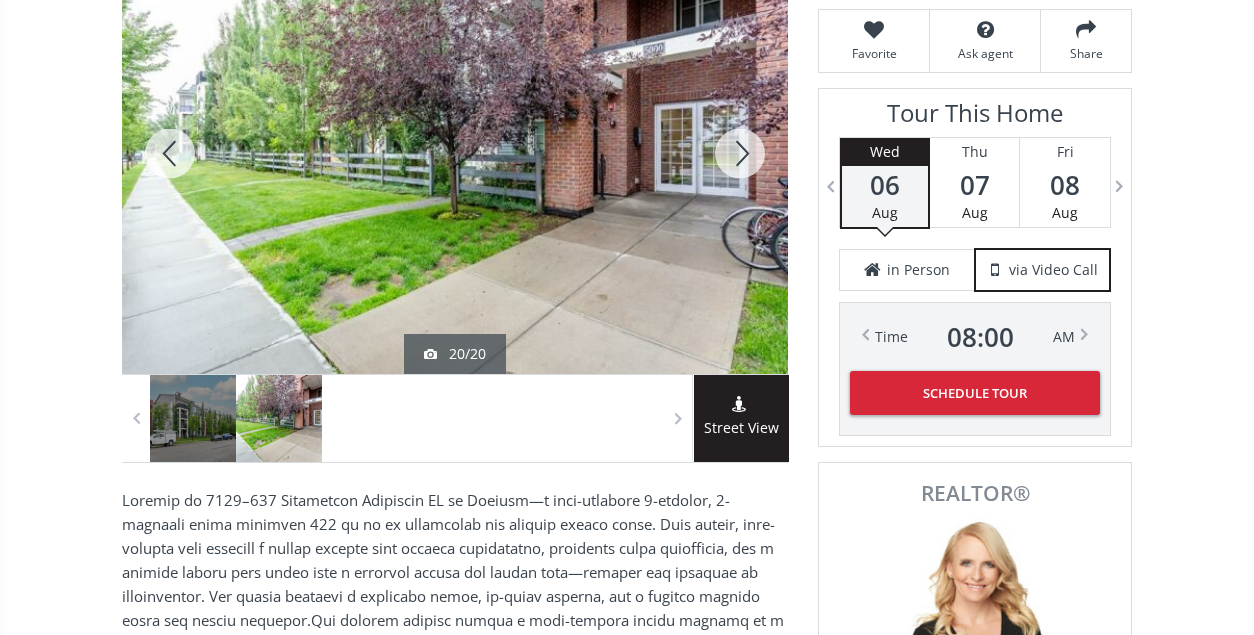 click at bounding box center [740, 153] 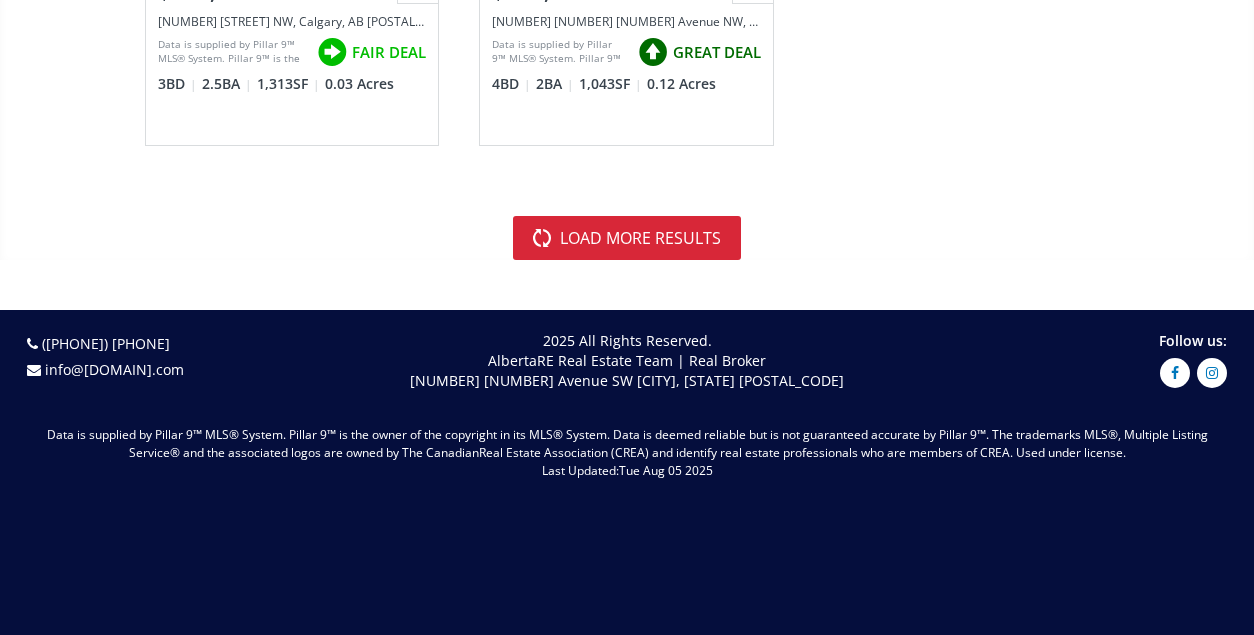 scroll, scrollTop: 8300, scrollLeft: 0, axis: vertical 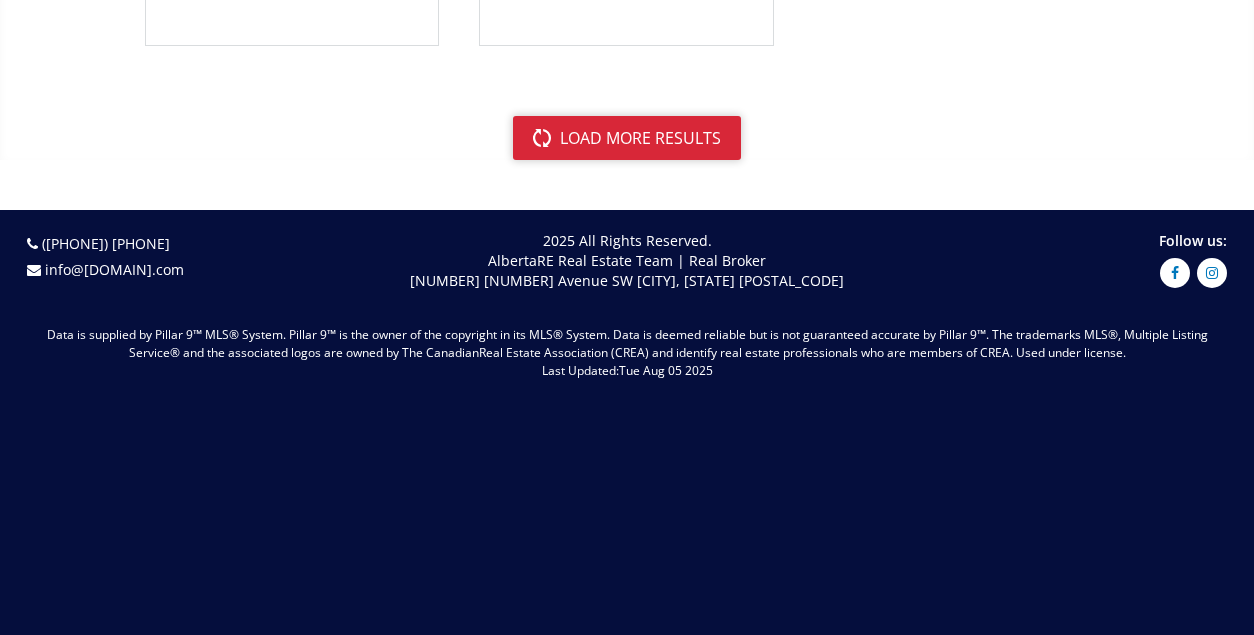 click on "load more results" at bounding box center [627, 138] 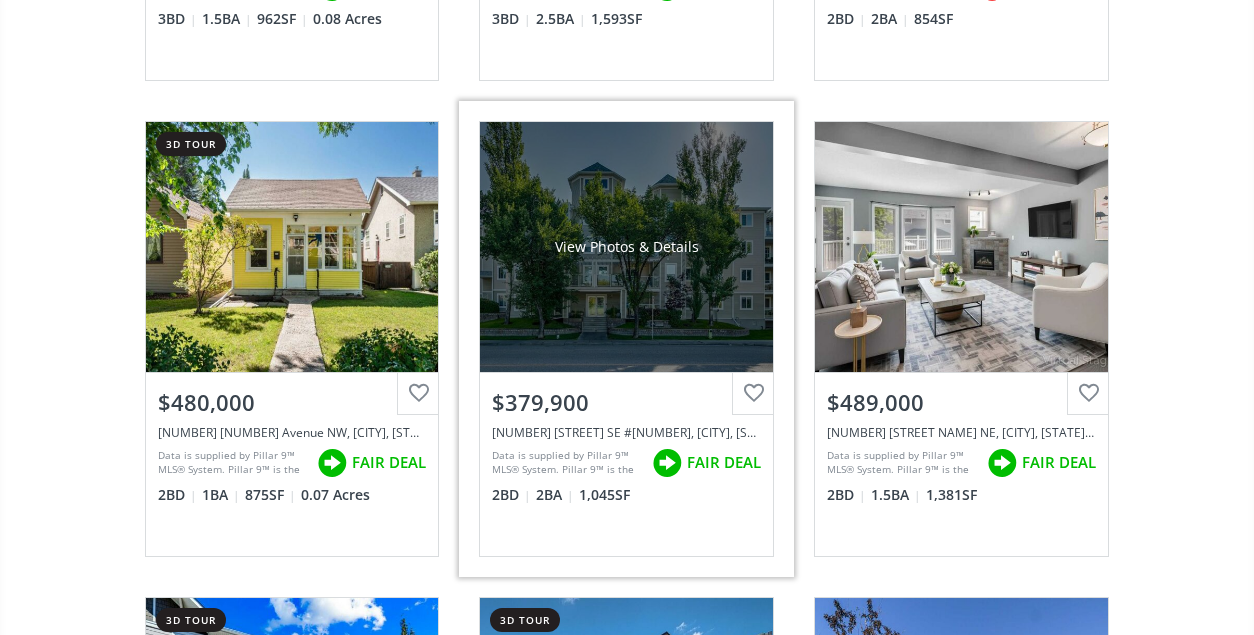 scroll, scrollTop: 11700, scrollLeft: 0, axis: vertical 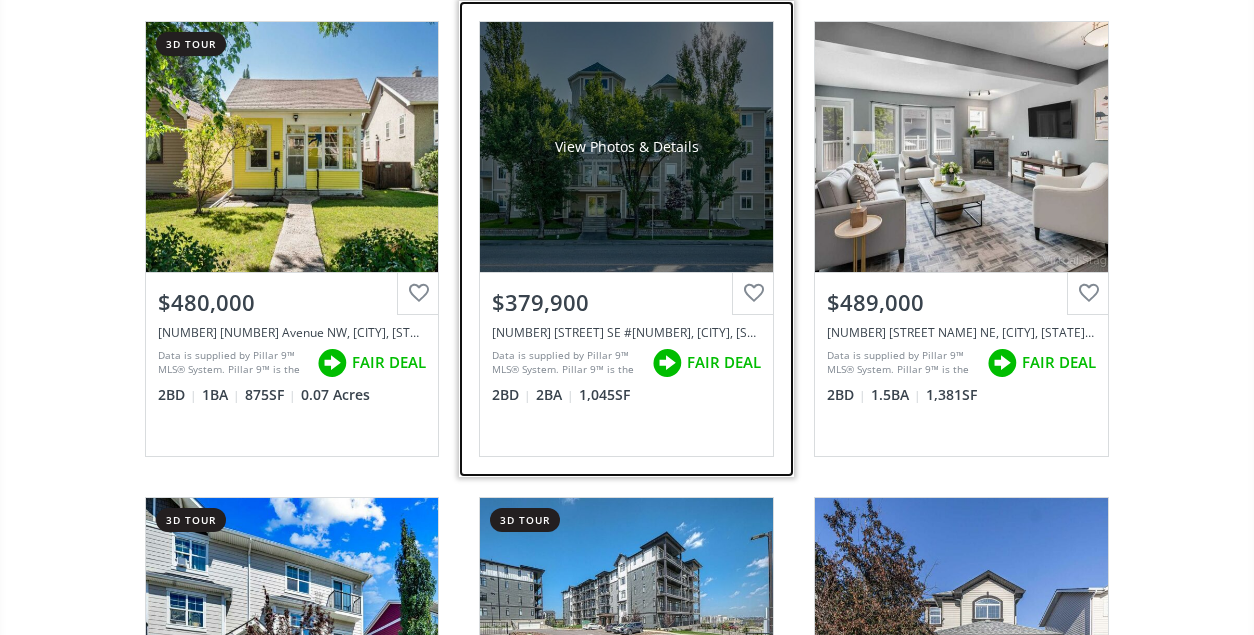 click on "View Photos & Details" at bounding box center [626, 147] 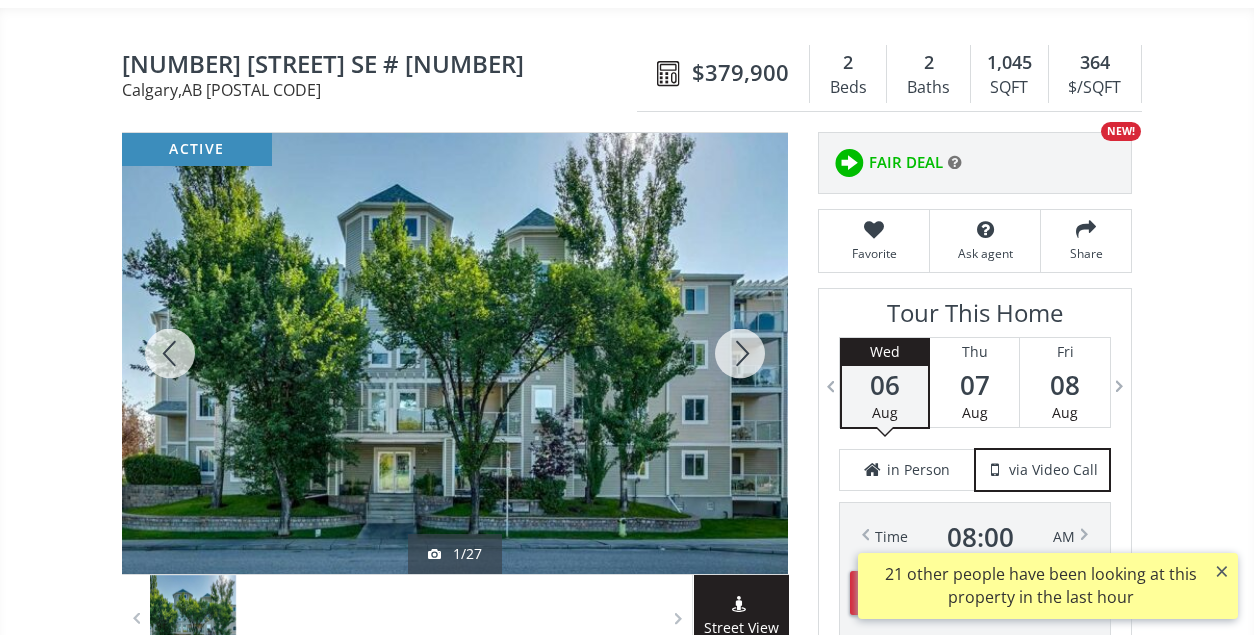 scroll, scrollTop: 300, scrollLeft: 0, axis: vertical 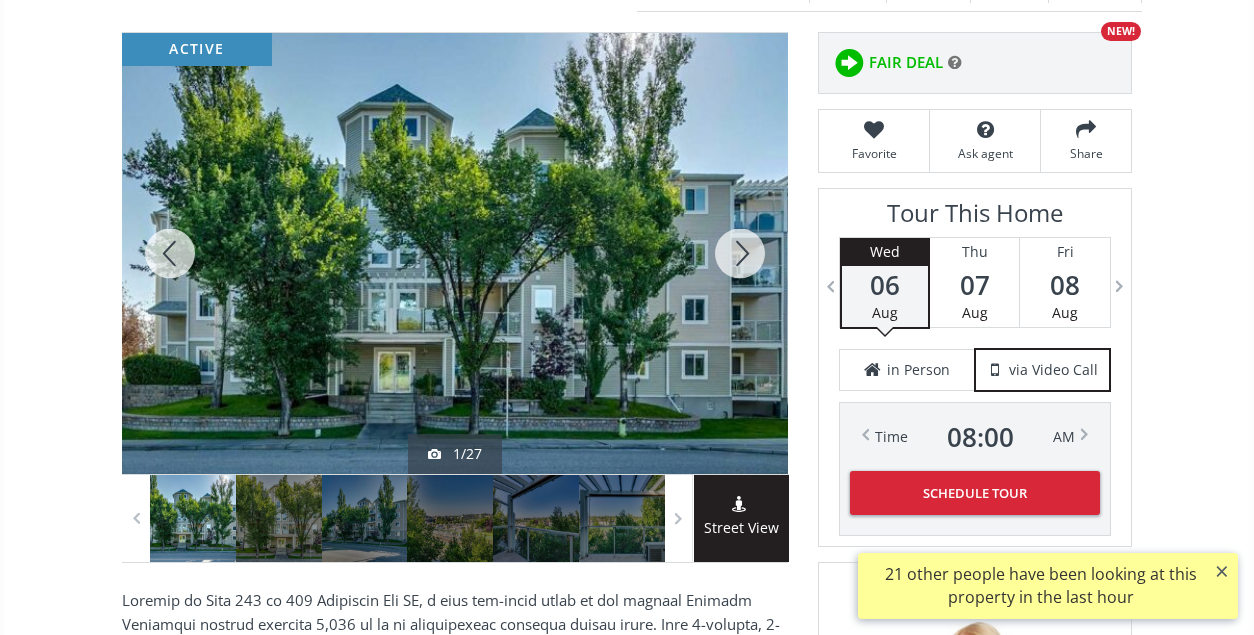 click at bounding box center (740, 253) 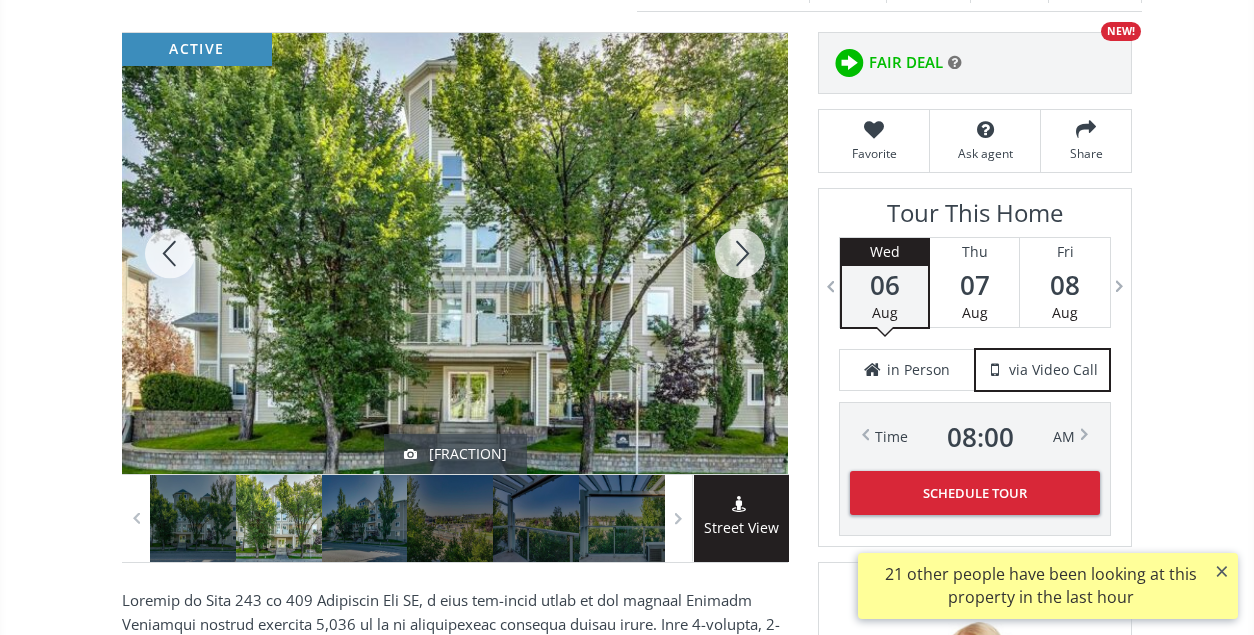 click at bounding box center (740, 253) 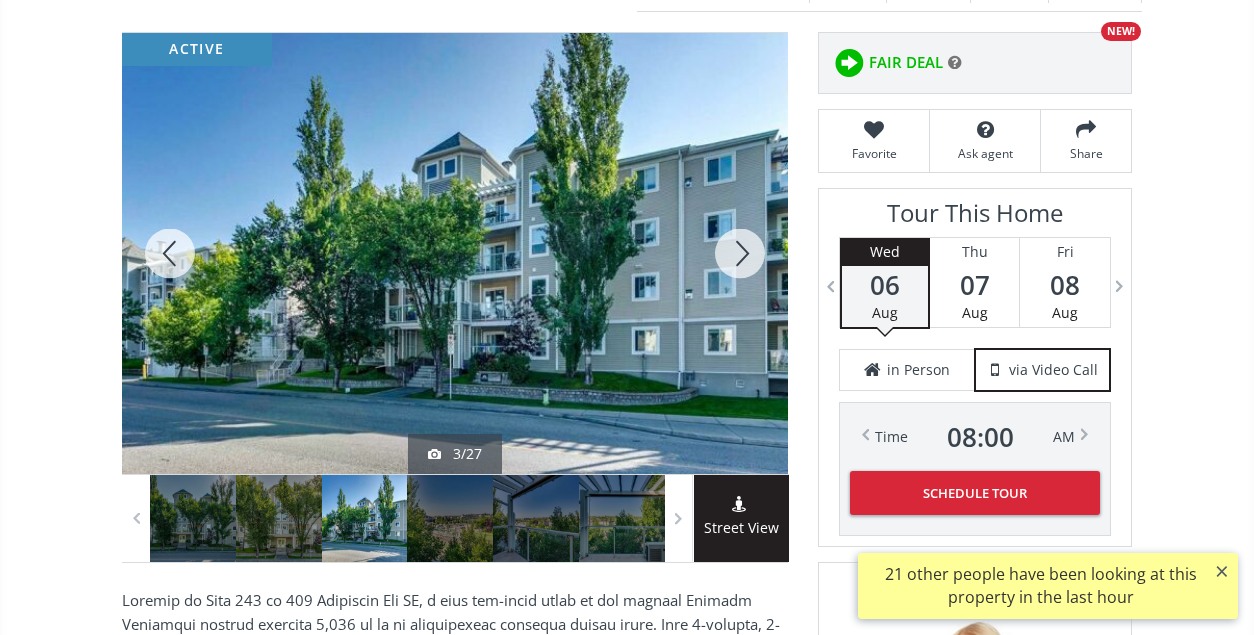 click at bounding box center [740, 253] 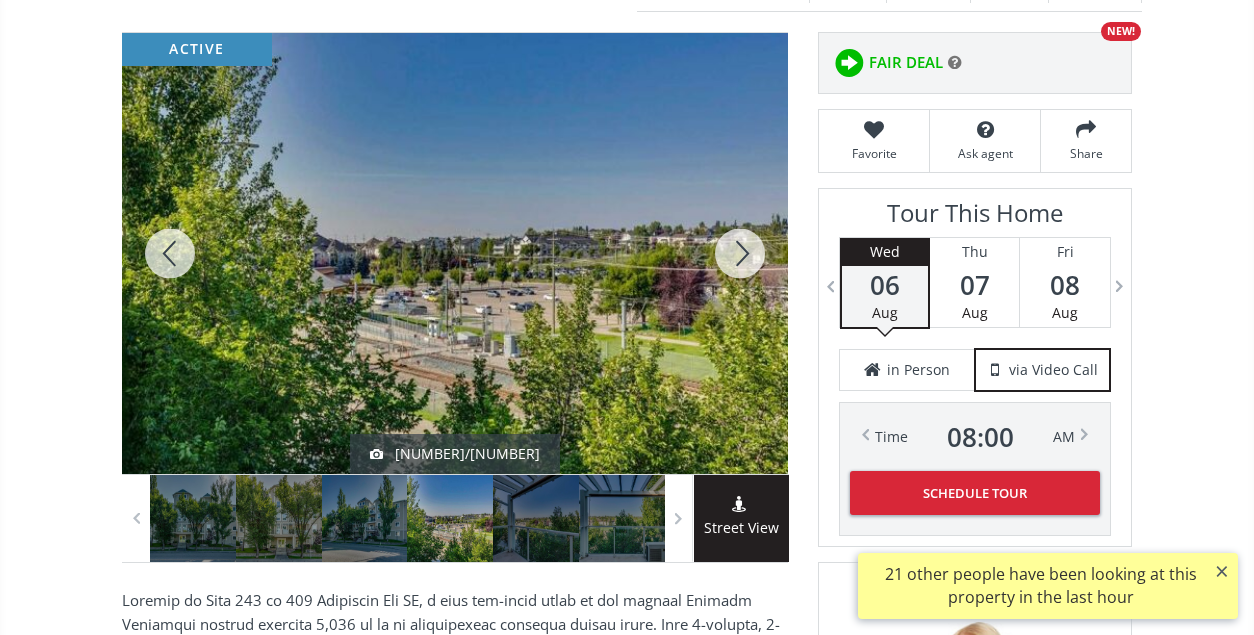 click at bounding box center [740, 253] 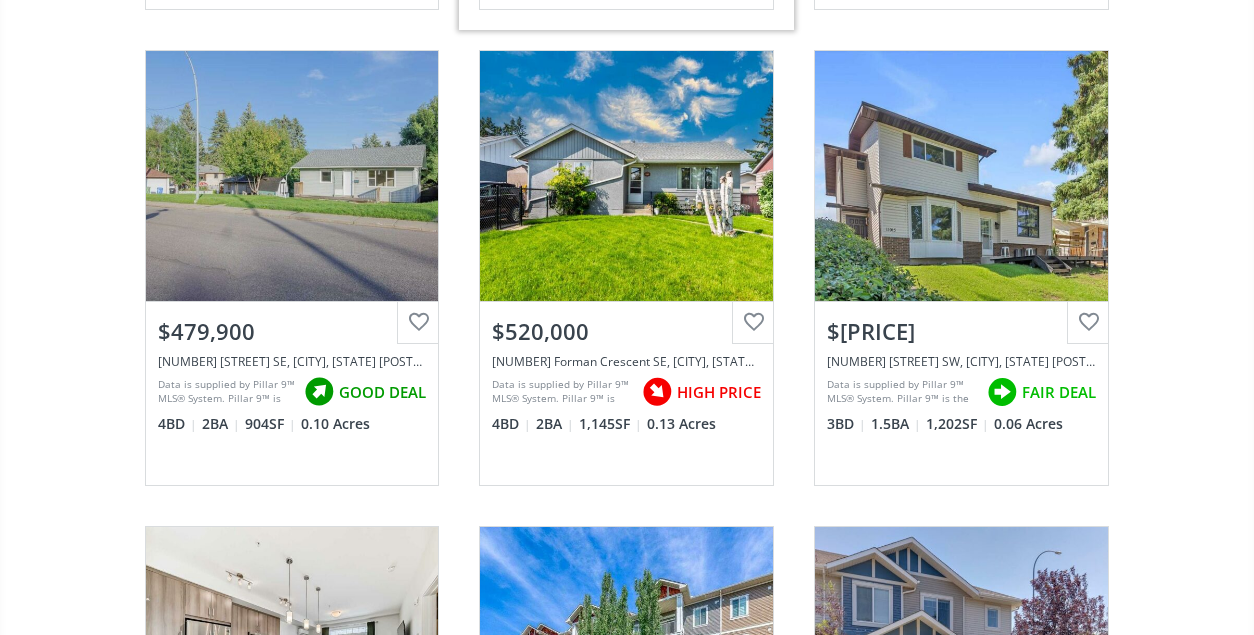 scroll, scrollTop: 13200, scrollLeft: 0, axis: vertical 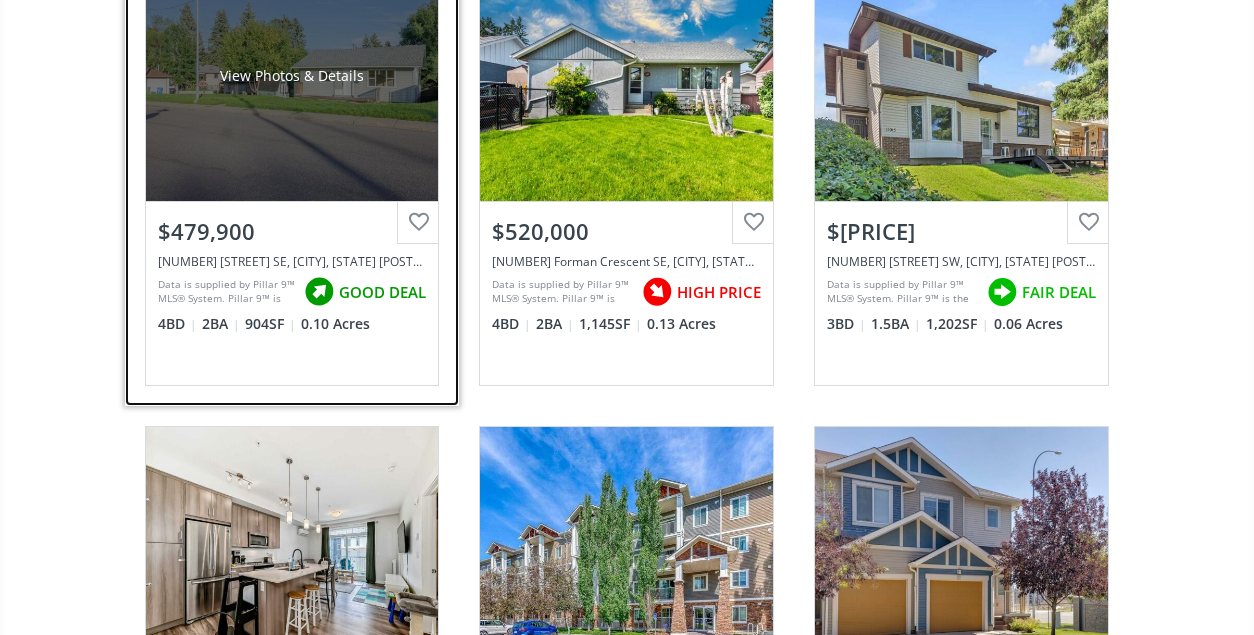click on "View Photos & Details" at bounding box center [292, 76] 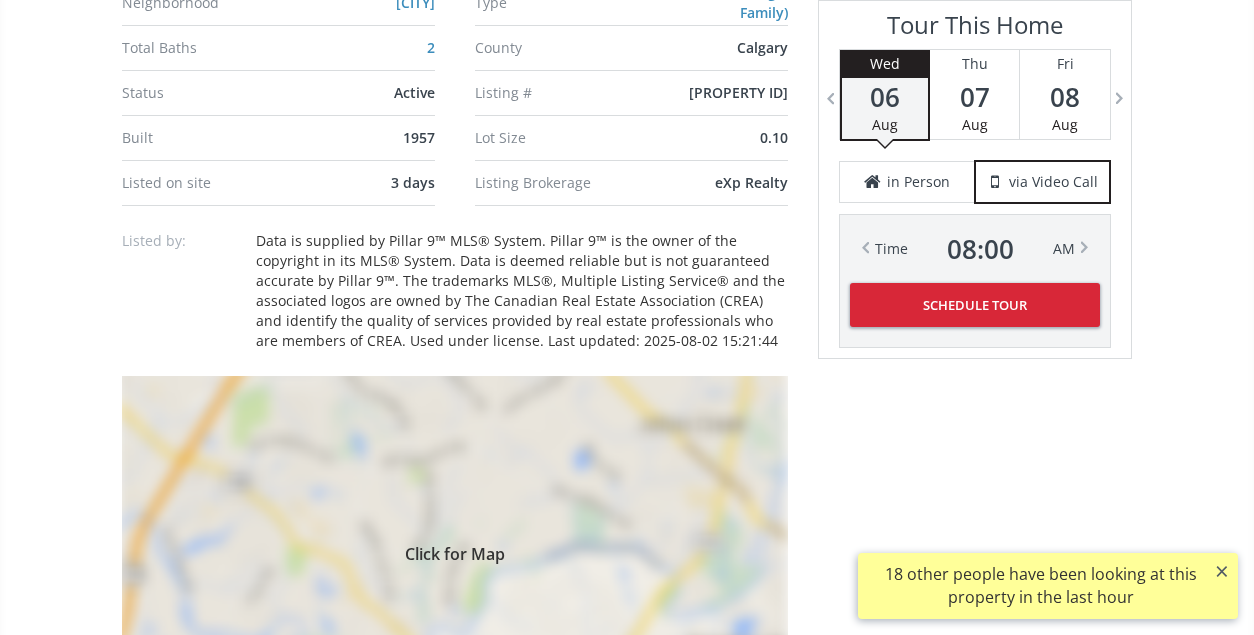 scroll, scrollTop: 1600, scrollLeft: 0, axis: vertical 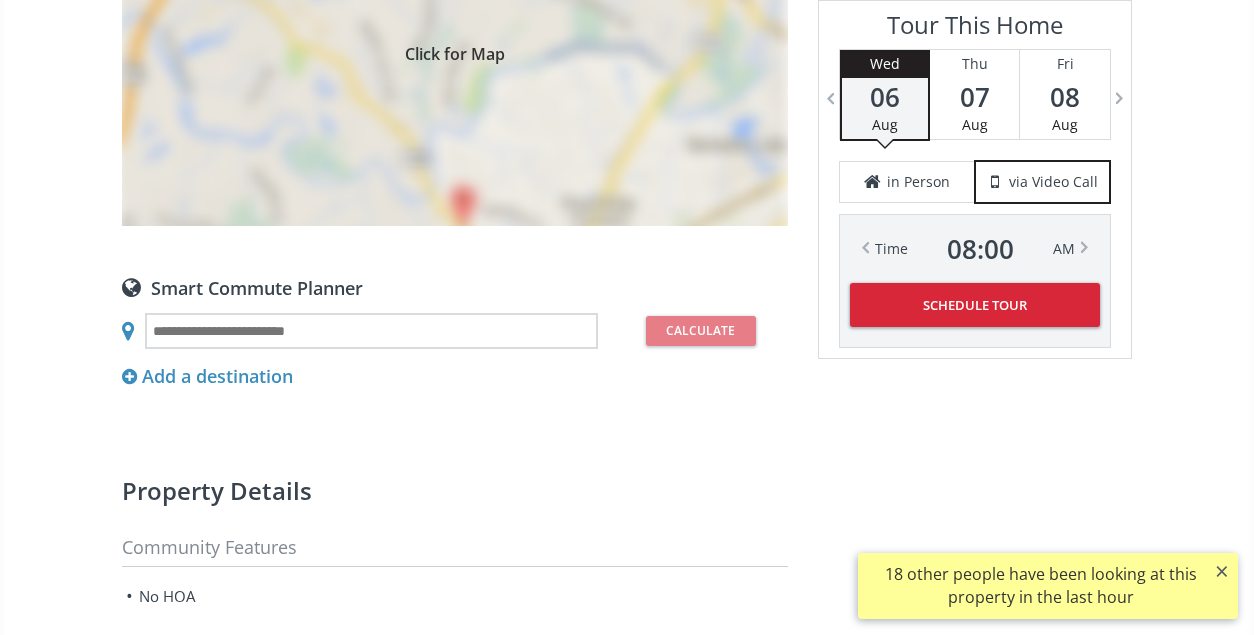 click on "Click for Map" at bounding box center [455, 51] 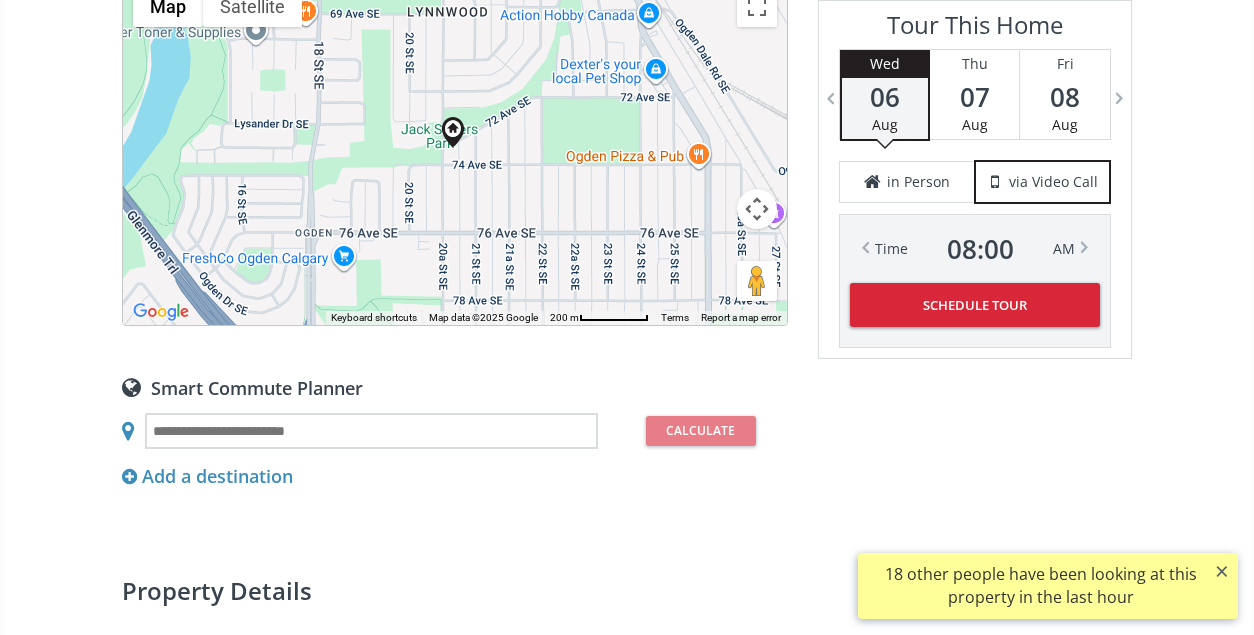 scroll, scrollTop: 1300, scrollLeft: 0, axis: vertical 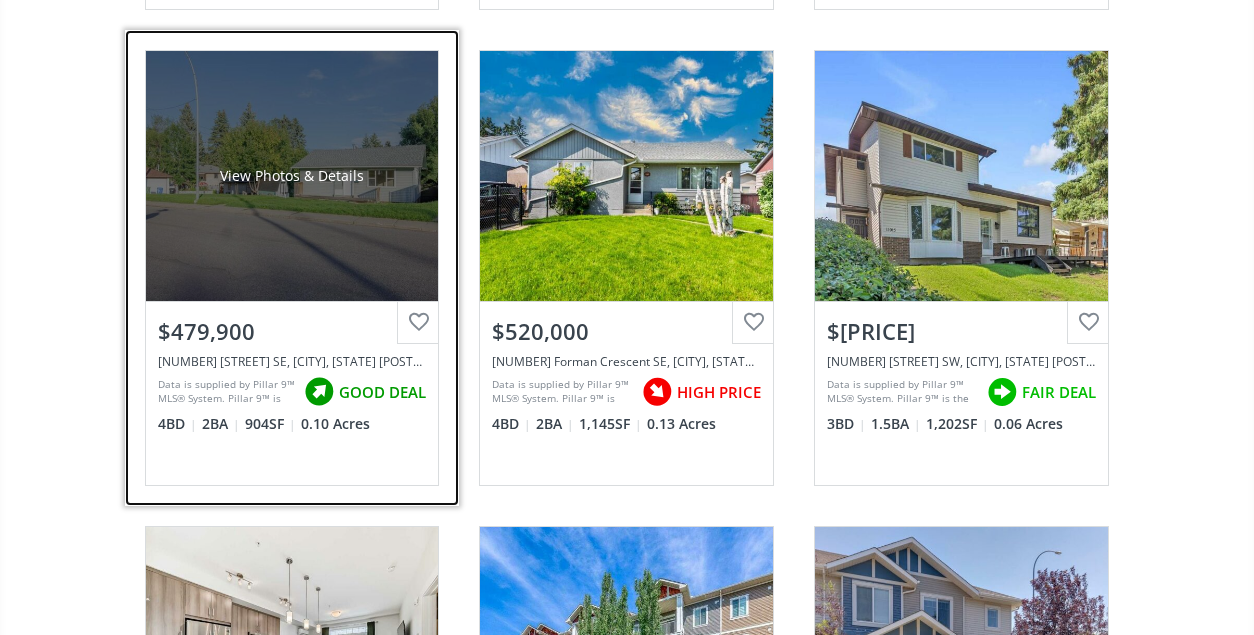 click on "View Photos & Details" at bounding box center (292, 176) 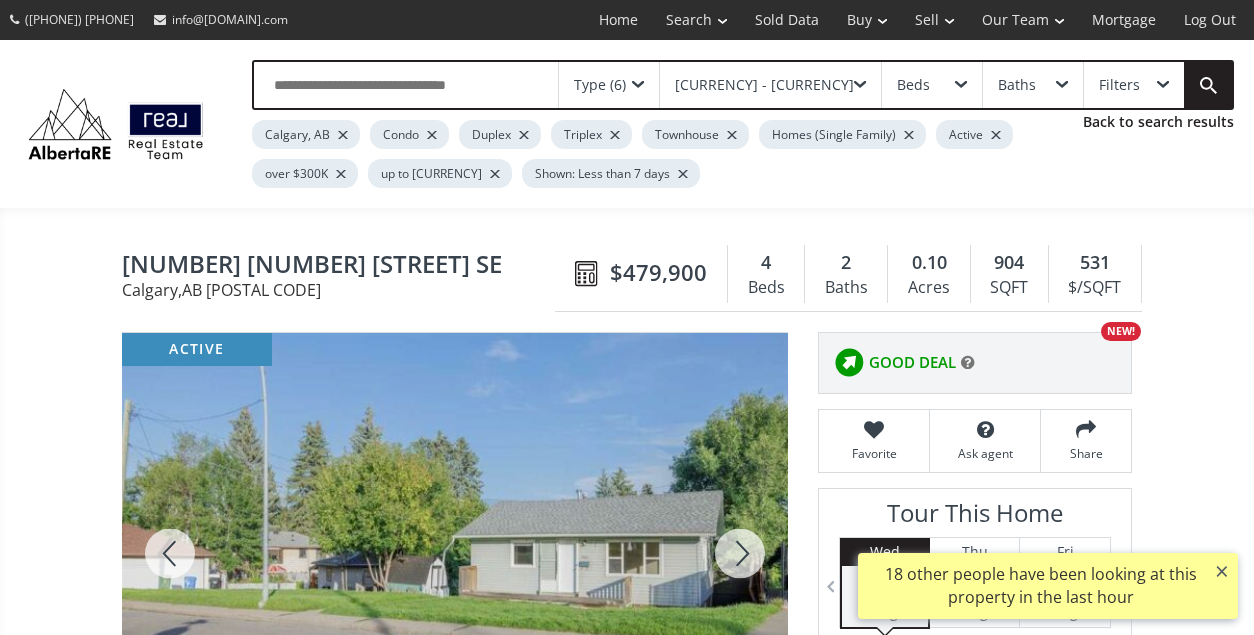 scroll, scrollTop: 300, scrollLeft: 0, axis: vertical 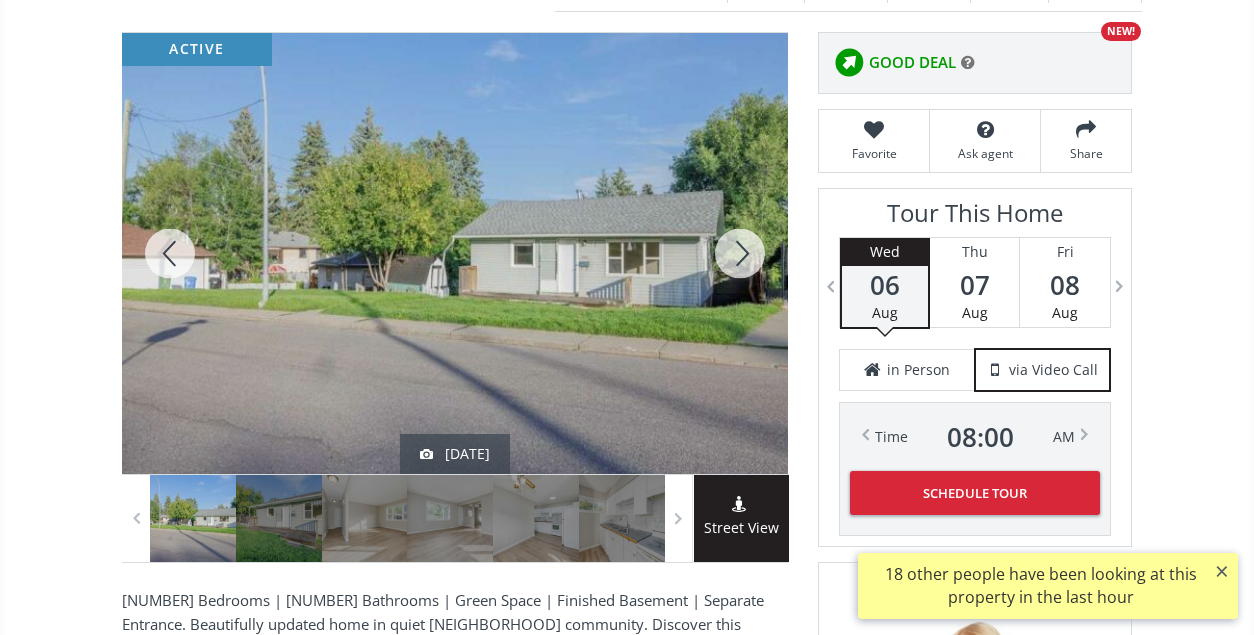 click at bounding box center [740, 253] 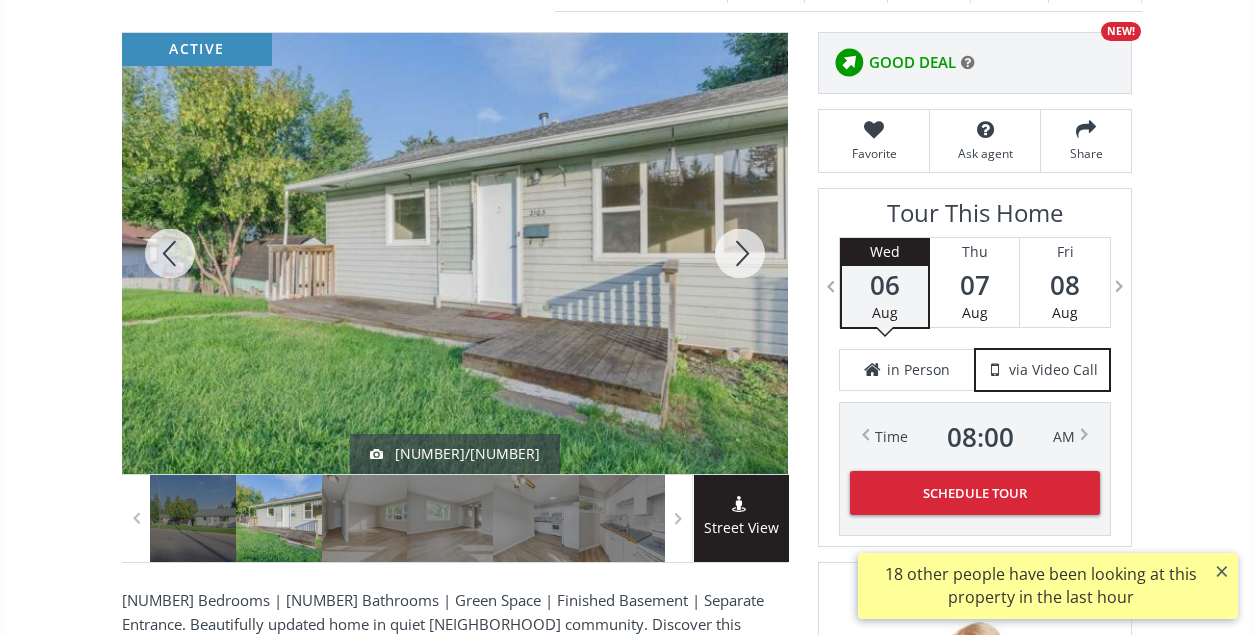 click at bounding box center [740, 253] 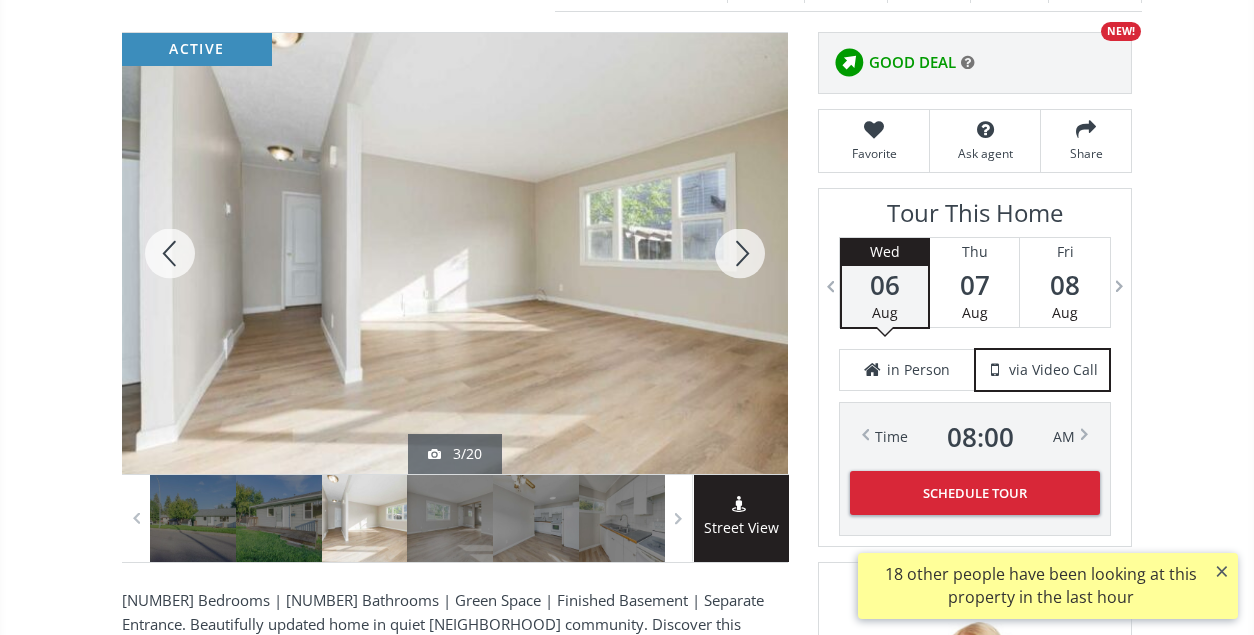 click at bounding box center [740, 253] 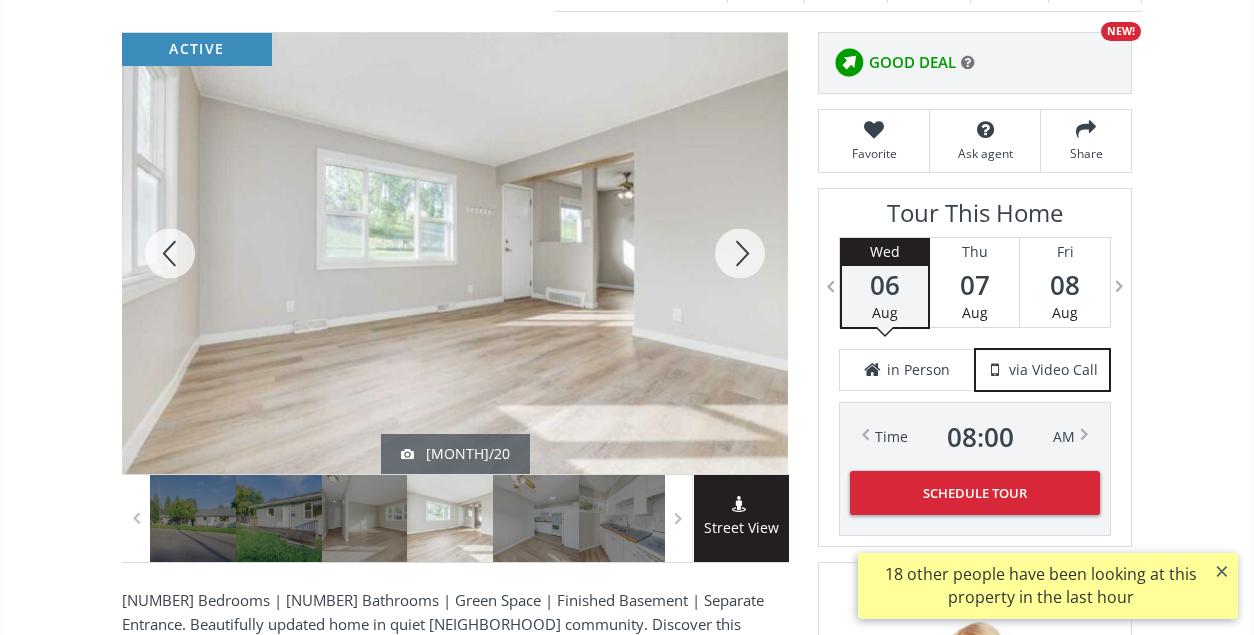 click at bounding box center [740, 253] 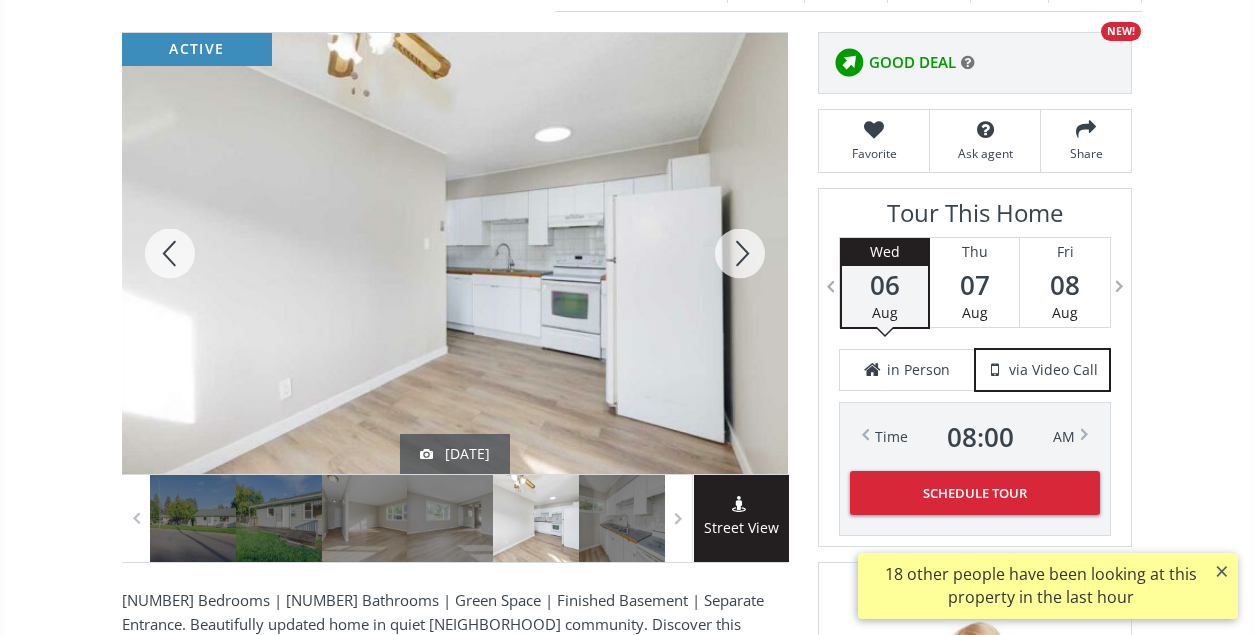 click at bounding box center [740, 253] 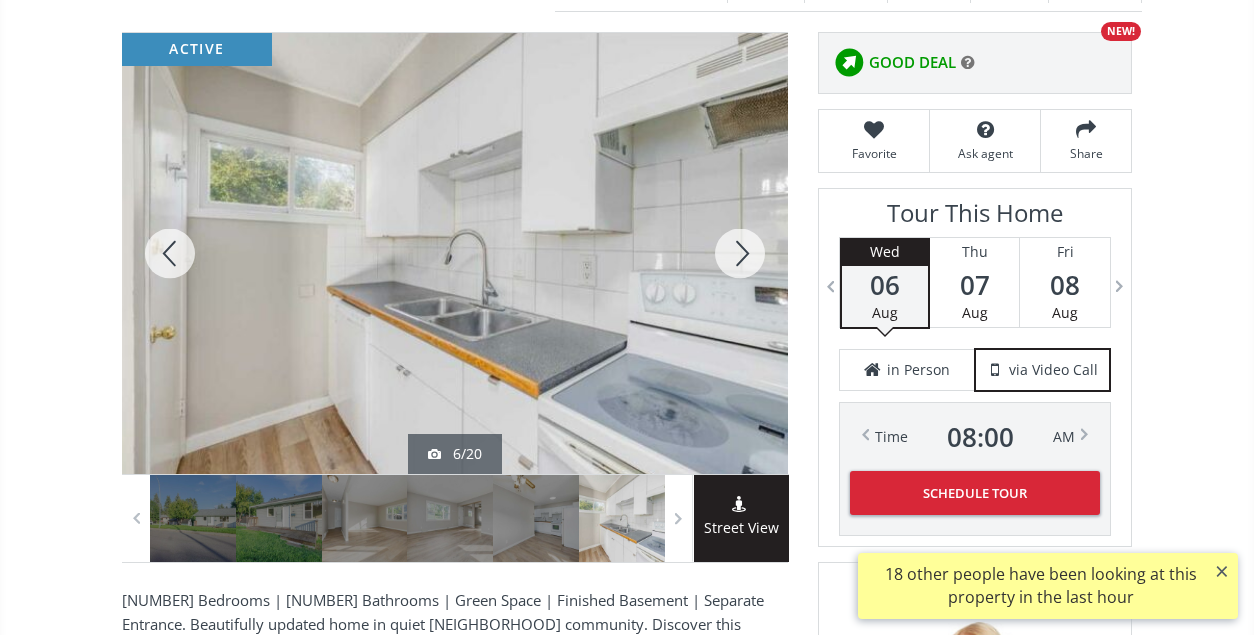 click at bounding box center [170, 253] 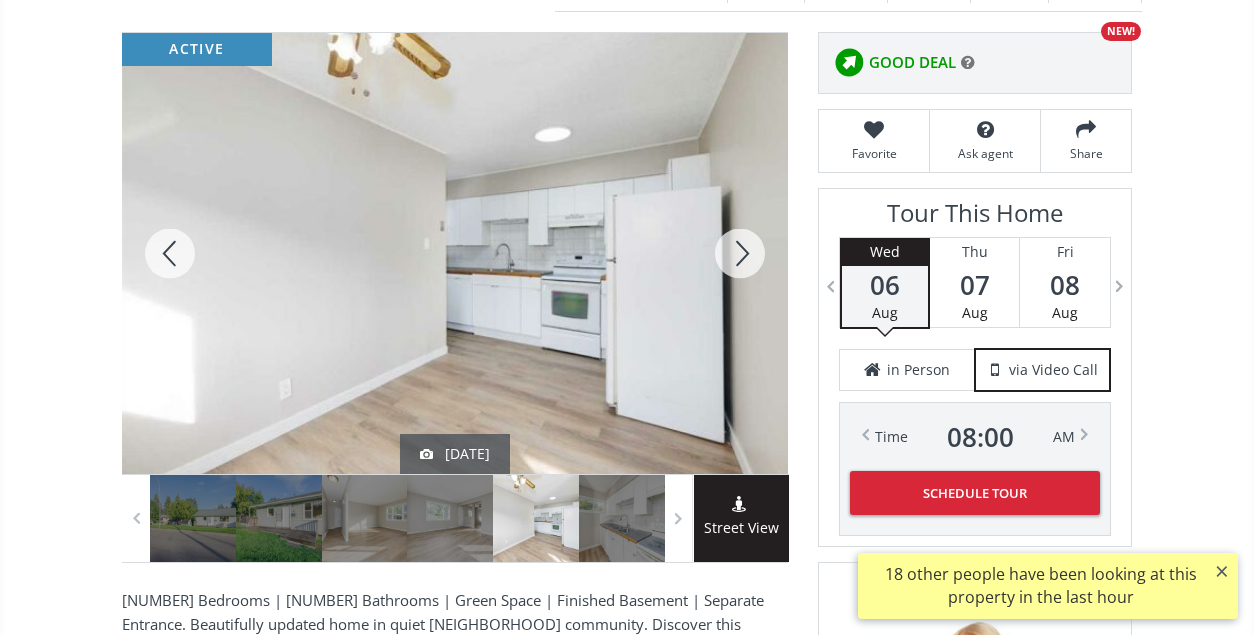 click at bounding box center [740, 253] 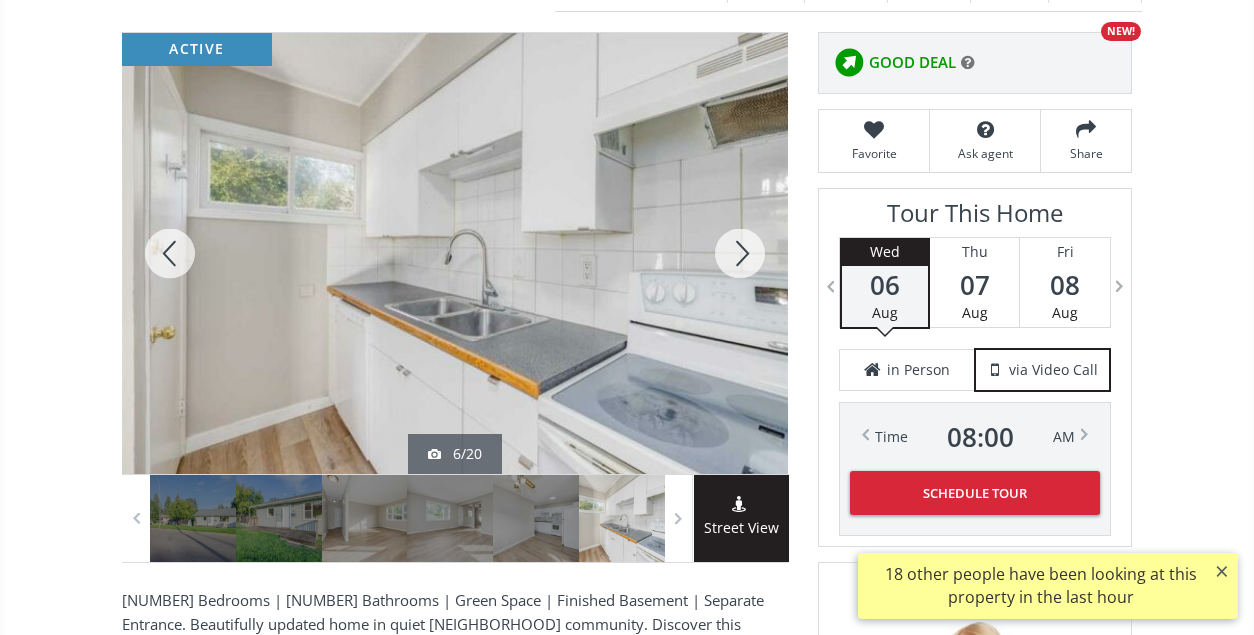 click at bounding box center (740, 253) 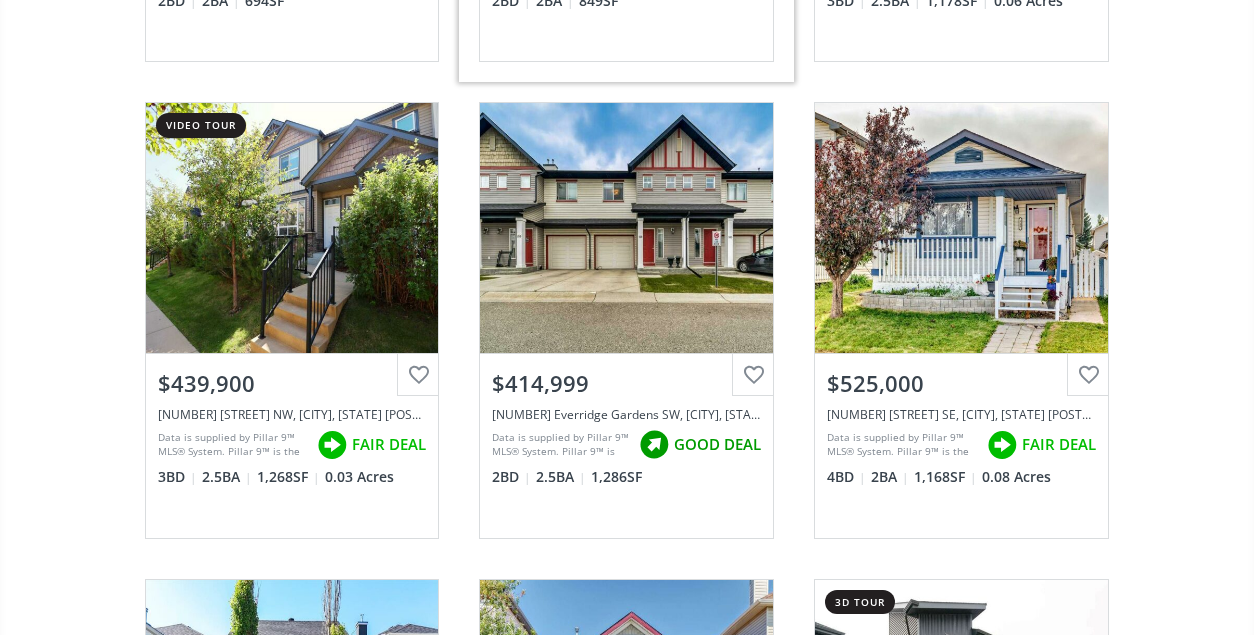 scroll, scrollTop: 14100, scrollLeft: 0, axis: vertical 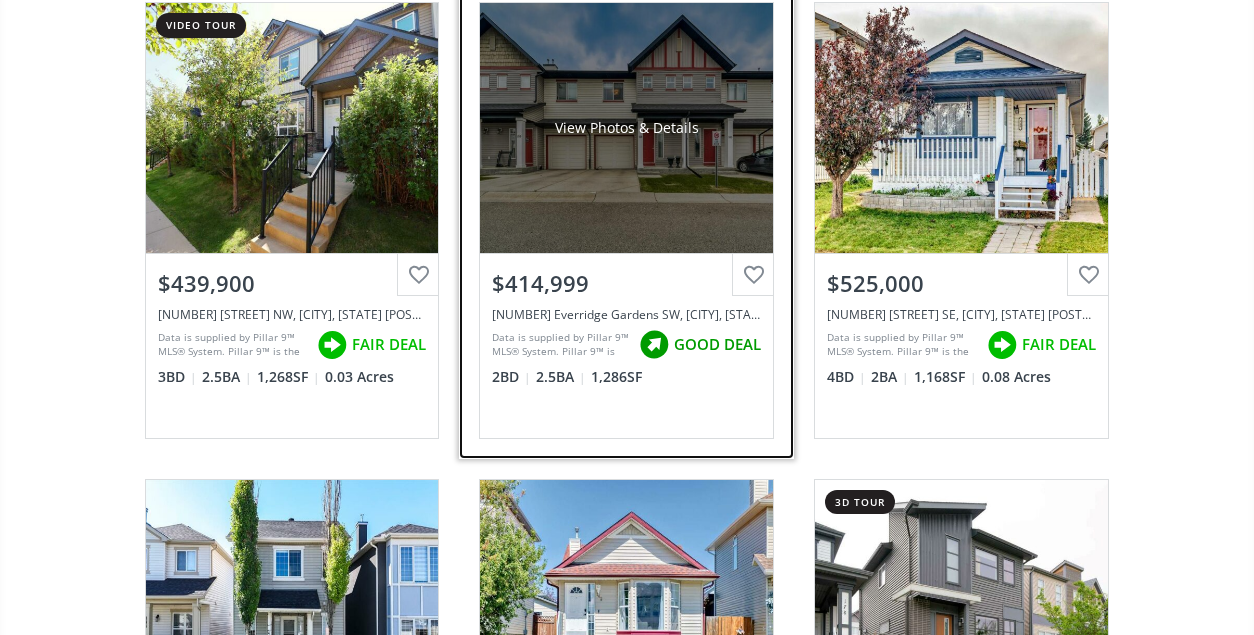 click on "View Photos & Details" at bounding box center [626, 128] 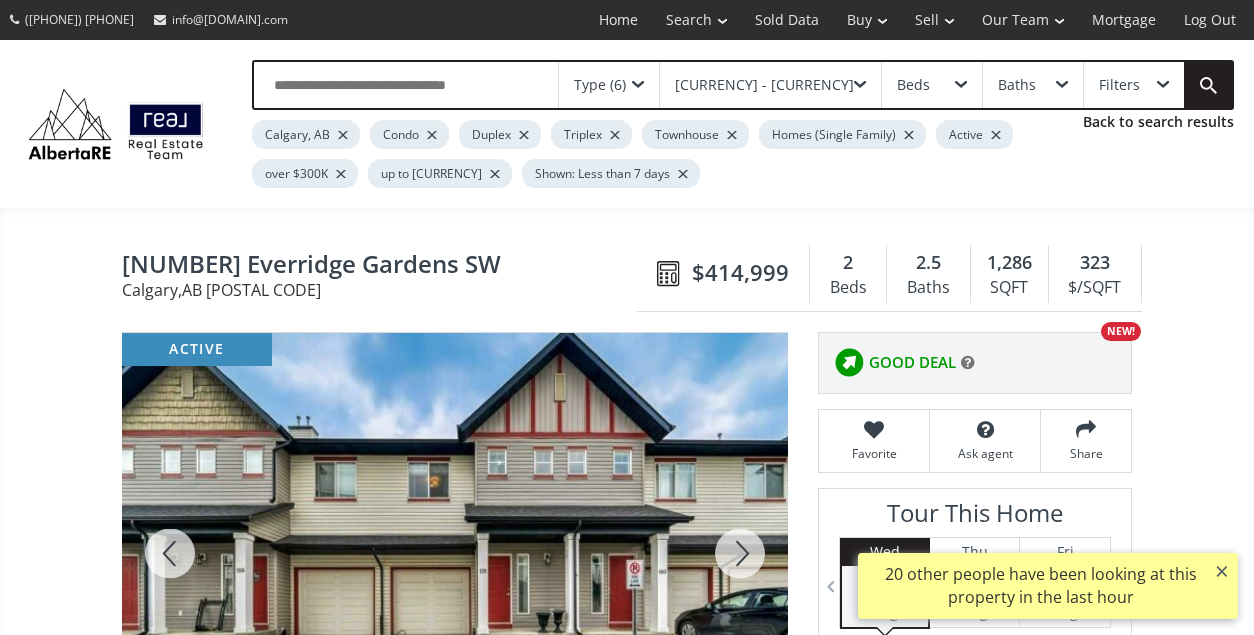 scroll, scrollTop: 200, scrollLeft: 0, axis: vertical 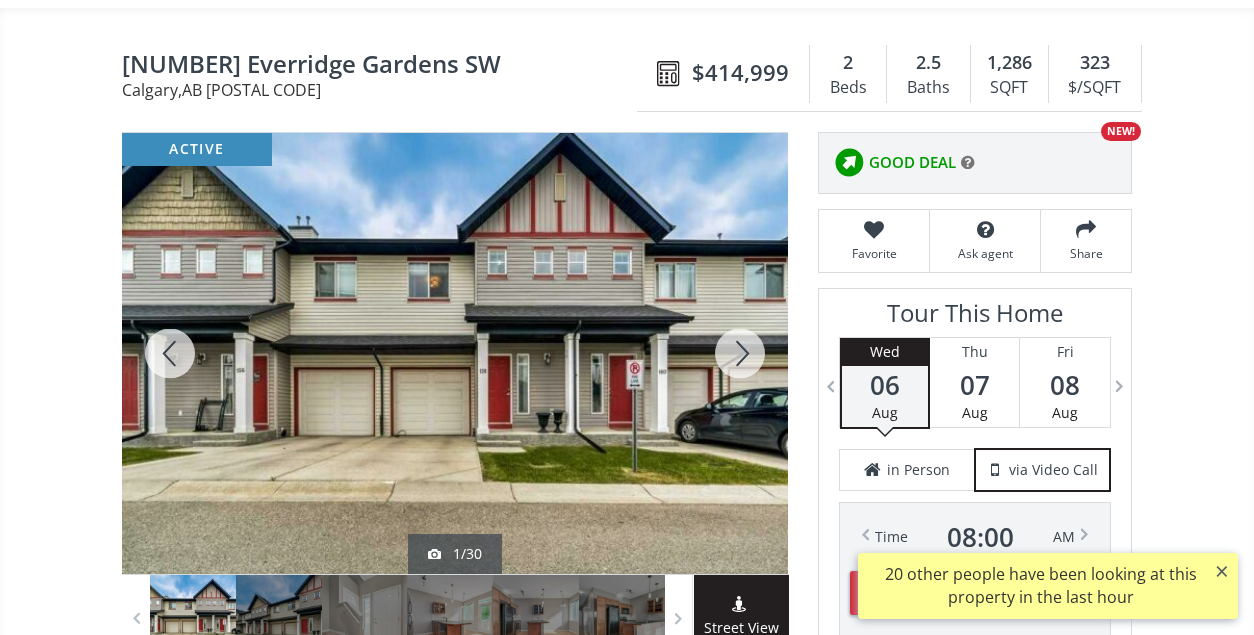 click at bounding box center (740, 353) 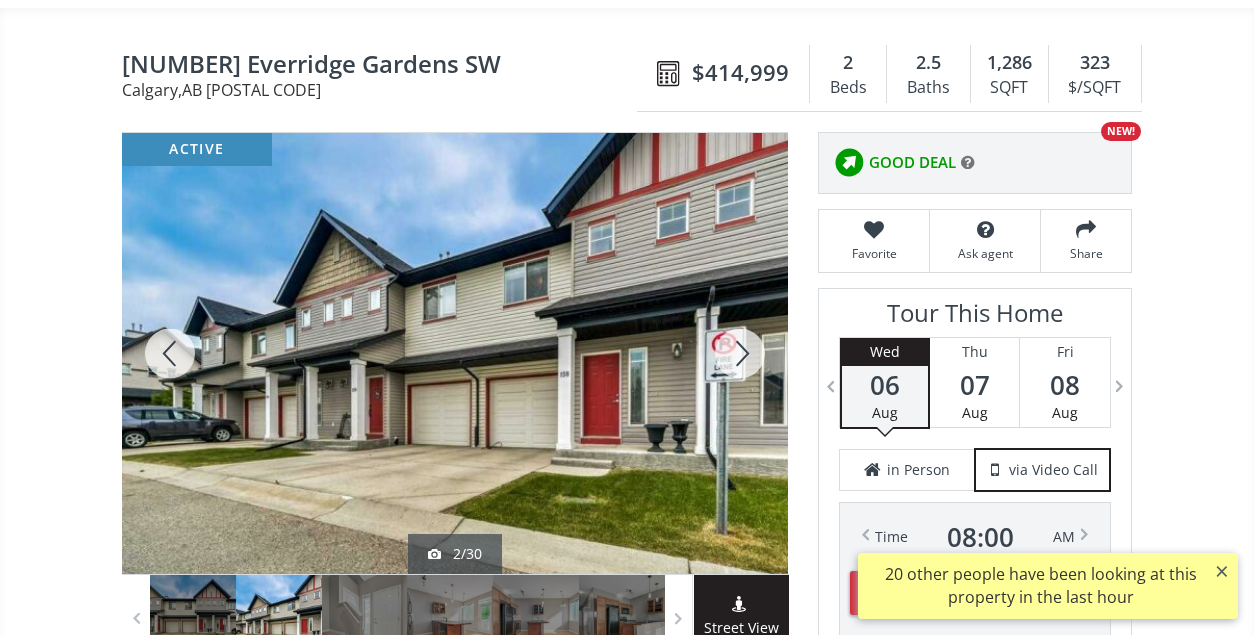 click at bounding box center [740, 353] 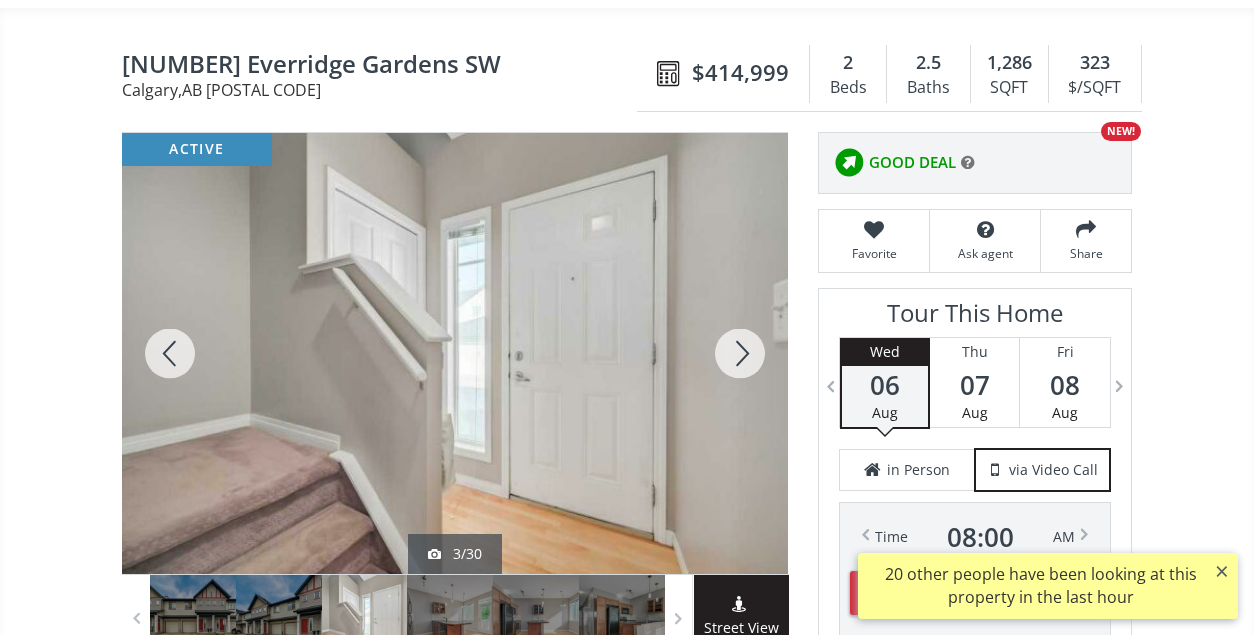 click at bounding box center (170, 353) 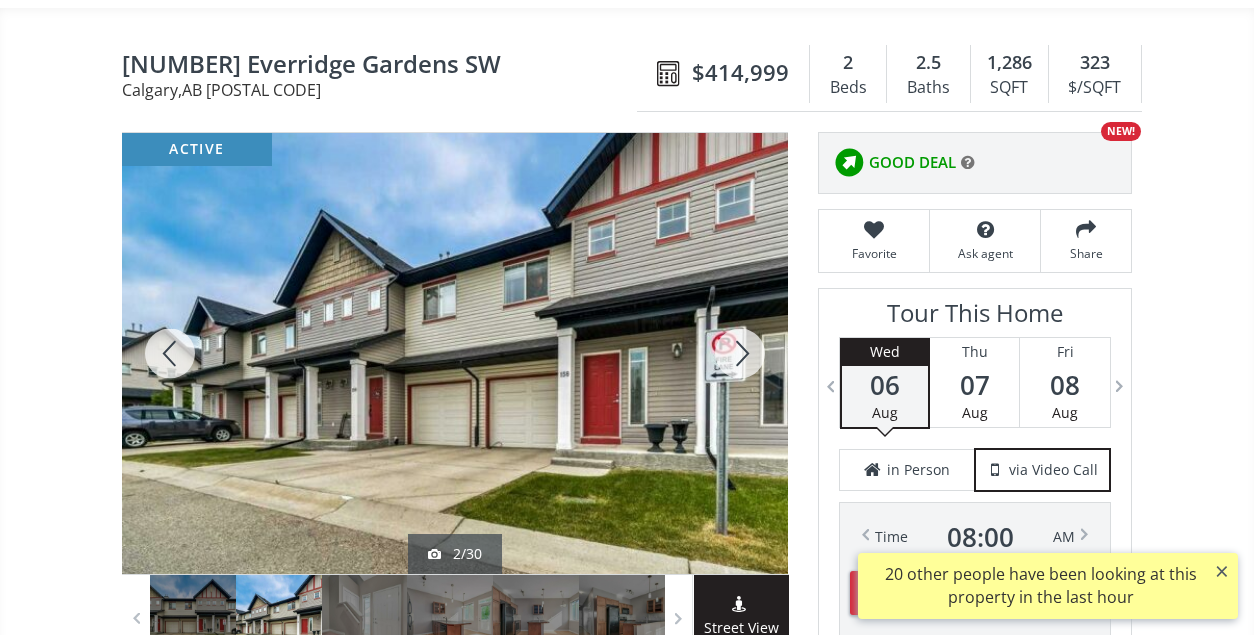 click at bounding box center (740, 353) 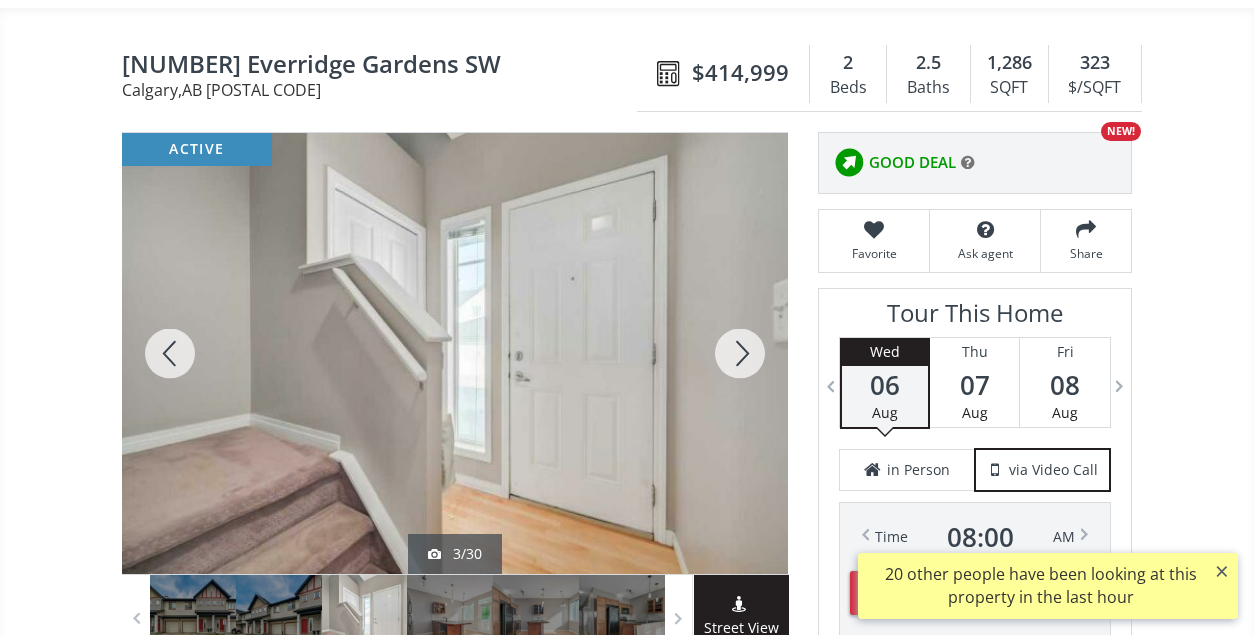 click at bounding box center (740, 353) 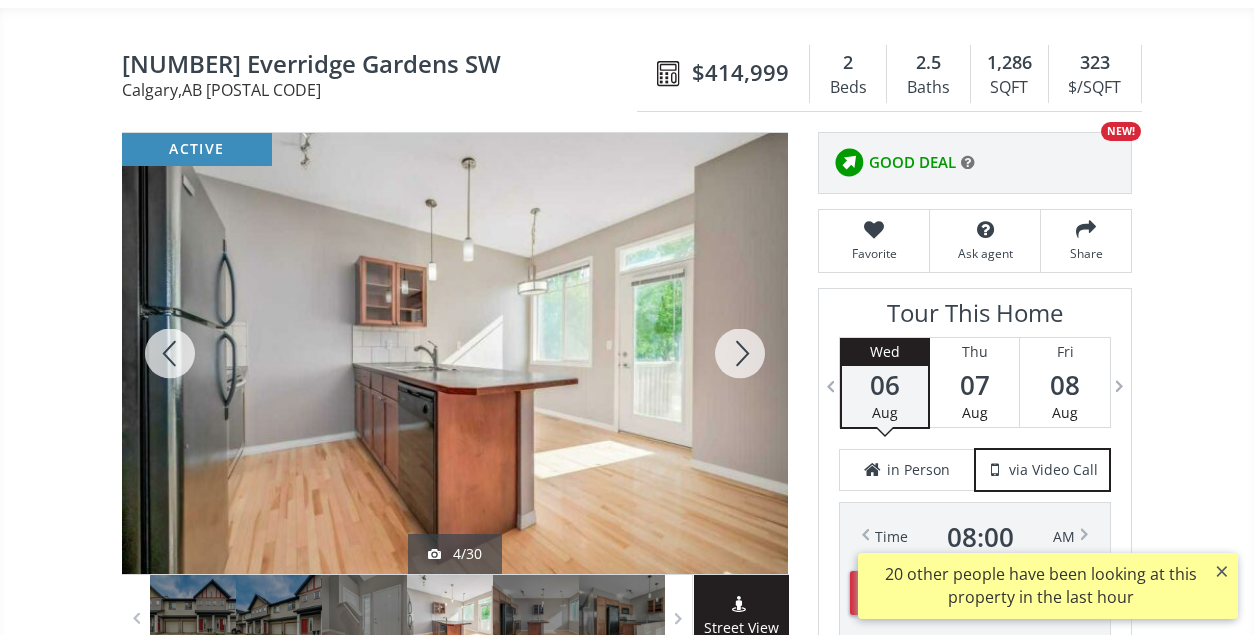 click at bounding box center (740, 353) 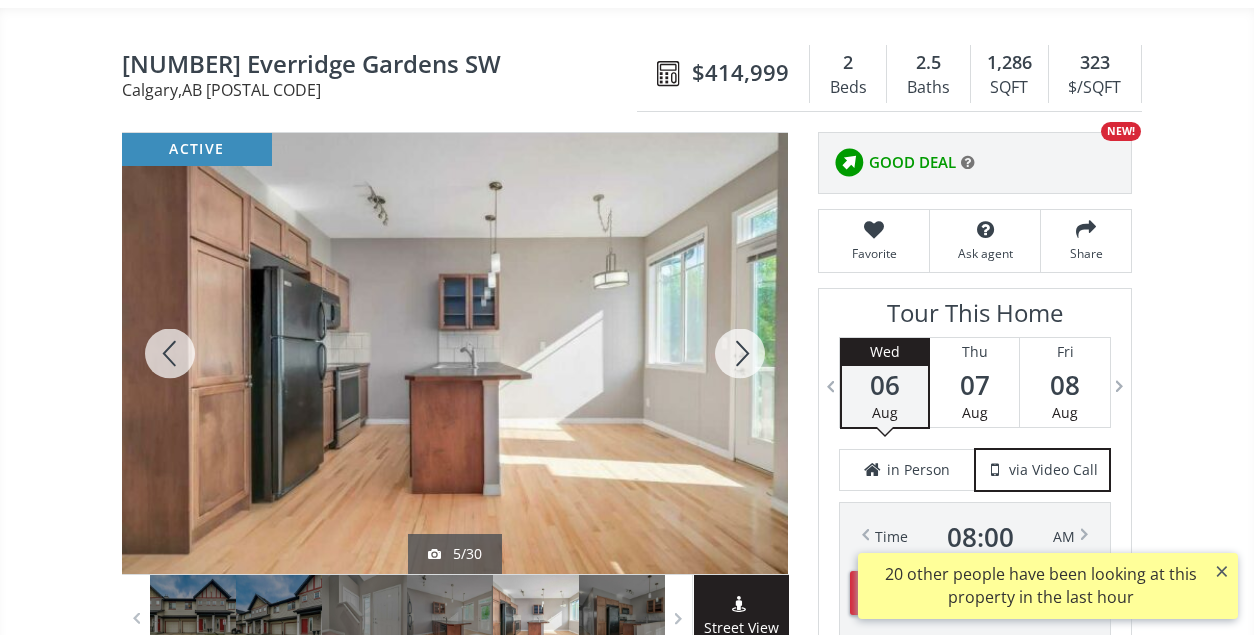 click at bounding box center (740, 353) 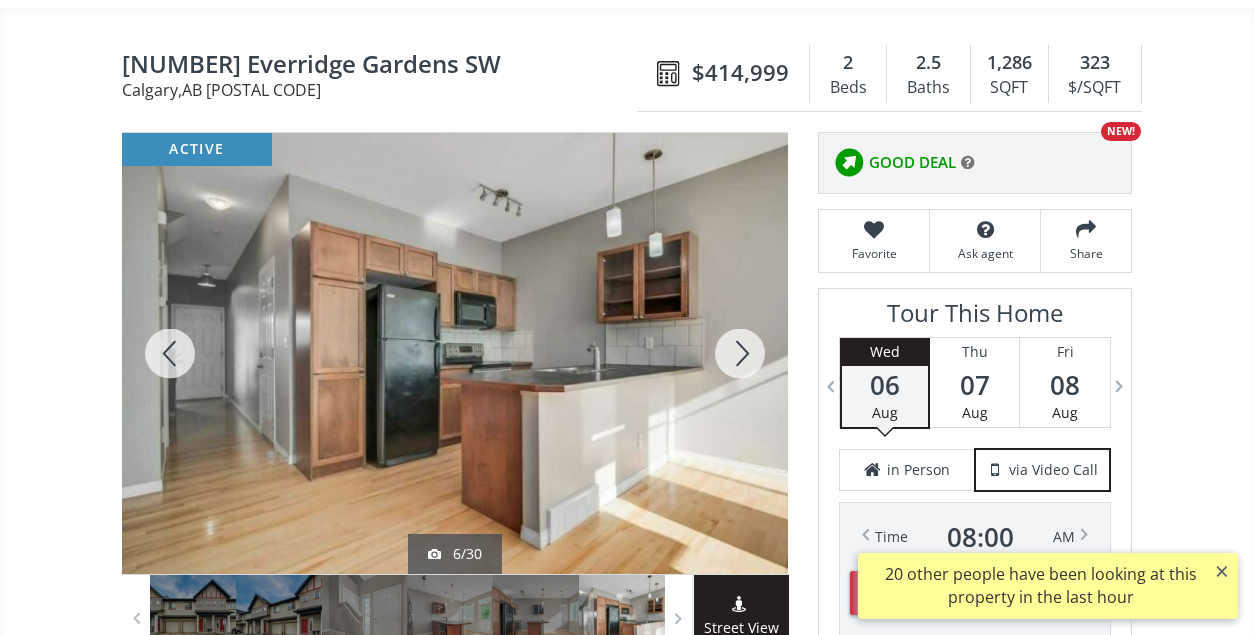 click at bounding box center (740, 353) 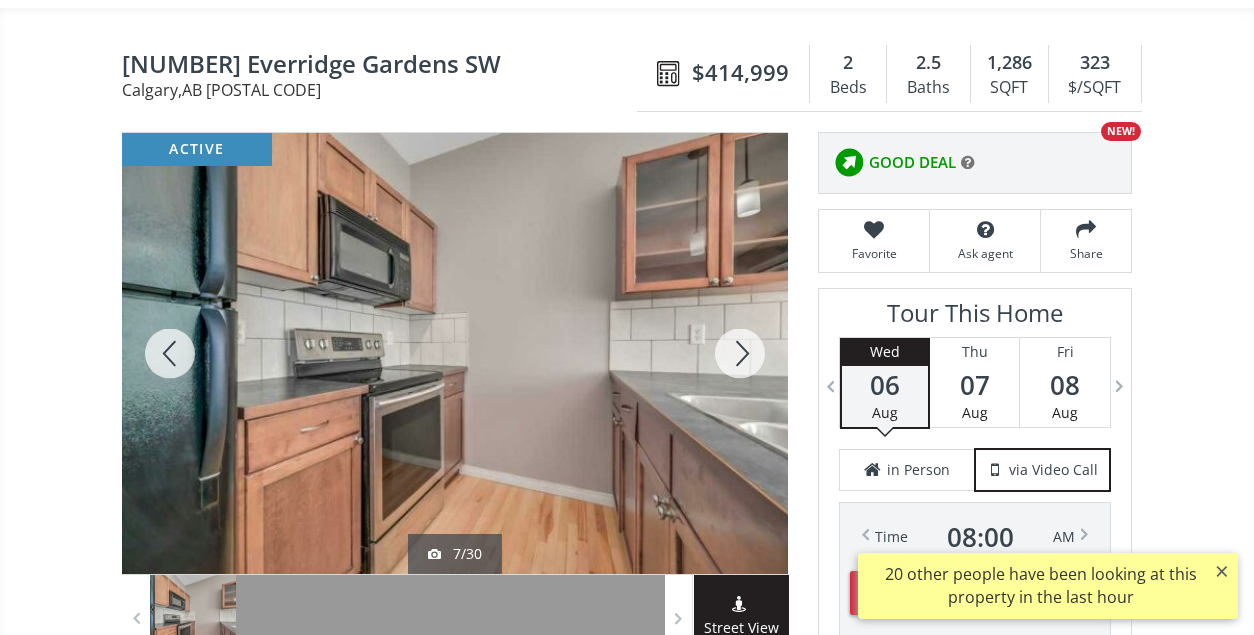 click at bounding box center (740, 353) 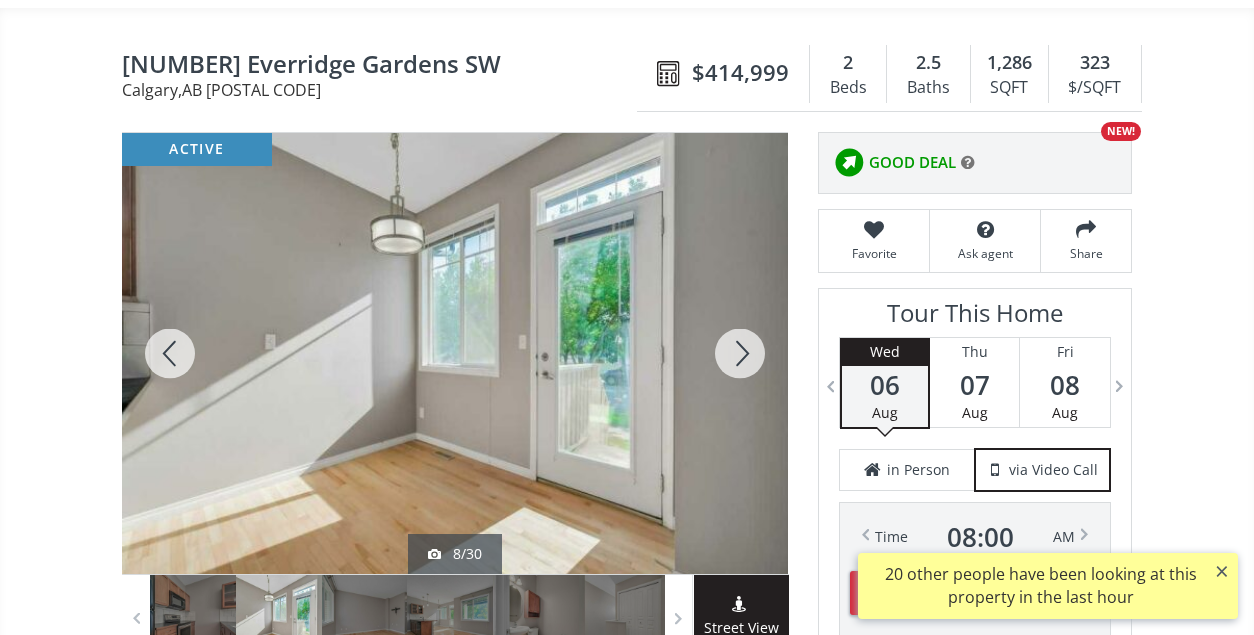 click at bounding box center (170, 353) 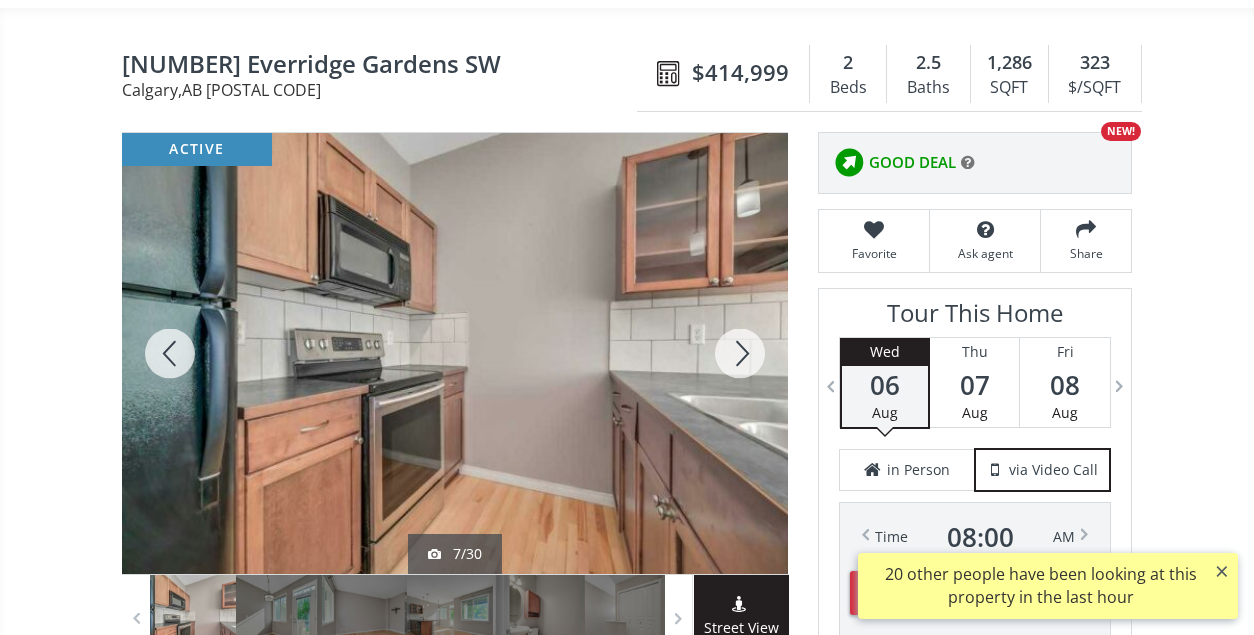 click at bounding box center [170, 353] 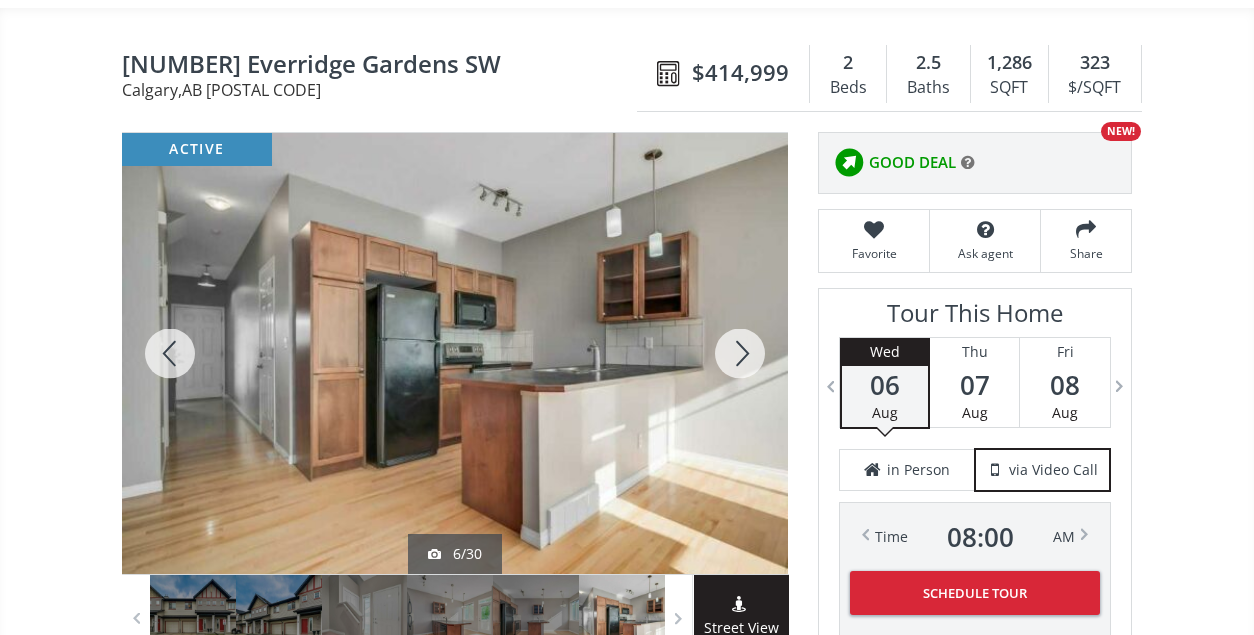click at bounding box center [170, 353] 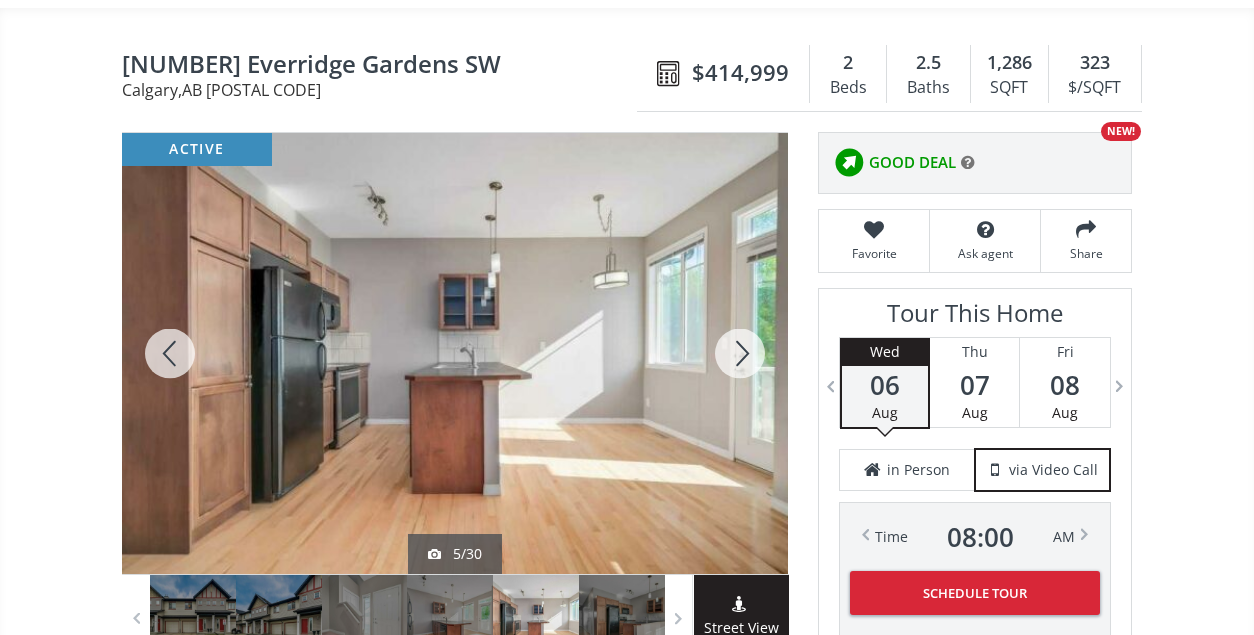 click at bounding box center [740, 353] 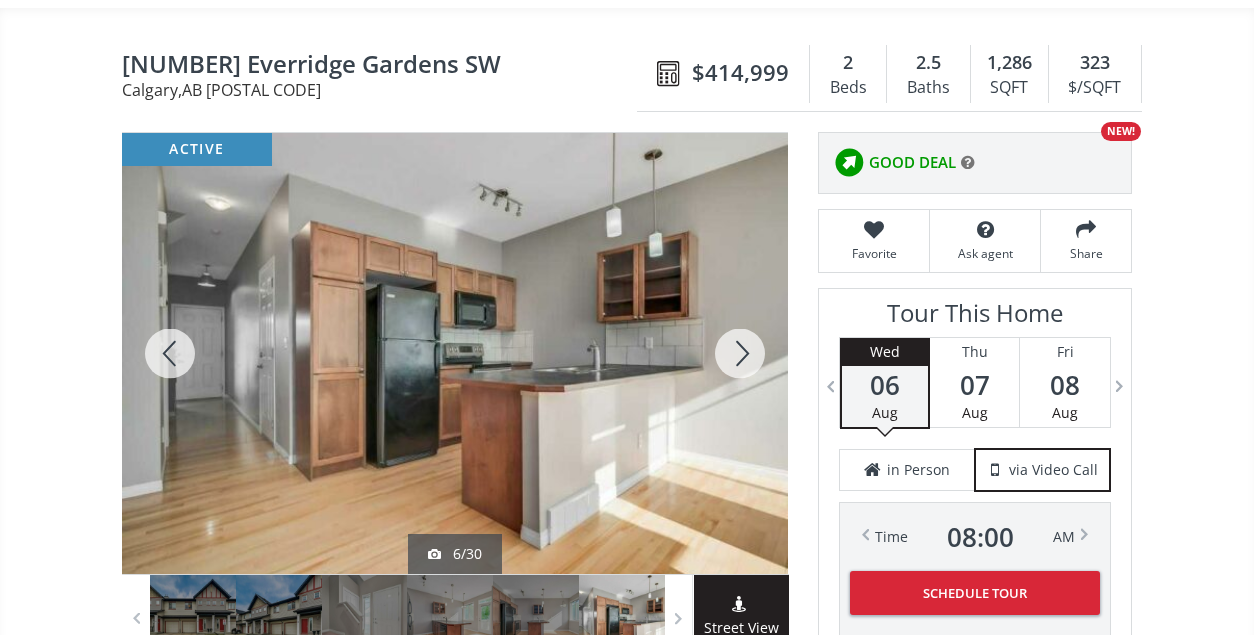 click at bounding box center [740, 353] 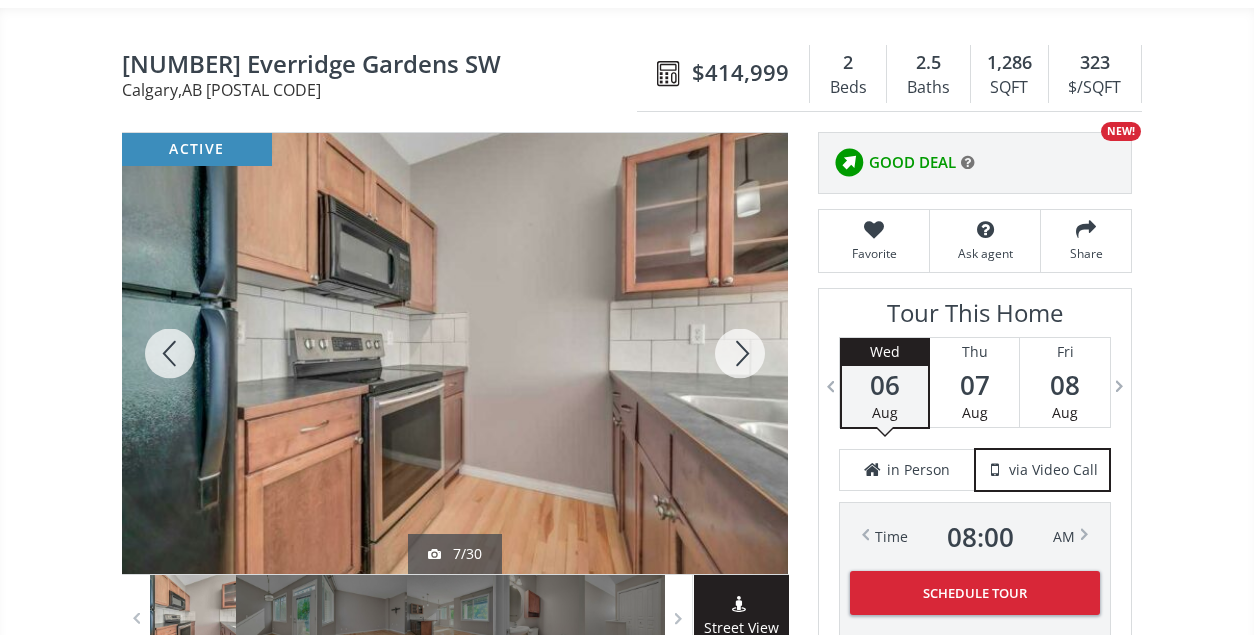 click at bounding box center (740, 353) 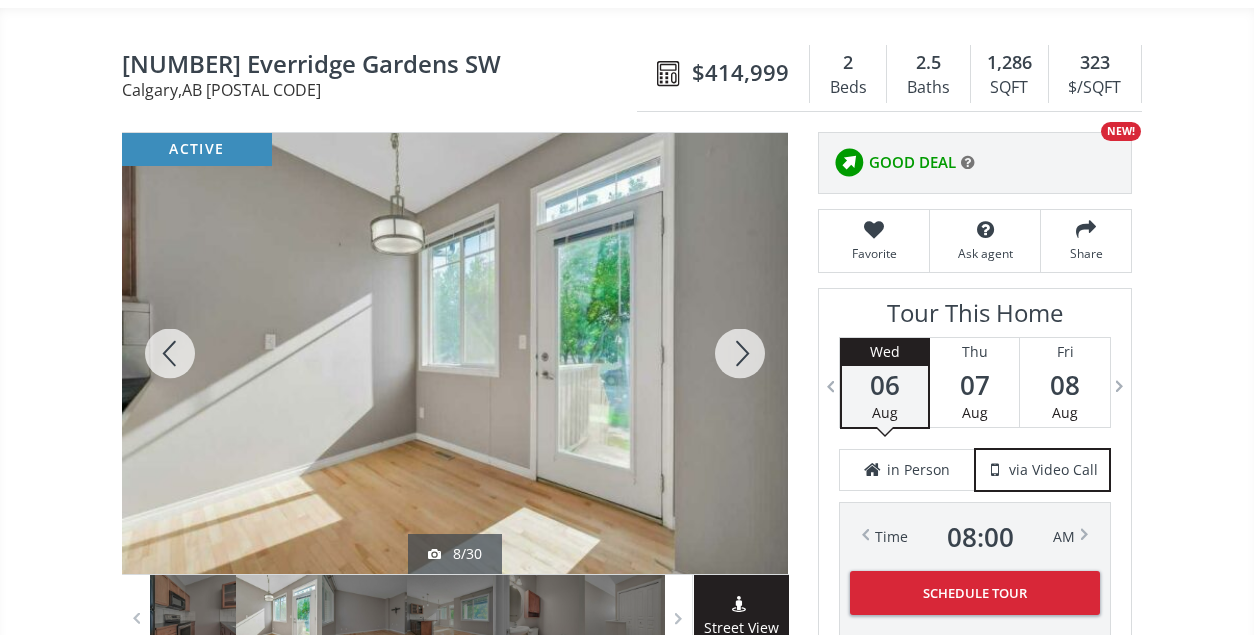 click at bounding box center [740, 353] 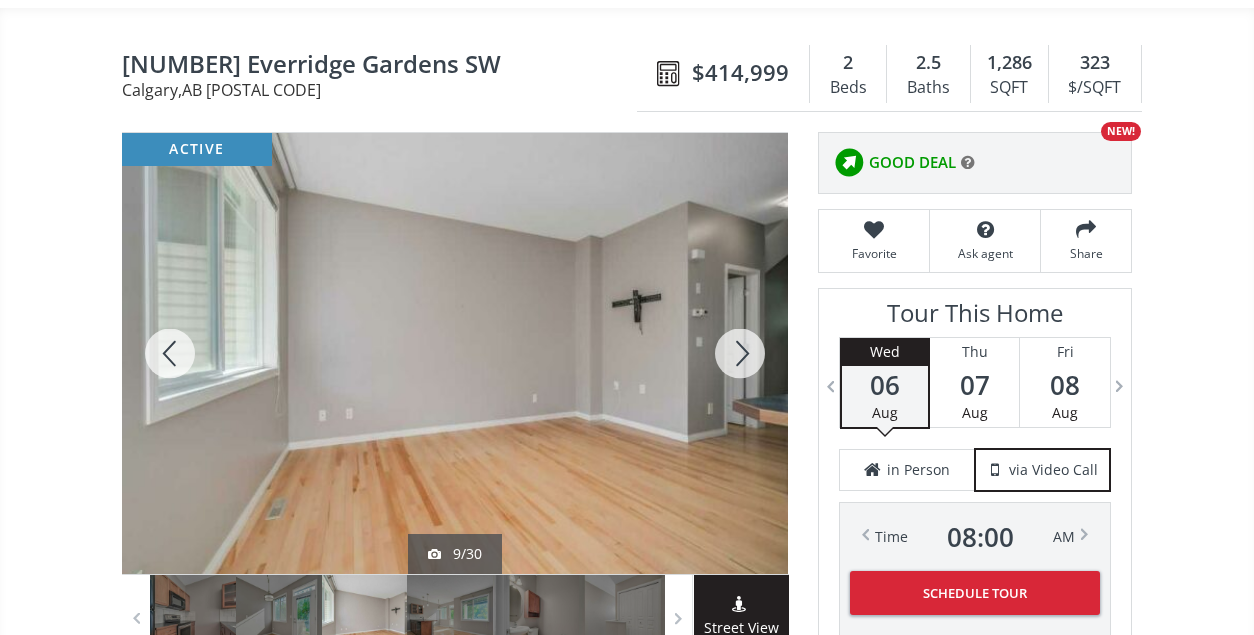 click at bounding box center (740, 353) 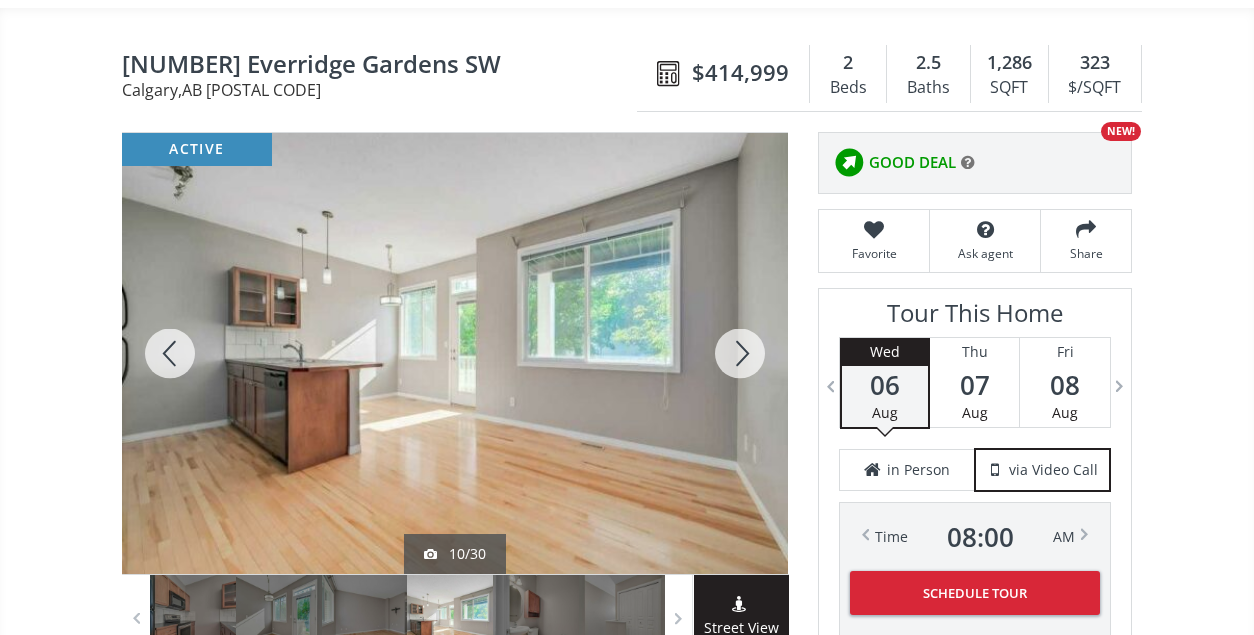 click at bounding box center (740, 353) 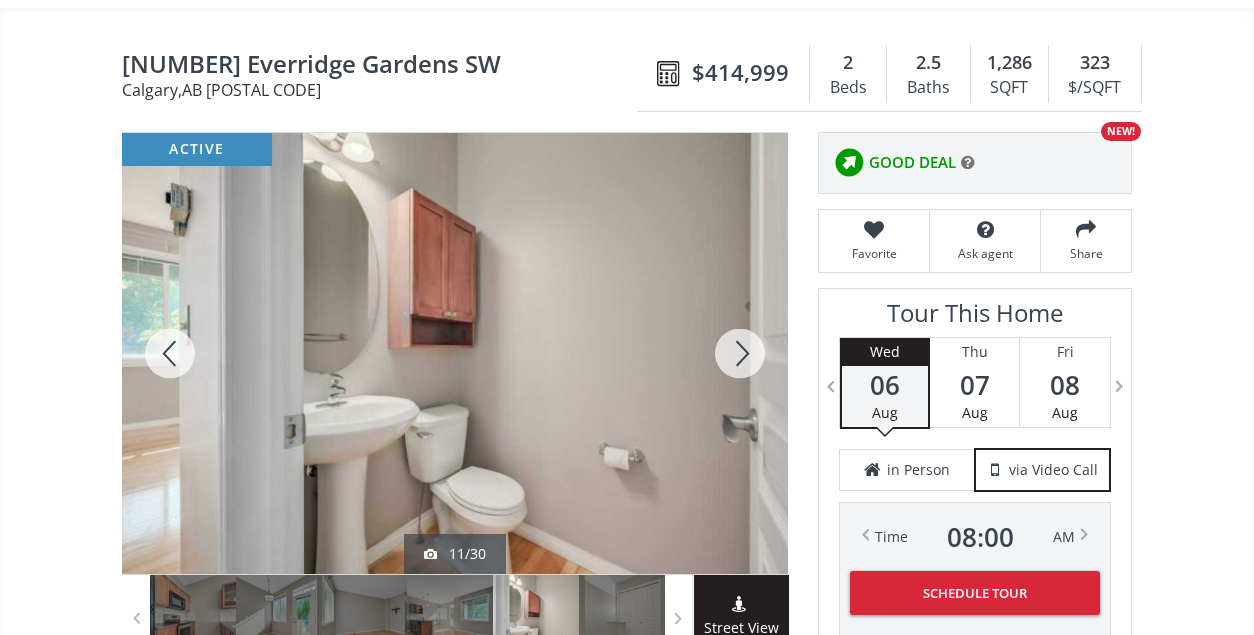 click at bounding box center (740, 353) 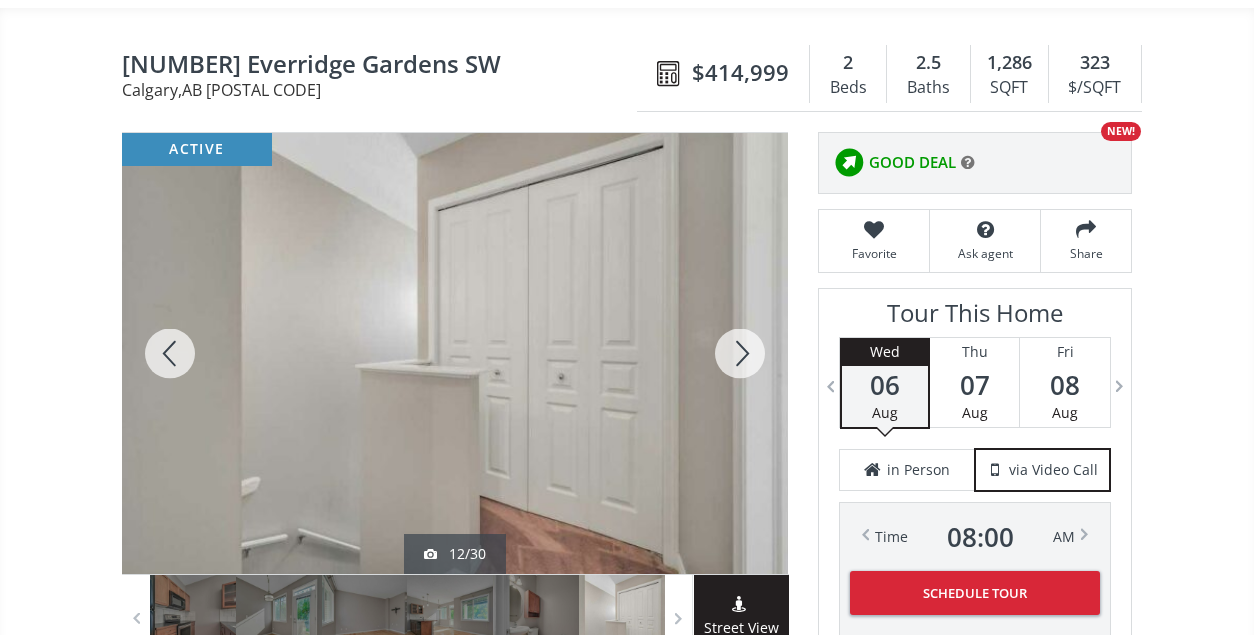 click at bounding box center [740, 353] 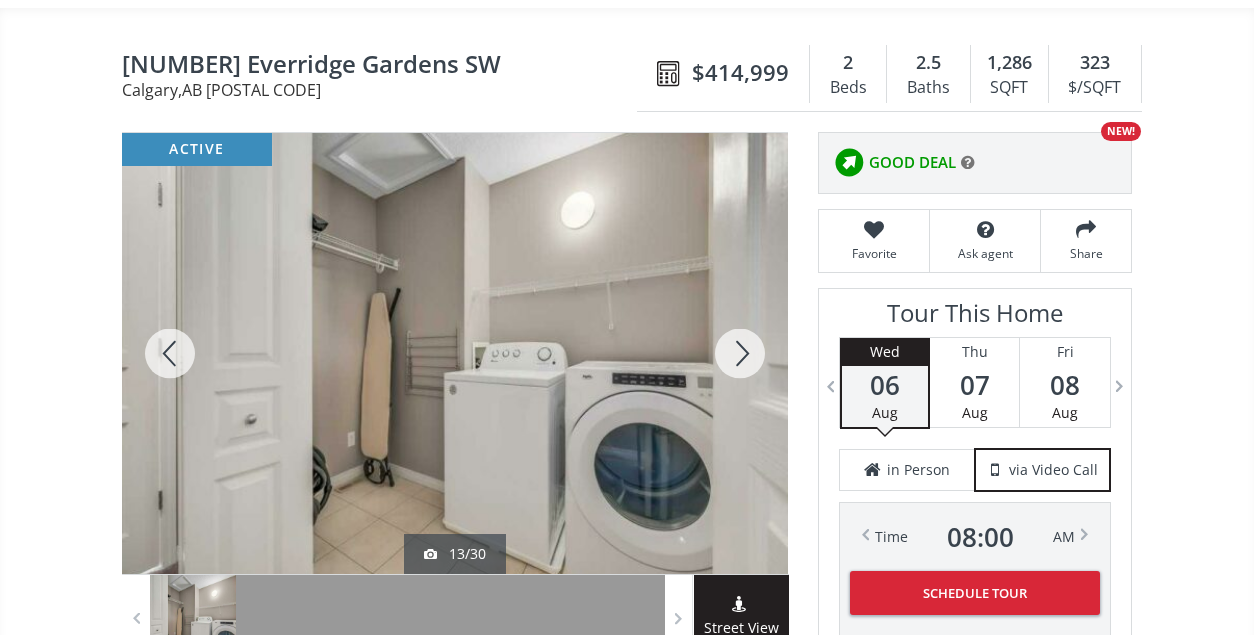click at bounding box center (740, 353) 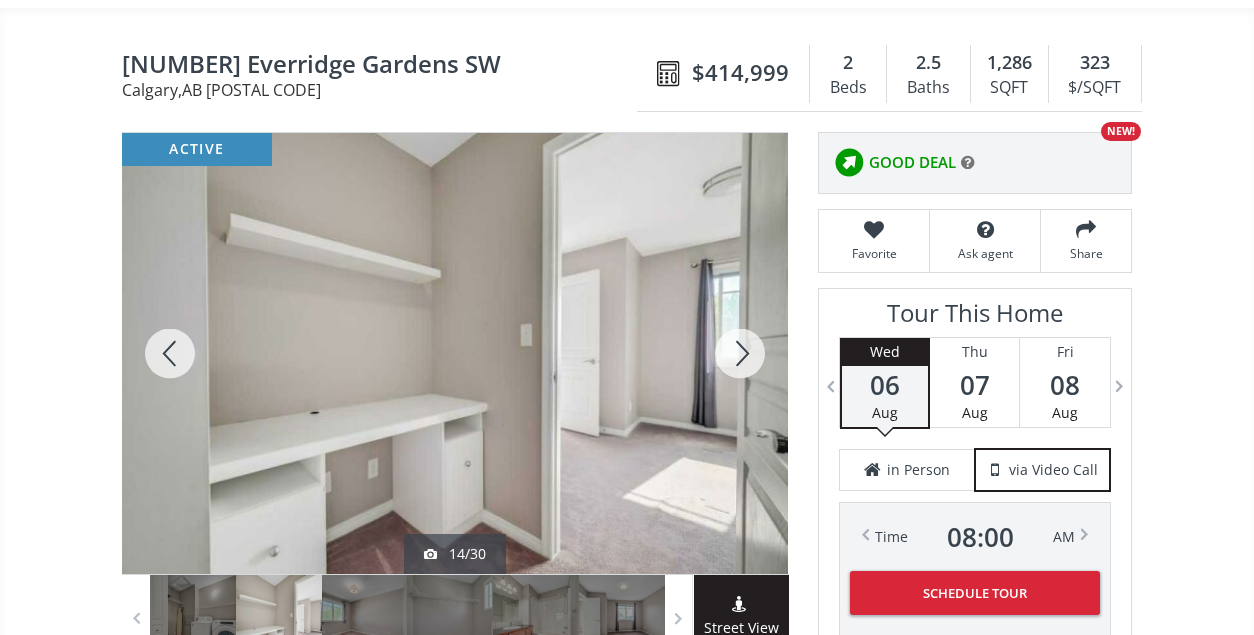 click at bounding box center [740, 353] 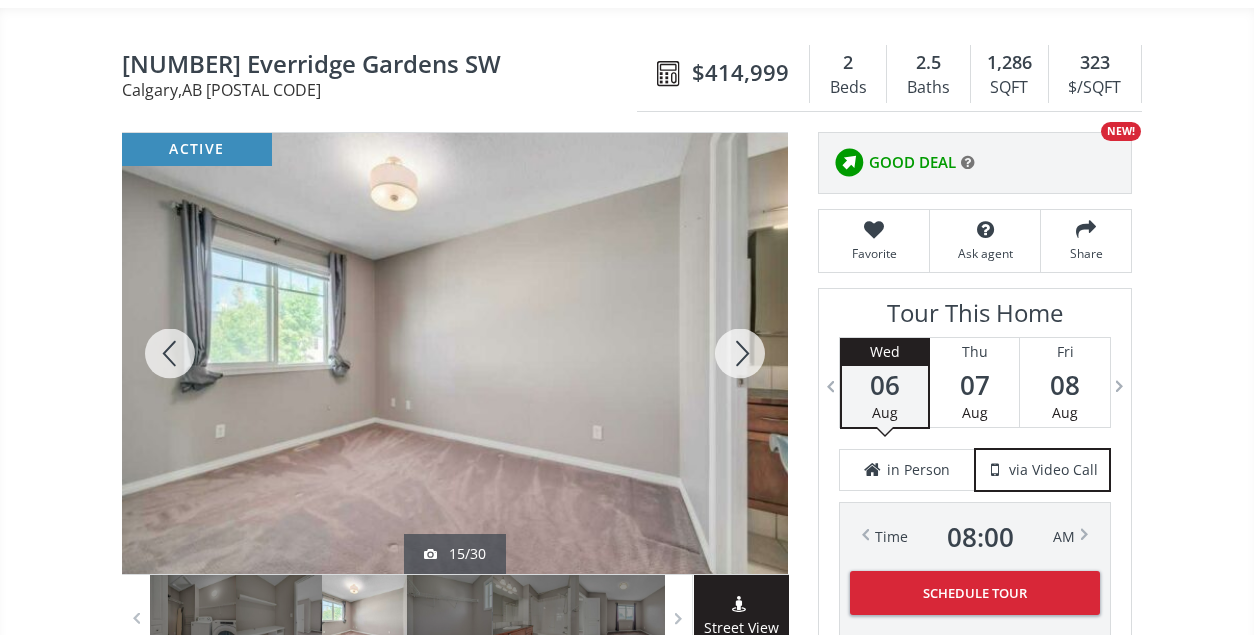 click at bounding box center (740, 353) 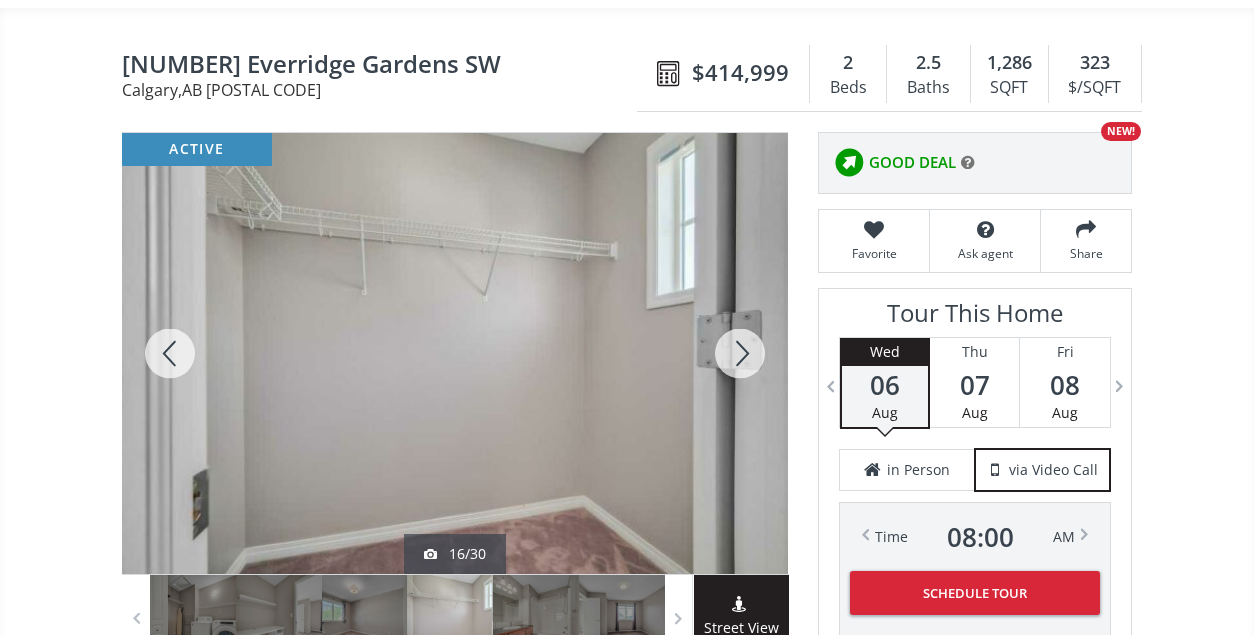 click at bounding box center [740, 353] 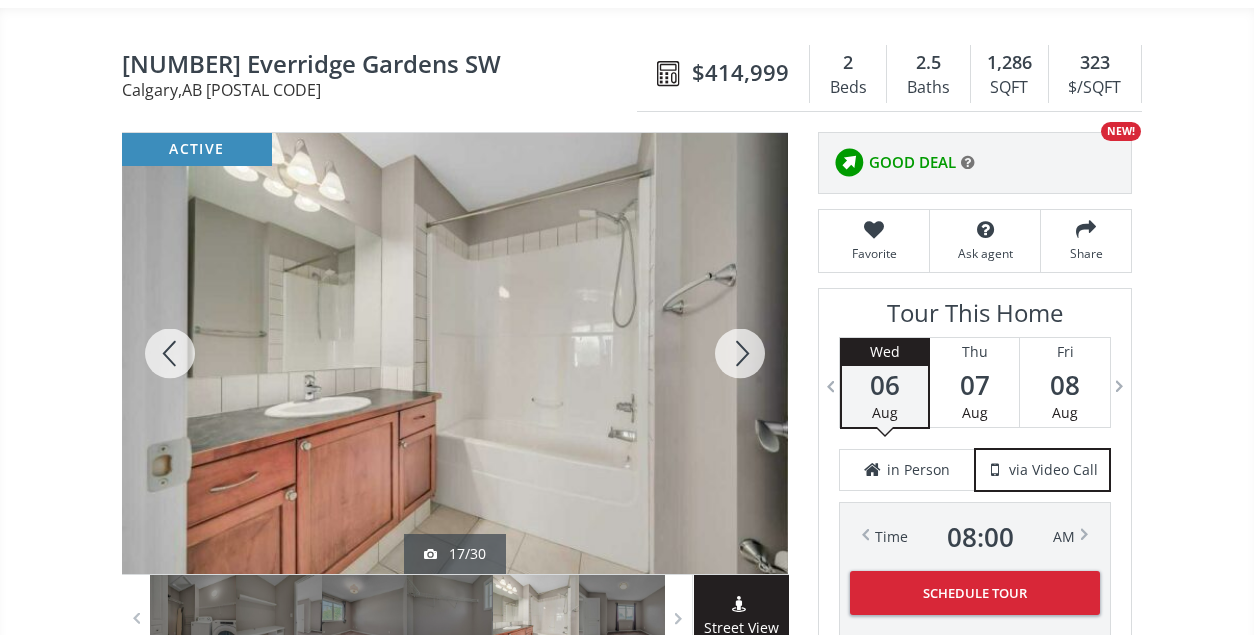 click at bounding box center (740, 353) 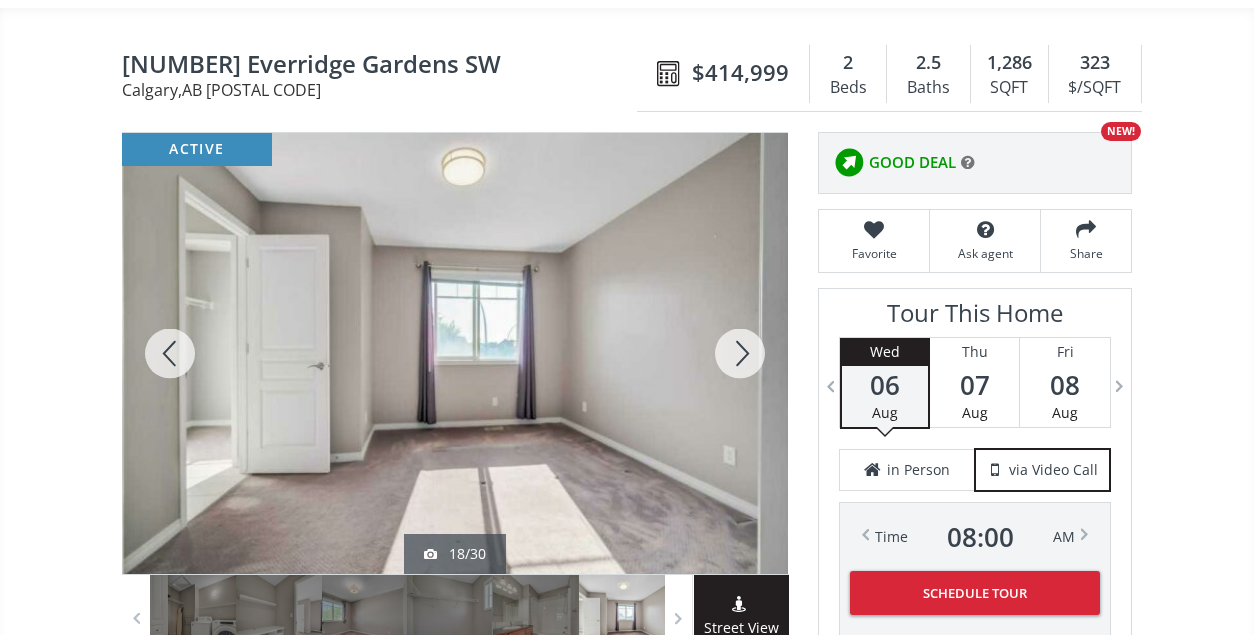 click at bounding box center (740, 353) 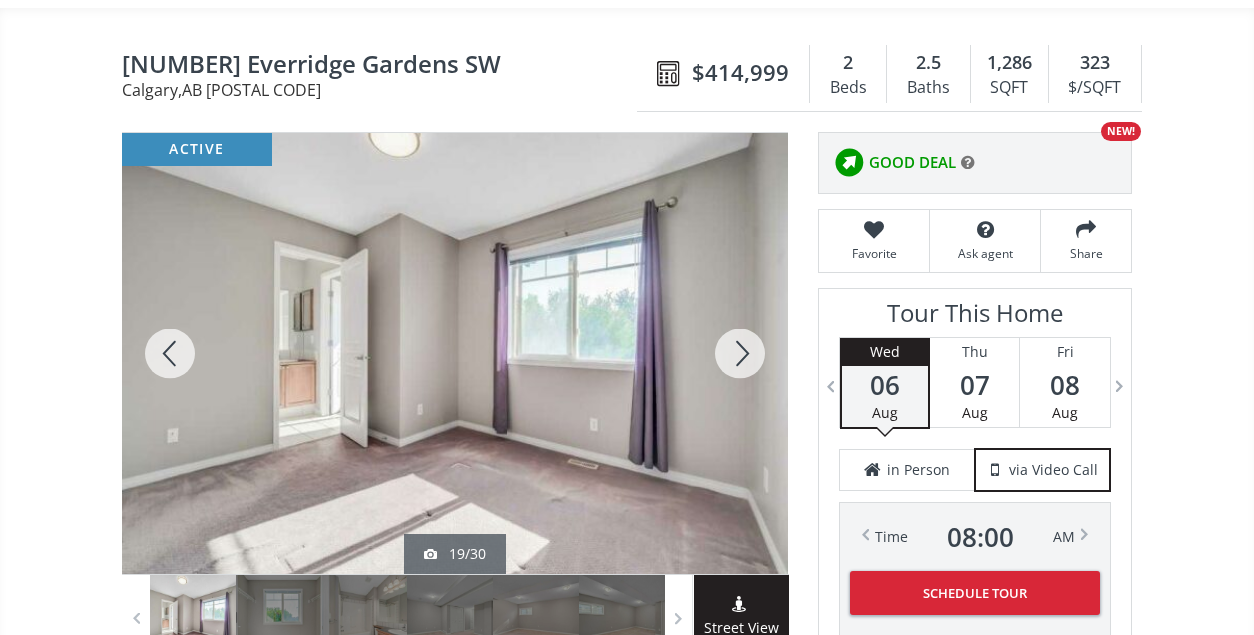 click at bounding box center [740, 353] 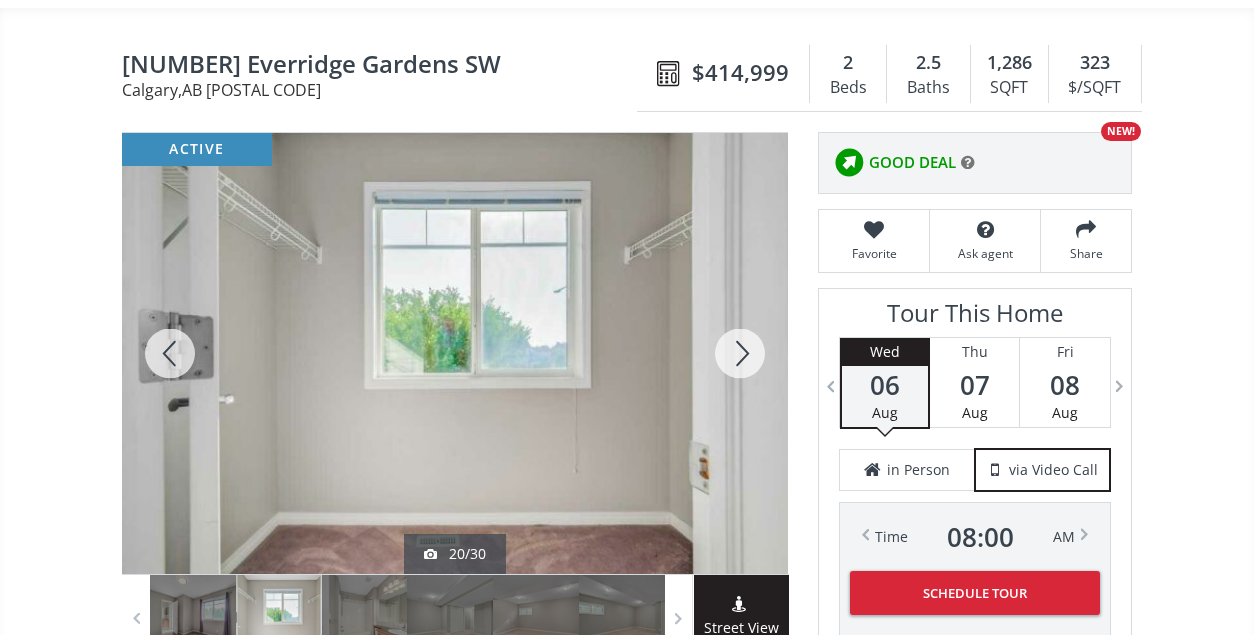 click at bounding box center [740, 353] 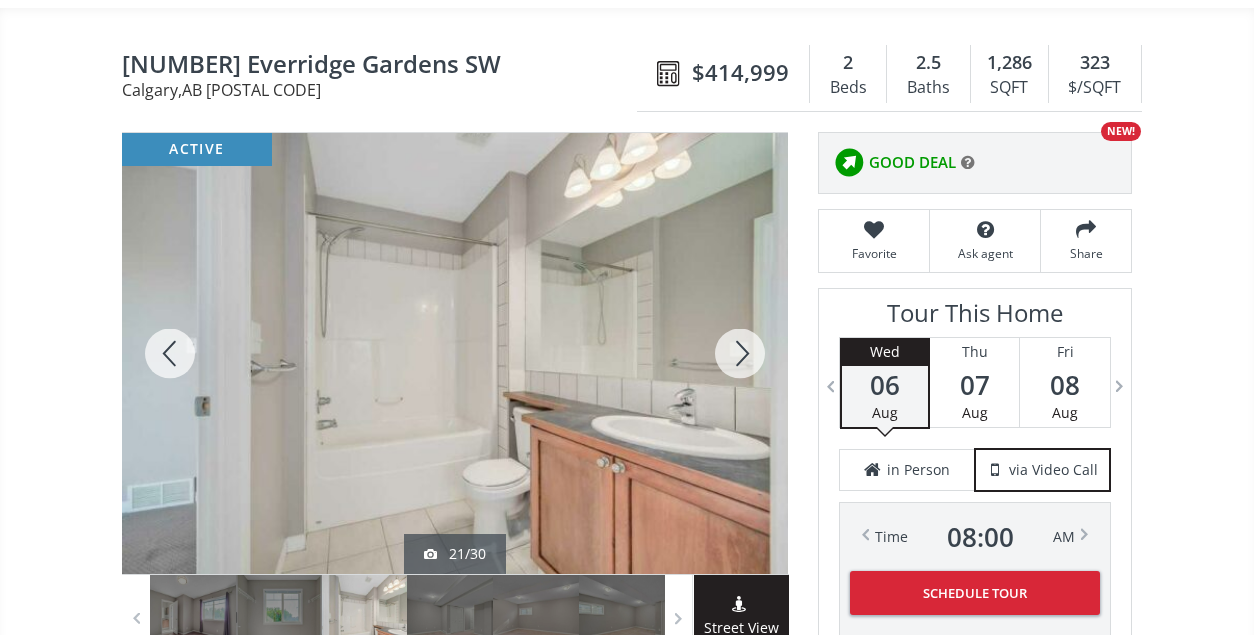 click at bounding box center (740, 353) 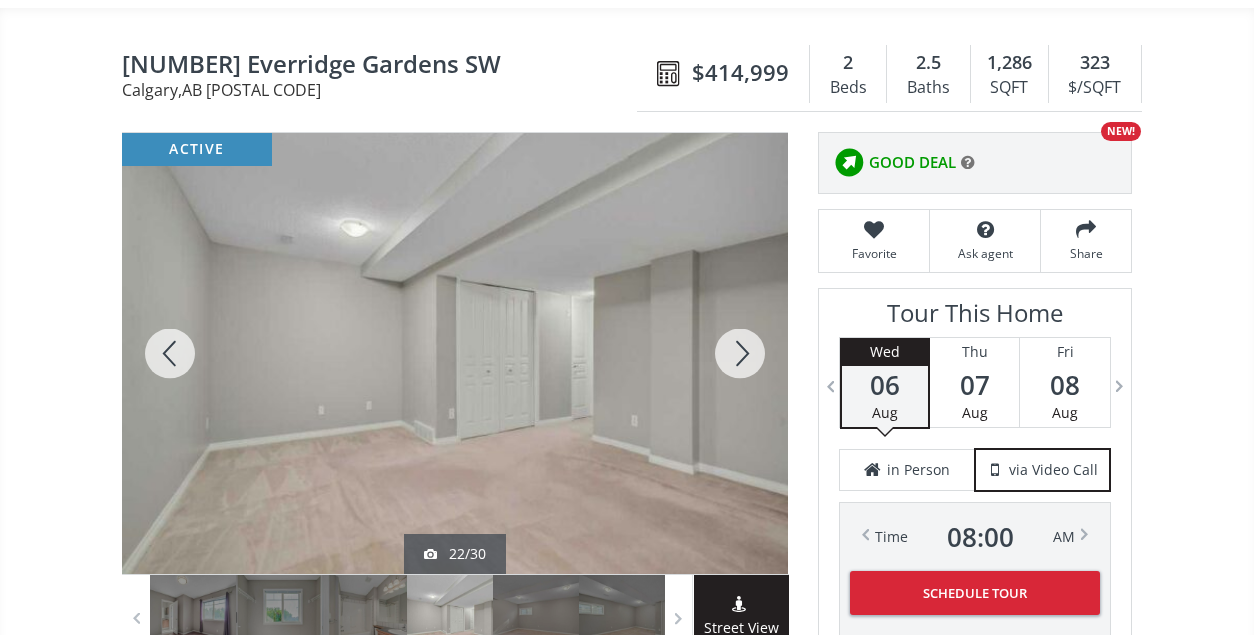 click at bounding box center [740, 353] 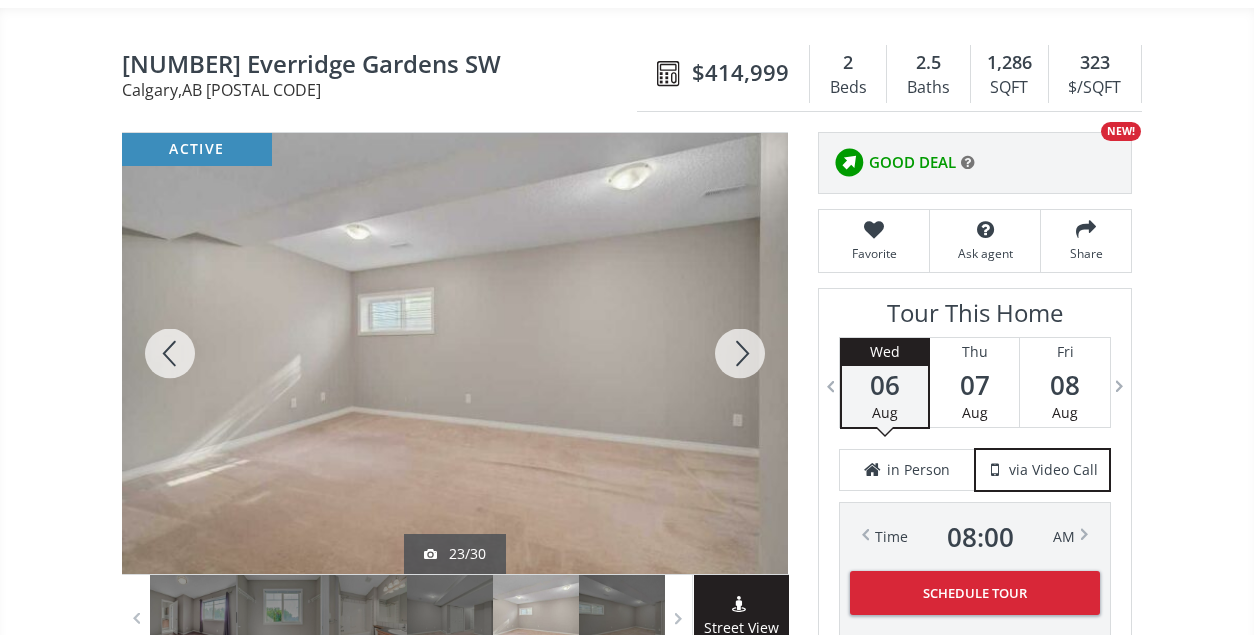 click at bounding box center [740, 353] 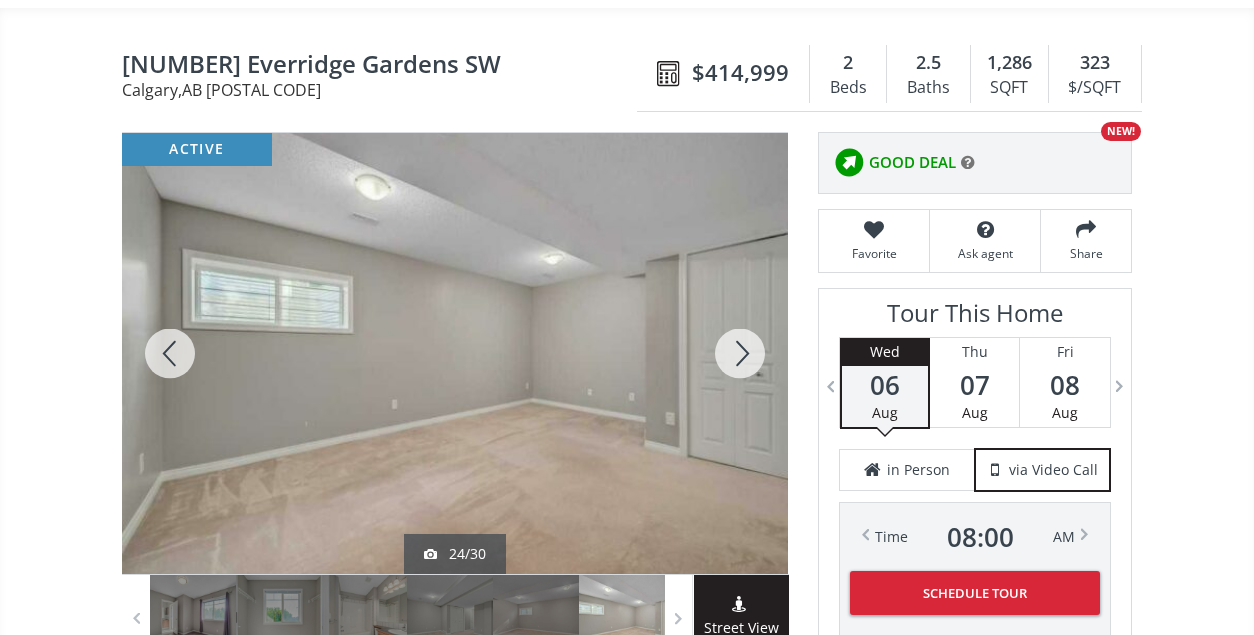 click at bounding box center (740, 353) 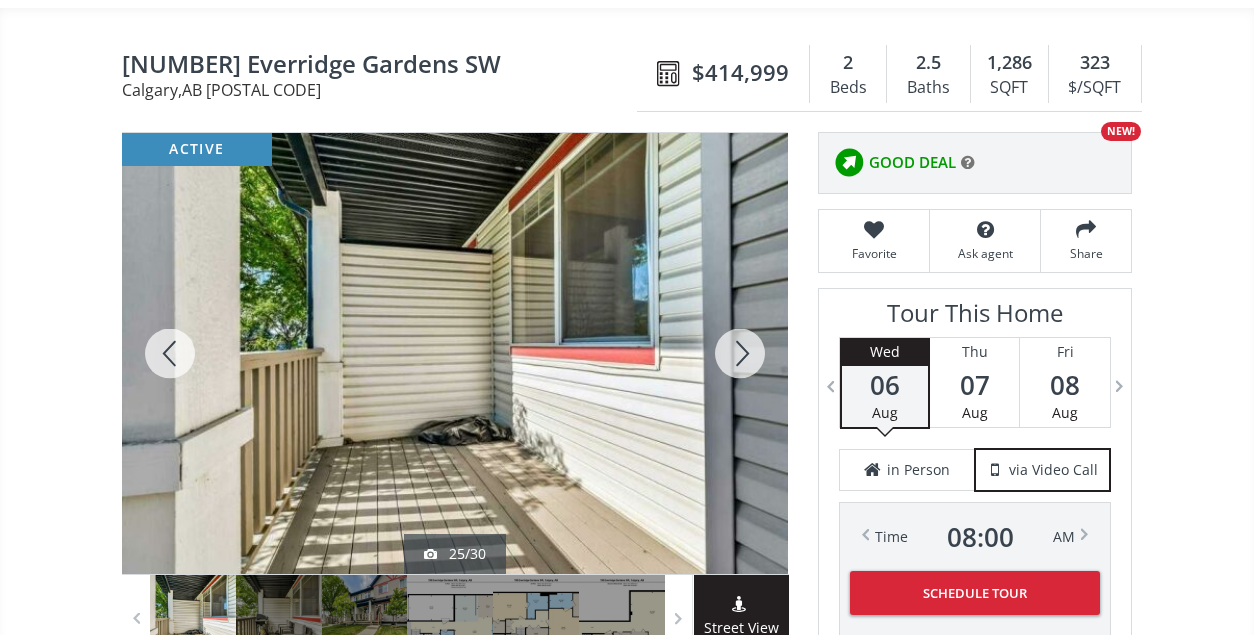 click at bounding box center (740, 353) 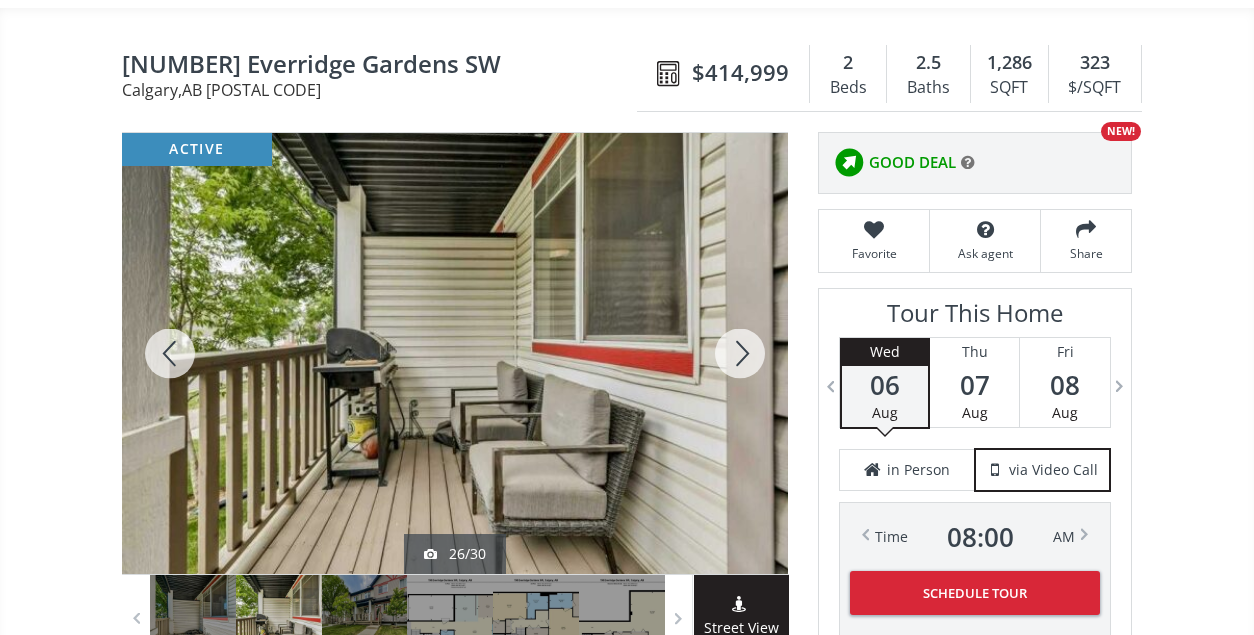 click at bounding box center (740, 353) 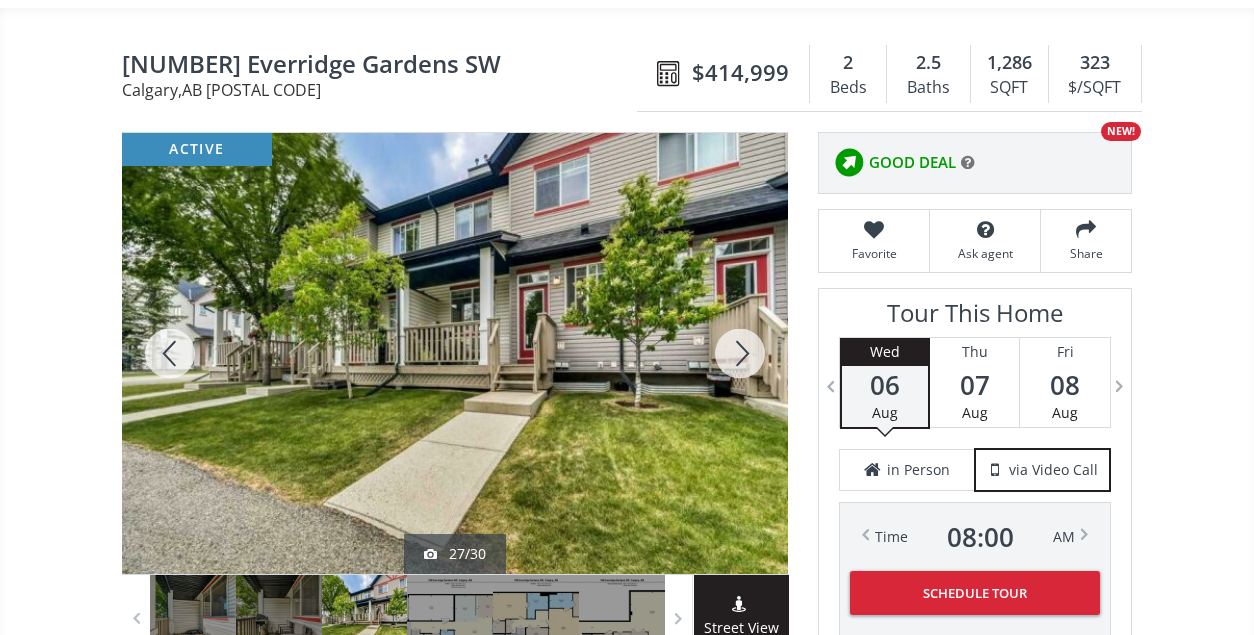 click at bounding box center [740, 353] 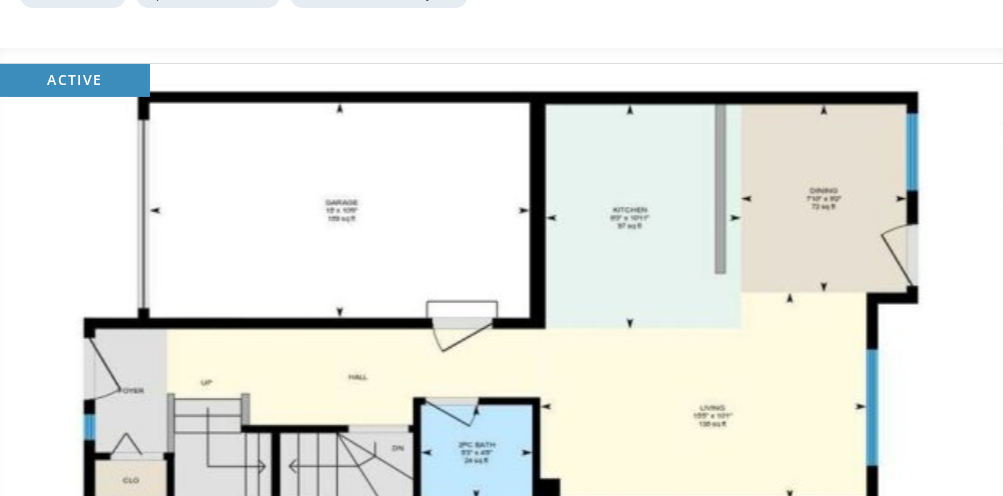 scroll, scrollTop: 320, scrollLeft: 0, axis: vertical 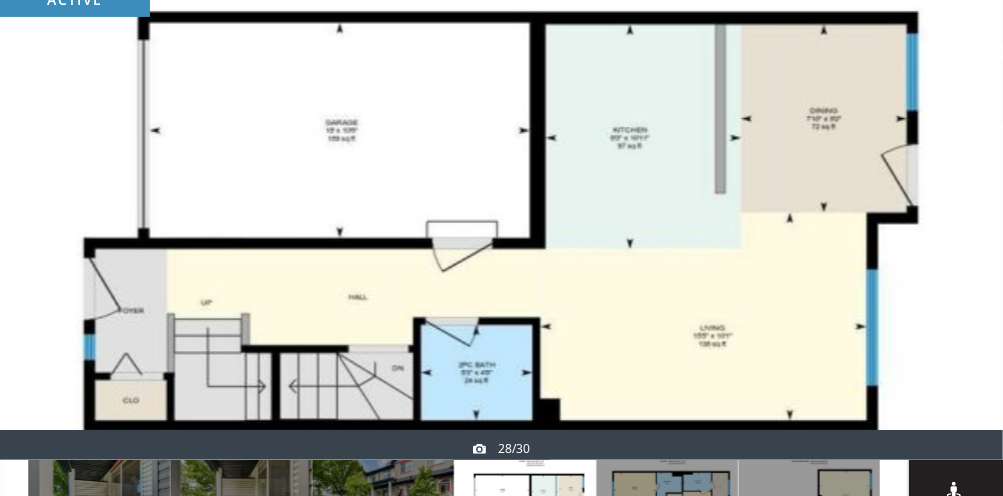 click at bounding box center (955, 222) 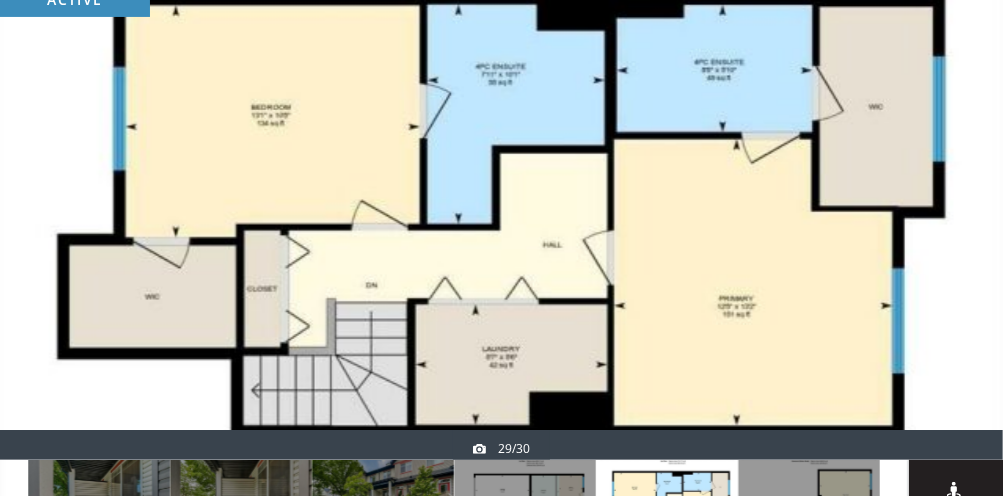 click at bounding box center (955, 222) 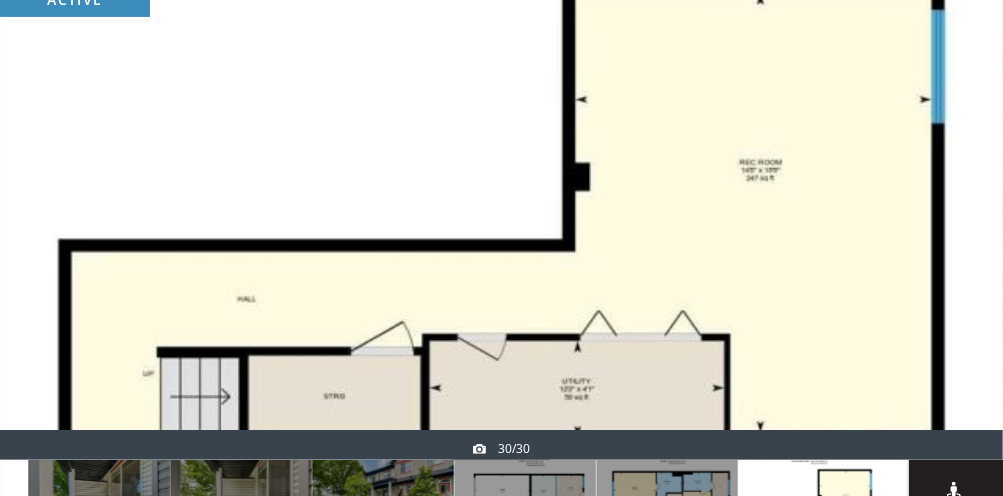 scroll, scrollTop: 0, scrollLeft: 0, axis: both 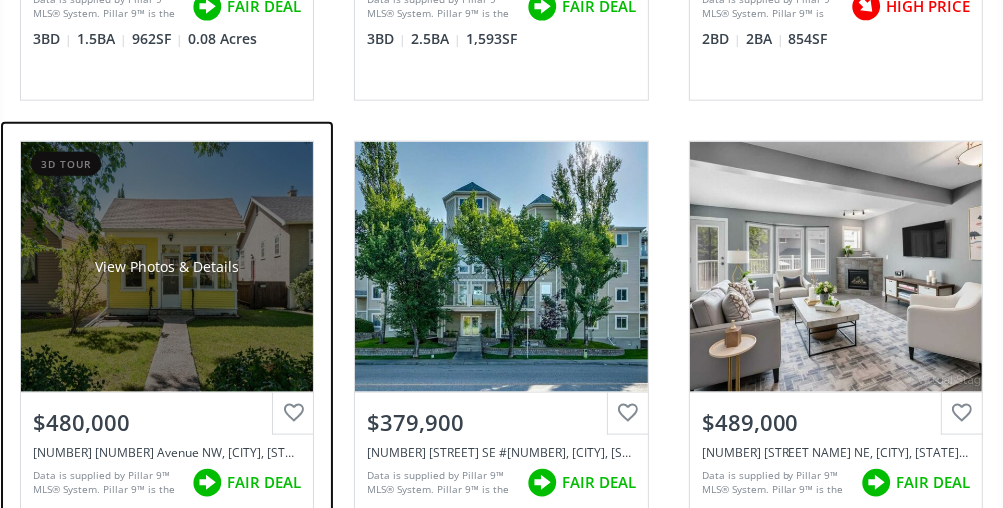 click on "View Photos & Details" at bounding box center [167, 267] 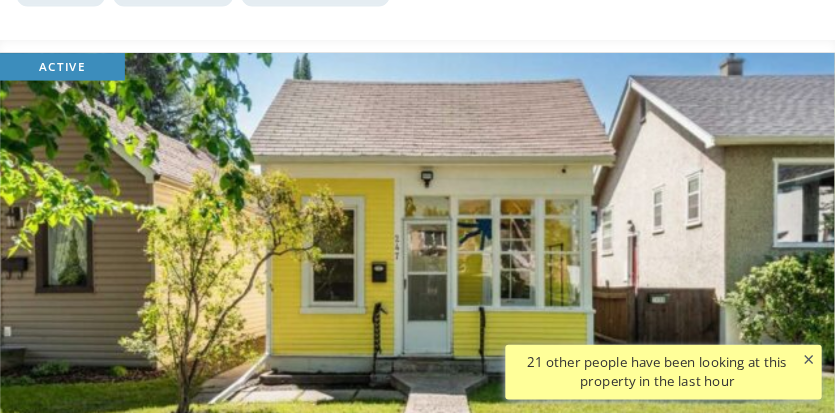 scroll, scrollTop: 400, scrollLeft: 0, axis: vertical 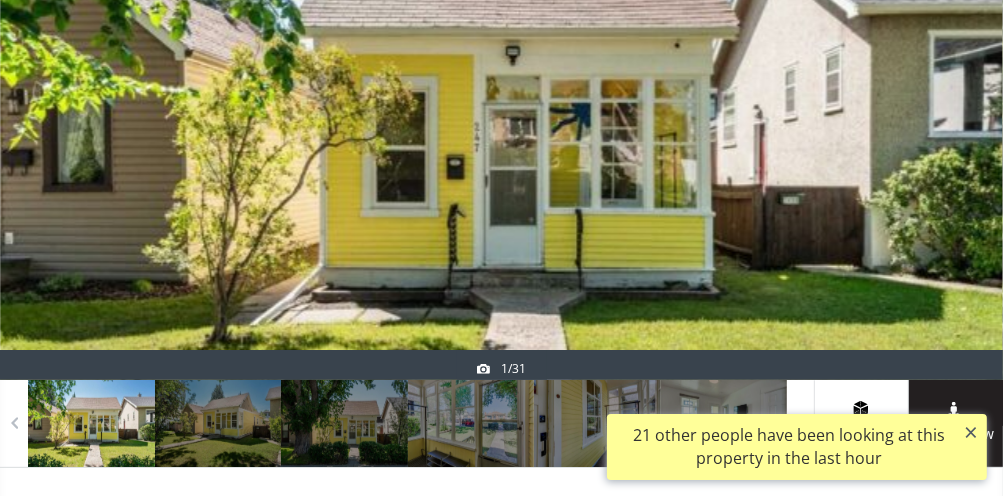 click at bounding box center [955, 142] 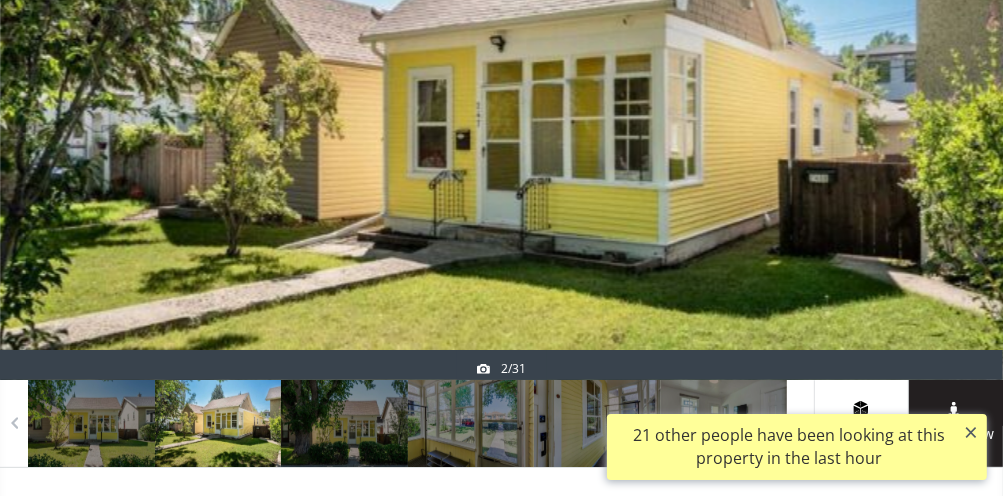 click at bounding box center (955, 142) 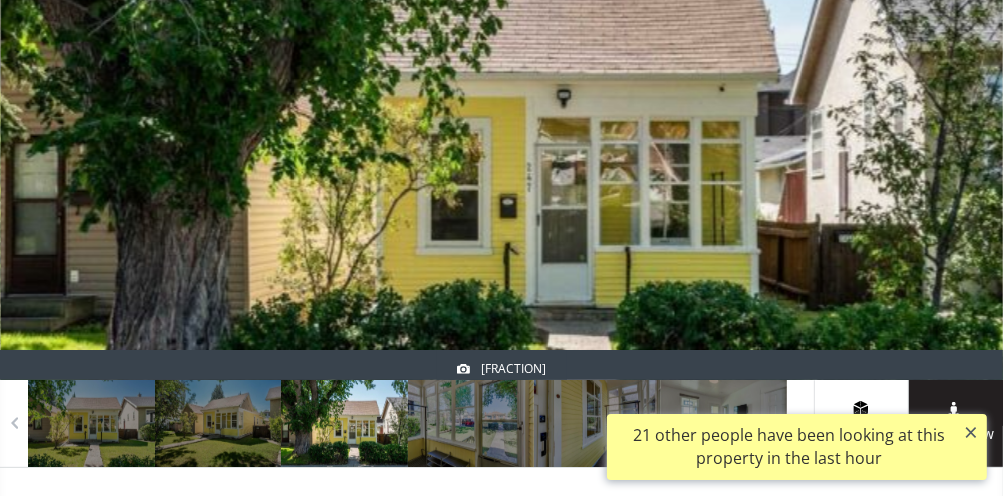 click at bounding box center [955, 142] 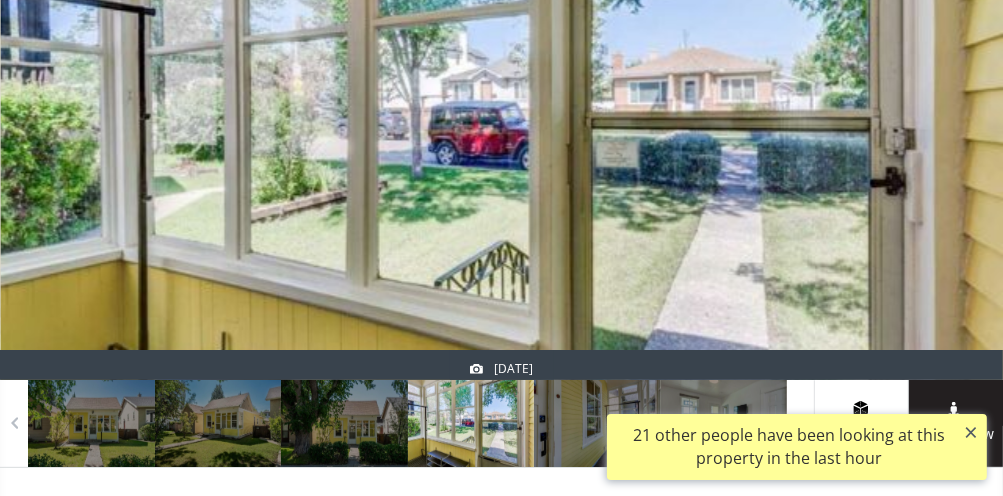 click at bounding box center [955, 142] 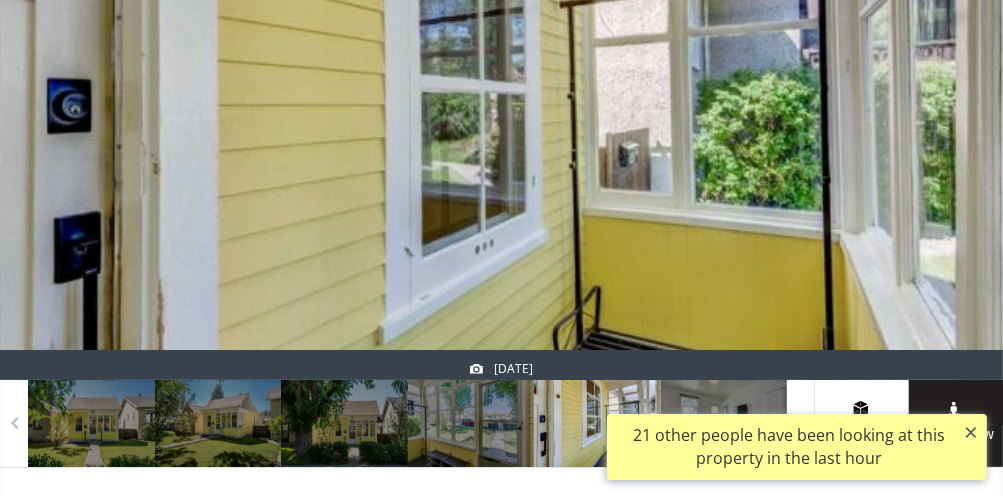 click at bounding box center (955, 142) 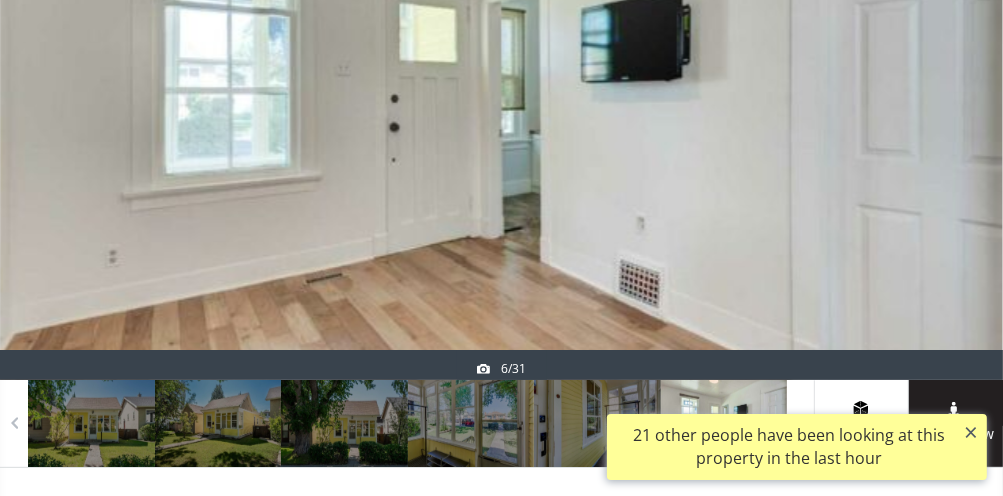 click at bounding box center (955, 142) 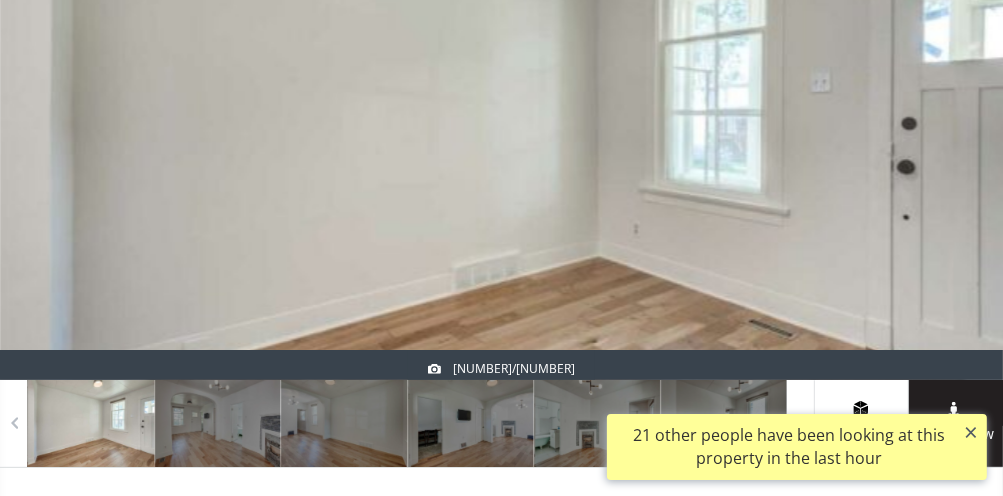 click at bounding box center (955, 142) 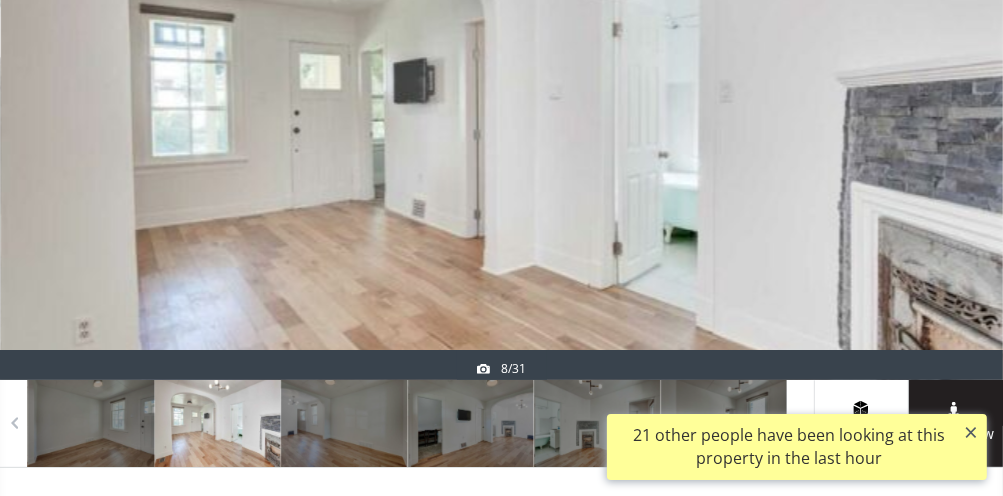 click at bounding box center (955, 142) 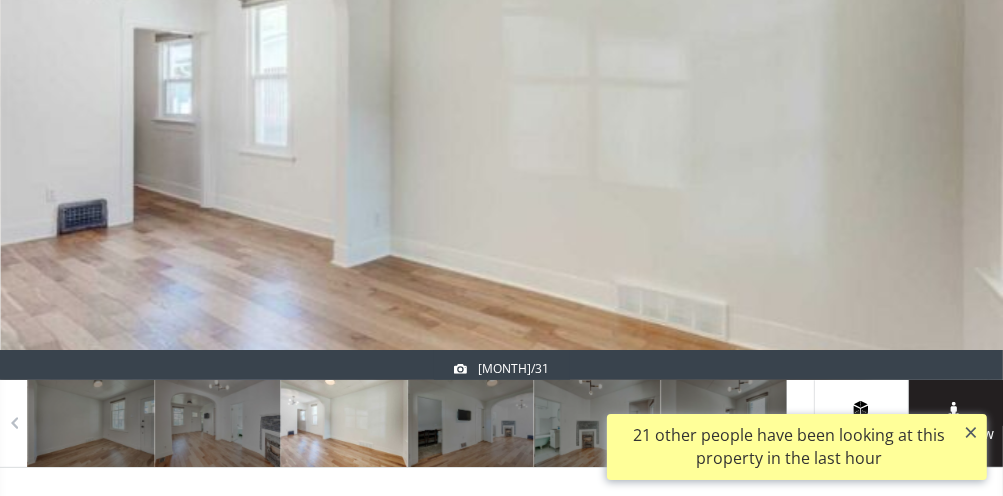 click at bounding box center [955, 142] 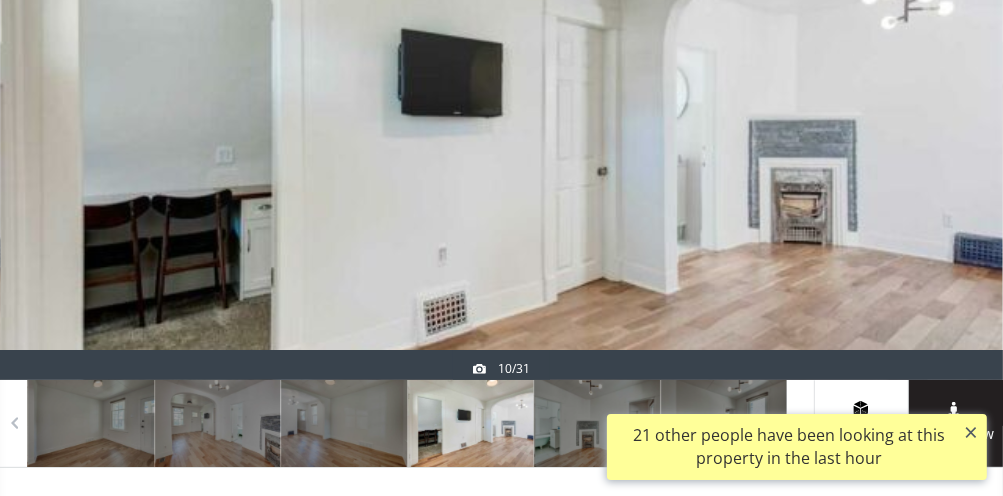 click at bounding box center (955, 142) 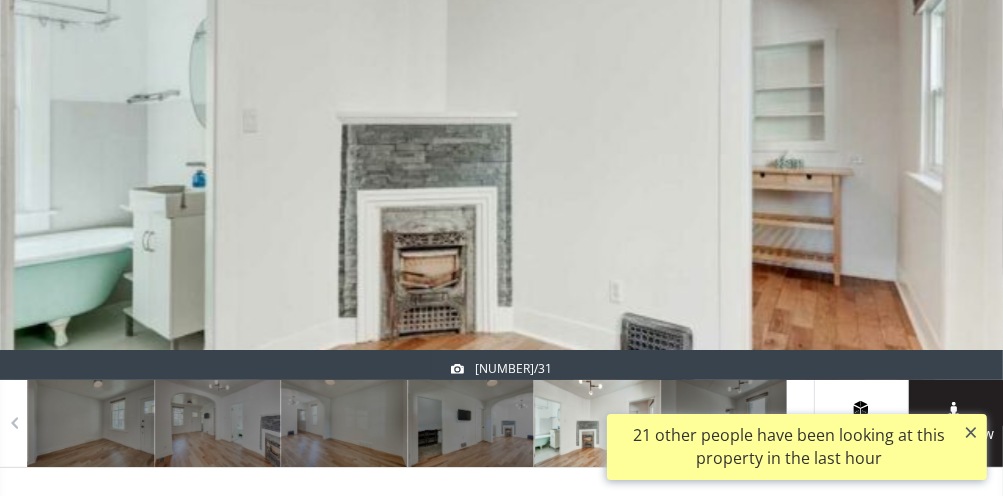 click at bounding box center [955, 142] 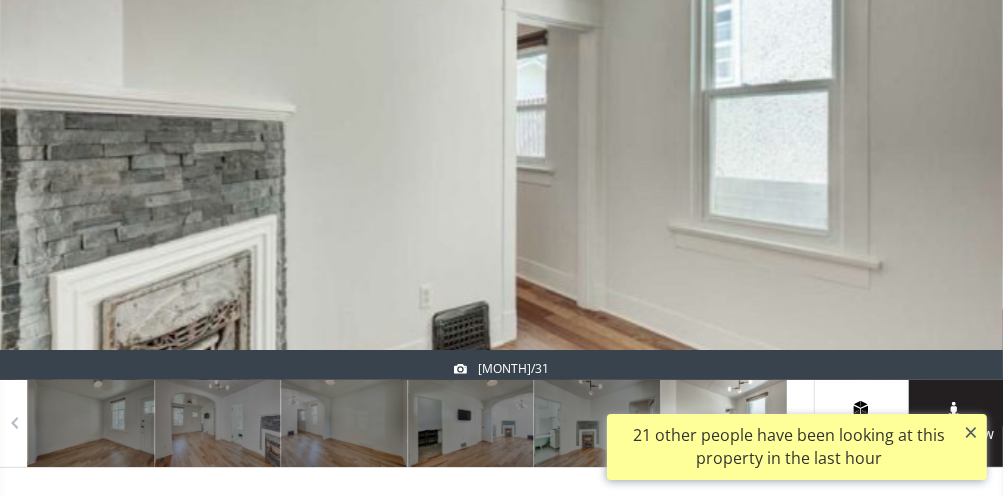 click at bounding box center (955, 142) 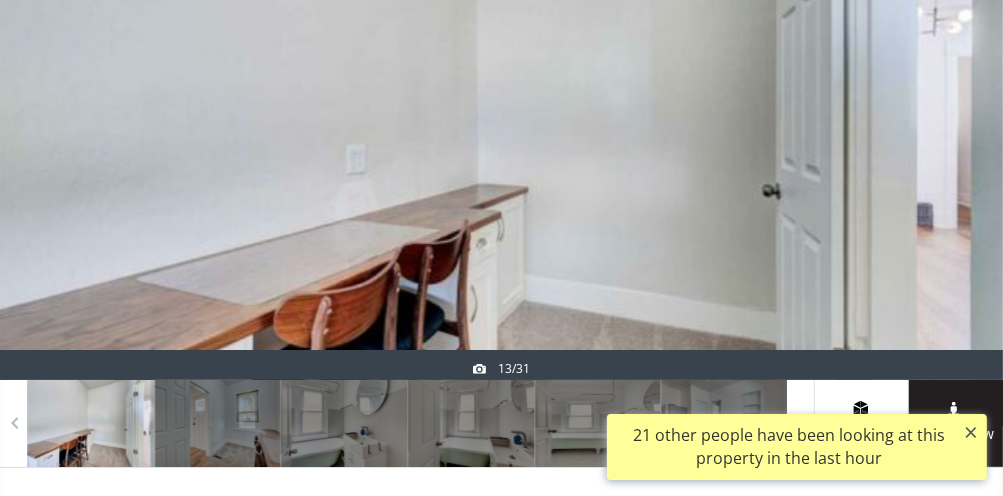click at bounding box center [955, 142] 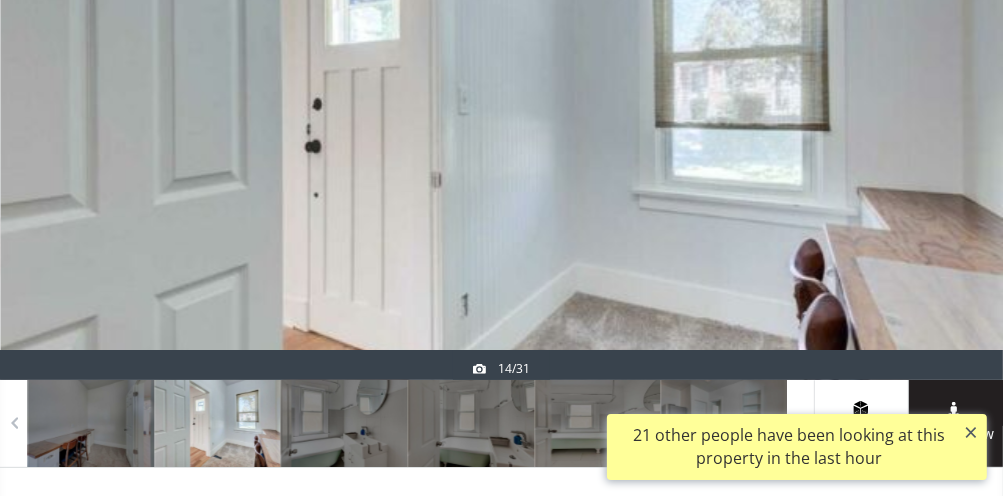click at bounding box center [955, 142] 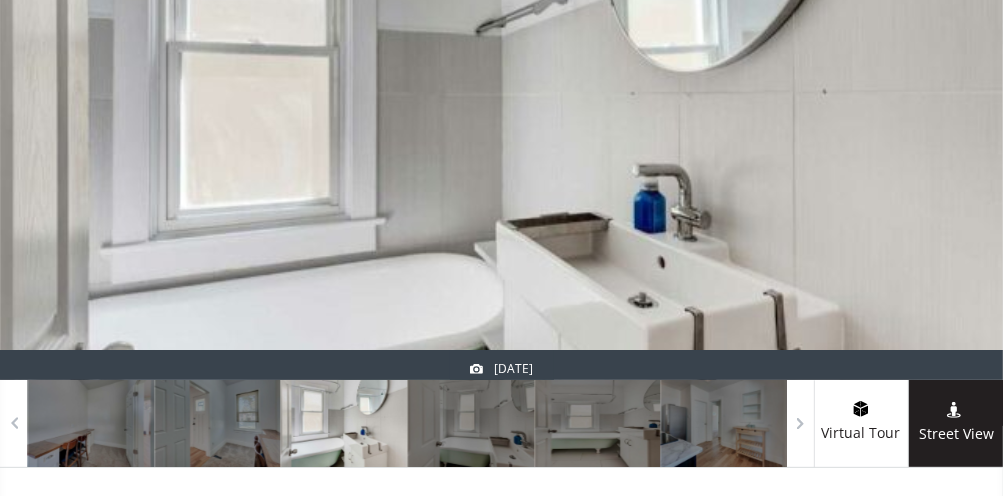 click at bounding box center [955, 142] 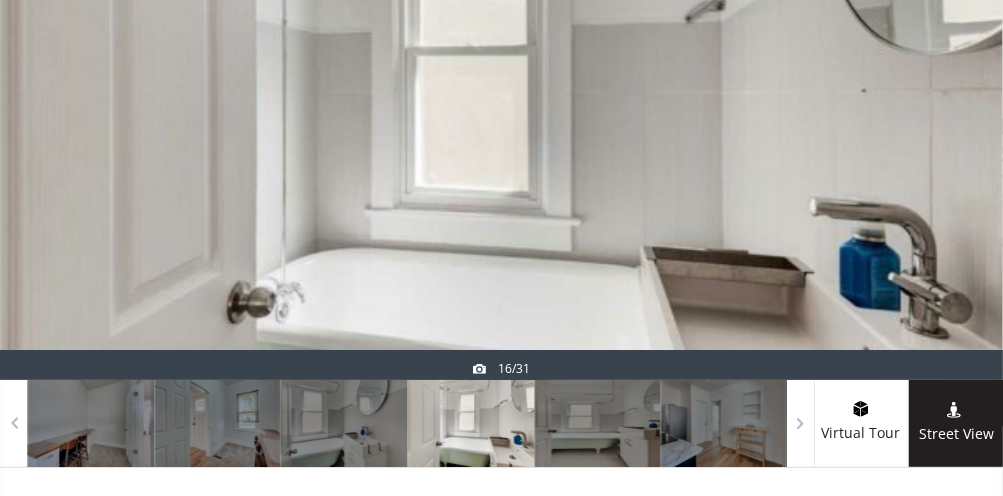 click at bounding box center (955, 142) 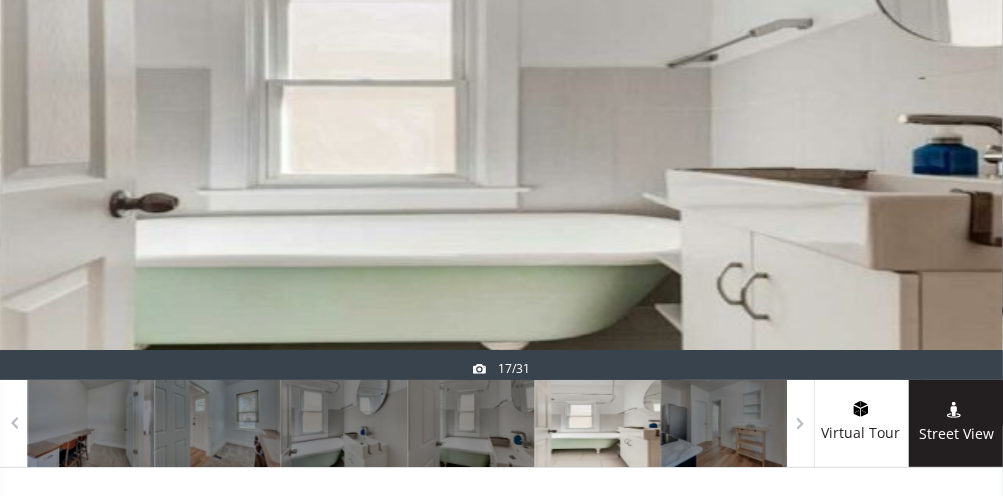 click at bounding box center [955, 142] 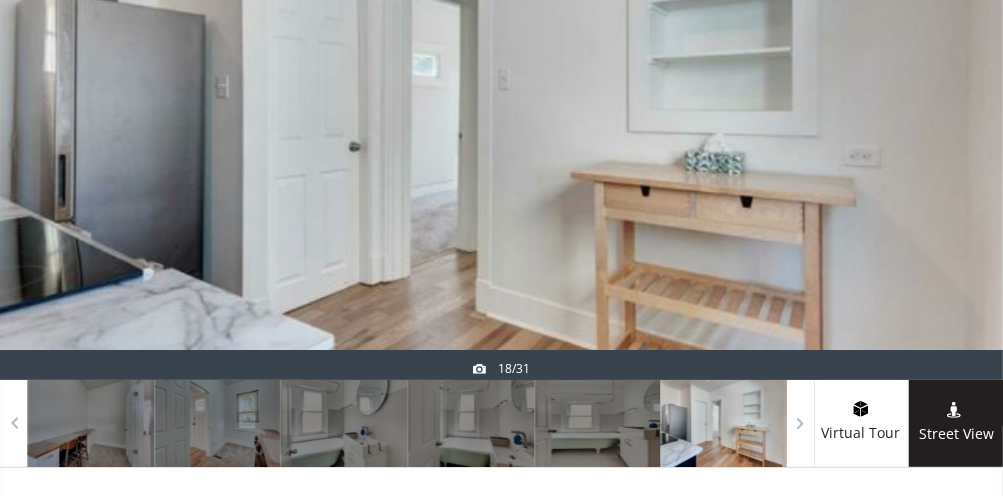 click at bounding box center (955, 142) 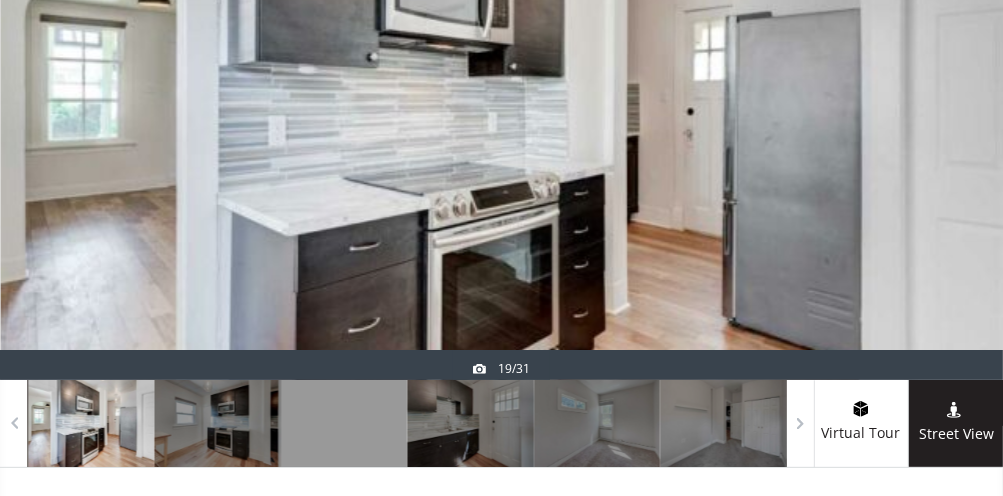 click at bounding box center (955, 142) 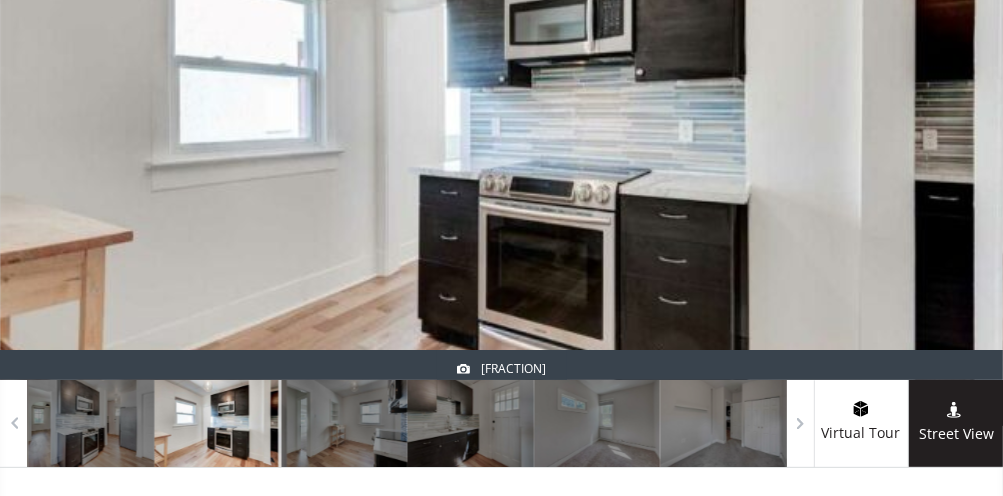 click at bounding box center (955, 142) 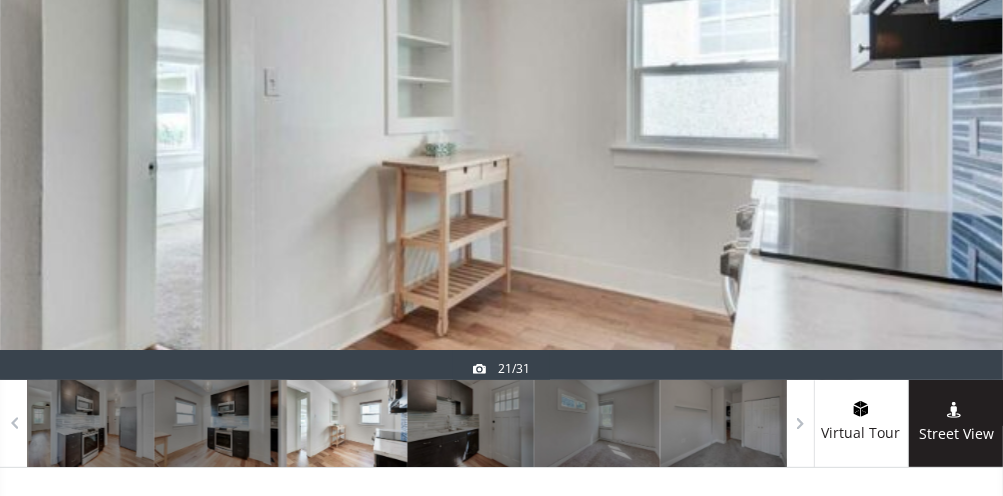 click at bounding box center (955, 142) 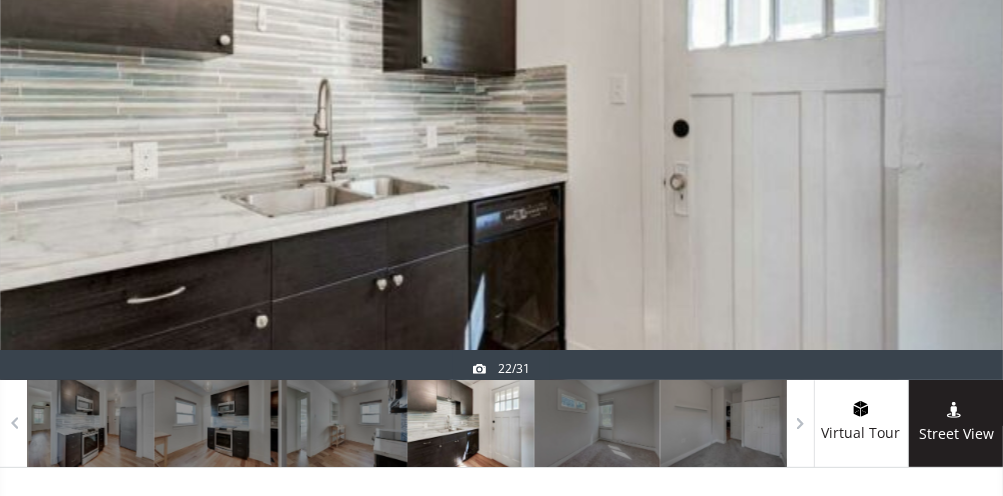 click at bounding box center (955, 142) 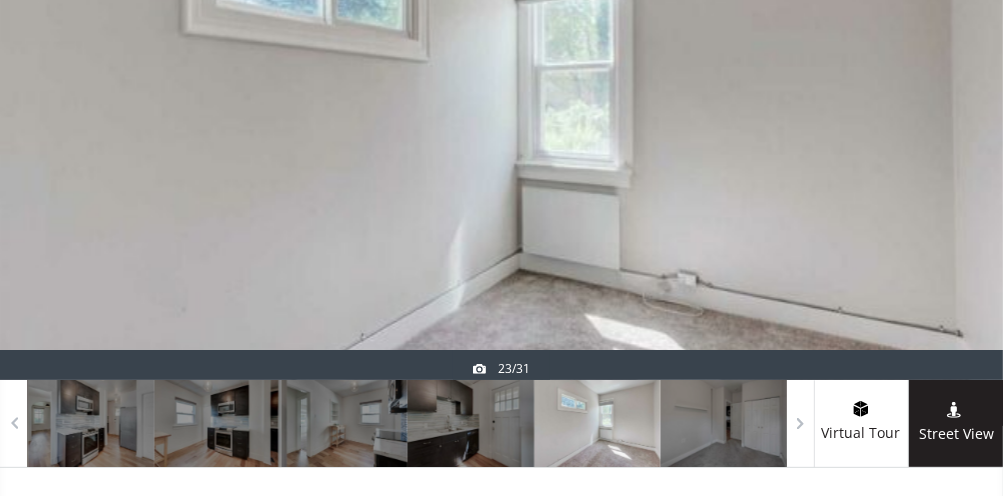 click at bounding box center (955, 142) 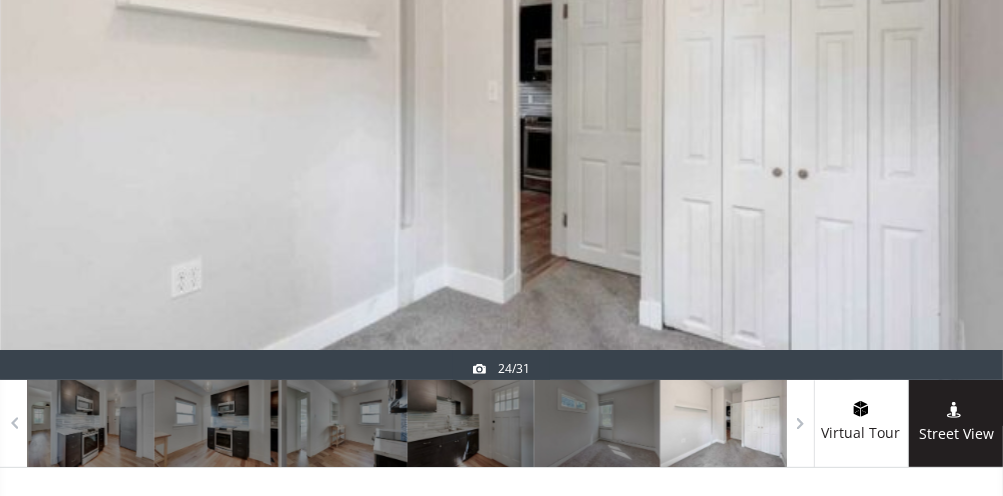 click at bounding box center (955, 142) 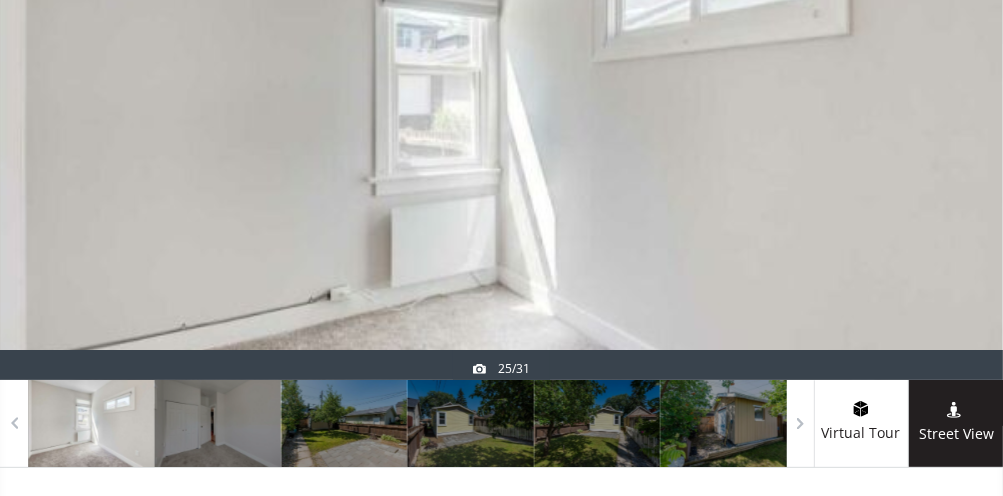 click at bounding box center [955, 142] 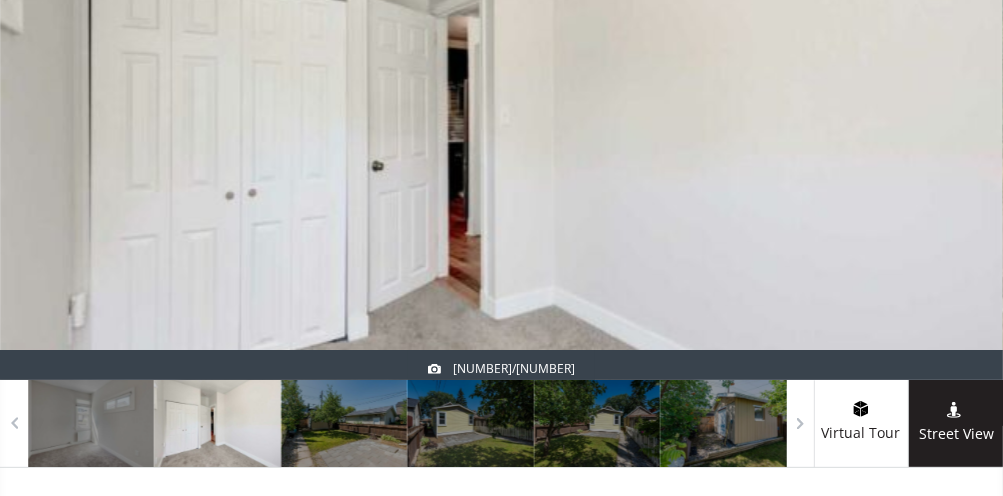 click at bounding box center (955, 142) 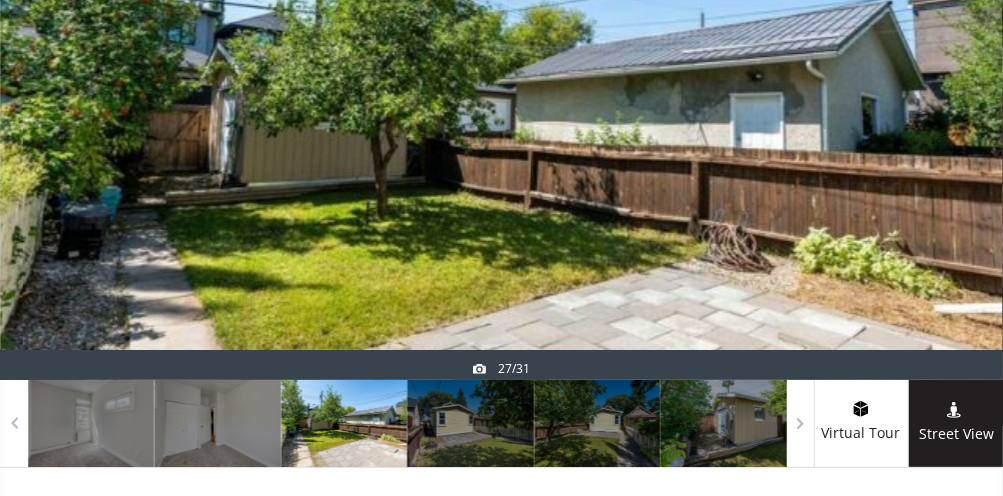 click at bounding box center [955, 142] 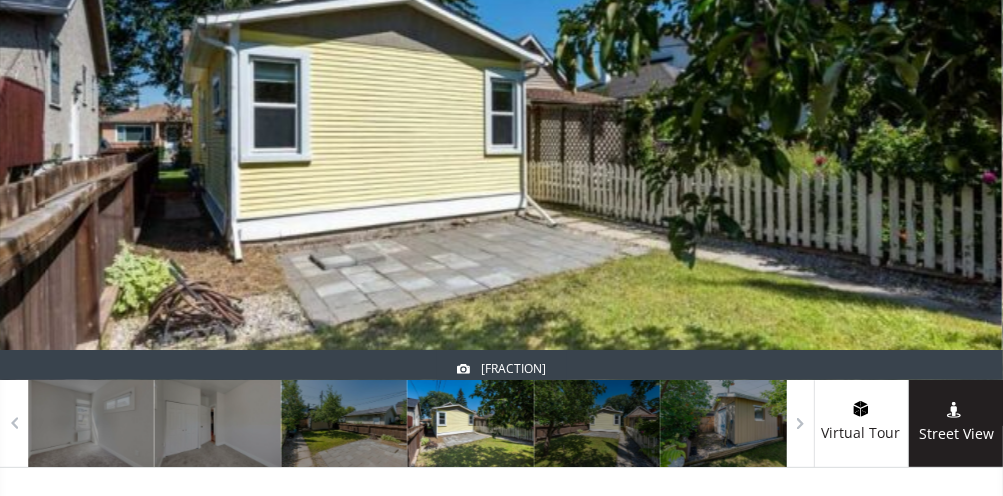 click at bounding box center [955, 142] 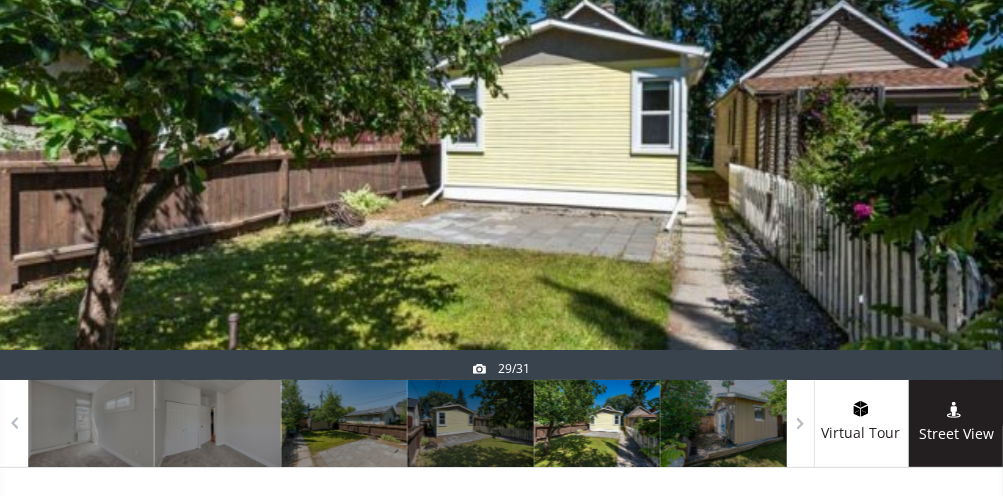 click at bounding box center [955, 142] 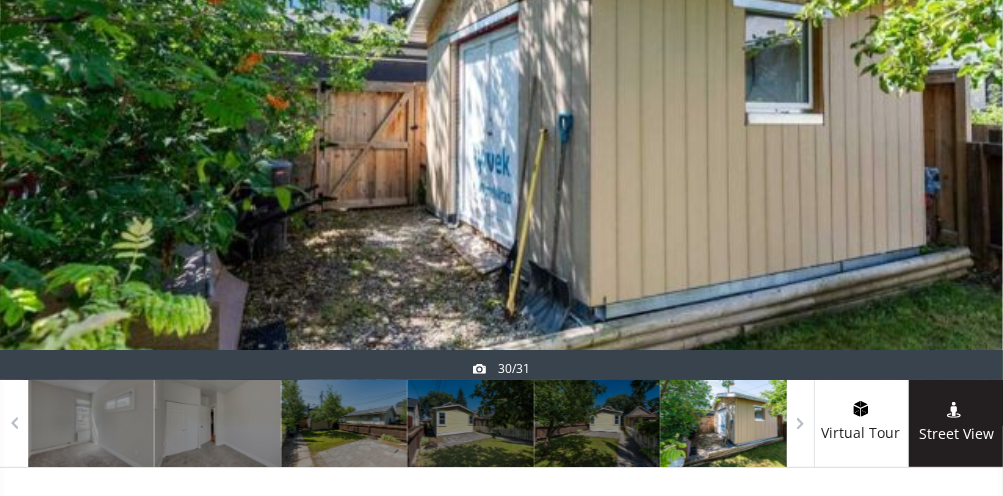 click at bounding box center [955, 142] 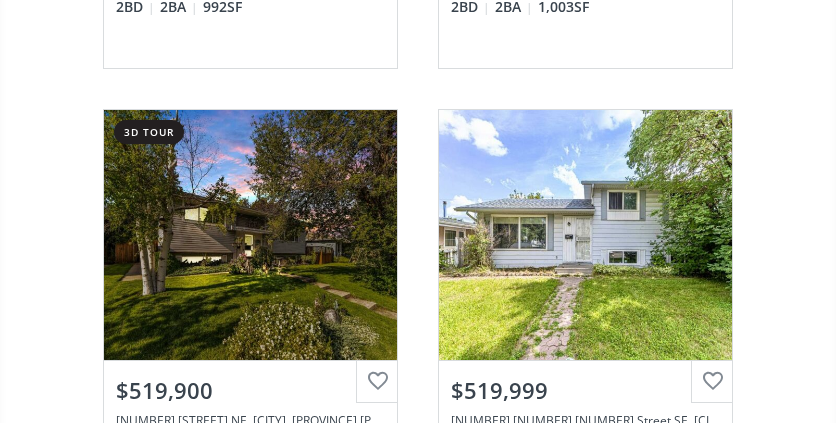 scroll, scrollTop: 13333, scrollLeft: 0, axis: vertical 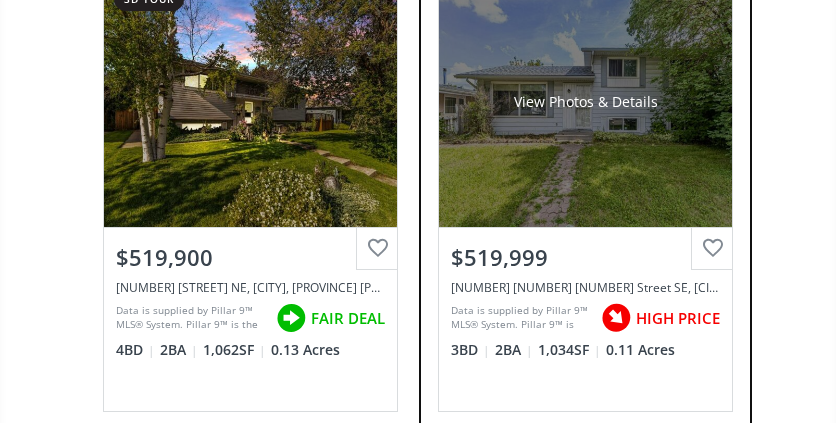 click on "View Photos & Details" at bounding box center [585, 102] 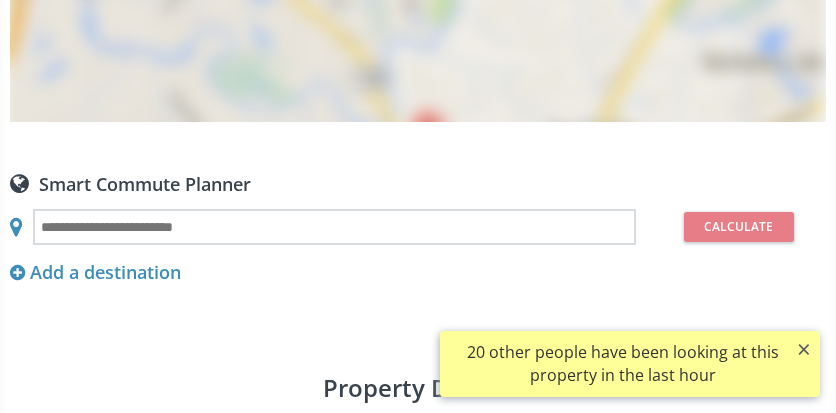 scroll, scrollTop: 1600, scrollLeft: 0, axis: vertical 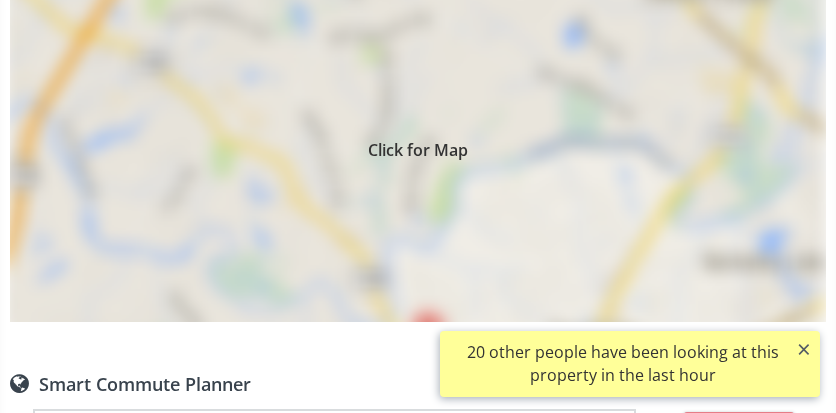 click on "Click for Map" at bounding box center [418, 147] 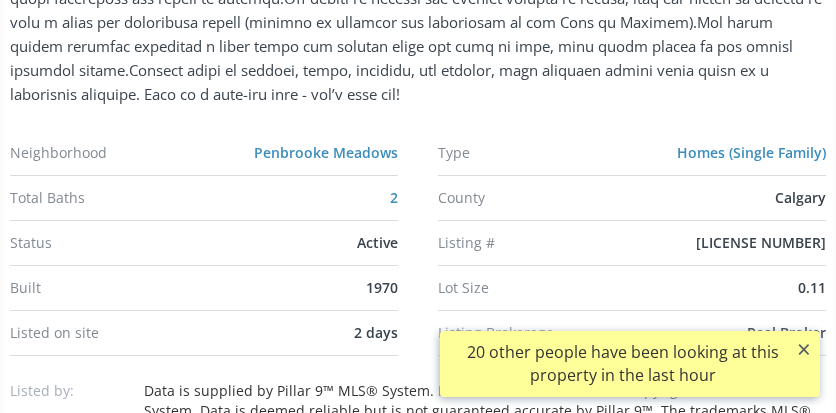 scroll, scrollTop: 533, scrollLeft: 0, axis: vertical 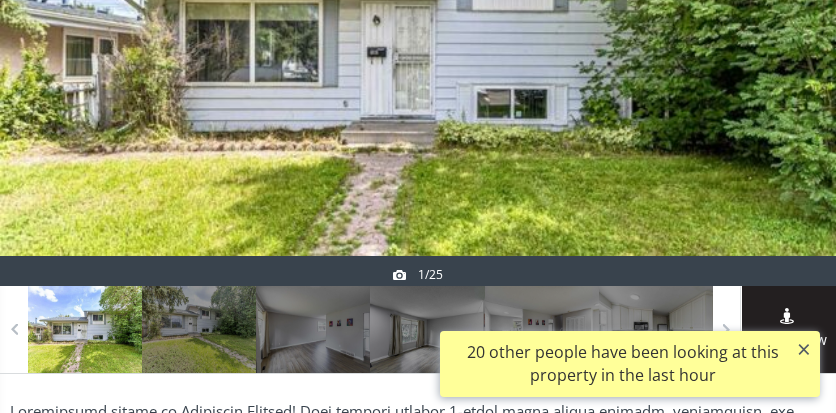click at bounding box center [788, 48] 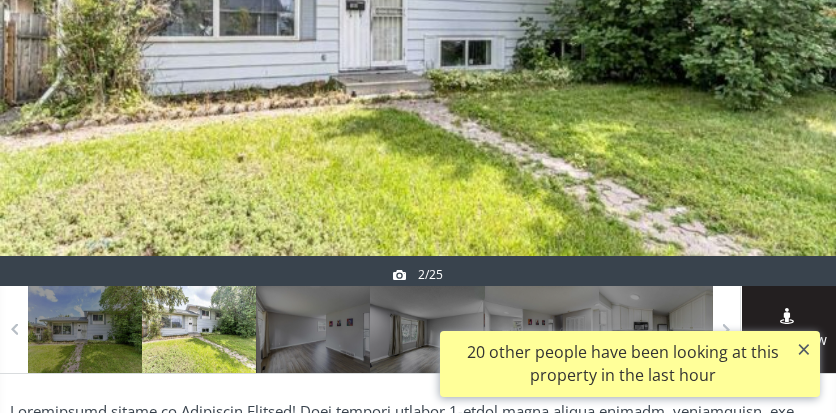 click at bounding box center [788, 48] 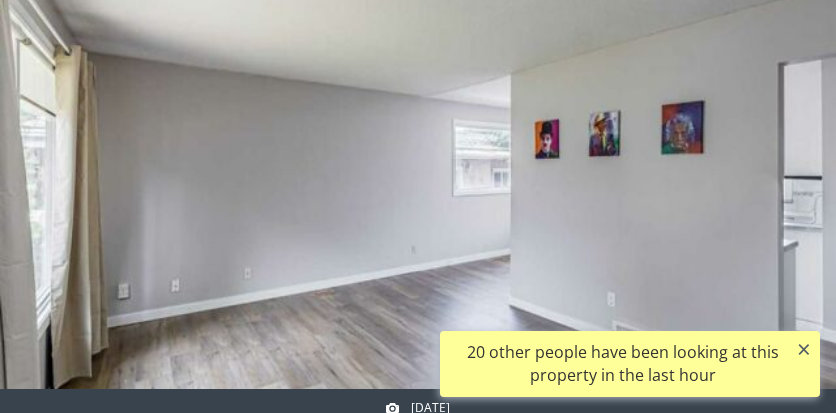 scroll, scrollTop: 333, scrollLeft: 0, axis: vertical 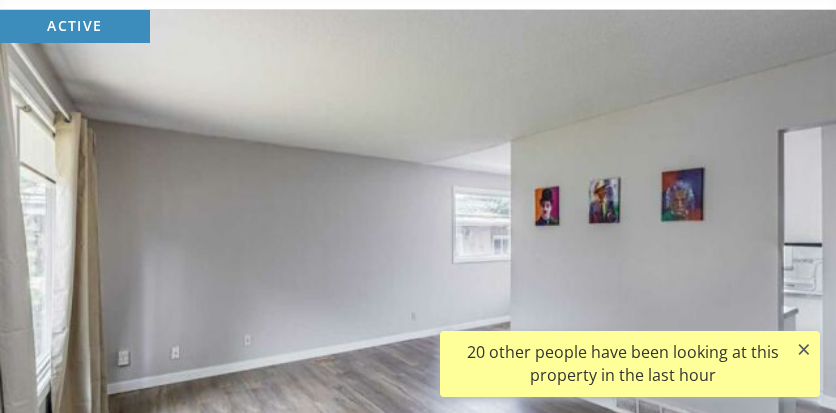 click at bounding box center (788, 248) 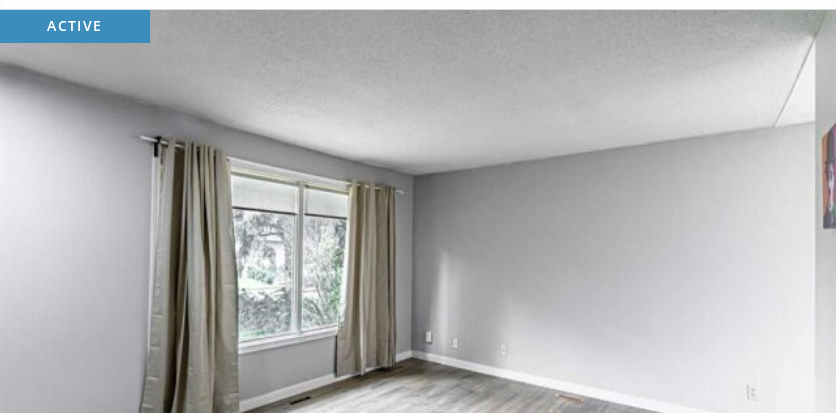 click at bounding box center (788, 248) 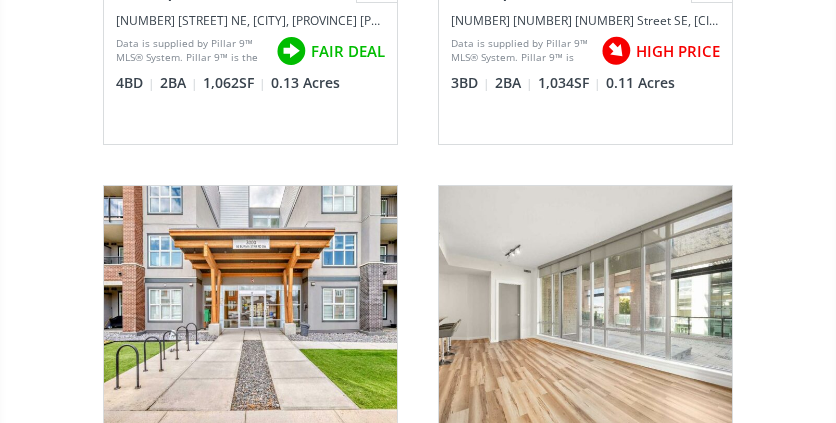 scroll, scrollTop: 13666, scrollLeft: 0, axis: vertical 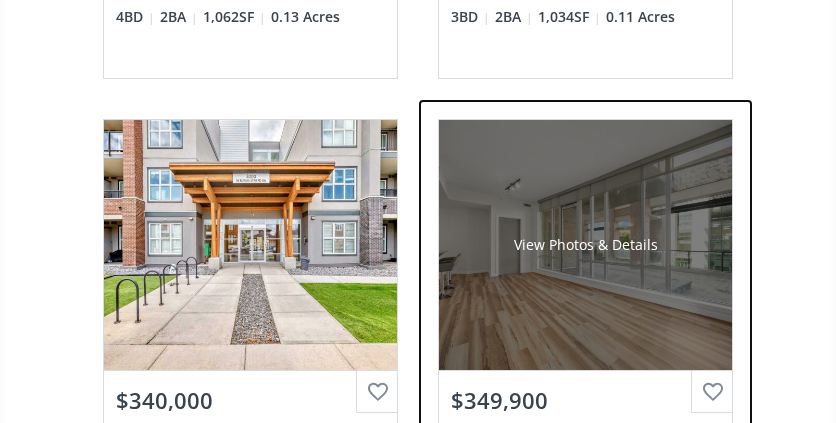 click on "View Photos & Details" at bounding box center (585, 245) 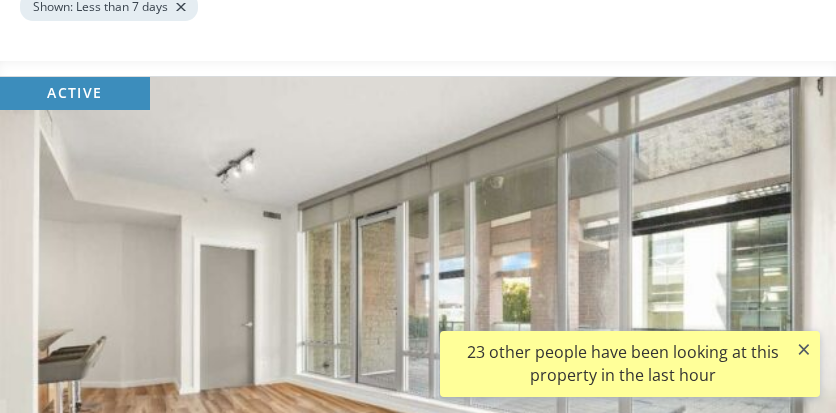 scroll, scrollTop: 466, scrollLeft: 0, axis: vertical 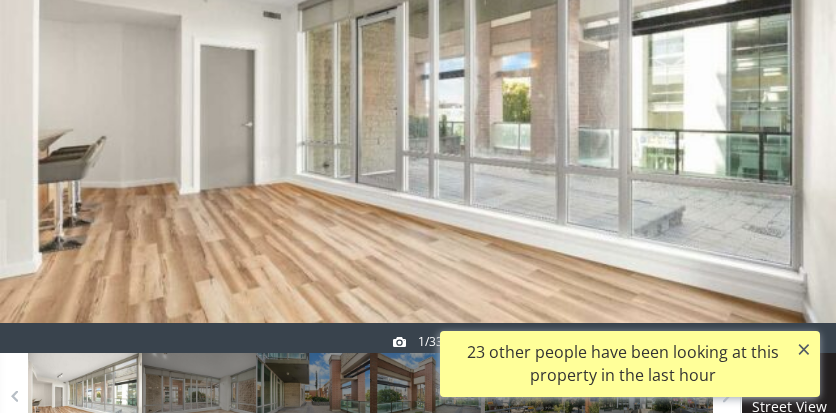 click at bounding box center [788, 115] 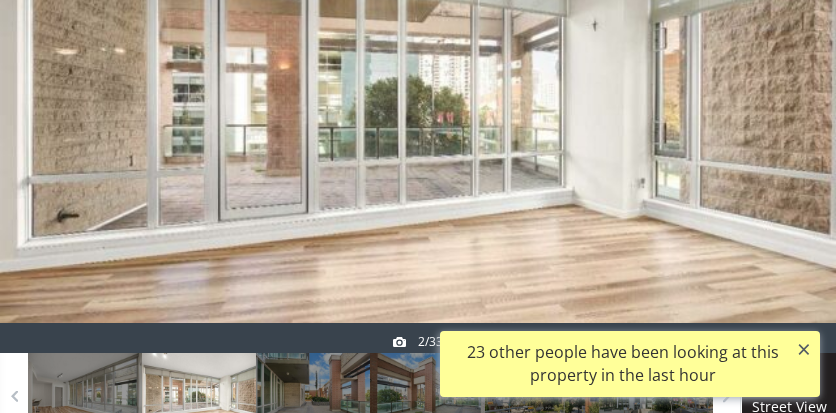 click at bounding box center [788, 115] 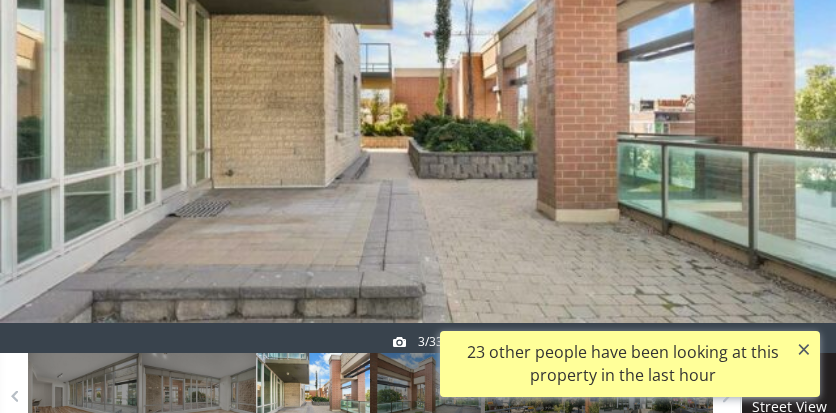 click at bounding box center (788, 115) 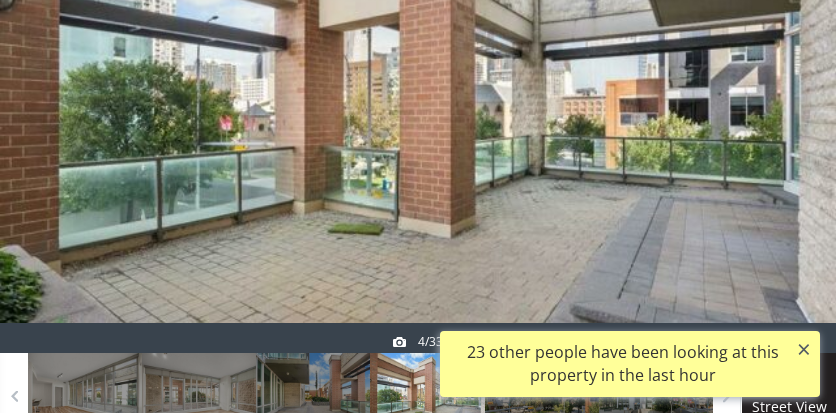 click at bounding box center [788, 115] 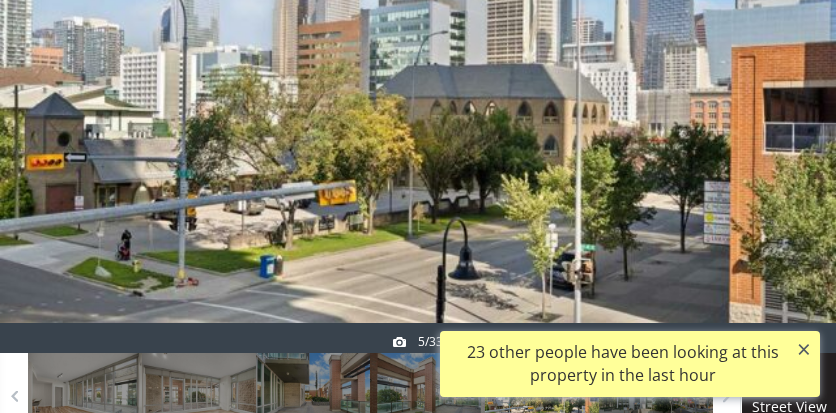 click at bounding box center (788, 115) 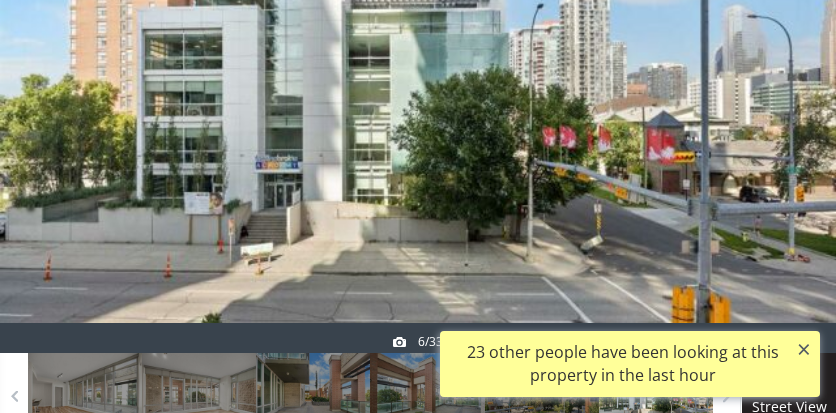 click at bounding box center [788, 115] 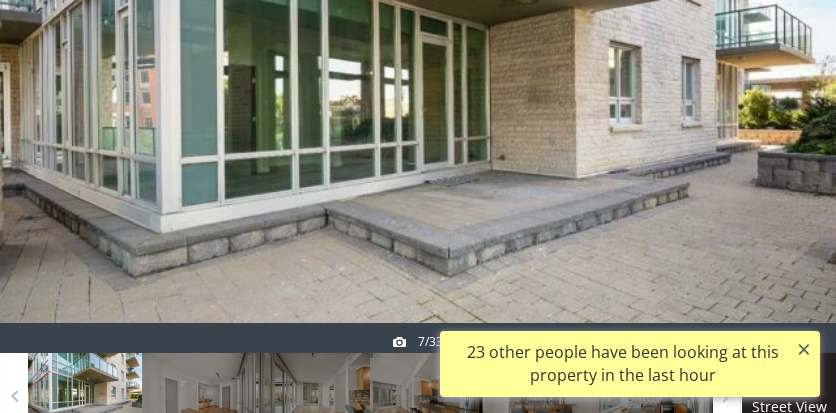 click at bounding box center [788, 115] 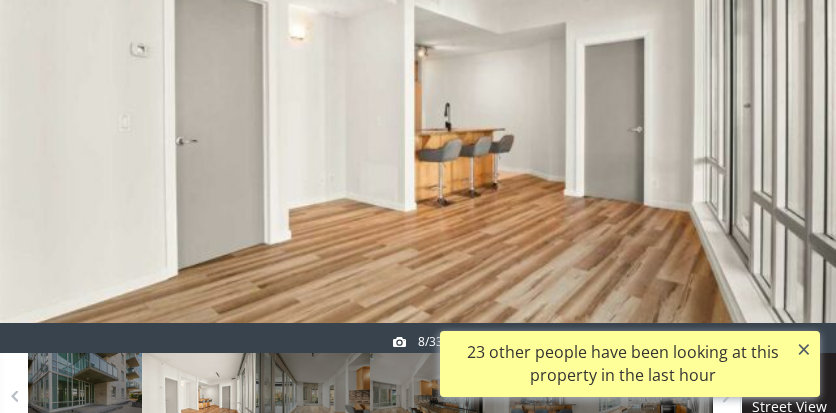 click at bounding box center [788, 115] 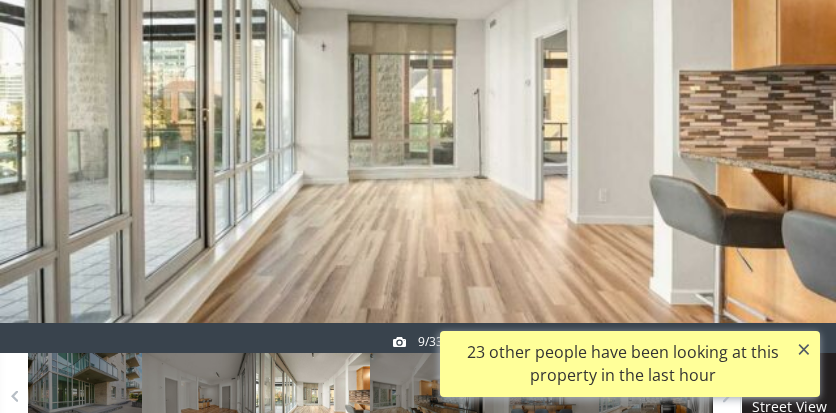 click at bounding box center [788, 115] 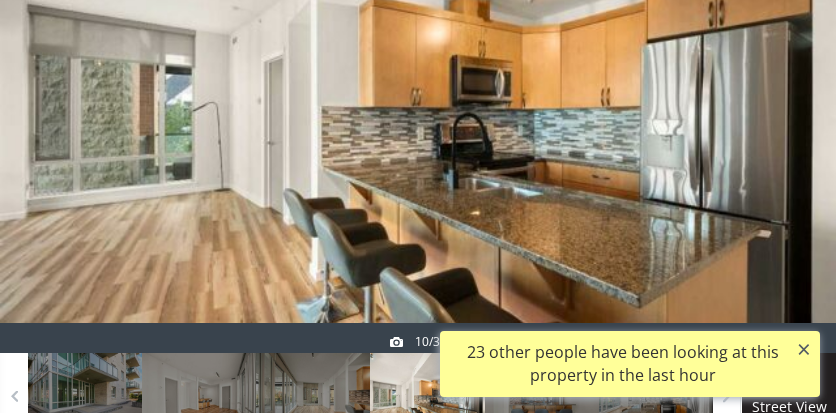 click at bounding box center (788, 115) 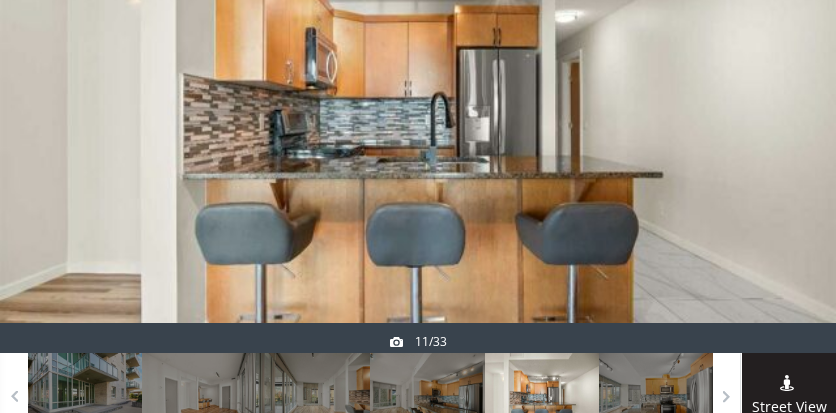 click at bounding box center [788, 115] 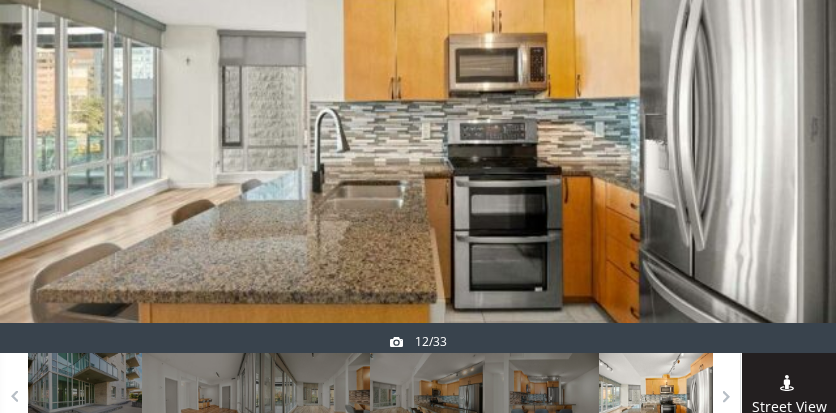click at bounding box center [788, 115] 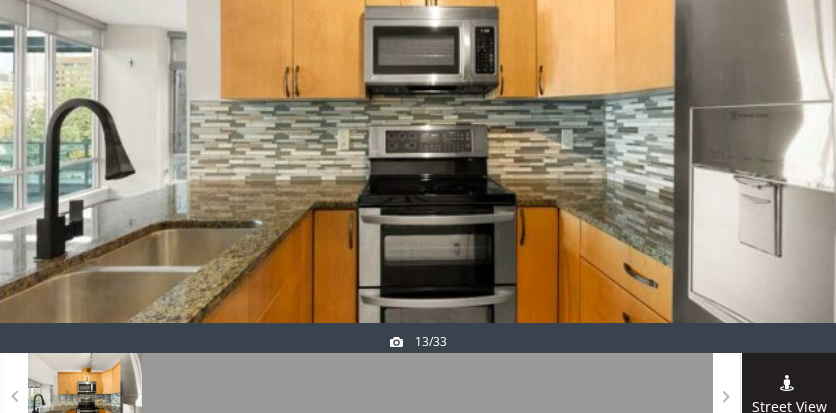 click at bounding box center (788, 115) 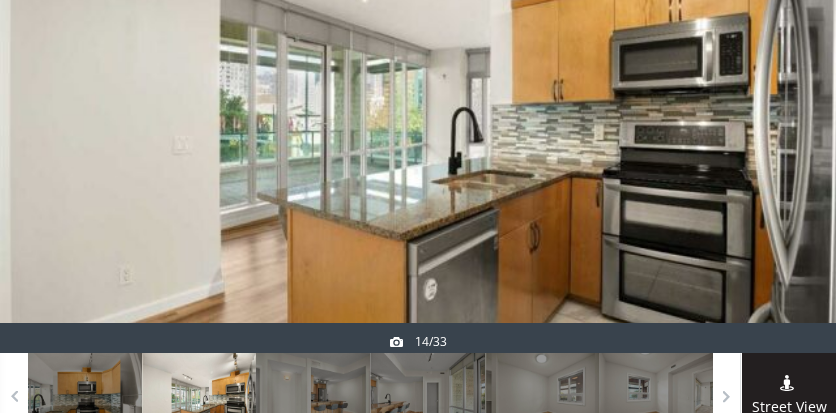 click at bounding box center [788, 115] 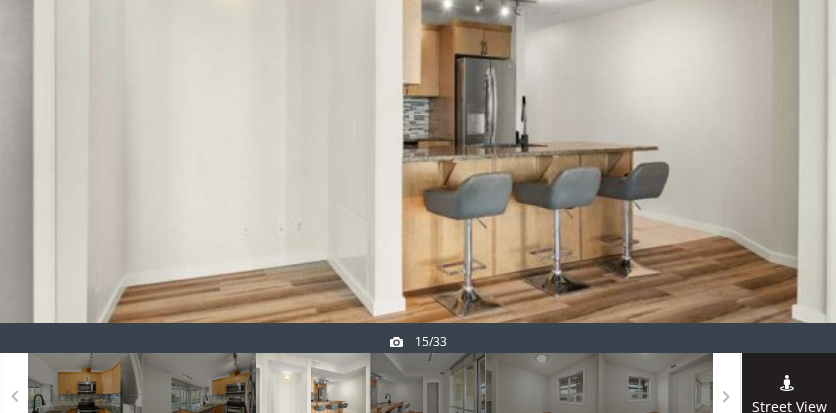 click at bounding box center [788, 115] 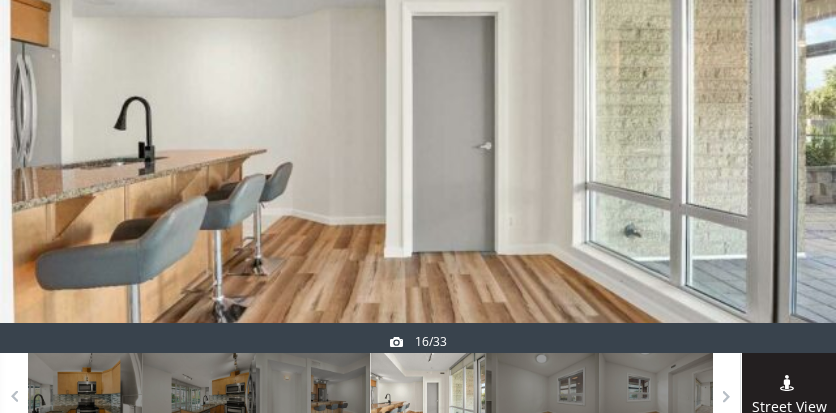click at bounding box center [788, 115] 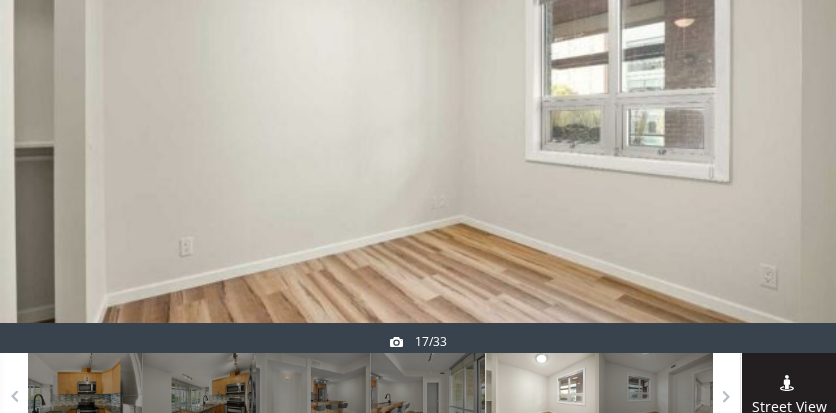click at bounding box center (788, 115) 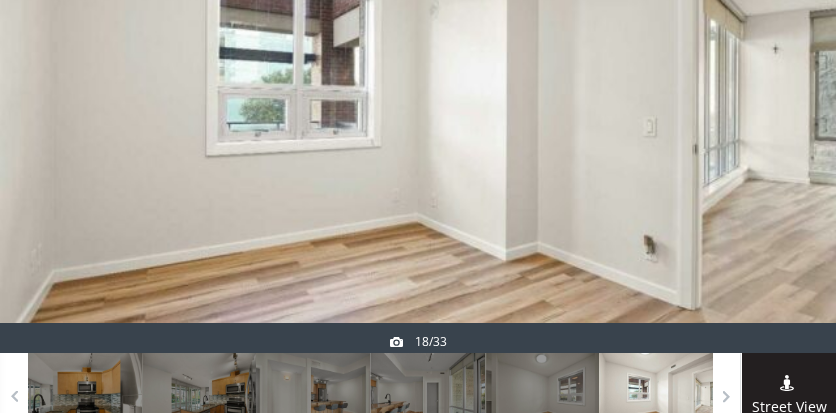 click at bounding box center (788, 115) 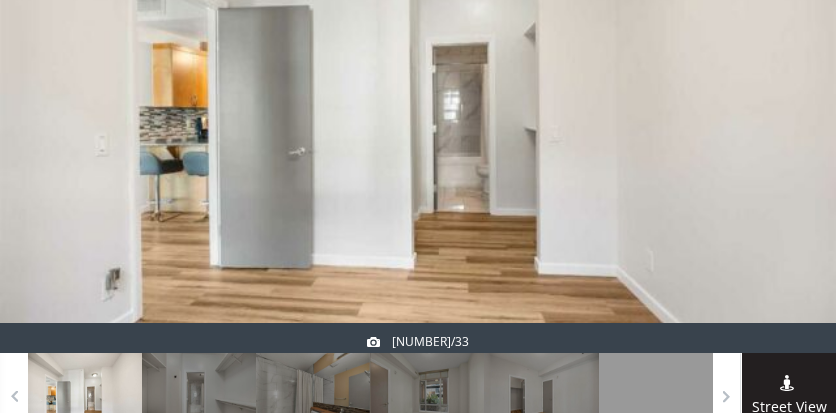 click at bounding box center (788, 115) 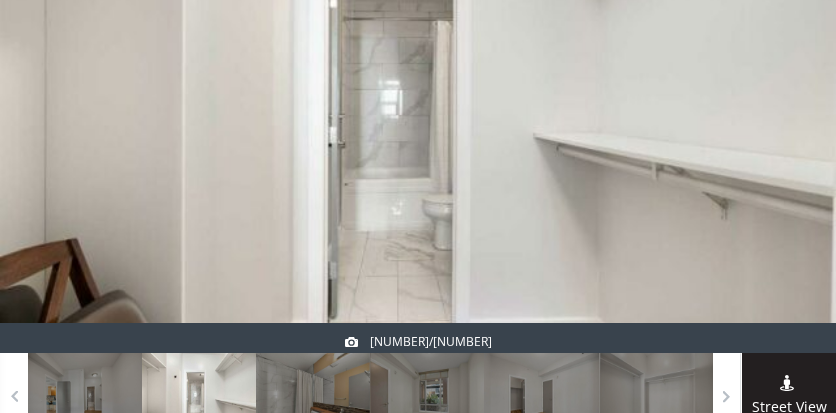 click at bounding box center (788, 115) 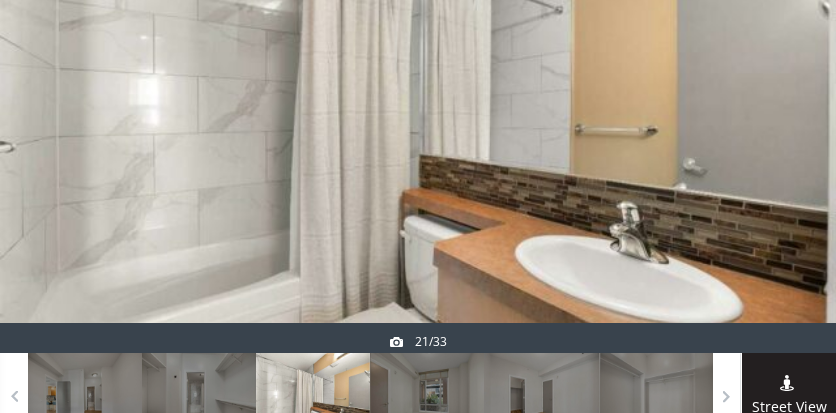 click at bounding box center [788, 115] 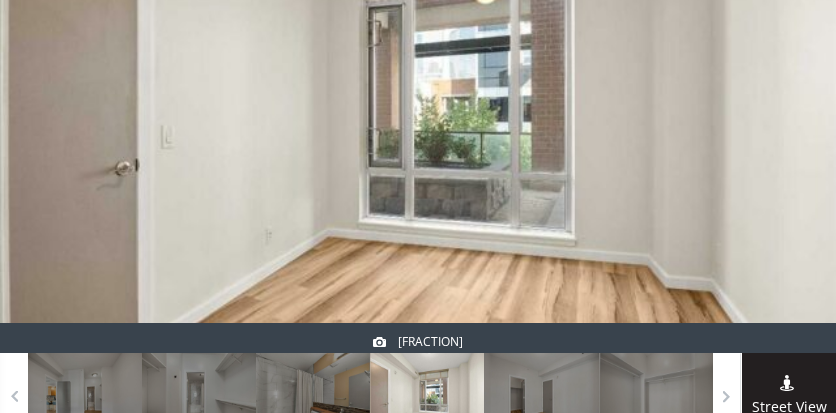 click at bounding box center [788, 115] 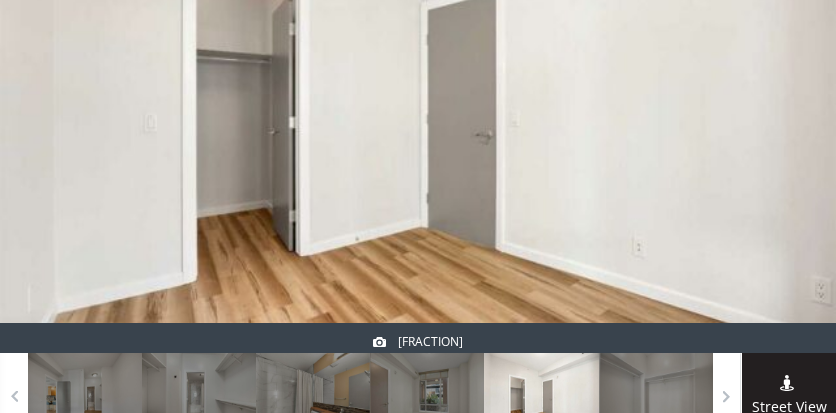 click at bounding box center (788, 115) 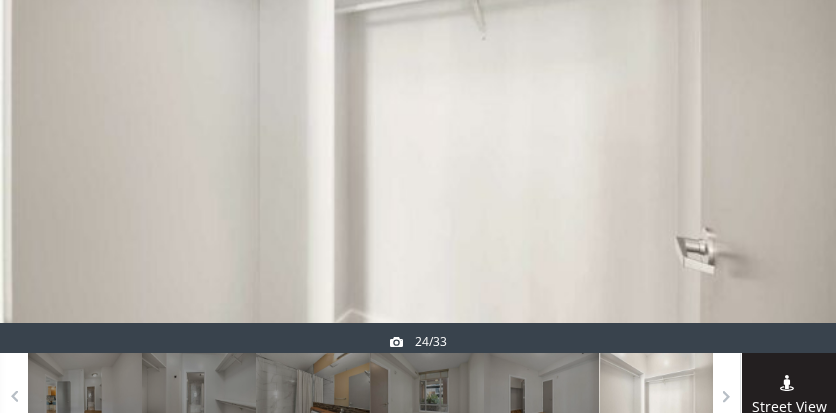 click at bounding box center [788, 115] 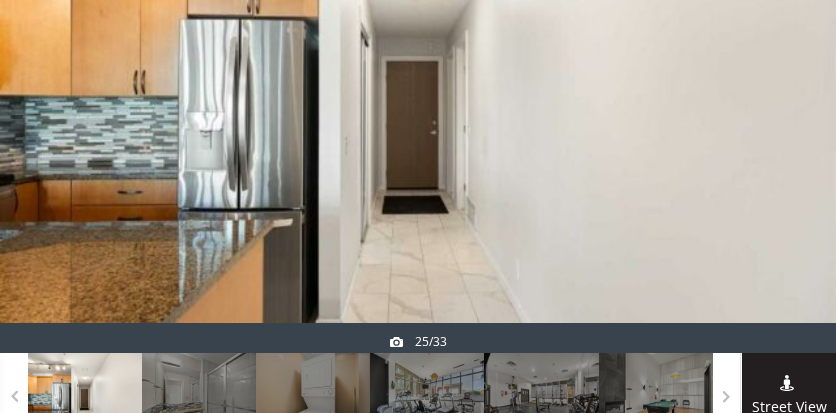 click at bounding box center [788, 115] 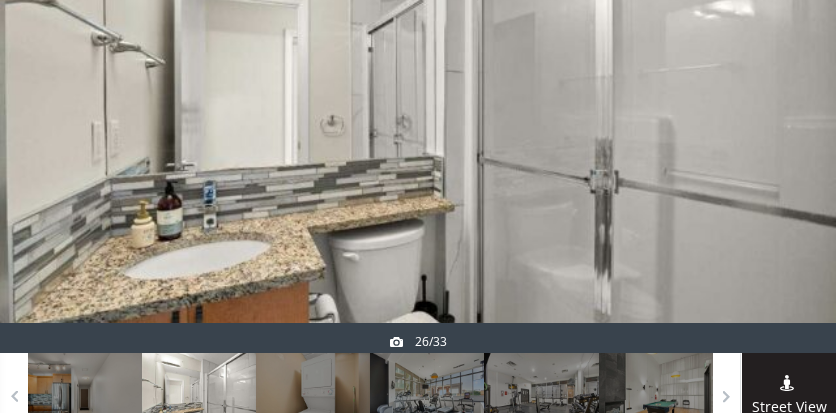 click at bounding box center (788, 115) 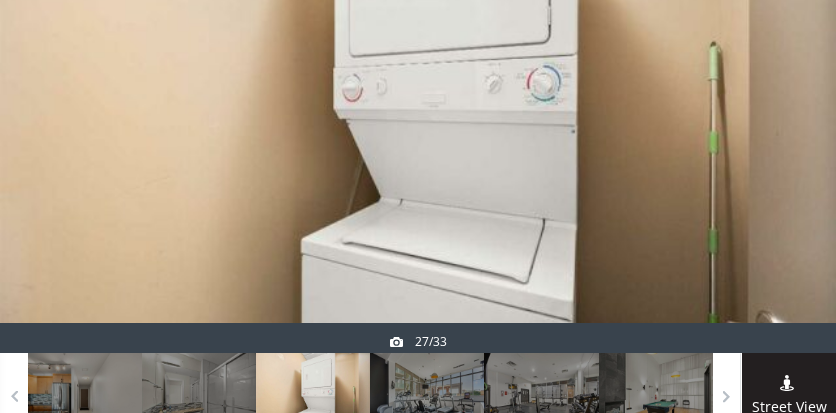 click at bounding box center (788, 115) 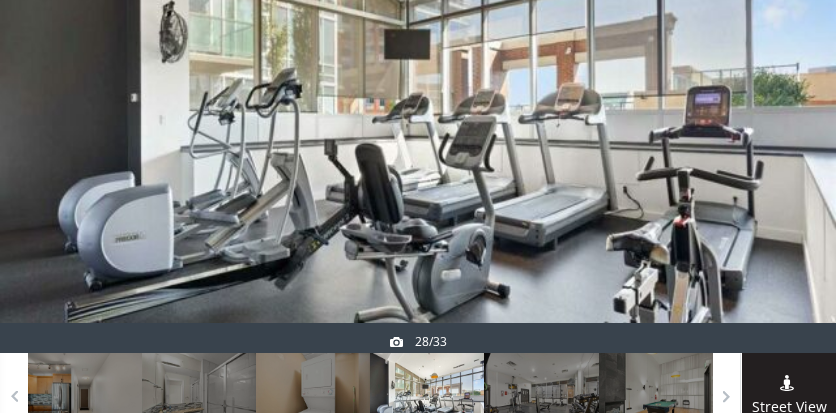 click at bounding box center [788, 115] 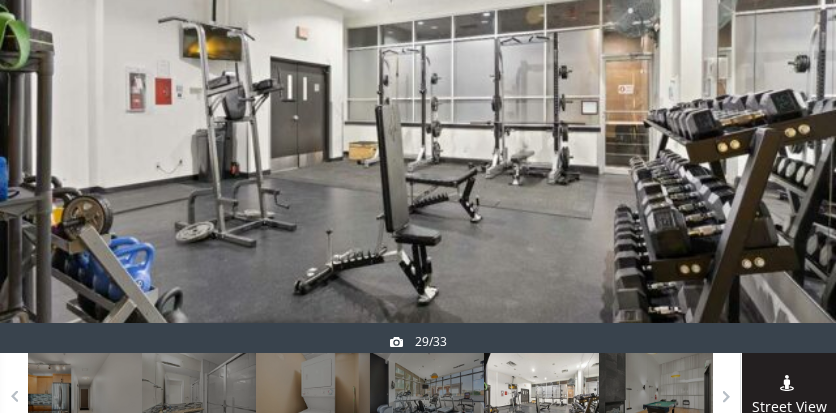 click at bounding box center [788, 115] 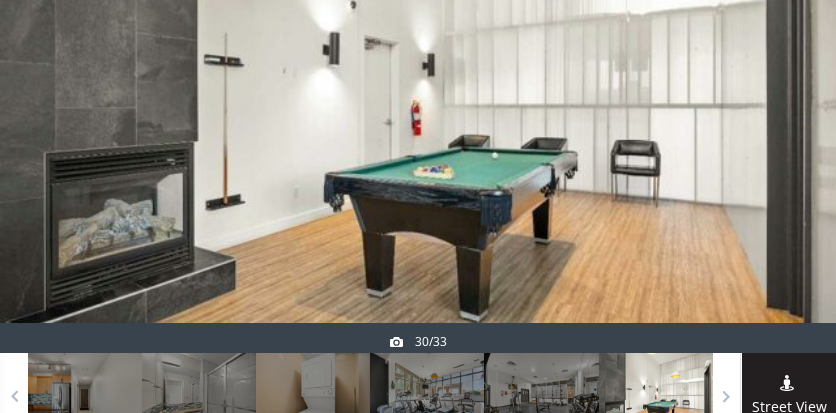 click at bounding box center [788, 115] 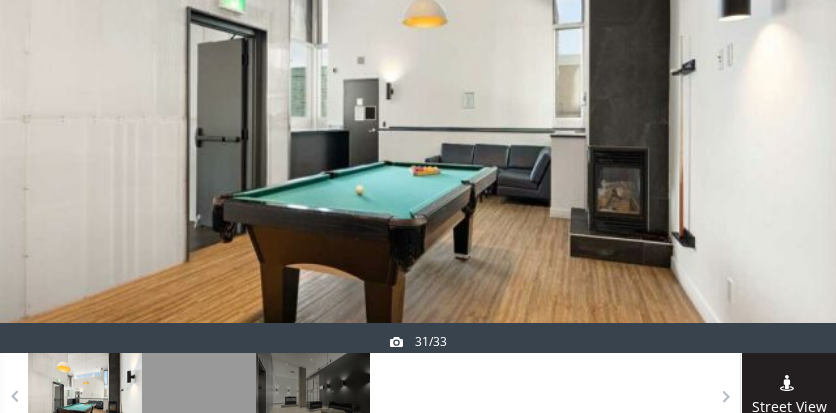 click at bounding box center (788, 115) 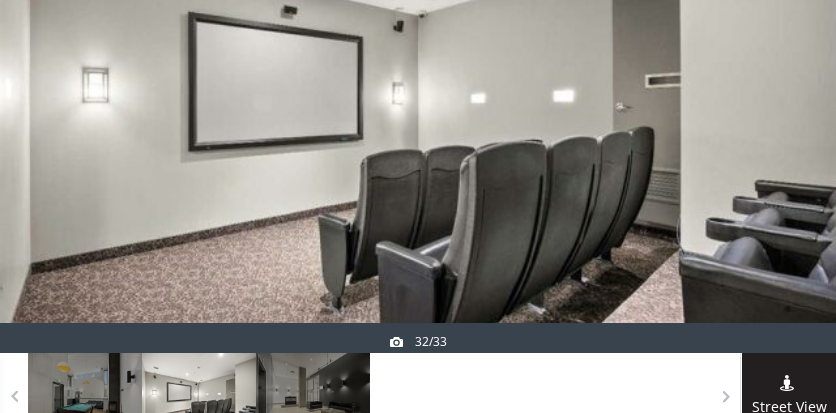 click at bounding box center [788, 115] 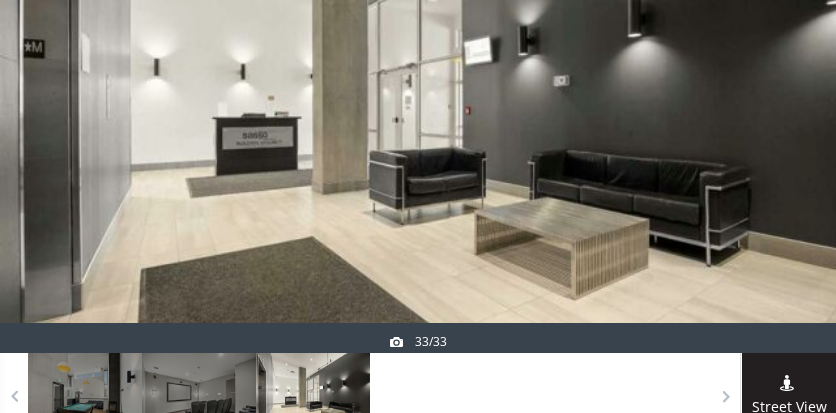 click at bounding box center [48, 115] 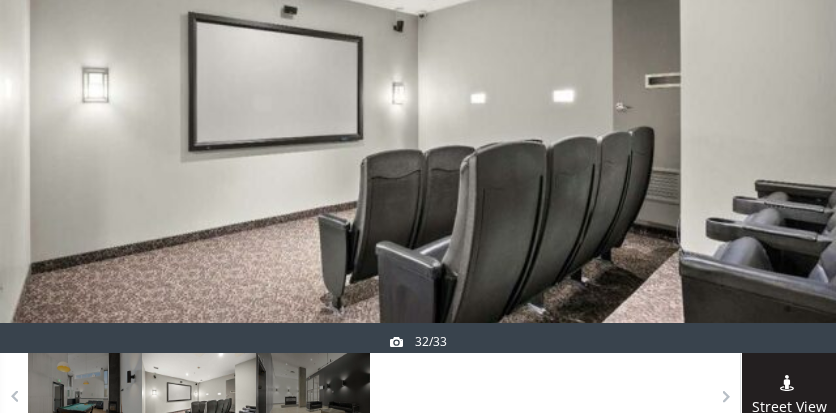 click at bounding box center [788, 115] 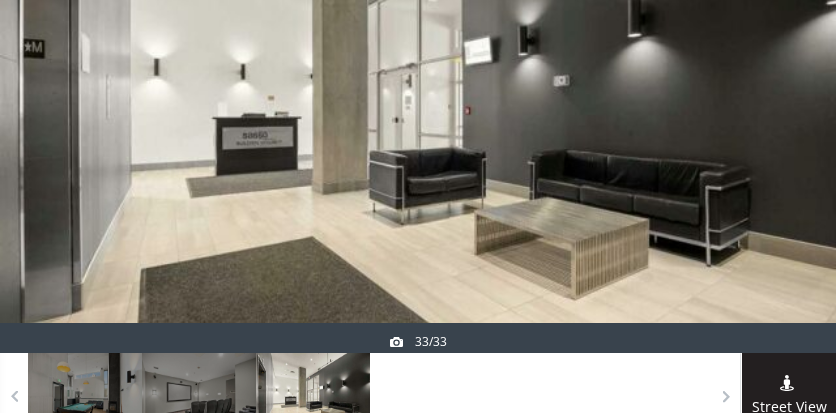 click at bounding box center [788, 115] 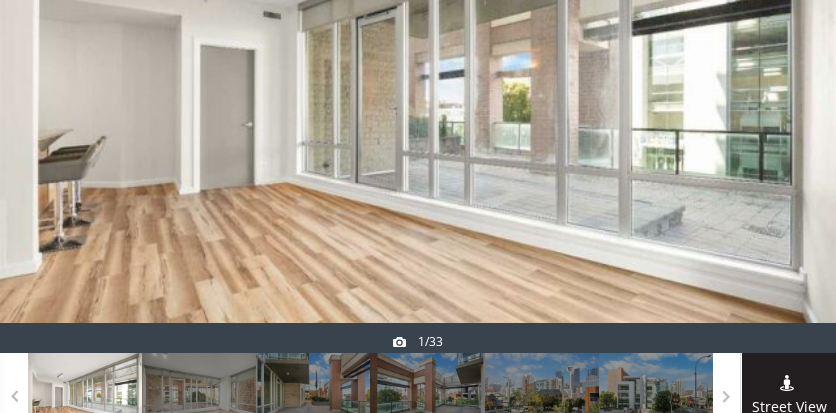 click at bounding box center (788, 115) 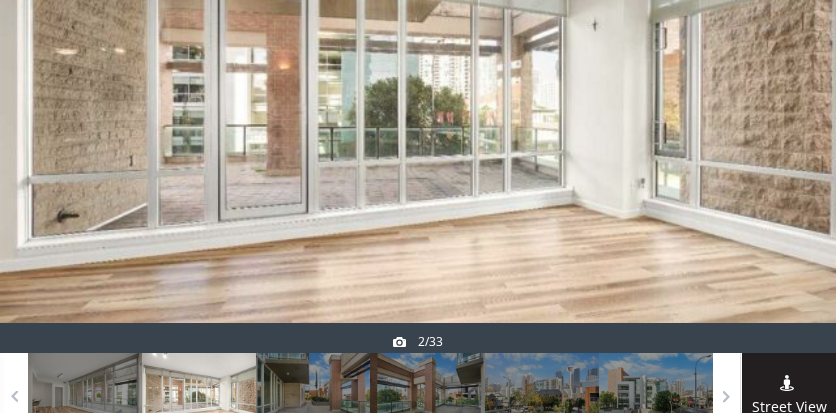 click at bounding box center [788, 115] 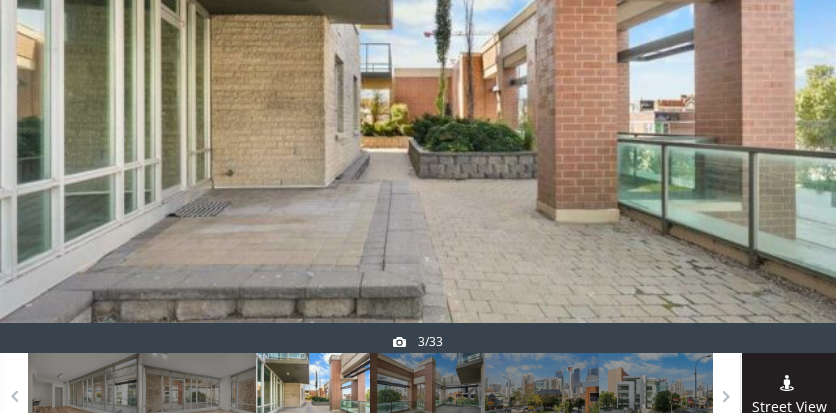 click at bounding box center [48, 115] 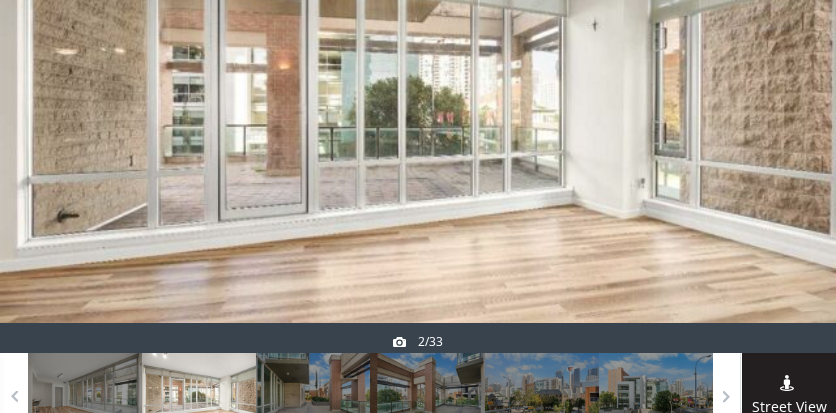 click at bounding box center [48, 115] 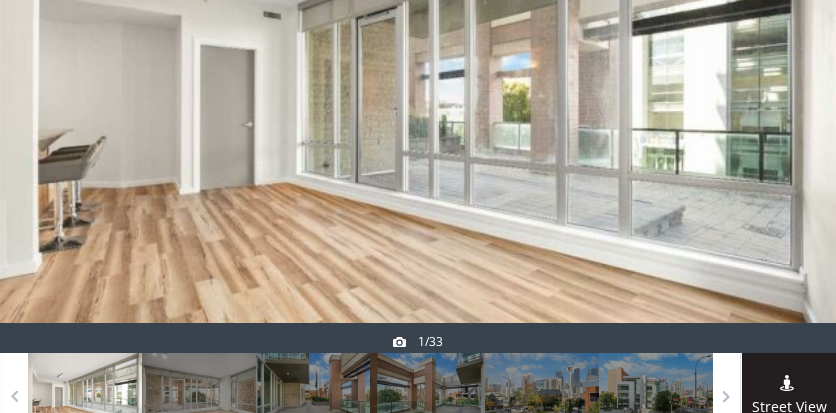 click at bounding box center (48, 115) 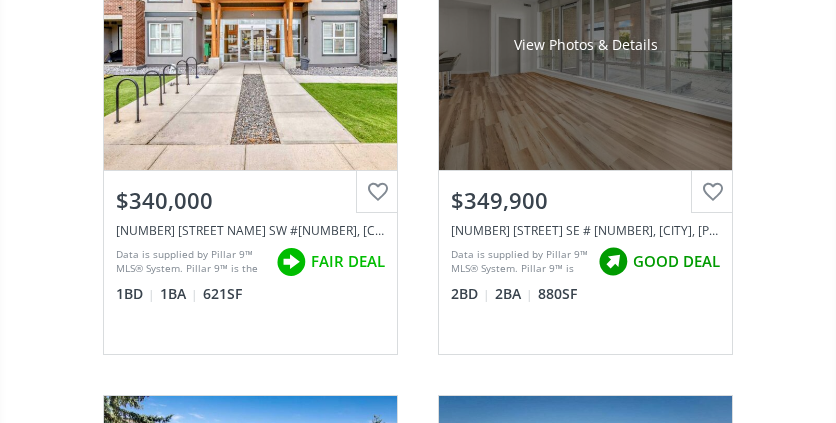 scroll, scrollTop: 13733, scrollLeft: 0, axis: vertical 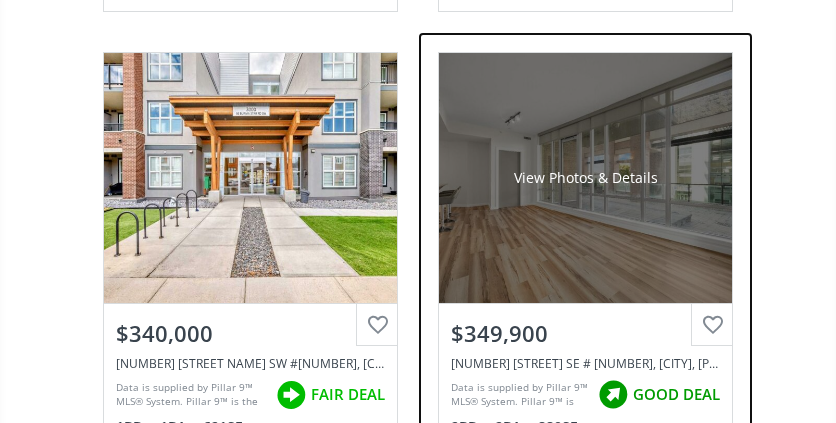 click on "View Photos & Details" at bounding box center [585, 178] 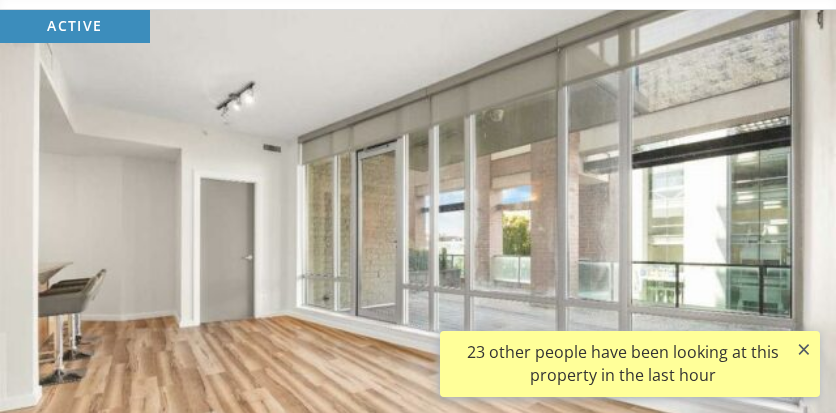 scroll, scrollTop: 400, scrollLeft: 0, axis: vertical 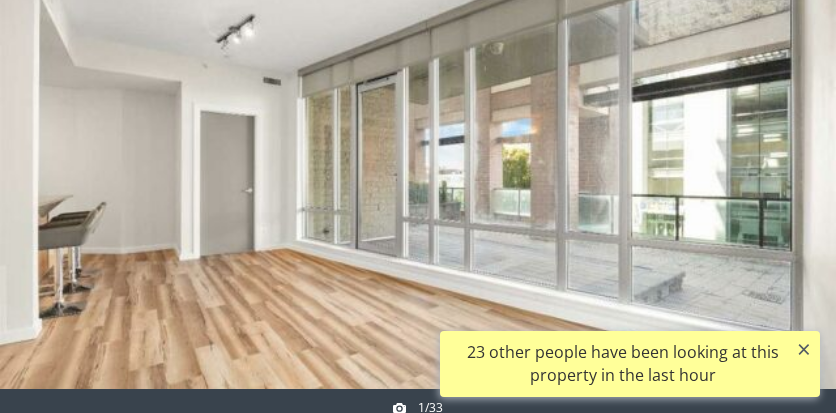 click at bounding box center (788, 181) 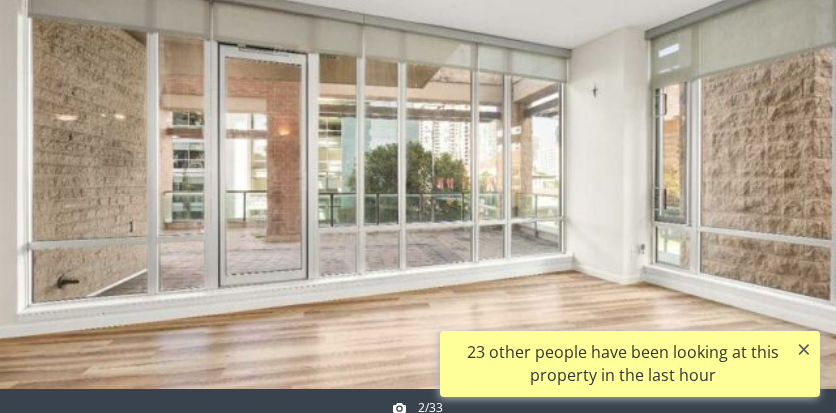 click at bounding box center [788, 181] 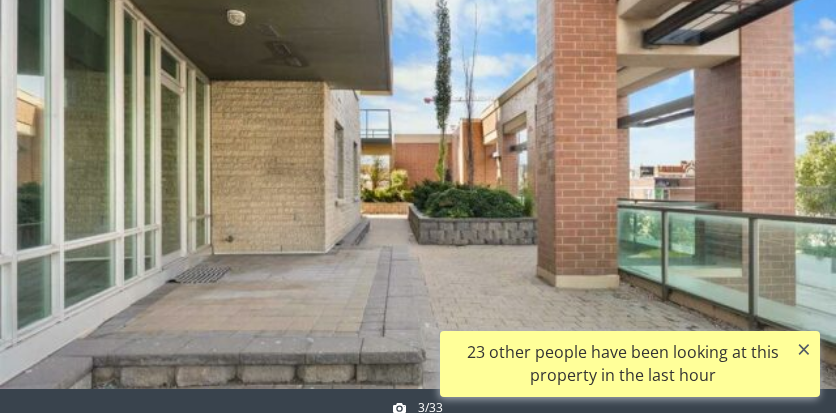 click at bounding box center (788, 181) 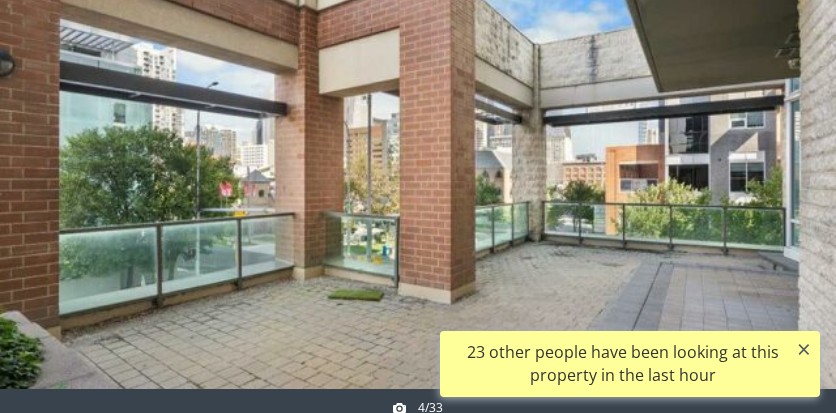 click at bounding box center [788, 181] 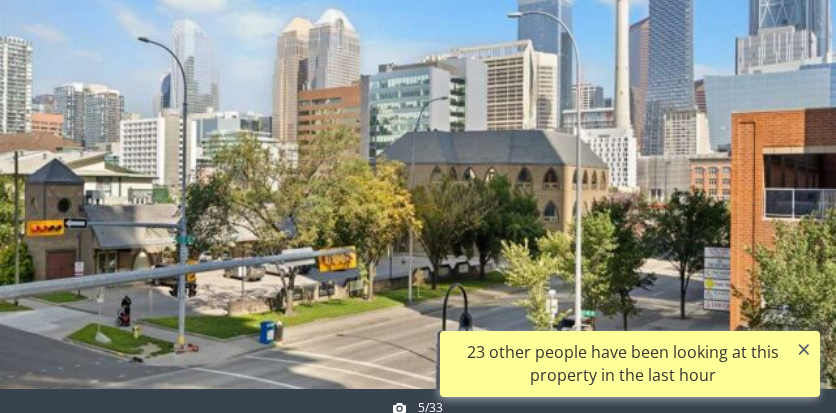 click at bounding box center (788, 181) 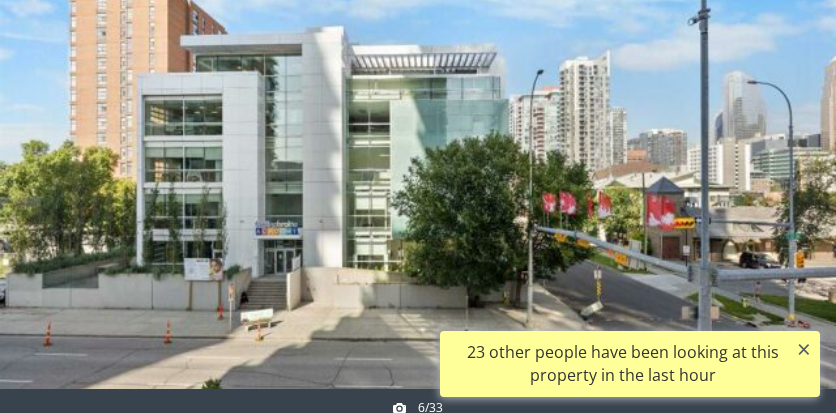 click at bounding box center [788, 181] 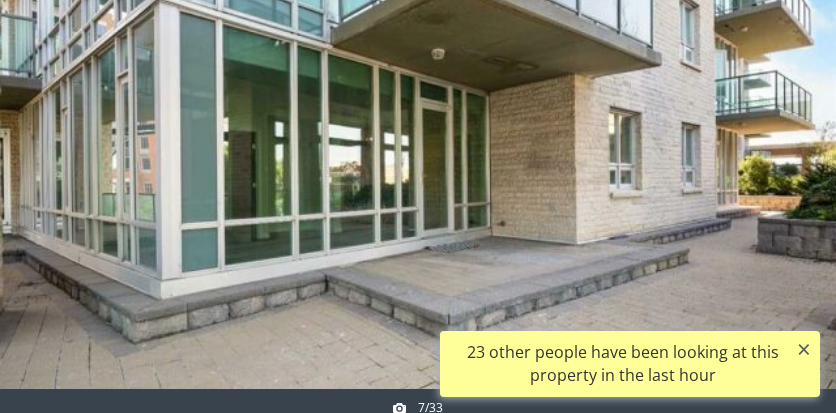 click at bounding box center (788, 181) 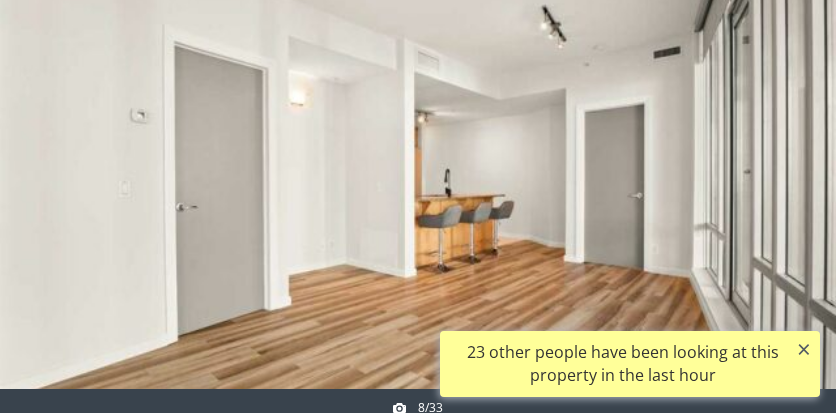 click at bounding box center [788, 181] 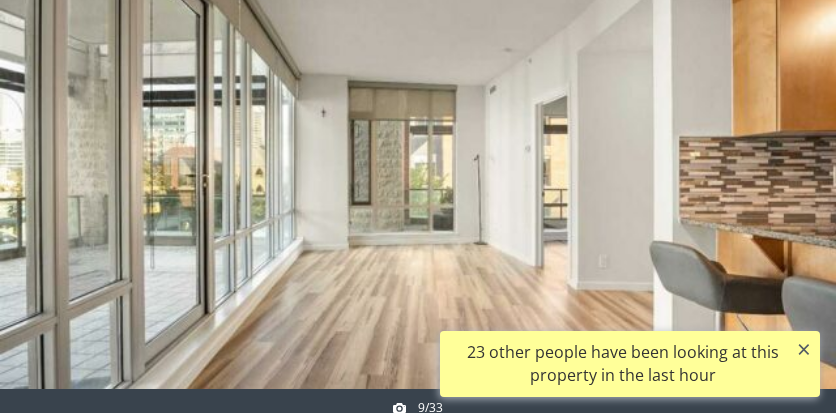 click at bounding box center (788, 181) 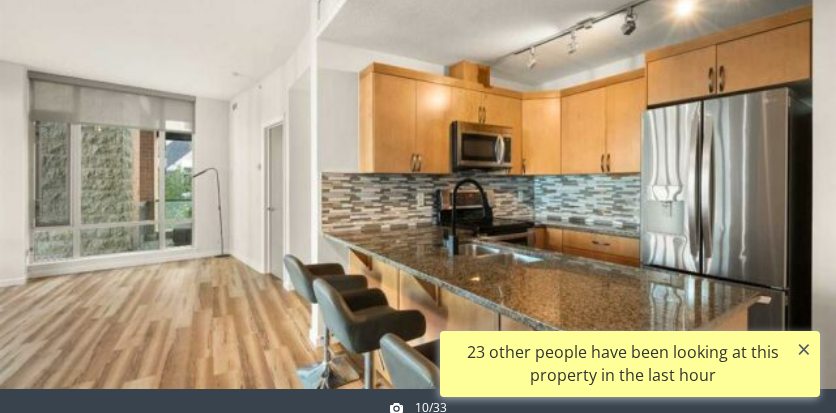 click at bounding box center (788, 181) 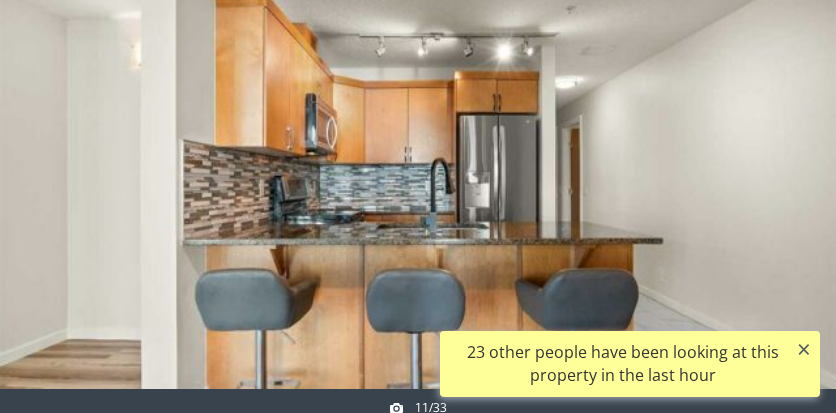 click at bounding box center (788, 181) 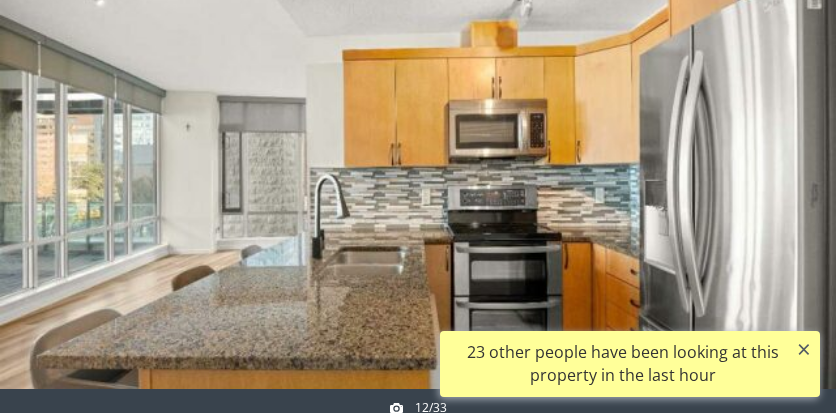 click at bounding box center (788, 181) 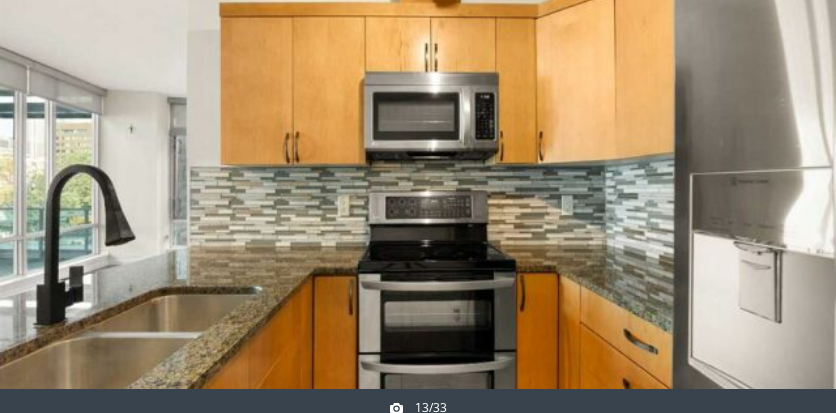 click at bounding box center (788, 181) 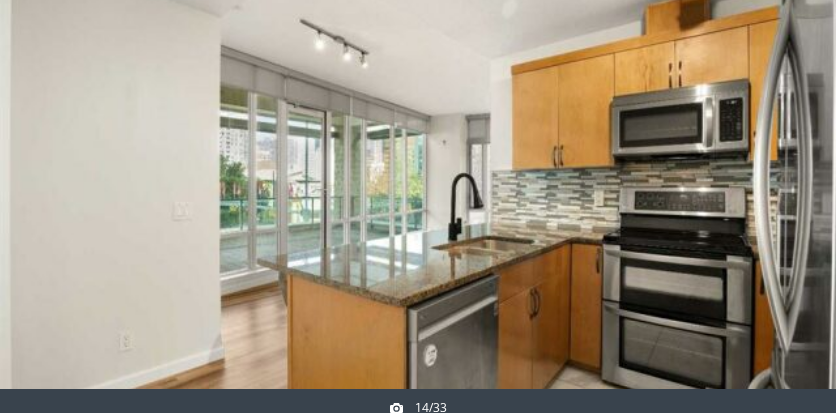 click at bounding box center [788, 181] 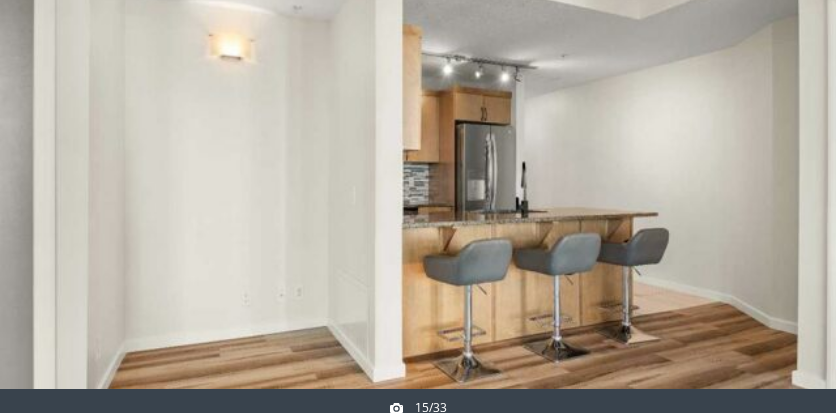 click at bounding box center (788, 181) 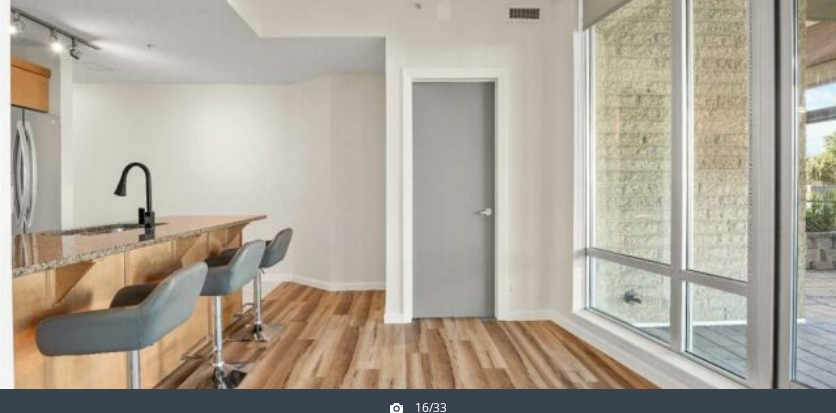 click at bounding box center [788, 181] 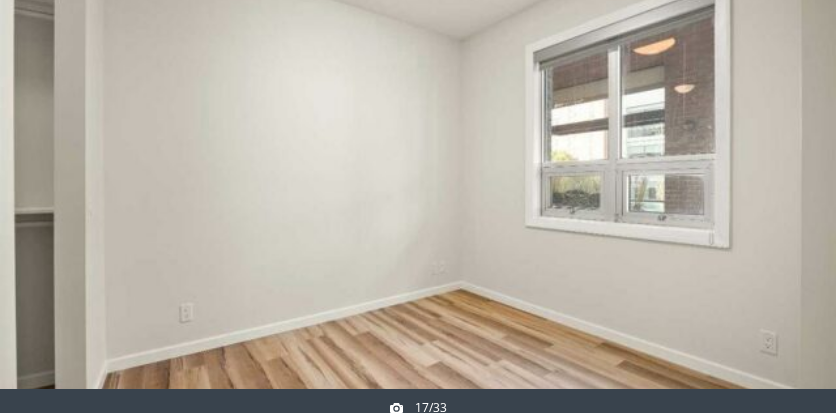 click at bounding box center (788, 181) 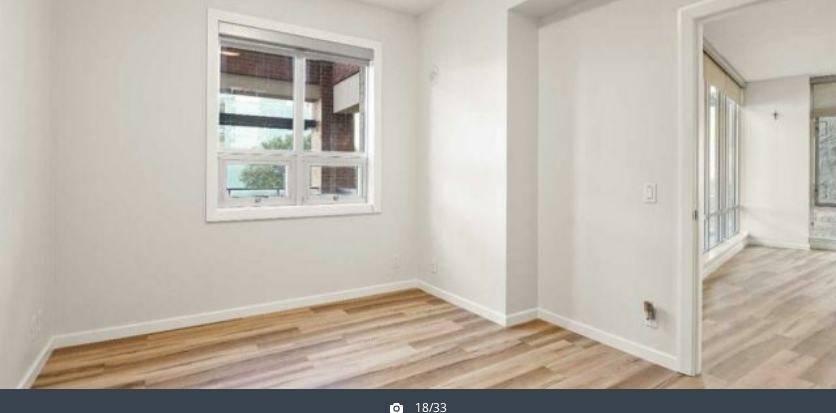 click at bounding box center [788, 181] 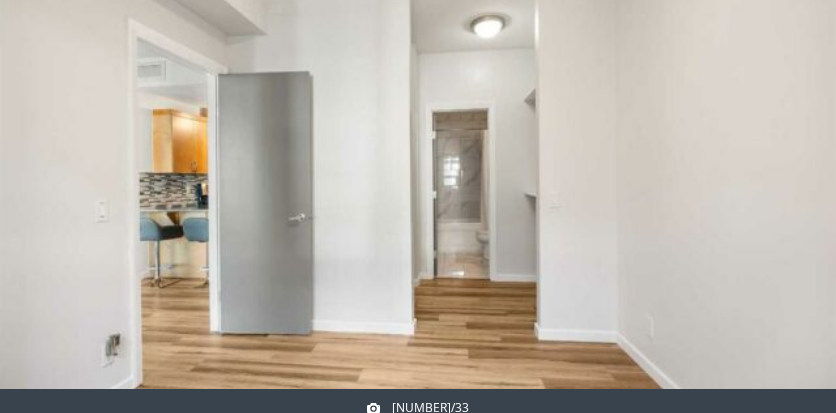 click at bounding box center [788, 181] 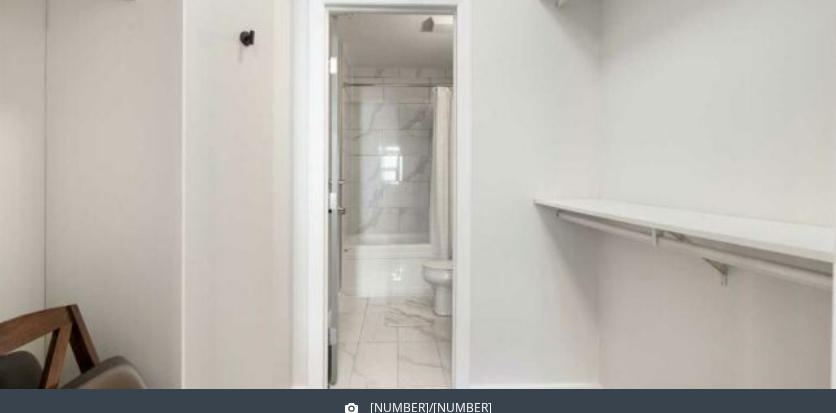 click at bounding box center [788, 181] 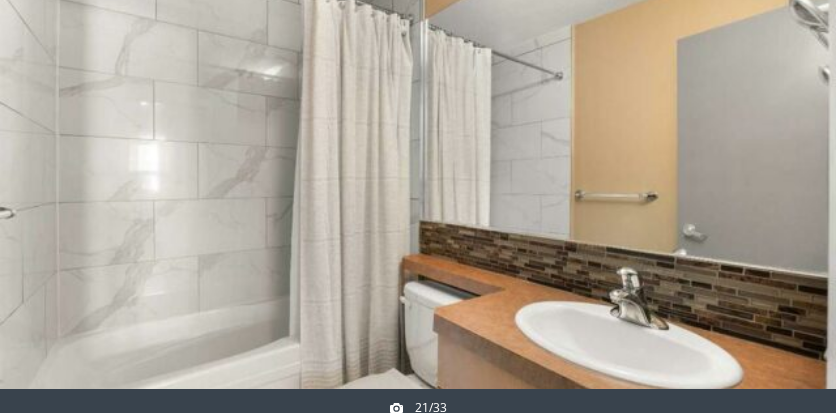 click at bounding box center [788, 181] 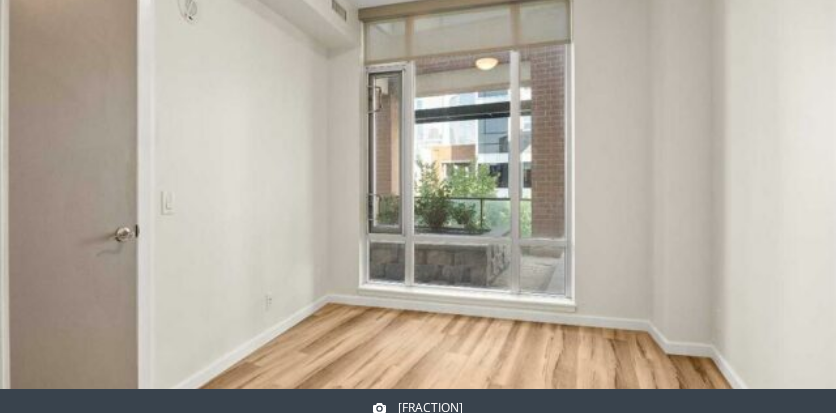 click at bounding box center [788, 181] 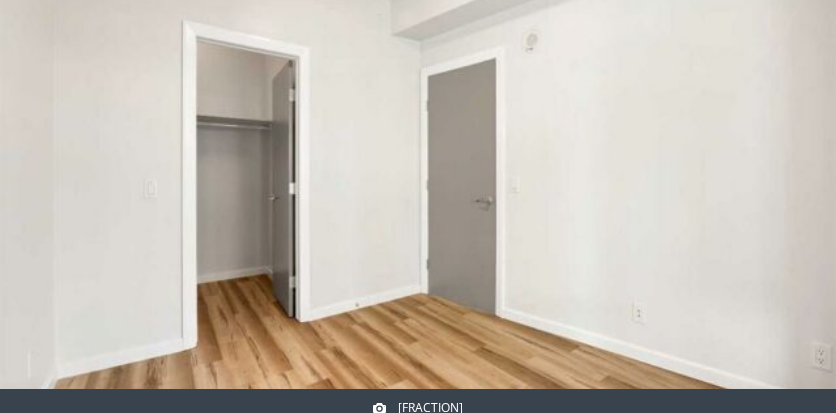 click at bounding box center [788, 181] 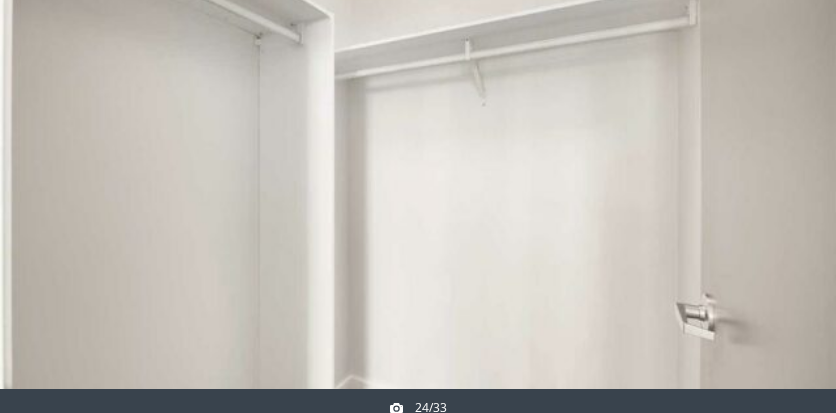 click at bounding box center [788, 181] 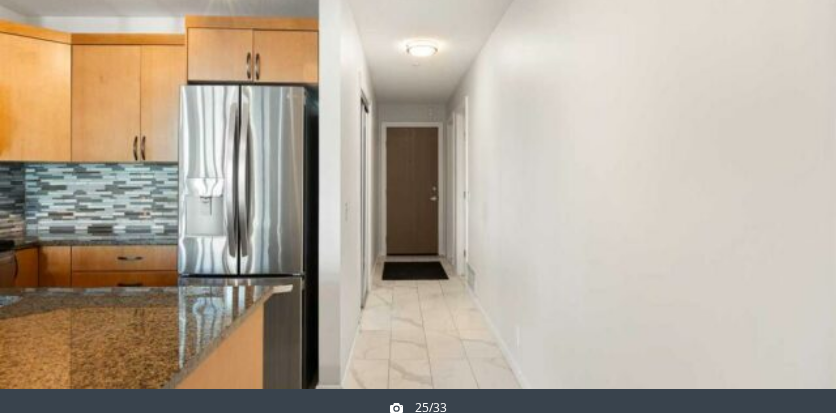 click at bounding box center (788, 181) 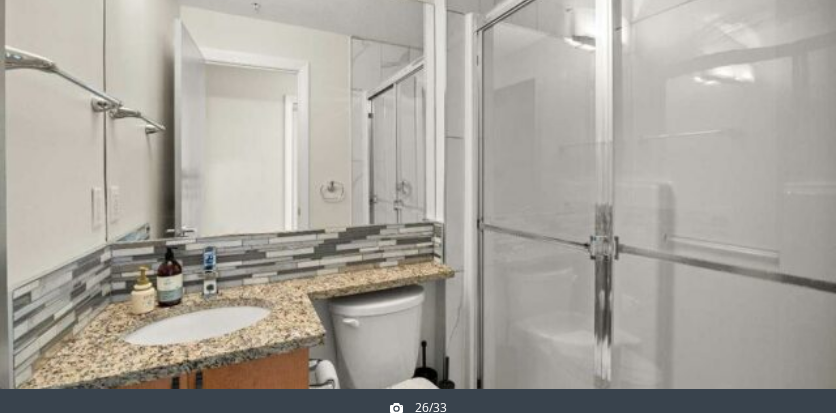 click at bounding box center [788, 181] 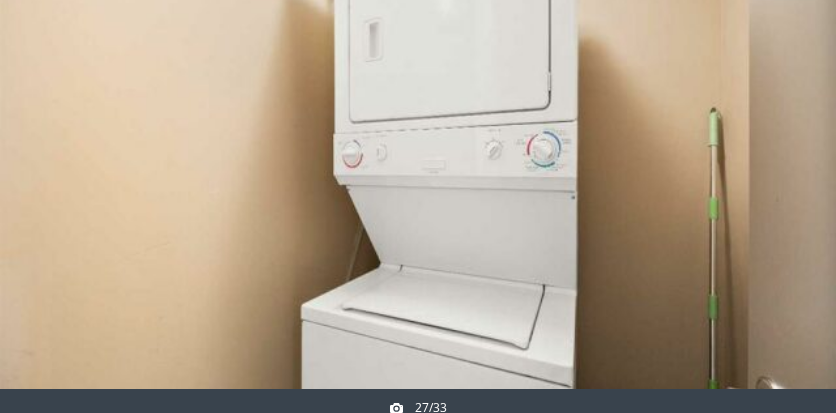 click at bounding box center (788, 181) 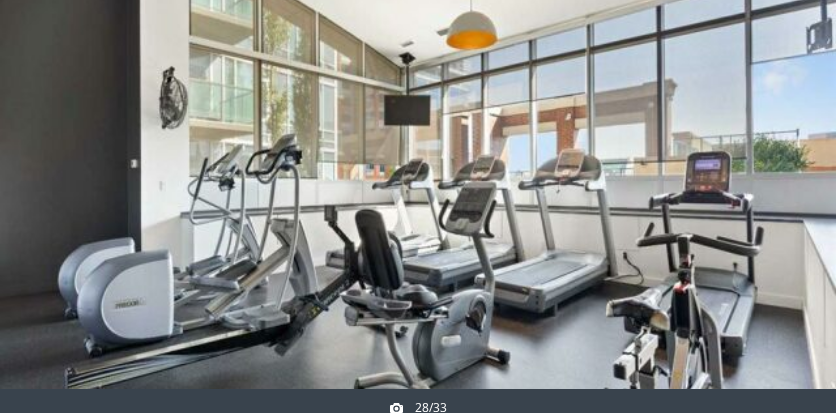 click at bounding box center (788, 181) 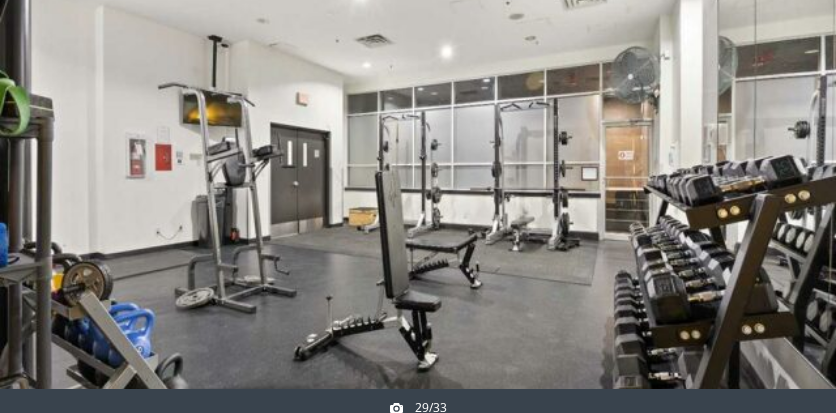 click at bounding box center (788, 181) 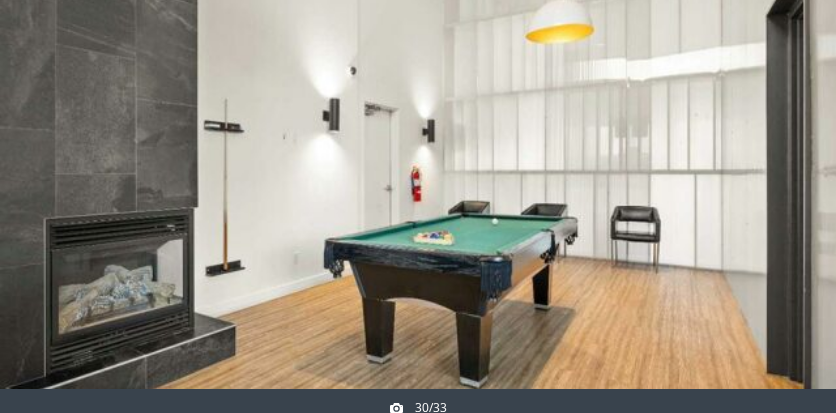 click at bounding box center (788, 181) 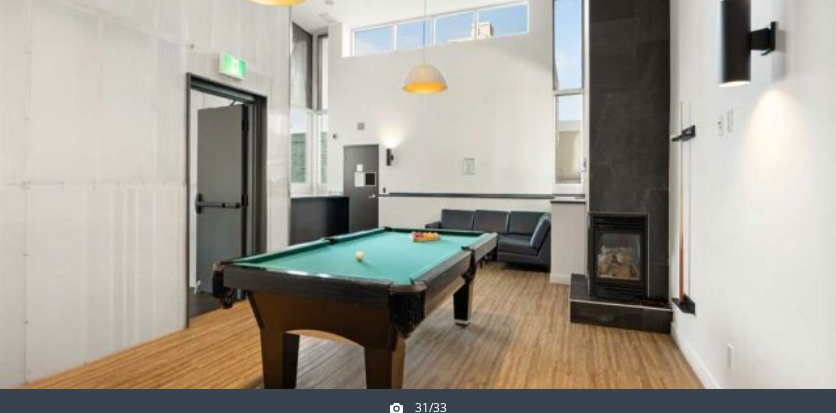 click at bounding box center [788, 181] 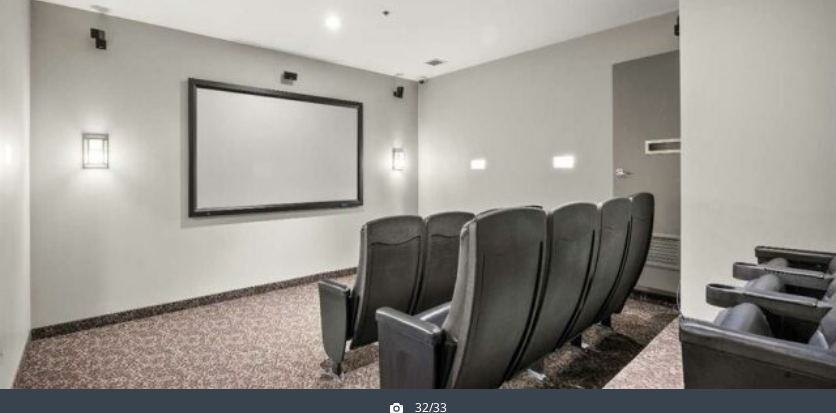 click at bounding box center (788, 181) 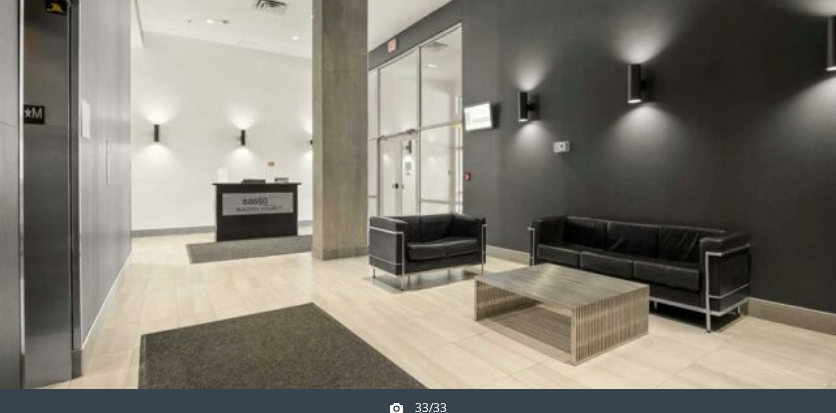 click at bounding box center (788, 181) 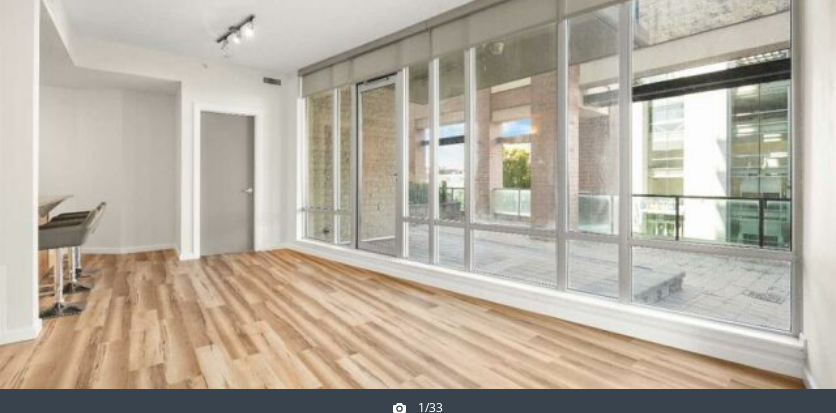 click at bounding box center (788, 181) 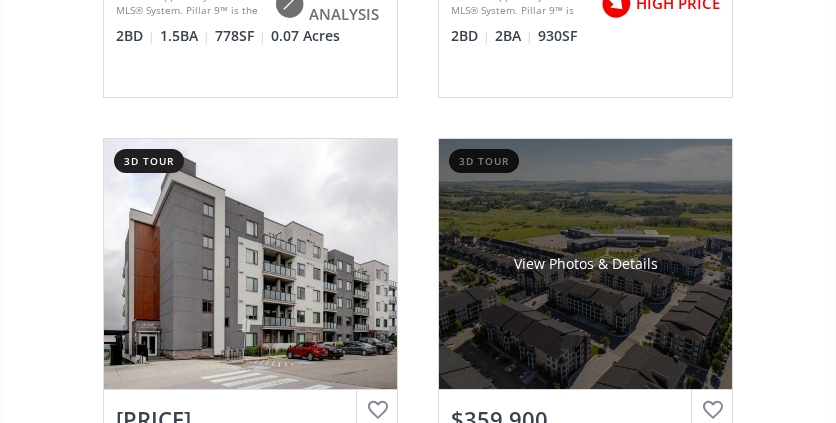 scroll, scrollTop: 14733, scrollLeft: 0, axis: vertical 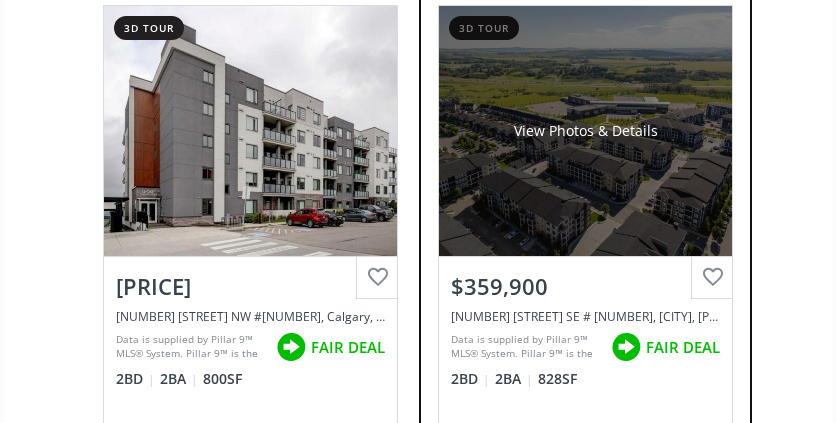 click on "View Photos & Details" at bounding box center [585, 131] 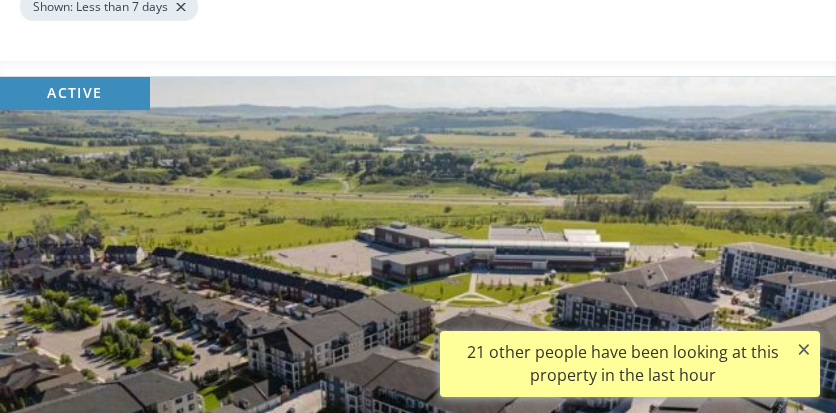 scroll, scrollTop: 466, scrollLeft: 0, axis: vertical 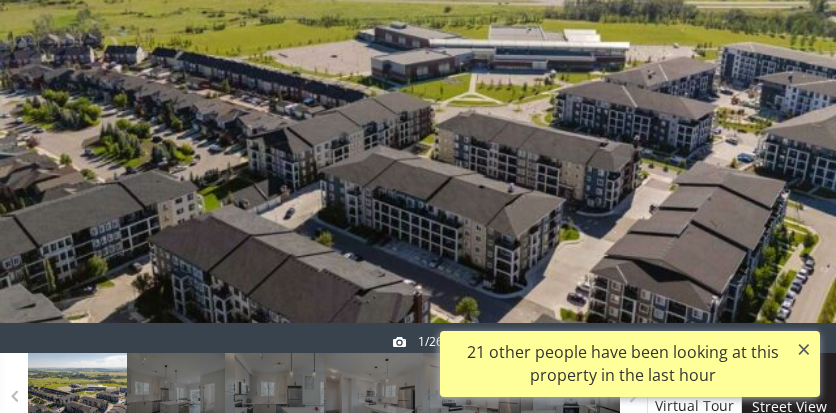 click on "×" at bounding box center [804, 349] 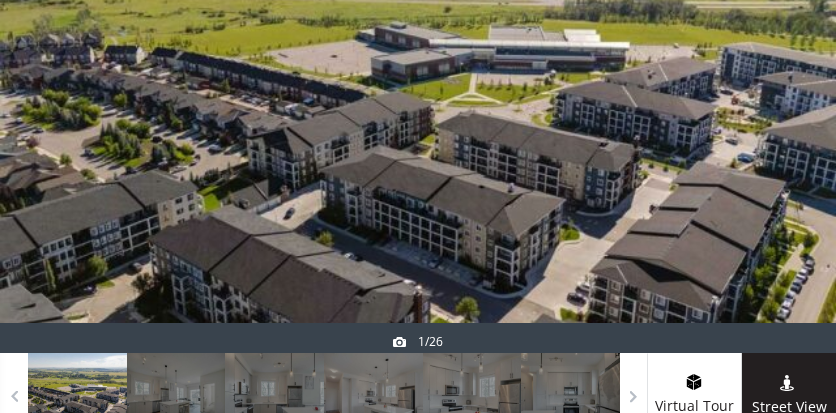 click at bounding box center (788, 115) 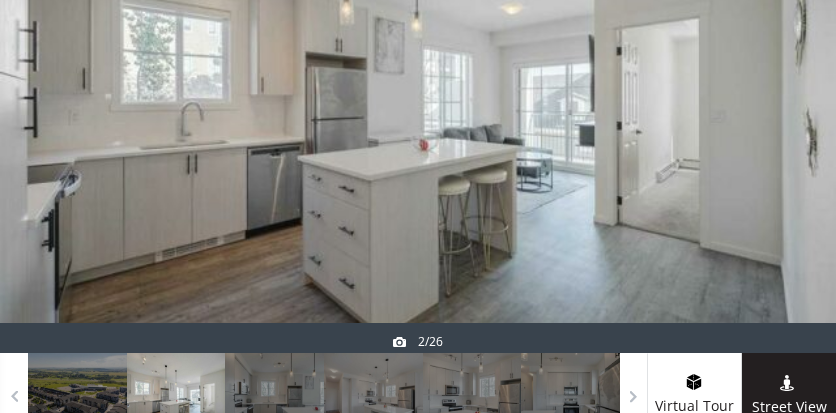 click at bounding box center (788, 115) 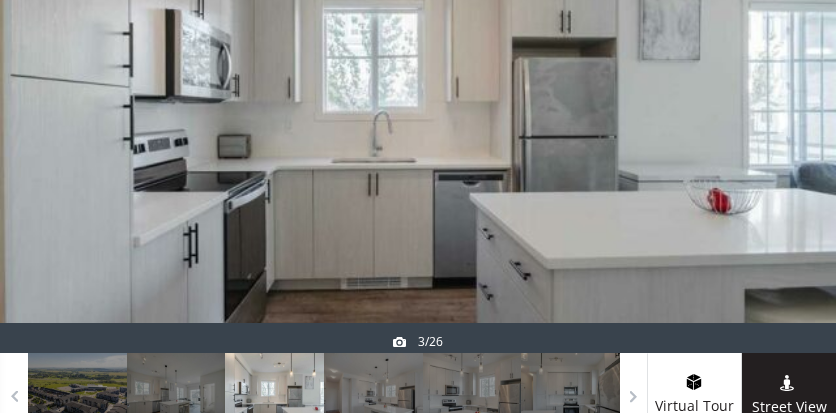 click at bounding box center (788, 115) 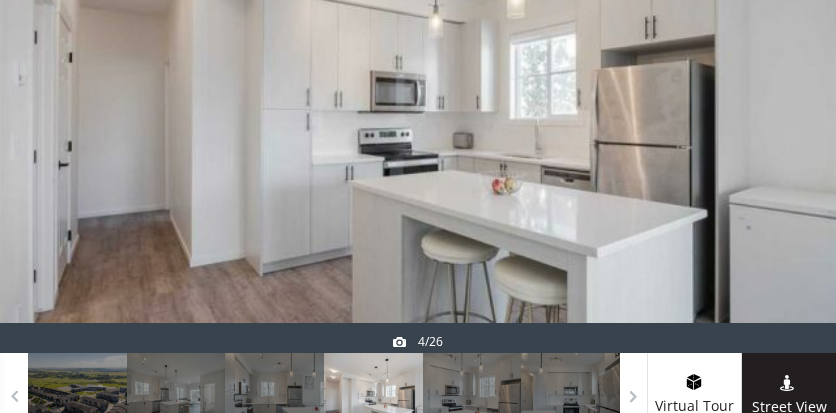 click at bounding box center [788, 115] 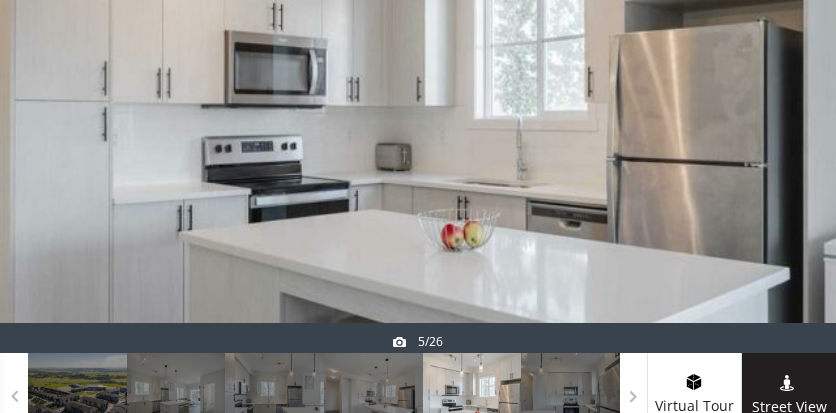 click at bounding box center (788, 115) 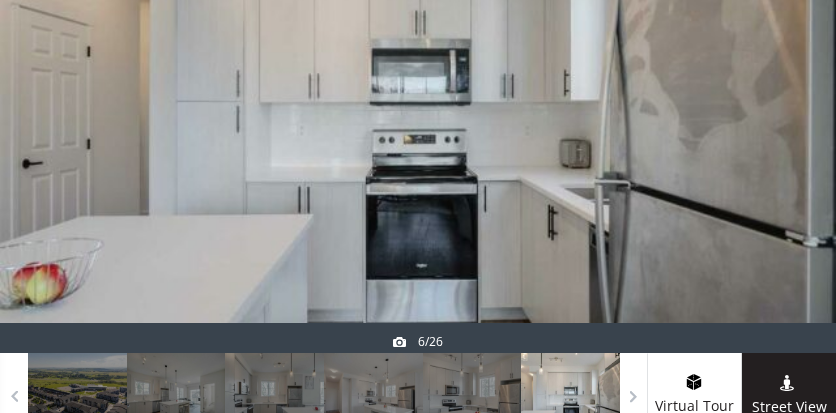click at bounding box center [788, 115] 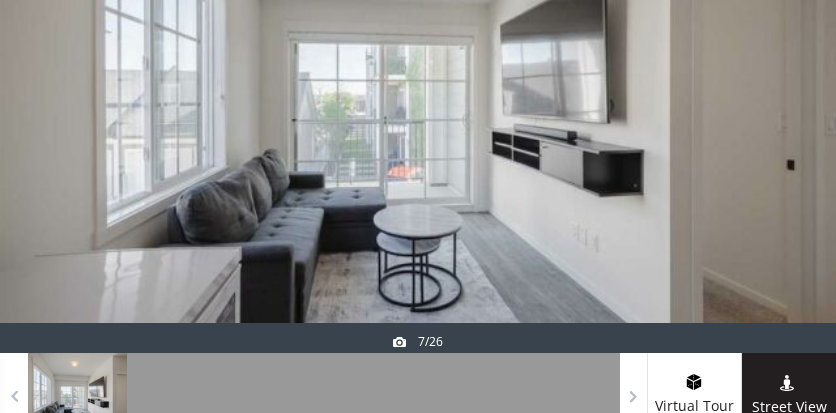 click at bounding box center (788, 115) 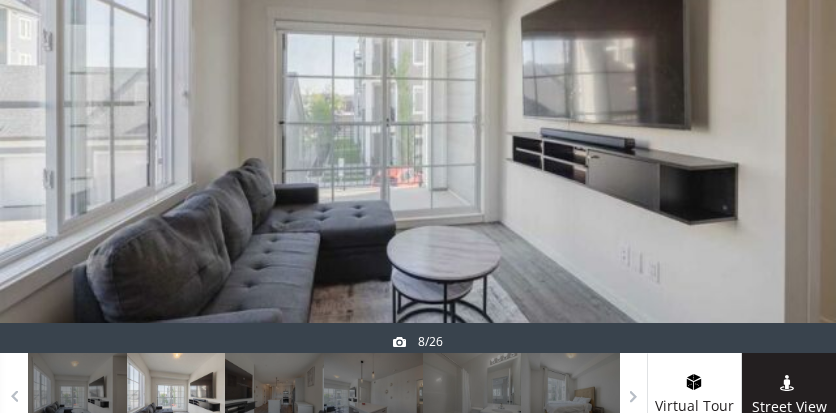 click at bounding box center [788, 115] 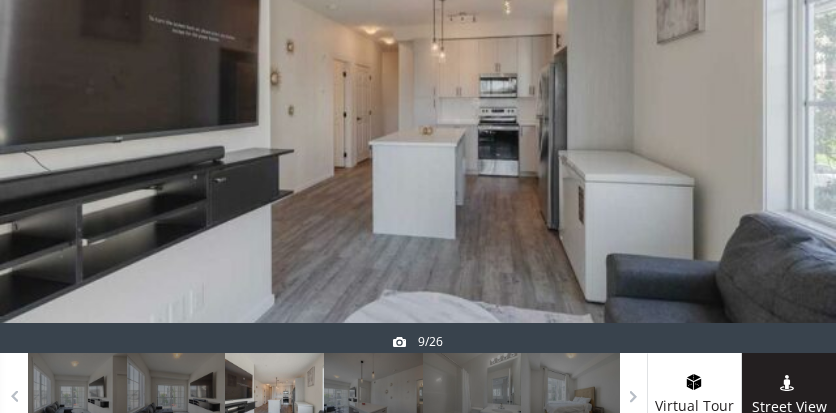 click at bounding box center [788, 115] 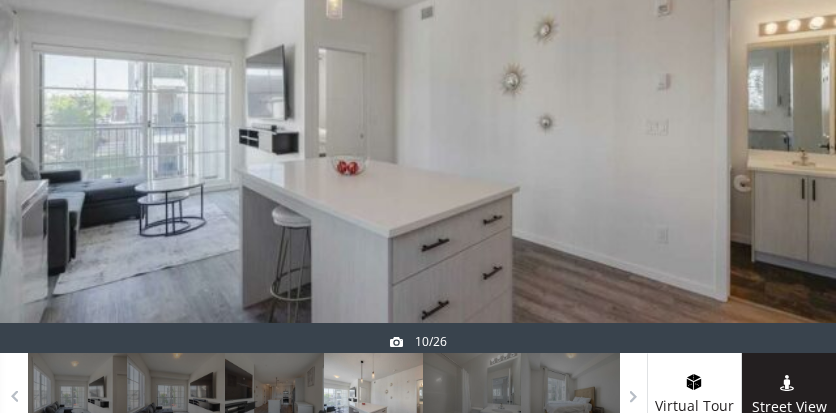 click at bounding box center (788, 115) 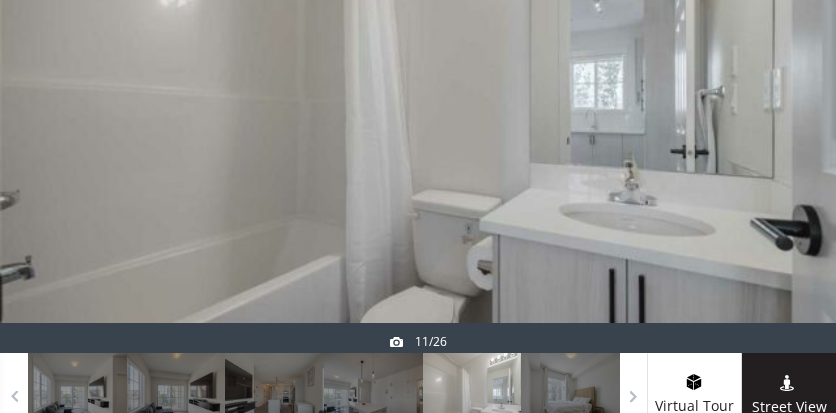 click at bounding box center (788, 115) 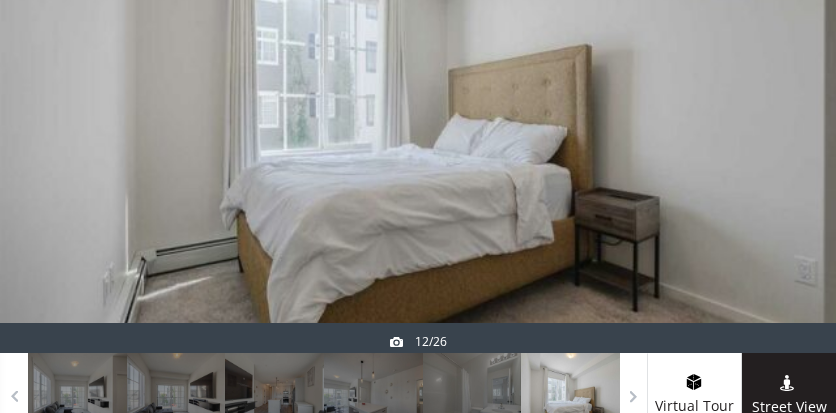 click at bounding box center [788, 115] 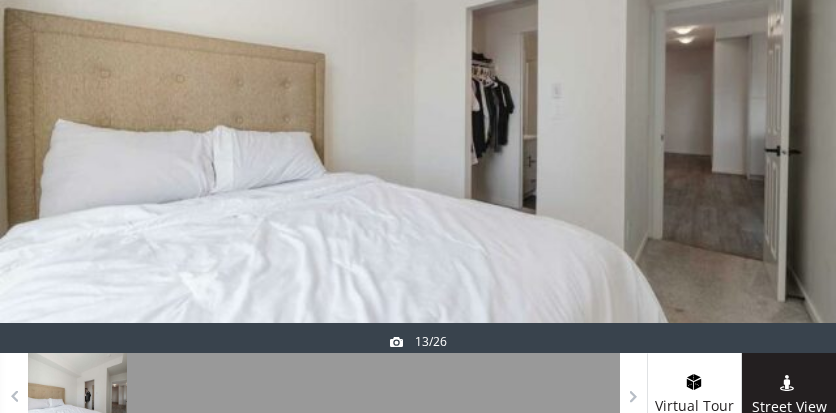 click at bounding box center (788, 115) 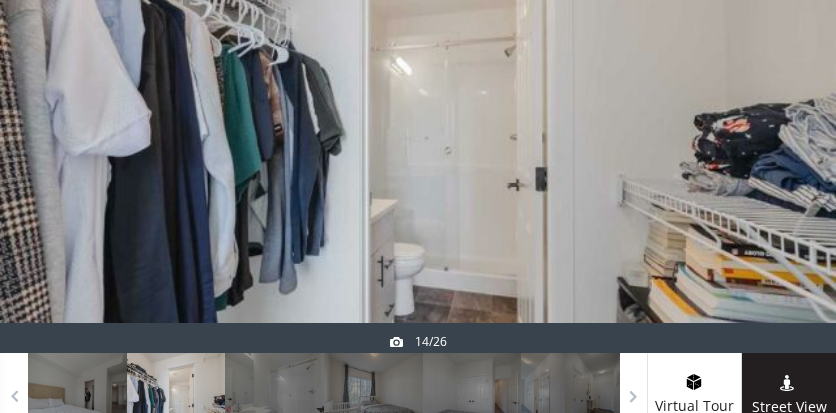 click at bounding box center [788, 115] 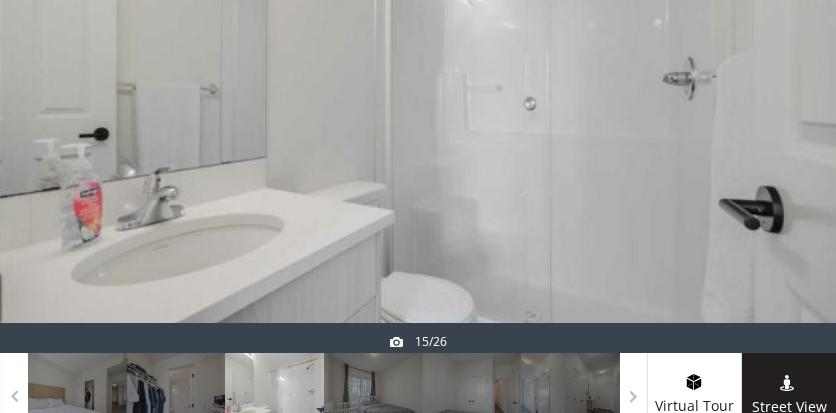 click at bounding box center [788, 115] 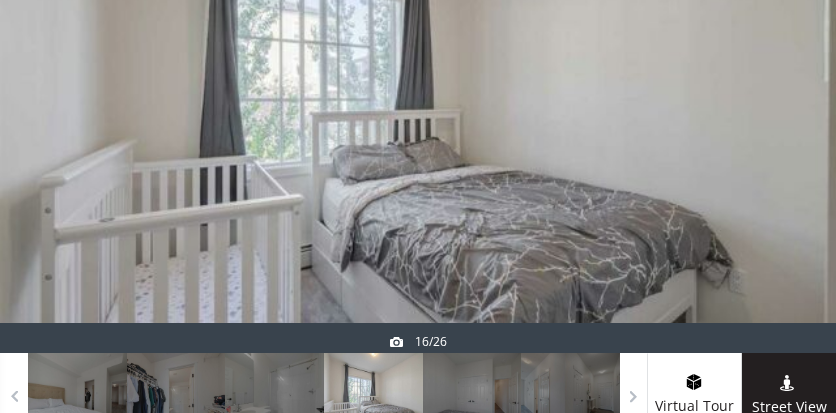 click at bounding box center (788, 115) 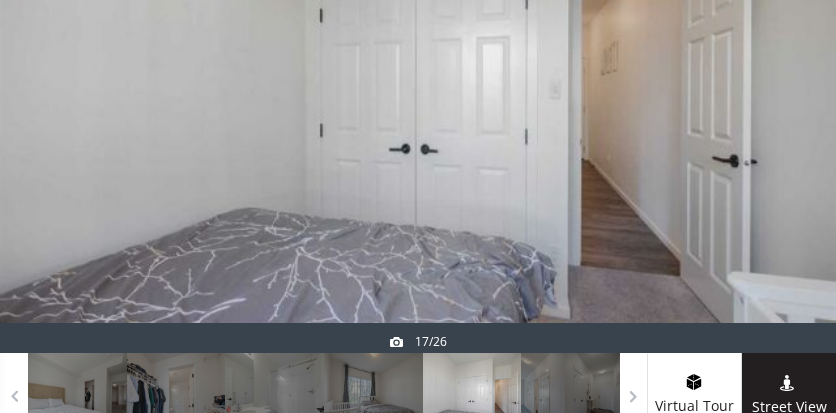 click at bounding box center (788, 115) 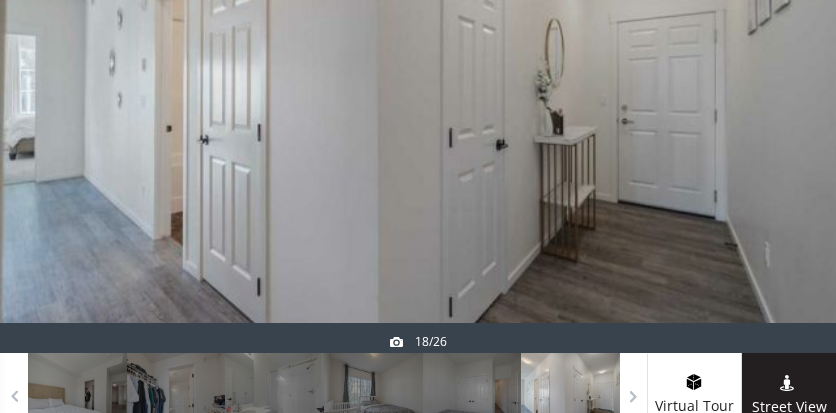 click at bounding box center [788, 115] 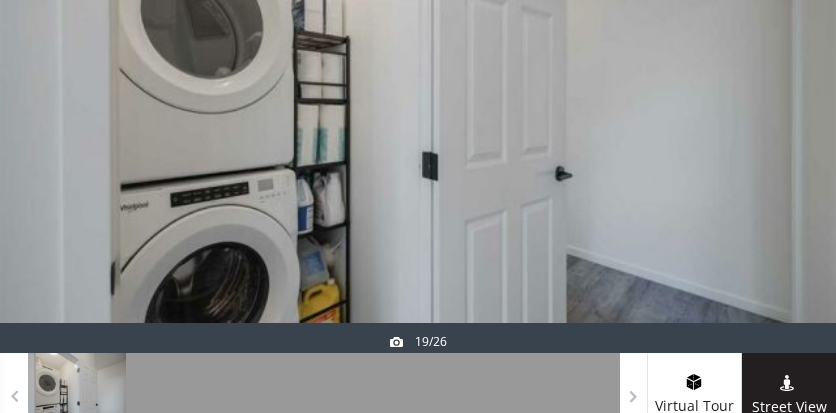click at bounding box center [788, 115] 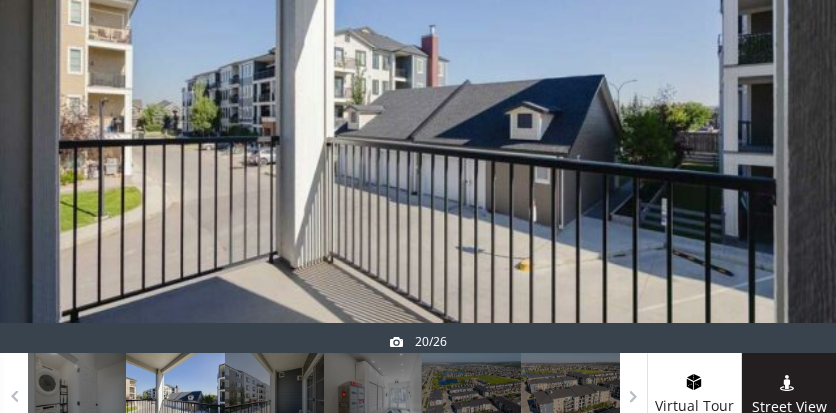 click at bounding box center [788, 115] 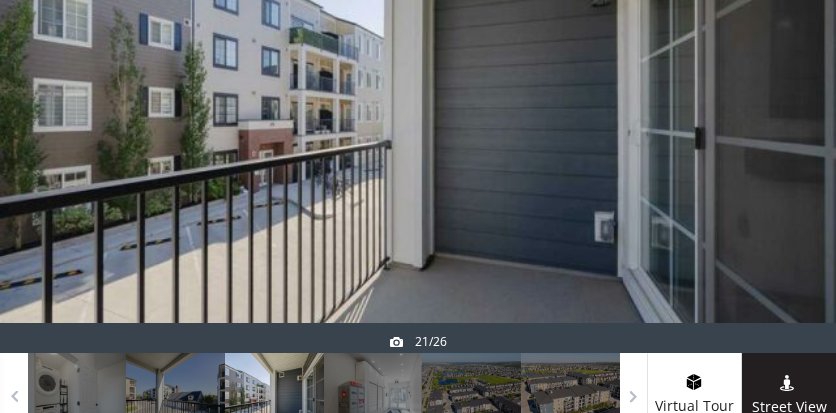 click at bounding box center [788, 115] 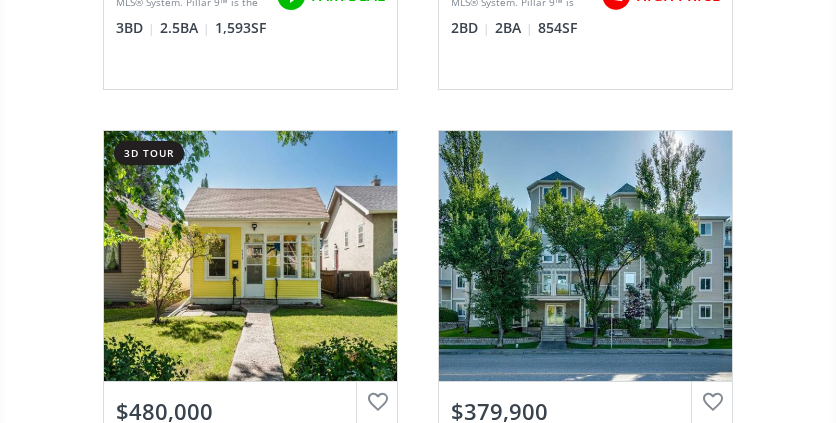 scroll, scrollTop: 17600, scrollLeft: 0, axis: vertical 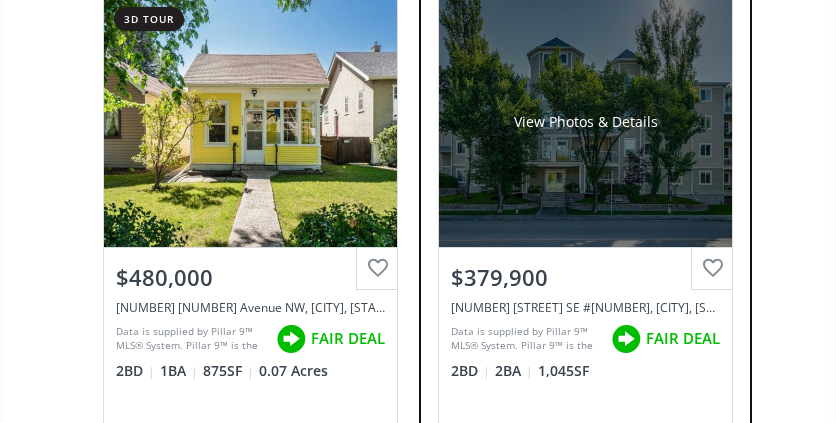 click on "View Photos & Details" at bounding box center (585, 122) 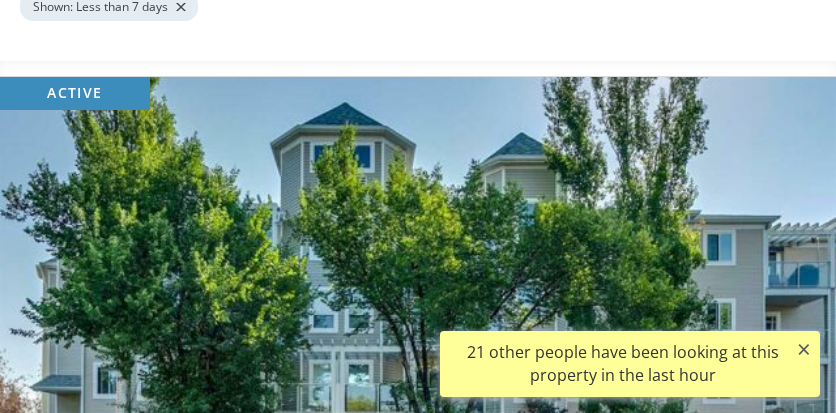 scroll, scrollTop: 533, scrollLeft: 0, axis: vertical 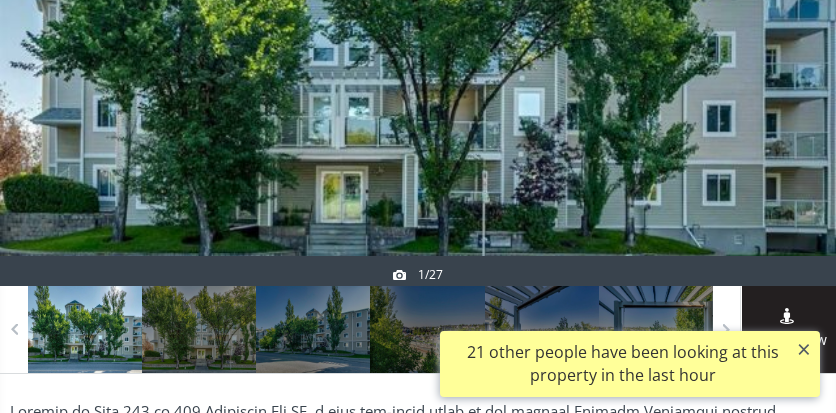 click on "×" at bounding box center (804, 349) 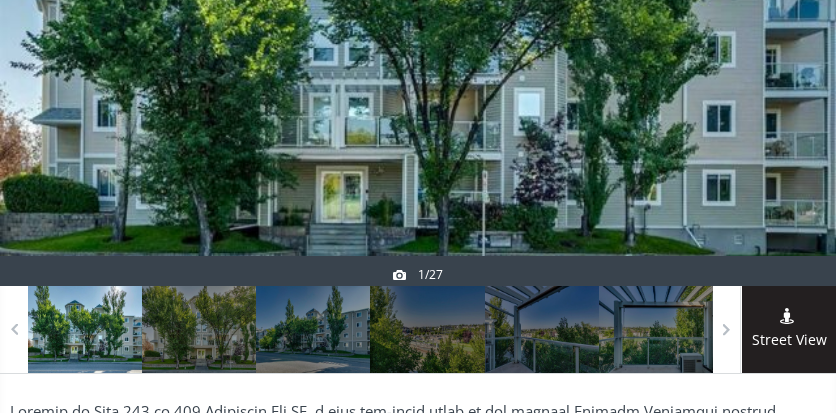 click at bounding box center (788, 48) 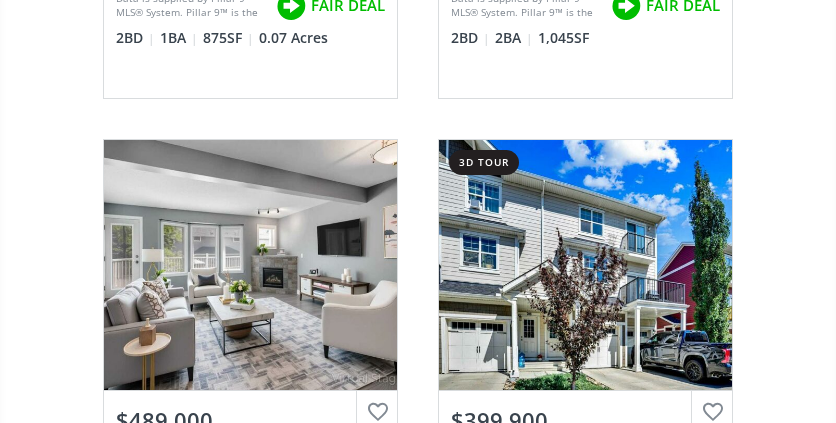scroll, scrollTop: 17666, scrollLeft: 0, axis: vertical 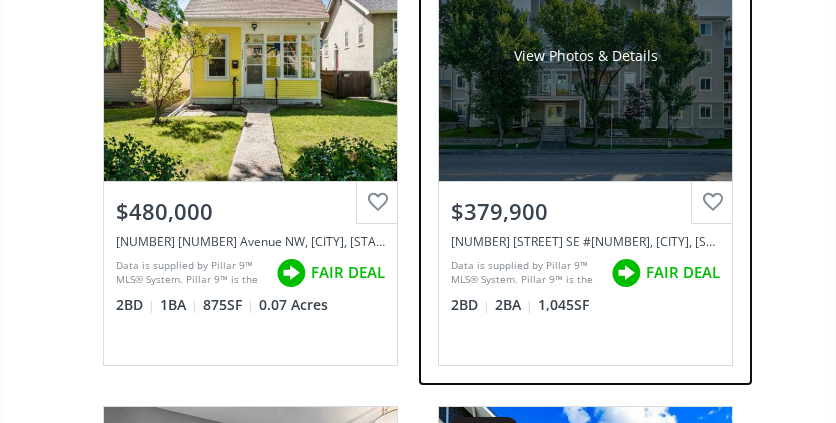 click on "View Photos & Details" at bounding box center [585, 56] 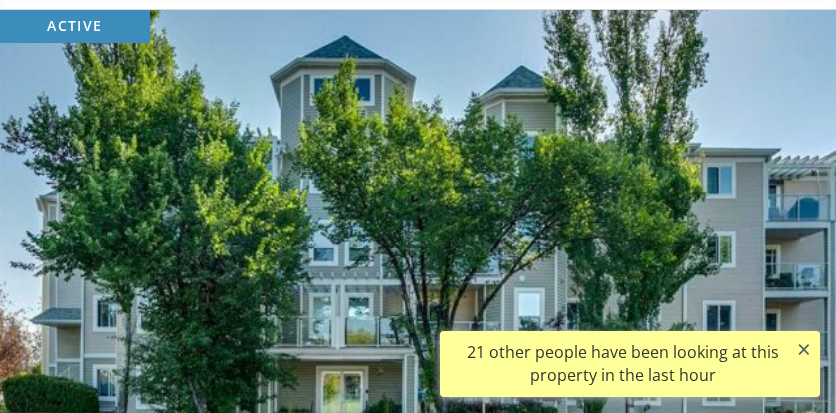 scroll, scrollTop: 466, scrollLeft: 0, axis: vertical 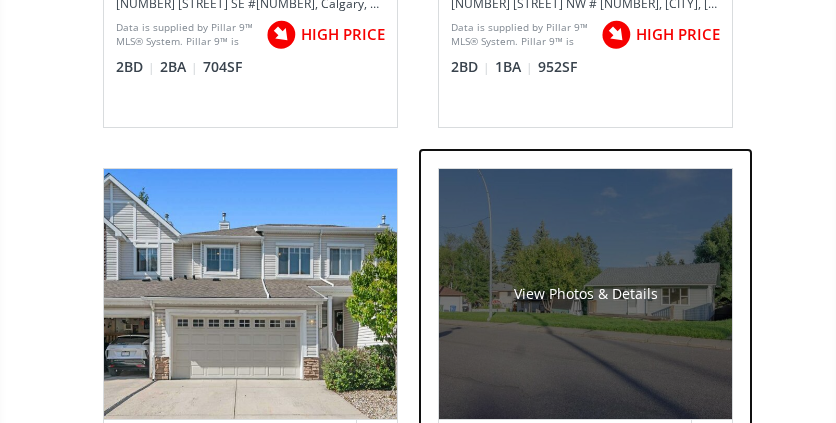 click on "View Photos & Details" at bounding box center (585, 294) 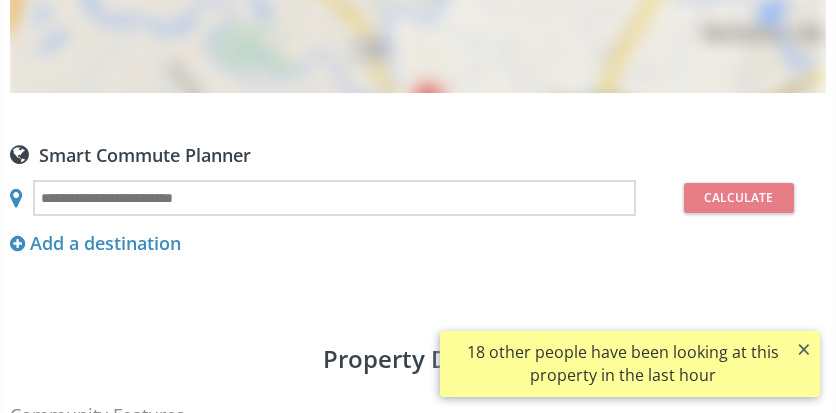 scroll, scrollTop: 1466, scrollLeft: 0, axis: vertical 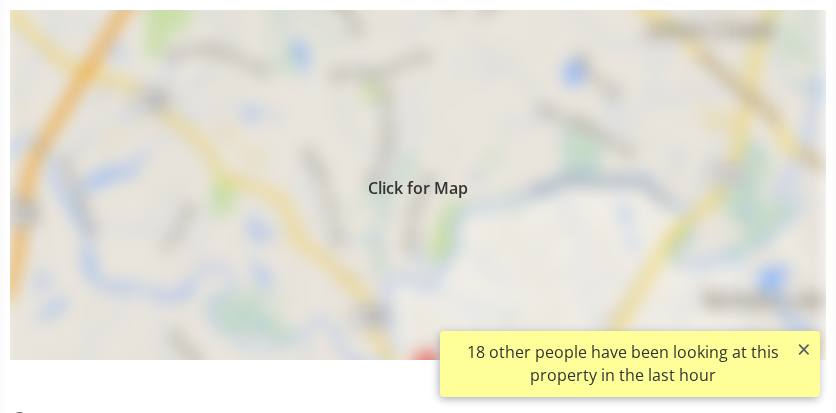 click on "Click for Map" at bounding box center [418, 185] 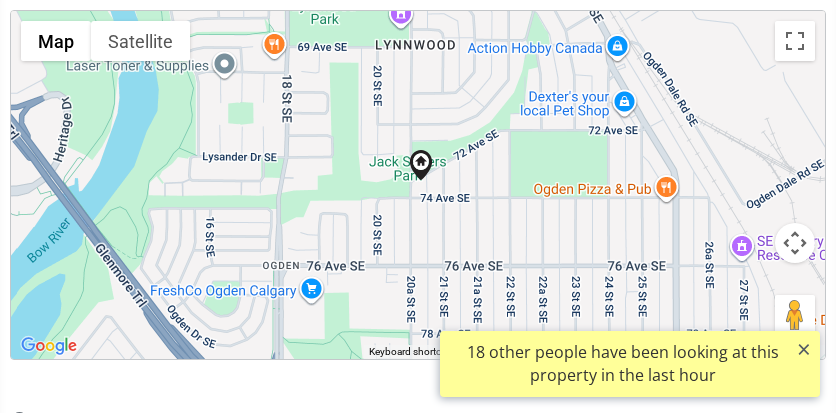 drag, startPoint x: 382, startPoint y: 306, endPoint x: 404, endPoint y: 298, distance: 23.409399 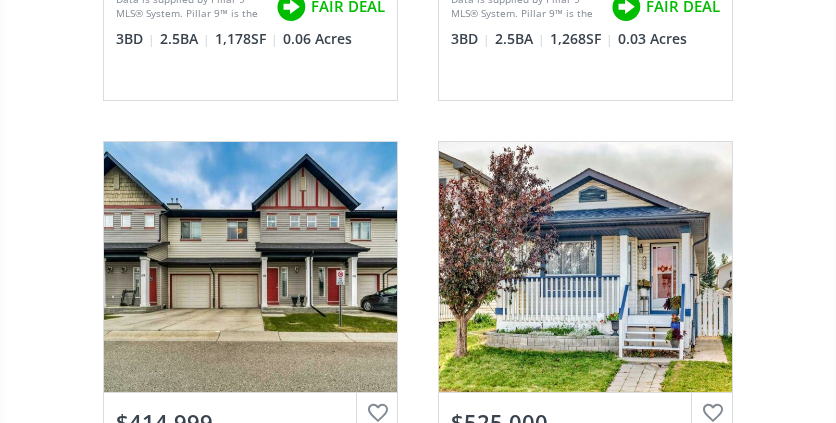 scroll, scrollTop: 21400, scrollLeft: 0, axis: vertical 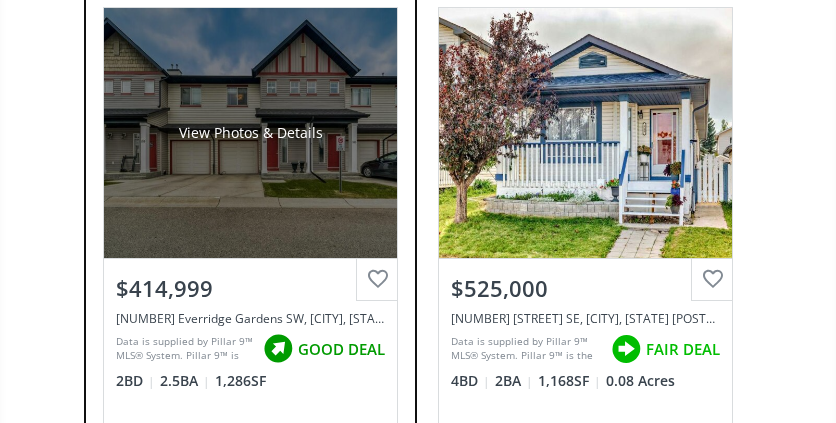 click on "View Photos & Details" at bounding box center [251, 133] 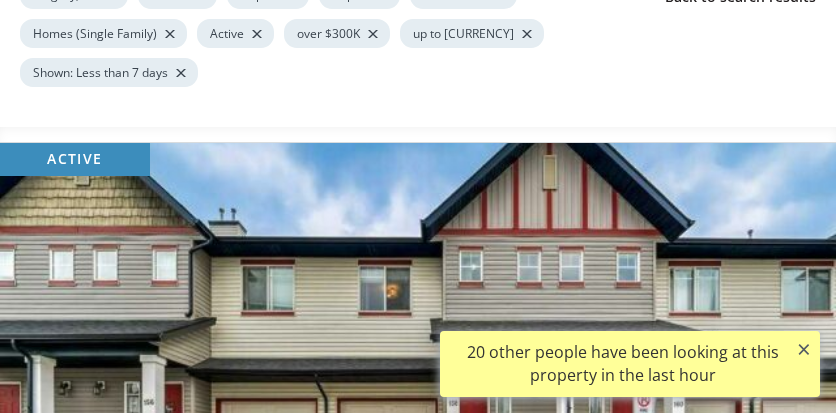 scroll, scrollTop: 466, scrollLeft: 0, axis: vertical 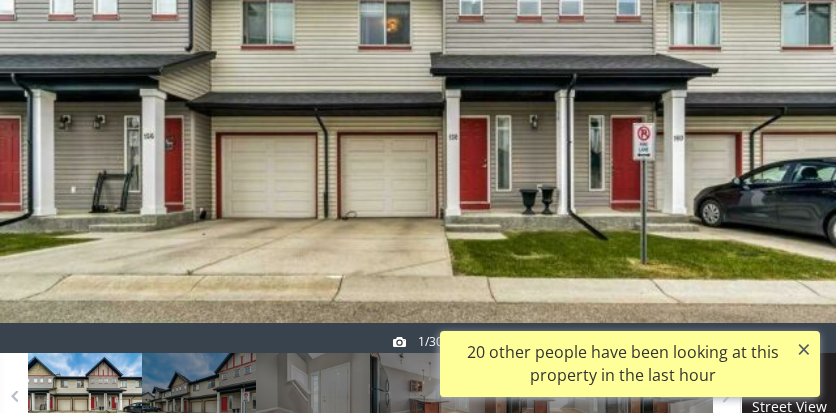 click at bounding box center [788, 115] 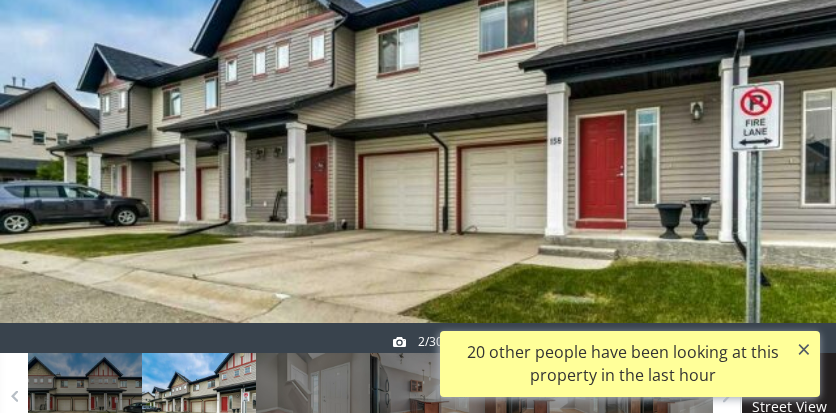 click at bounding box center [788, 115] 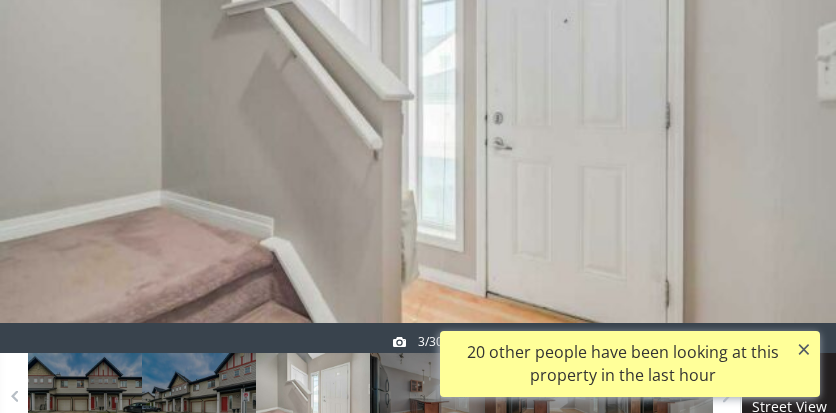 click at bounding box center (788, 115) 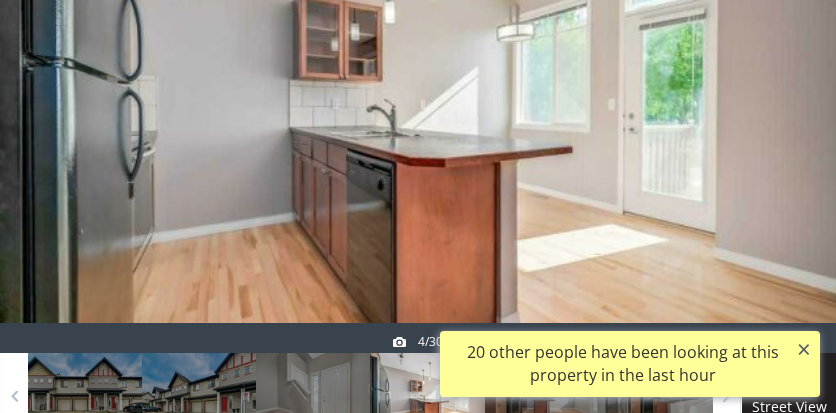click at bounding box center [788, 115] 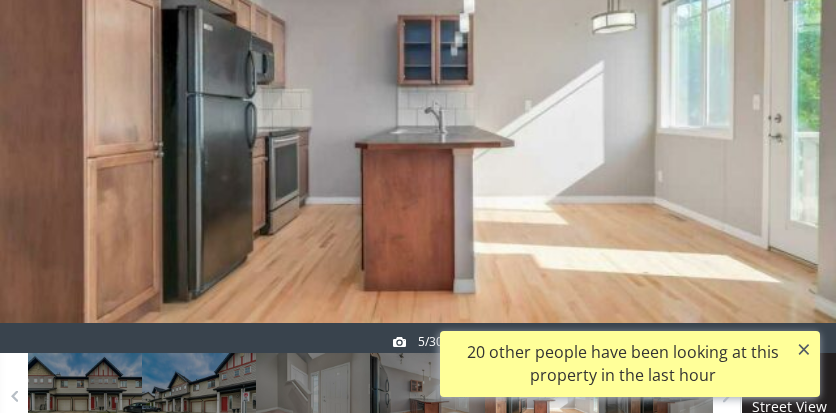 click at bounding box center [788, 115] 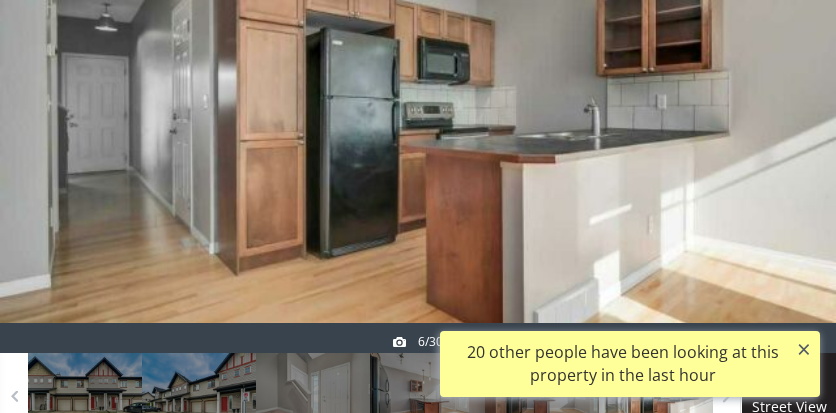 click at bounding box center (788, 115) 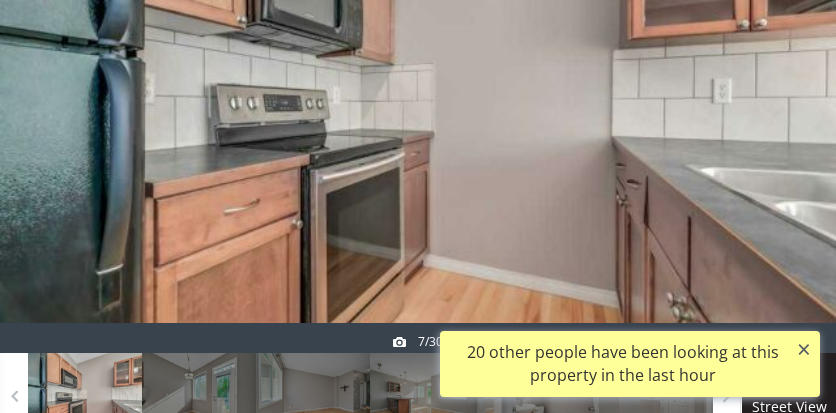 click at bounding box center [788, 115] 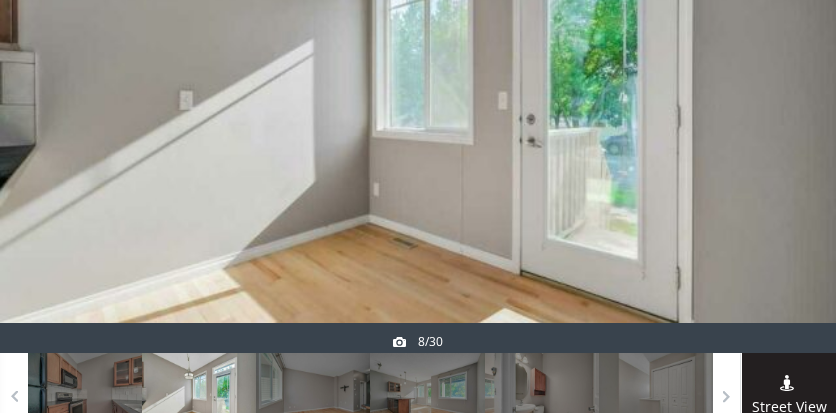 click at bounding box center [788, 115] 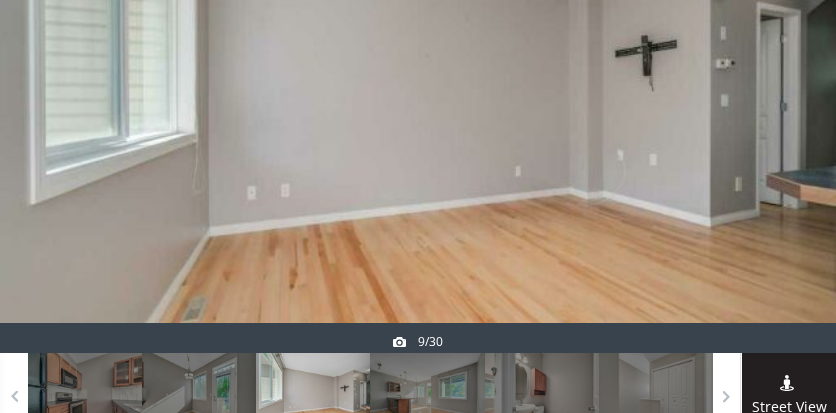 click at bounding box center [788, 115] 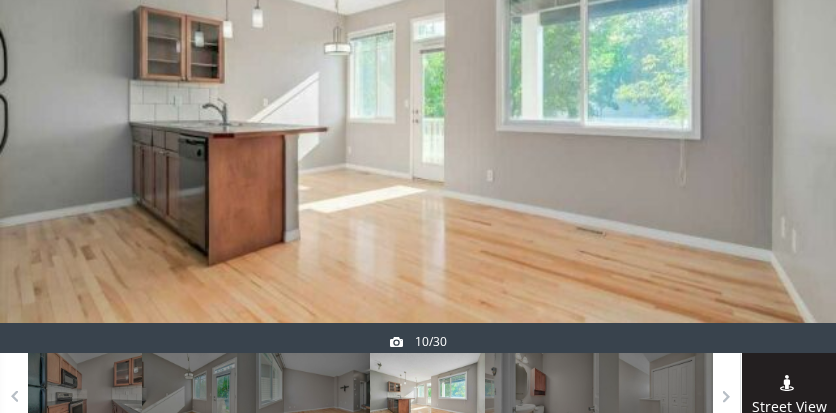 click at bounding box center (788, 115) 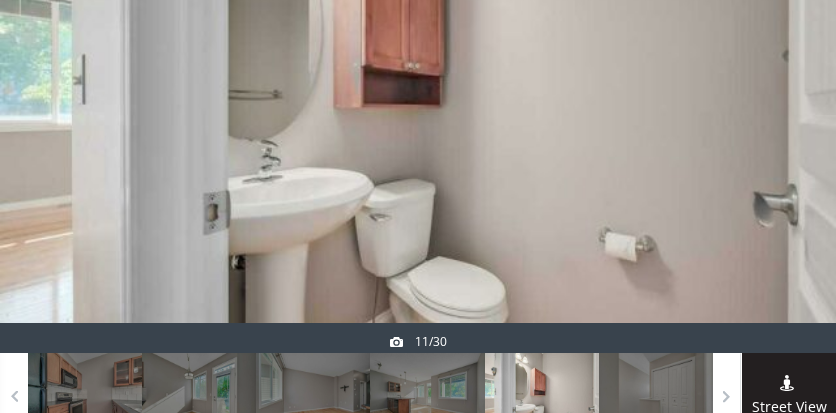 click at bounding box center [788, 115] 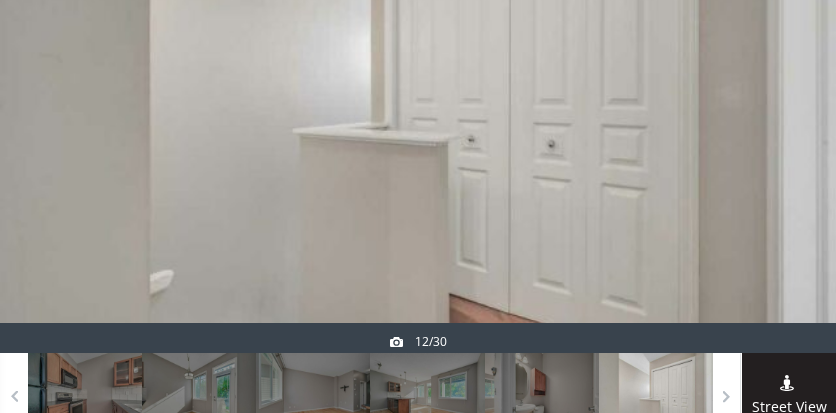 click at bounding box center (788, 115) 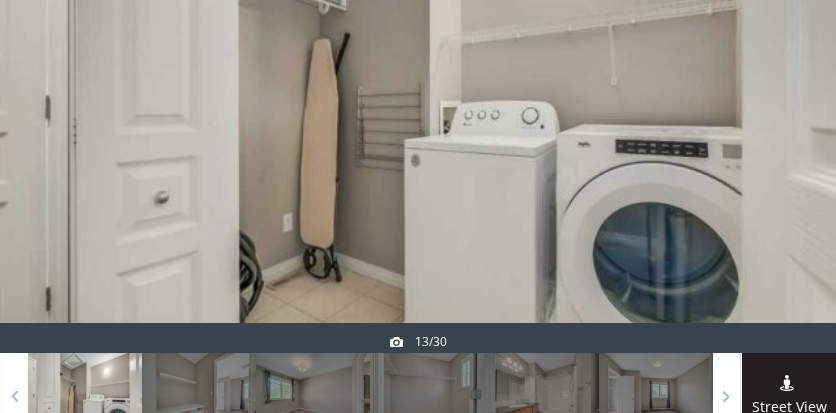 click at bounding box center (788, 115) 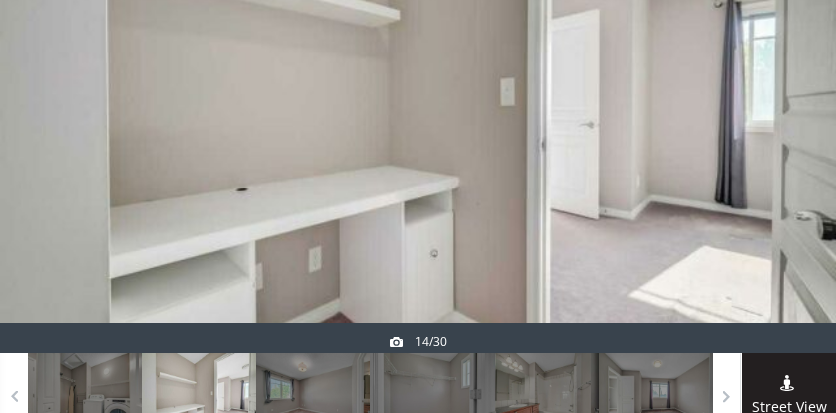 click at bounding box center (788, 115) 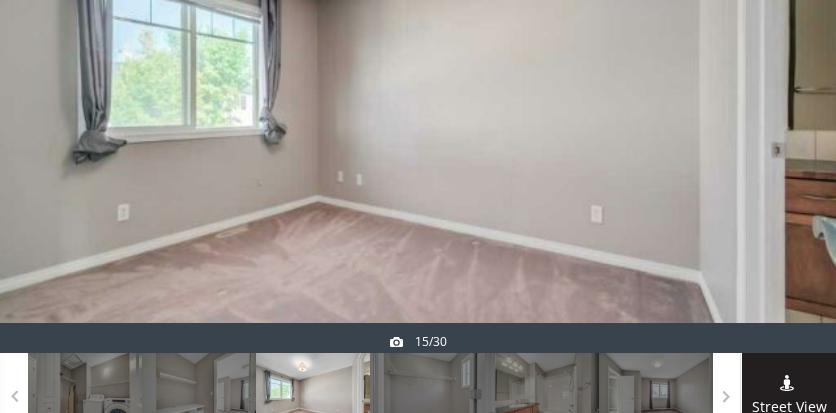 click at bounding box center [788, 115] 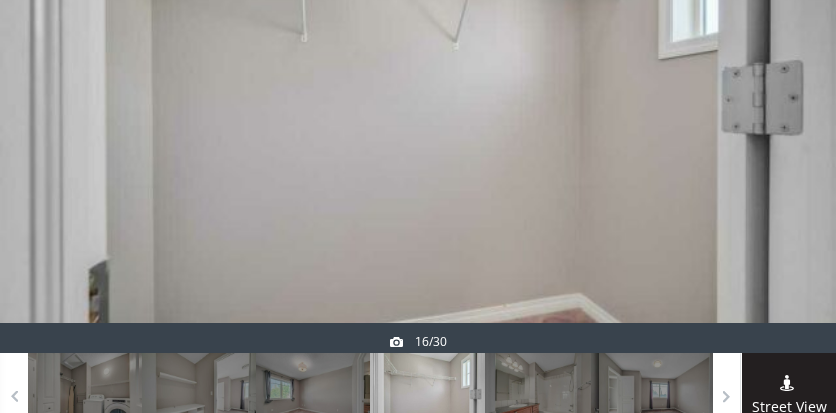click at bounding box center [788, 115] 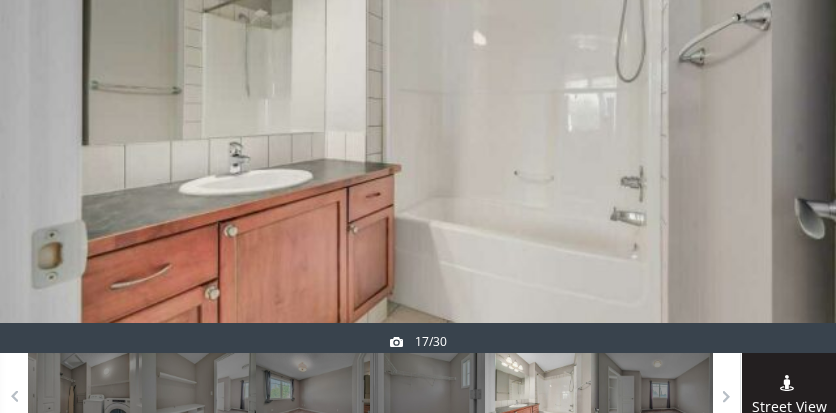 click at bounding box center (788, 115) 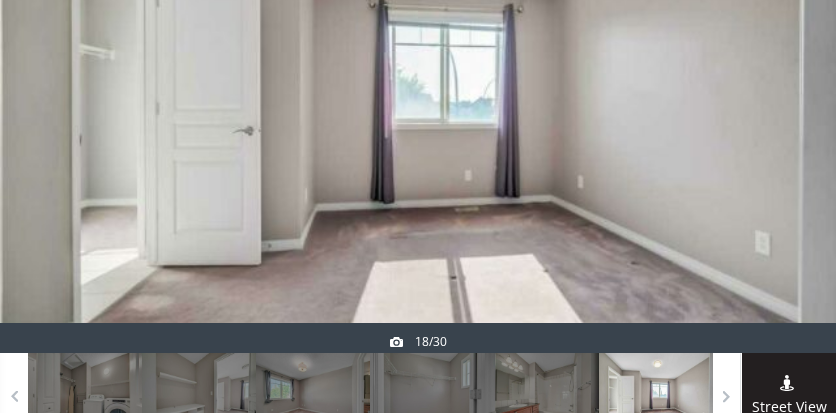 click at bounding box center (788, 115) 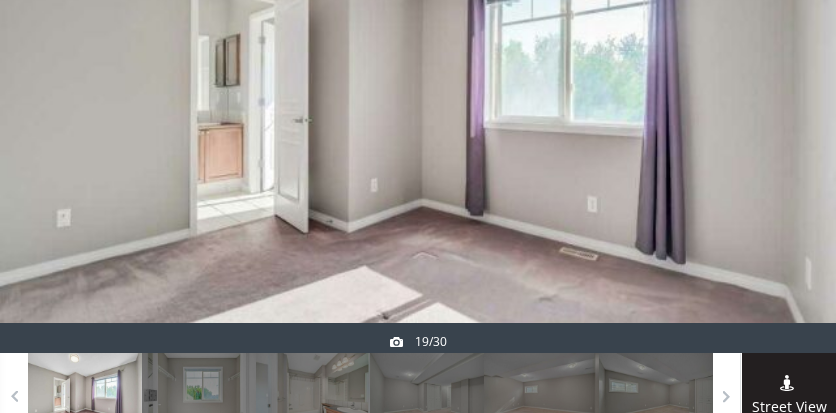 click at bounding box center [788, 115] 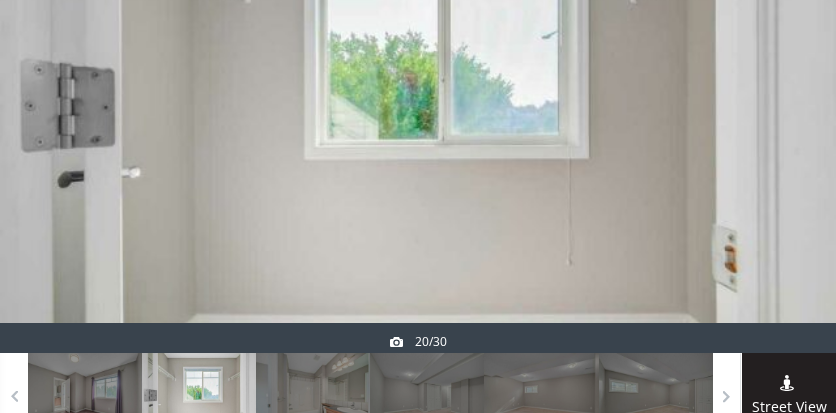 click at bounding box center [788, 115] 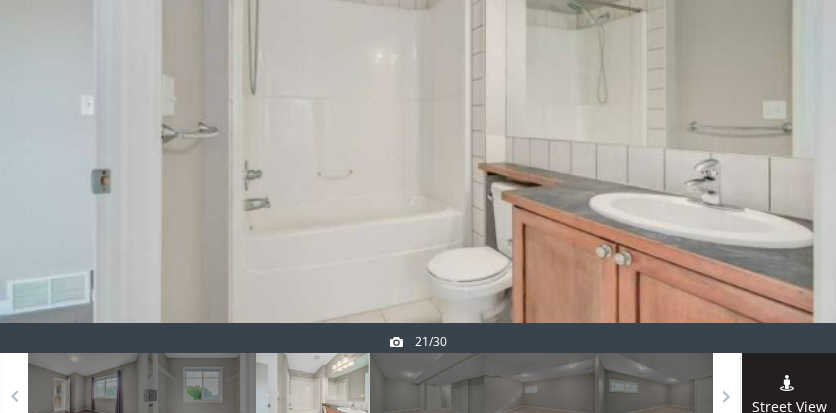 click at bounding box center (788, 115) 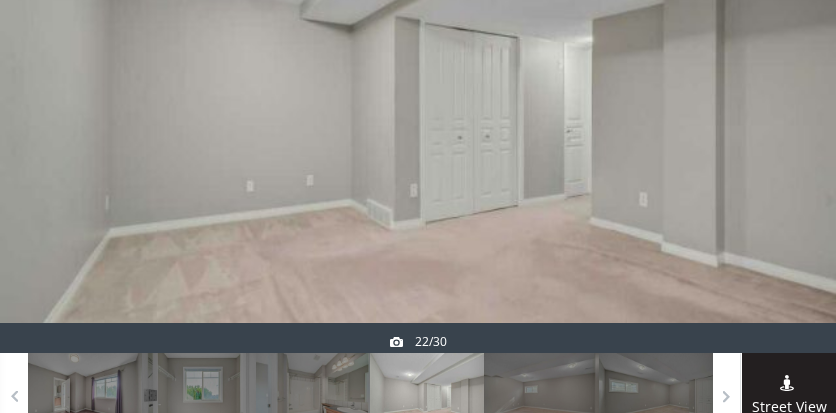 click at bounding box center (788, 115) 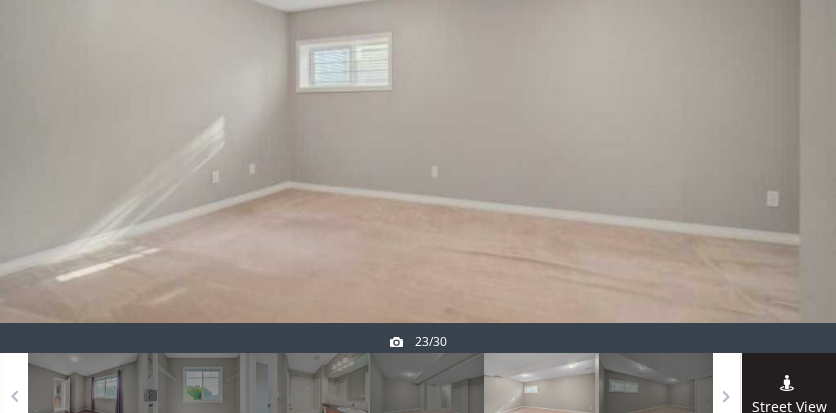 click at bounding box center (788, 115) 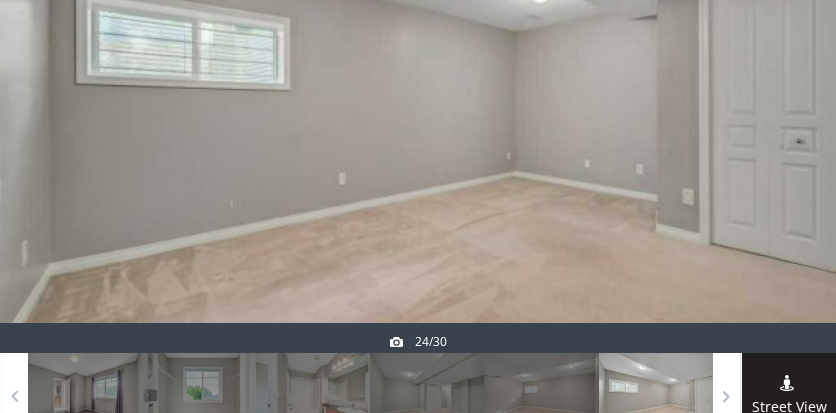 click at bounding box center (788, 115) 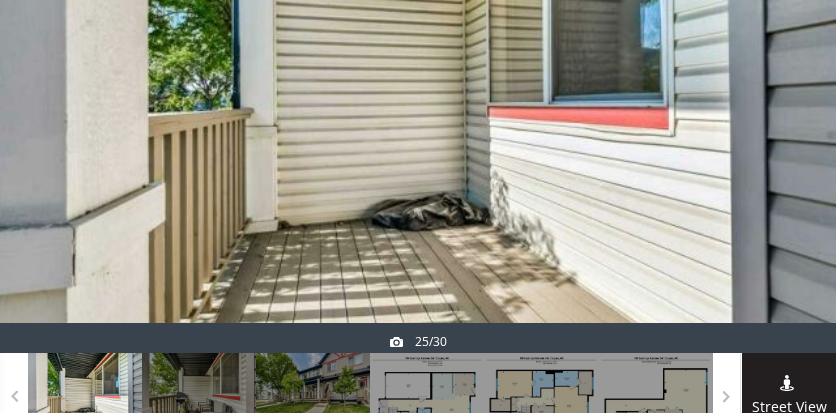 click at bounding box center [788, 115] 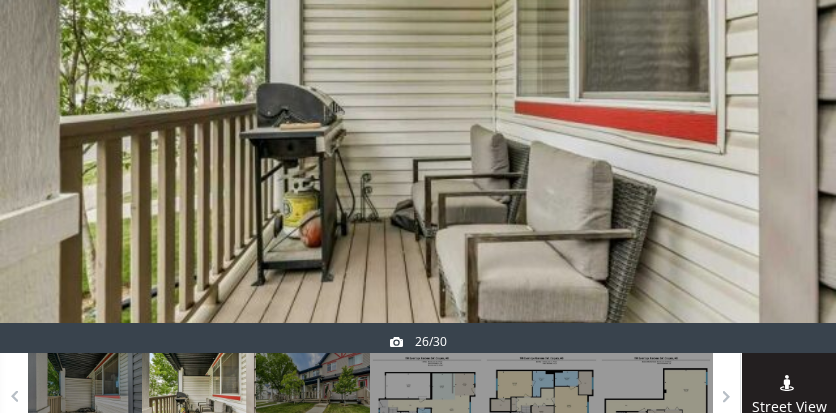 click at bounding box center (788, 115) 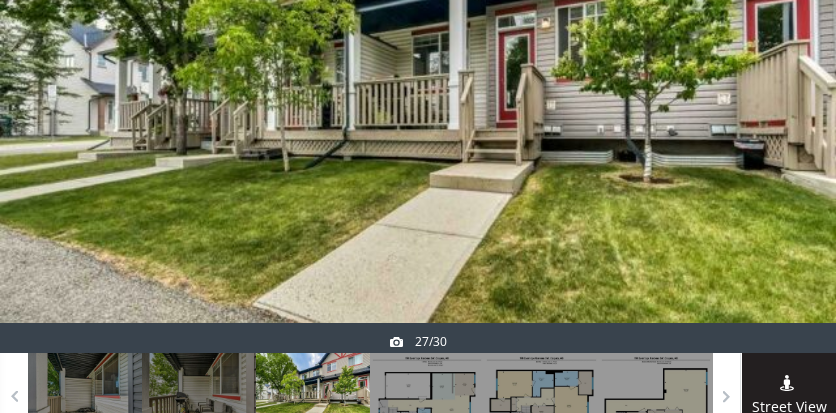 scroll, scrollTop: 133, scrollLeft: 0, axis: vertical 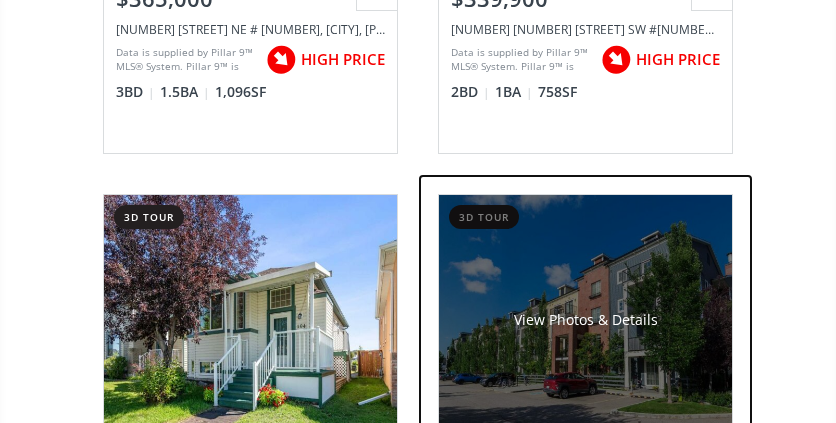 click on "View Photos & Details" at bounding box center [585, 320] 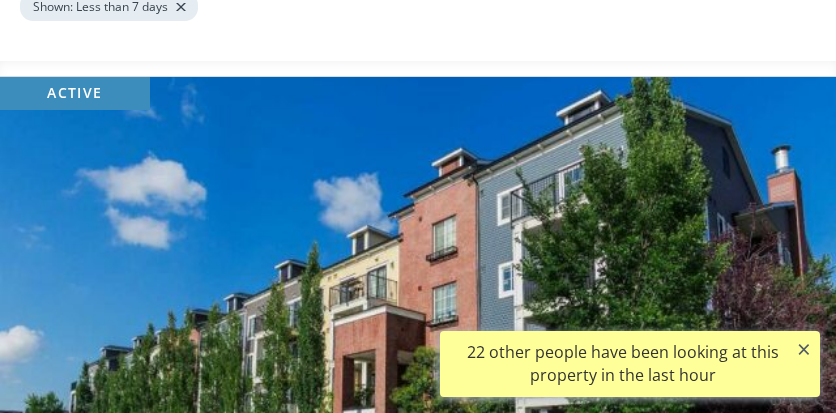 scroll, scrollTop: 400, scrollLeft: 0, axis: vertical 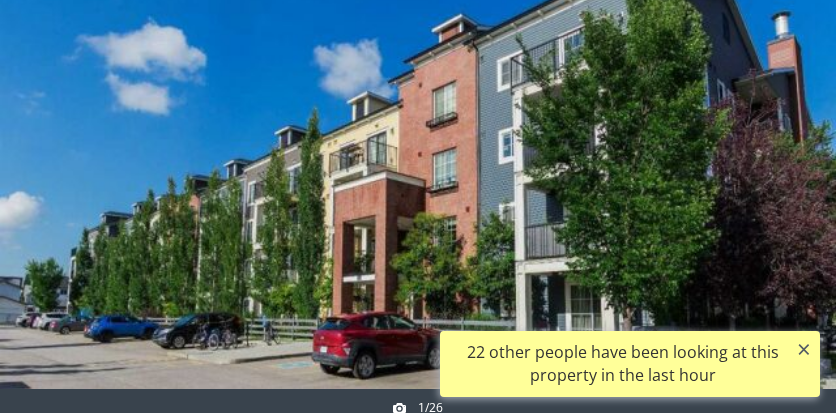 click at bounding box center [788, 181] 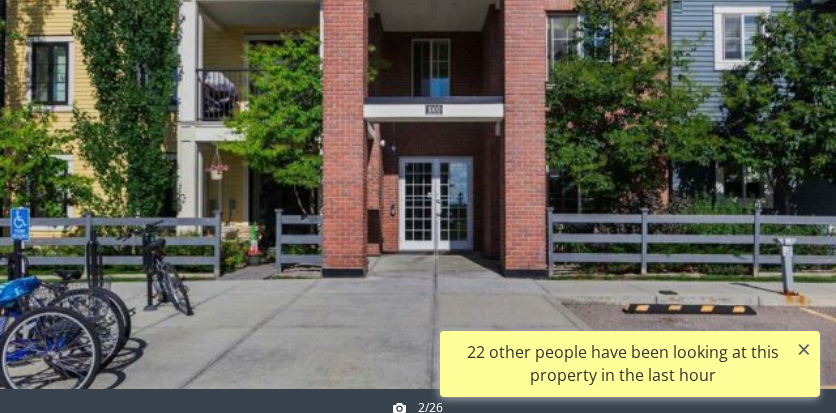 click at bounding box center (788, 181) 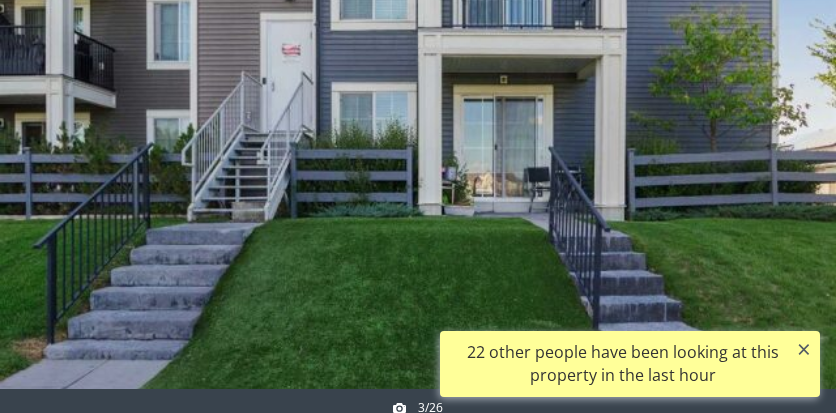 click at bounding box center [788, 181] 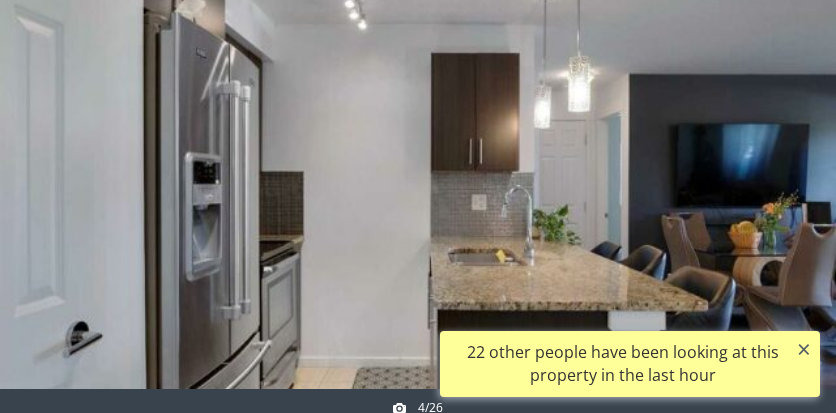 click at bounding box center (788, 181) 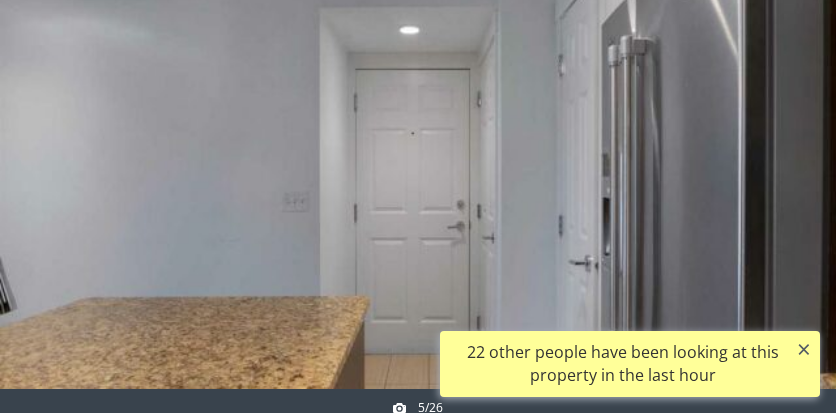 click at bounding box center [788, 181] 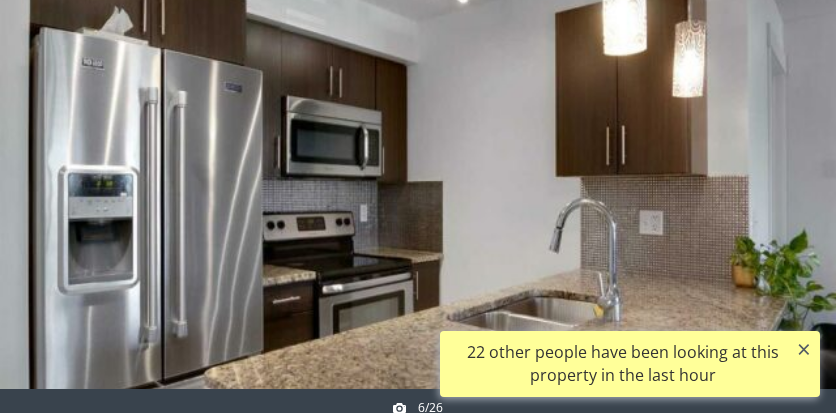 click at bounding box center [788, 181] 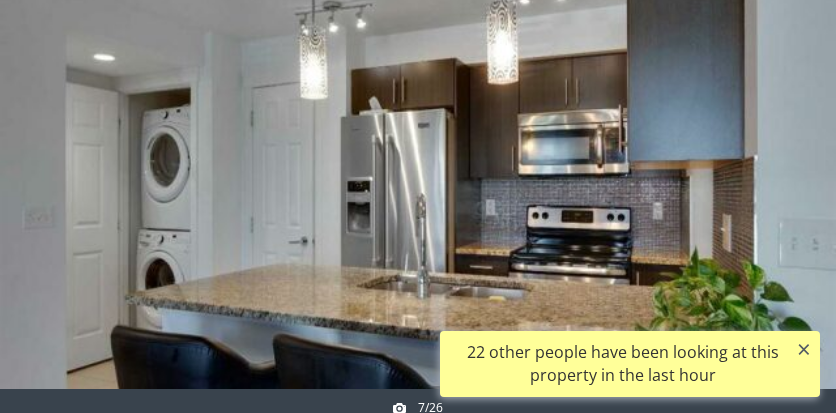click at bounding box center (788, 181) 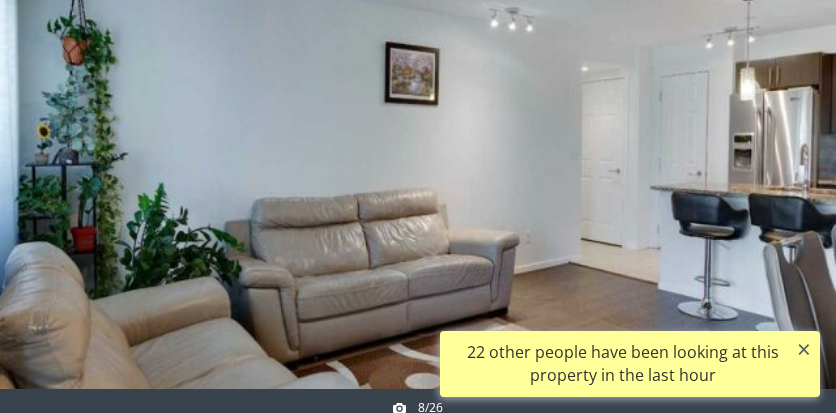 click at bounding box center (788, 181) 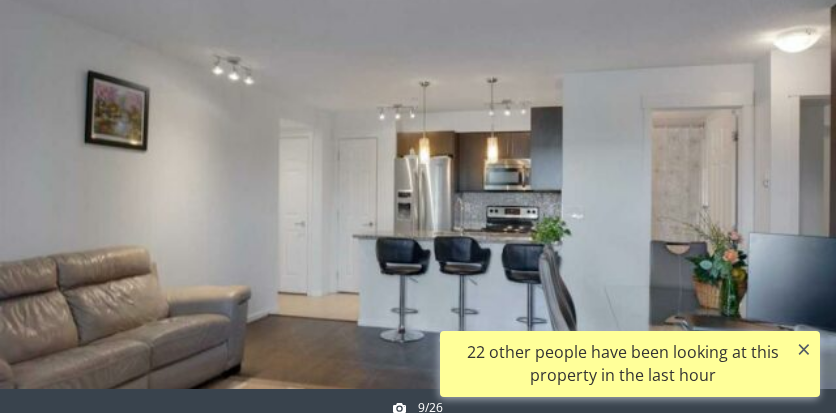 click at bounding box center [788, 181] 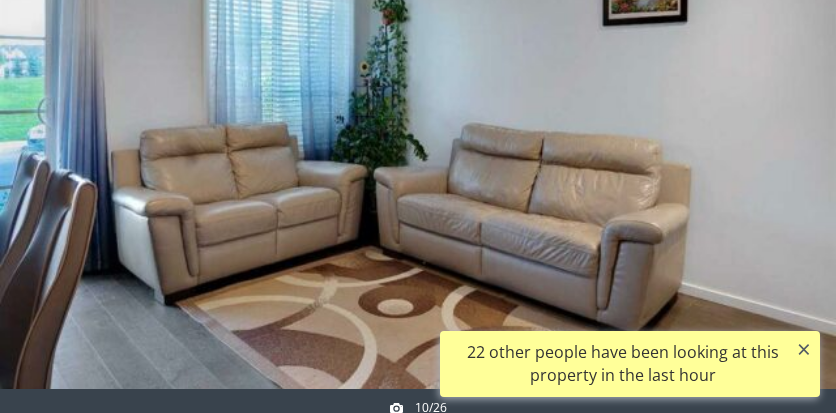 click at bounding box center (788, 181) 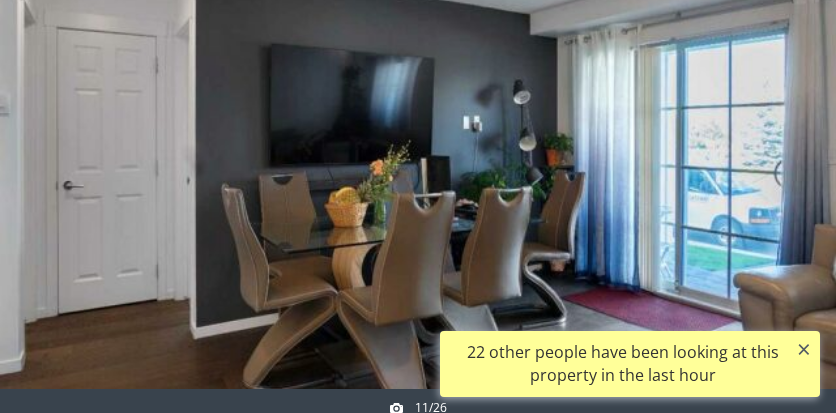 click at bounding box center [788, 181] 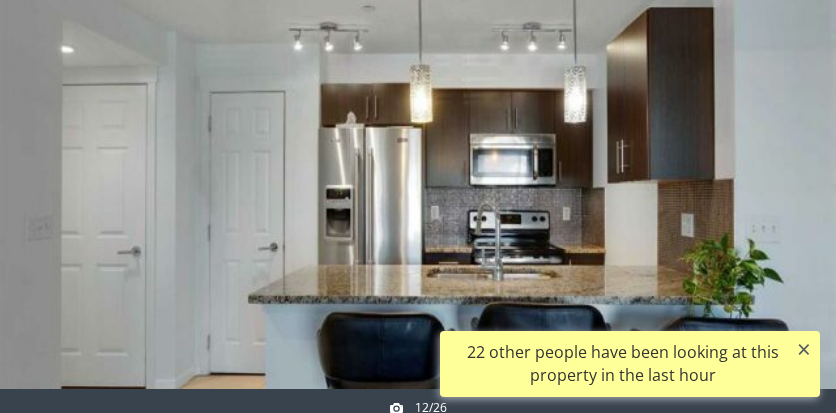 click at bounding box center [788, 181] 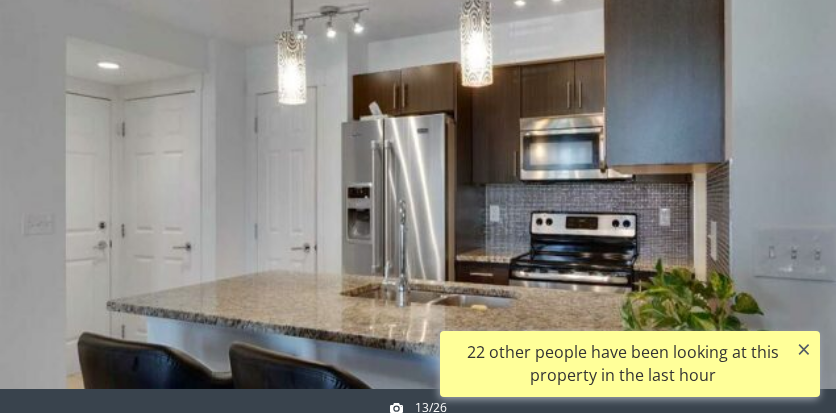 click at bounding box center (788, 181) 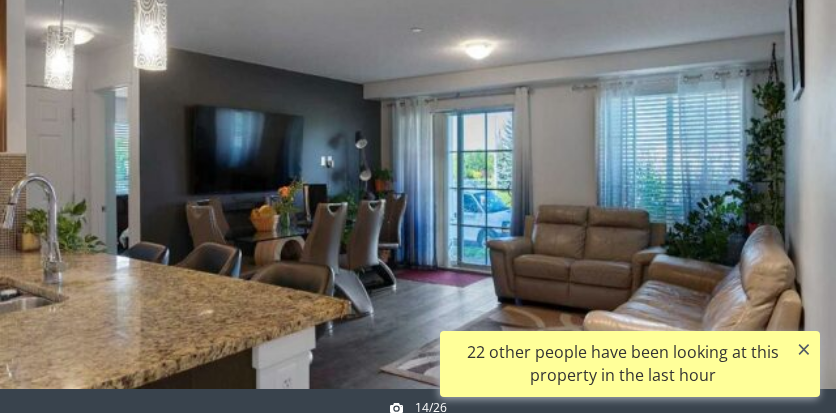 click at bounding box center (788, 181) 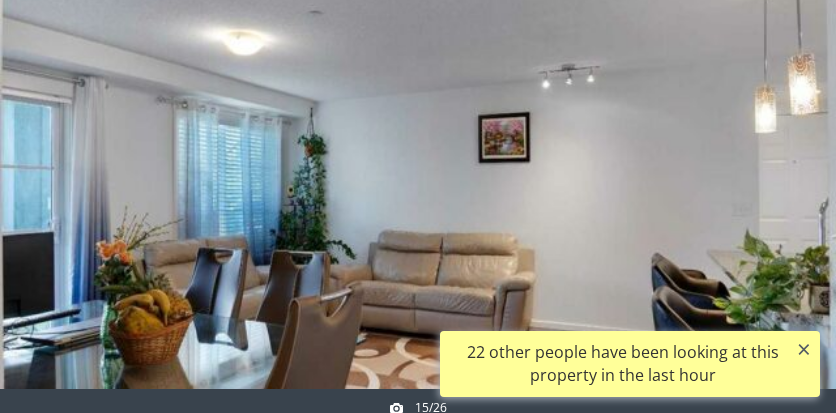click at bounding box center [788, 181] 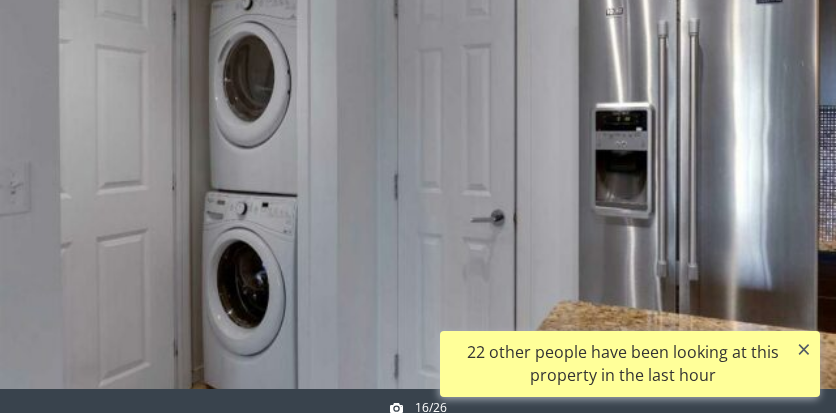 click at bounding box center [788, 181] 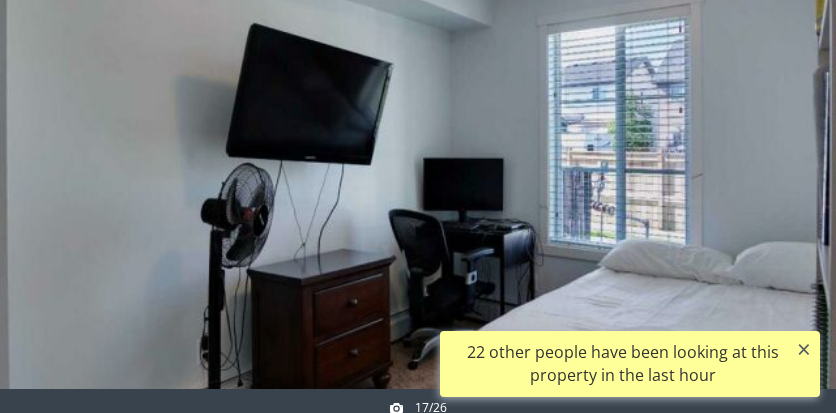 click at bounding box center (788, 181) 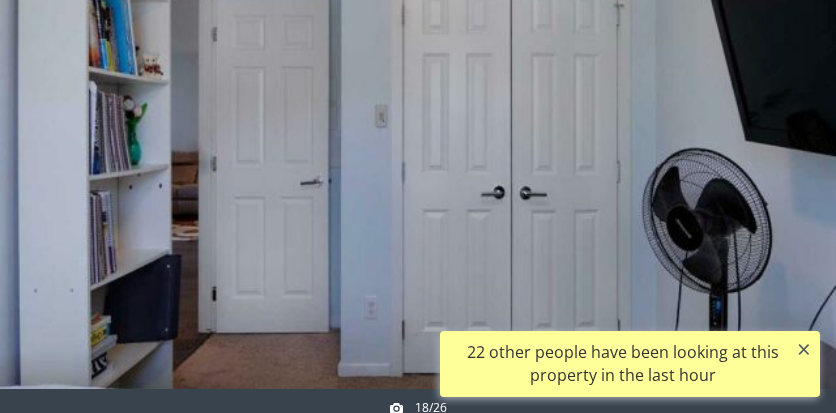 click at bounding box center [788, 181] 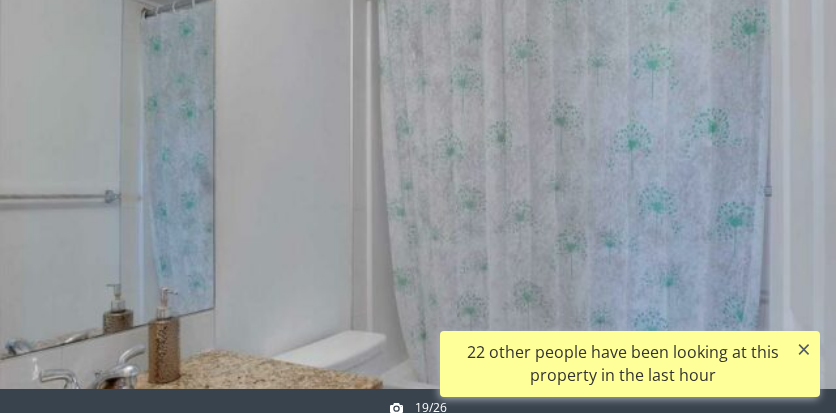 click at bounding box center (788, 181) 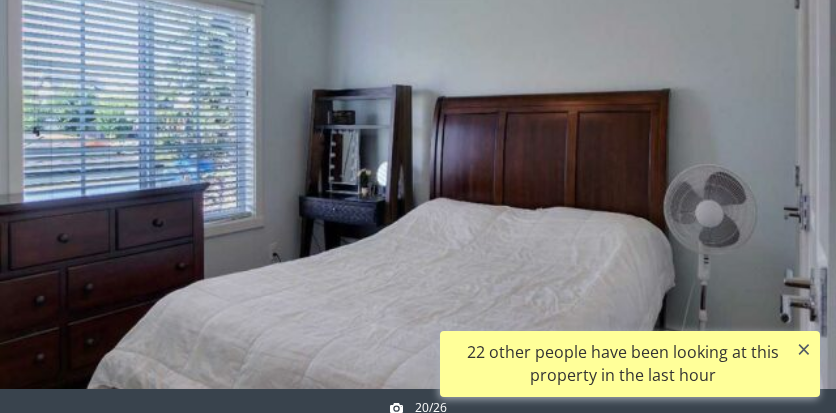 click at bounding box center (788, 181) 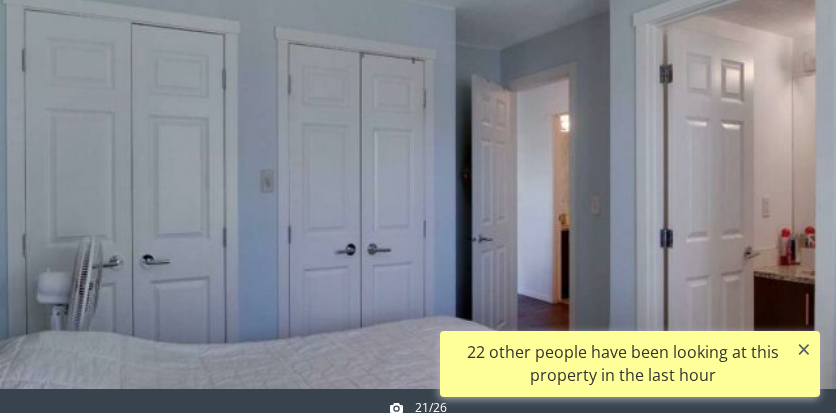 click at bounding box center (788, 181) 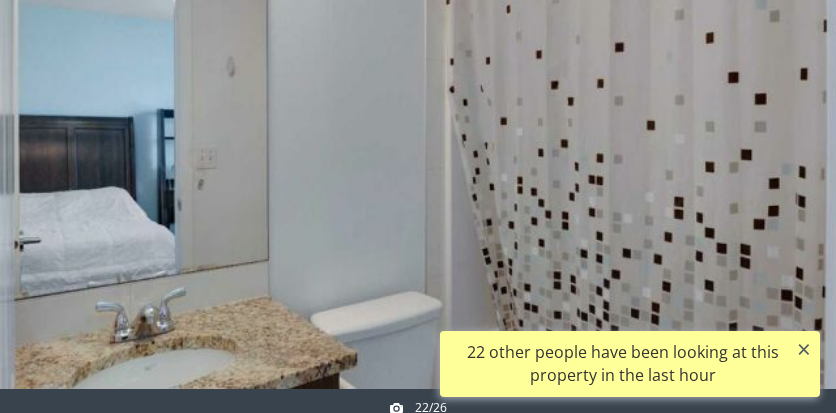 click at bounding box center [788, 181] 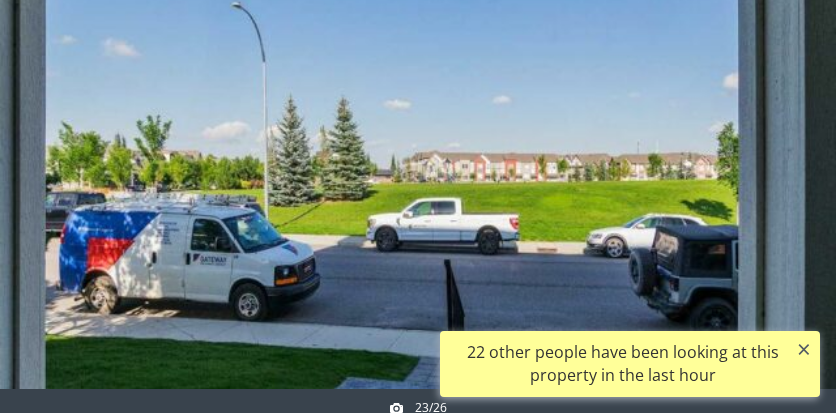 click at bounding box center [788, 181] 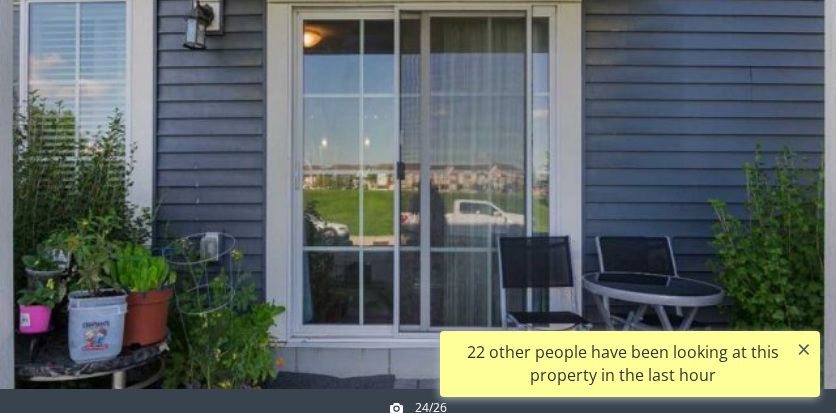 click at bounding box center (48, 181) 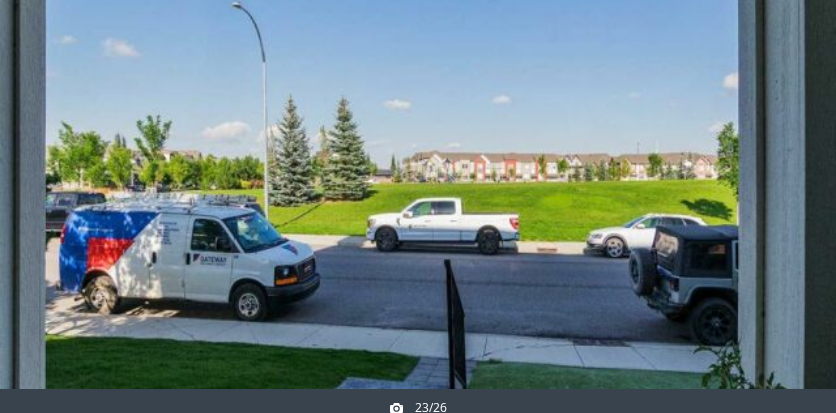 click at bounding box center [418, 181] 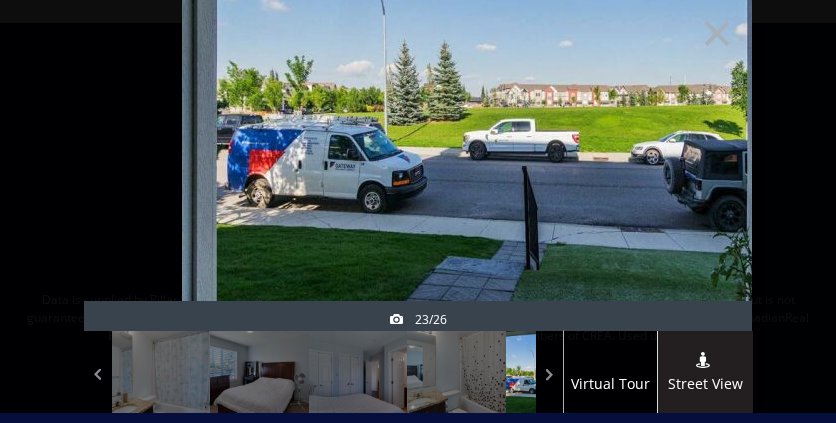 click at bounding box center (704, 151) 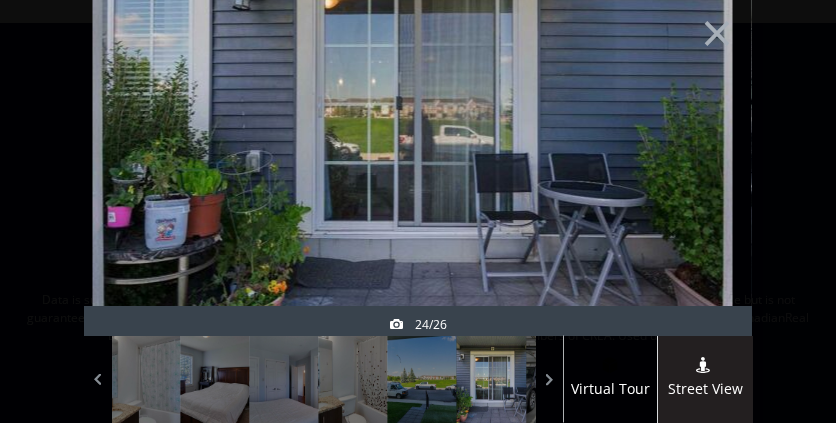 click at bounding box center (704, 156) 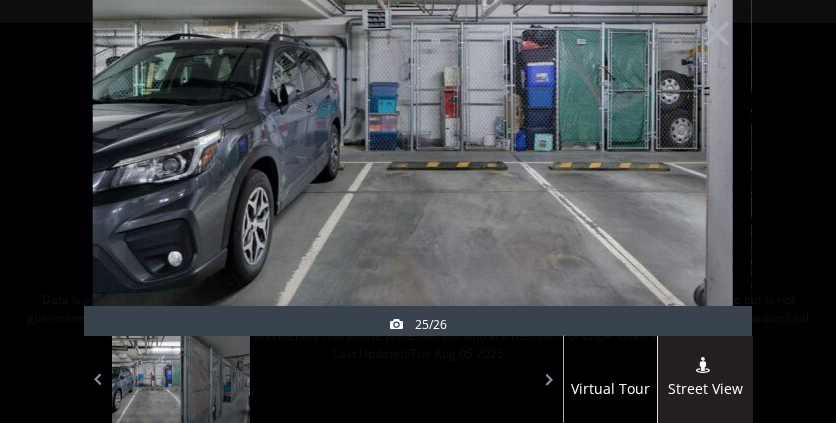 click at bounding box center [704, 156] 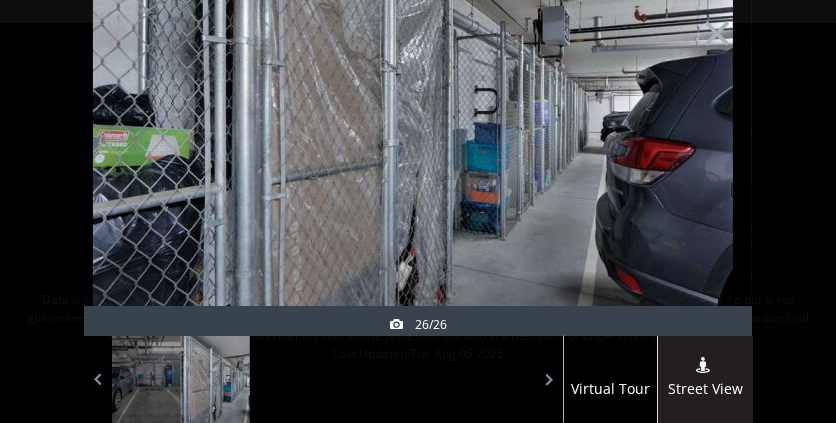 click at bounding box center (704, 156) 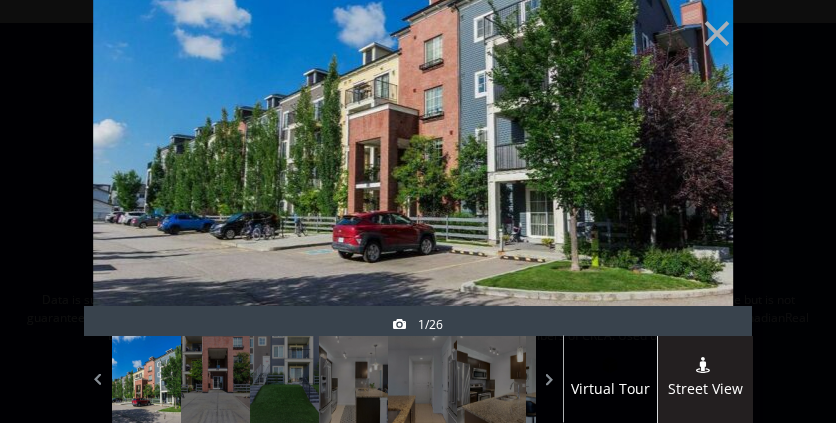 click at bounding box center (704, 156) 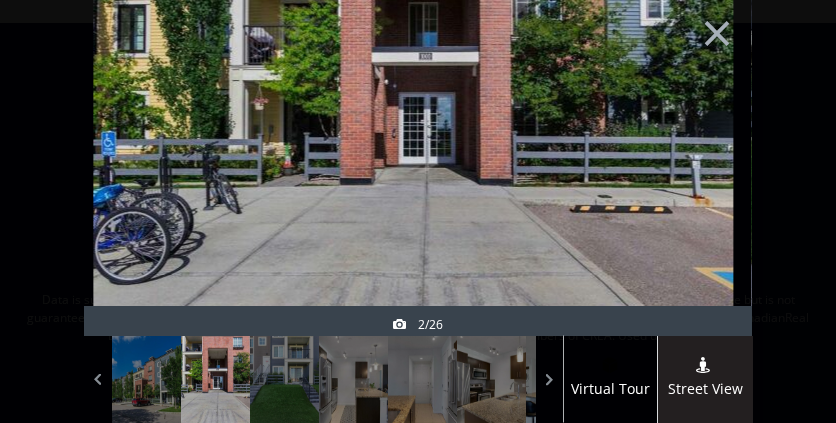 click at bounding box center [132, 156] 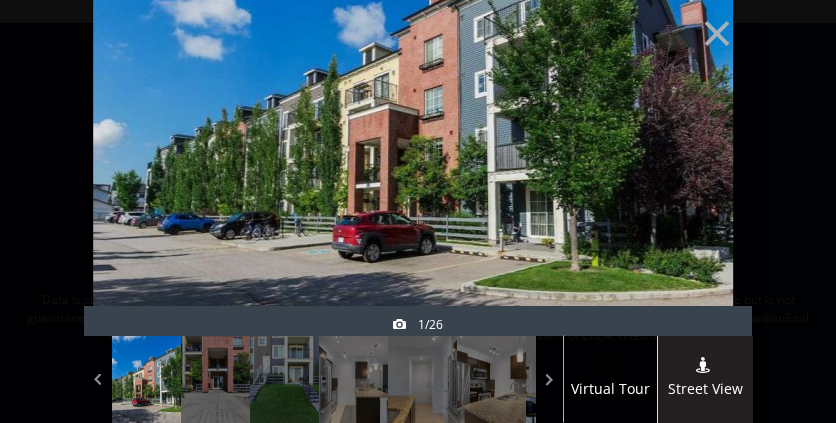 click at bounding box center (132, 156) 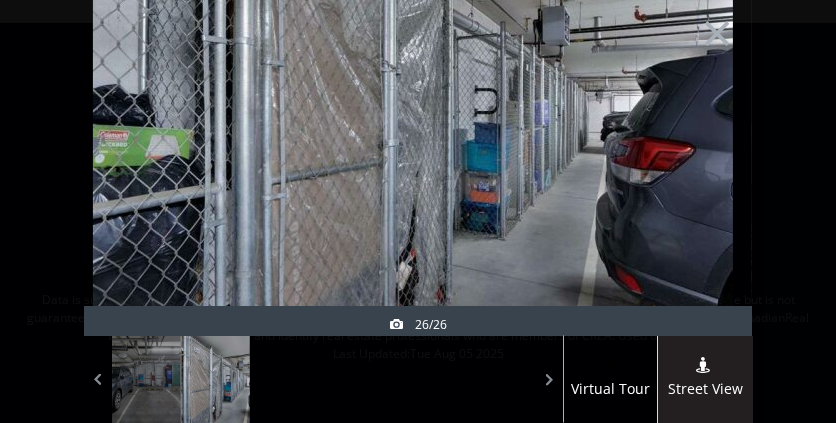 click at bounding box center [132, 156] 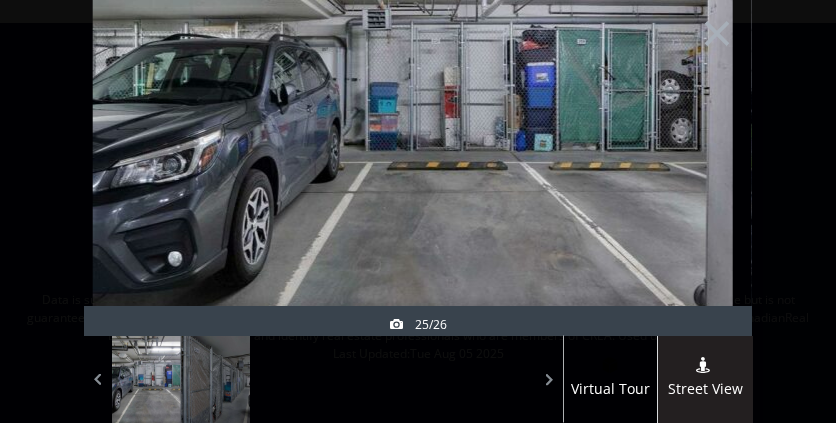 click at bounding box center [704, 156] 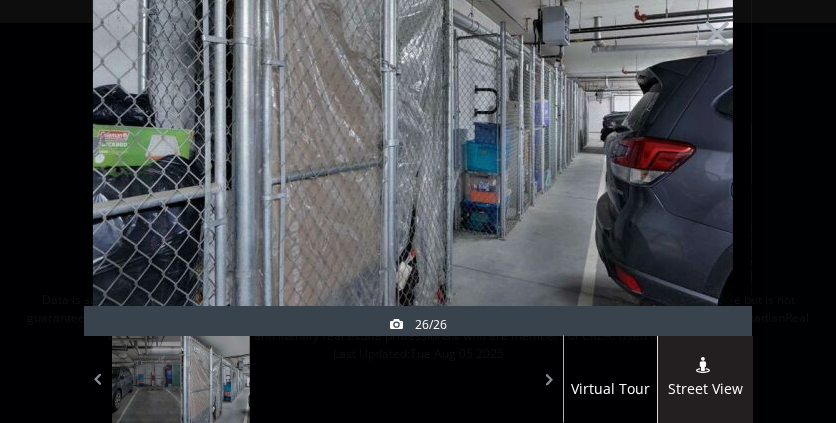 click at bounding box center (704, 156) 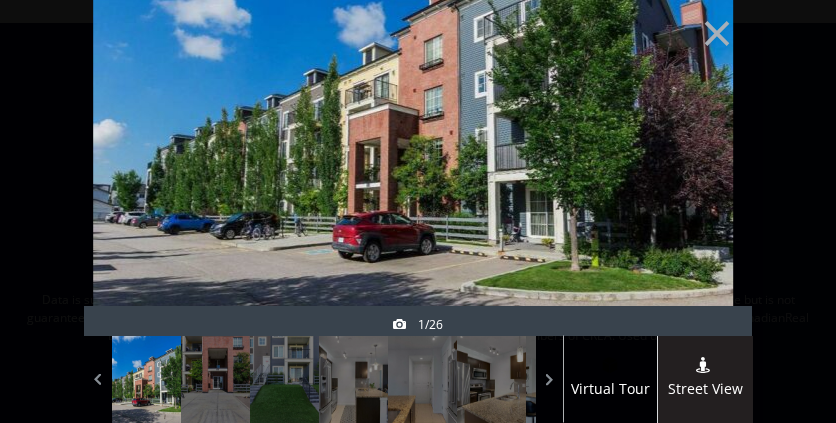 click at bounding box center [704, 156] 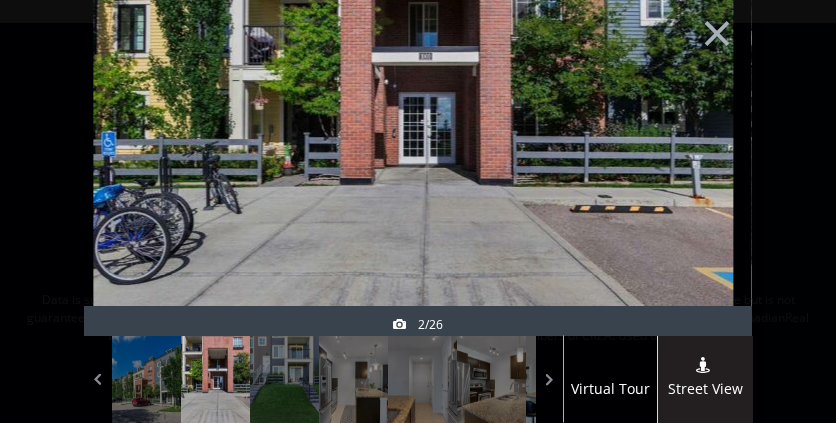 click at bounding box center (704, 156) 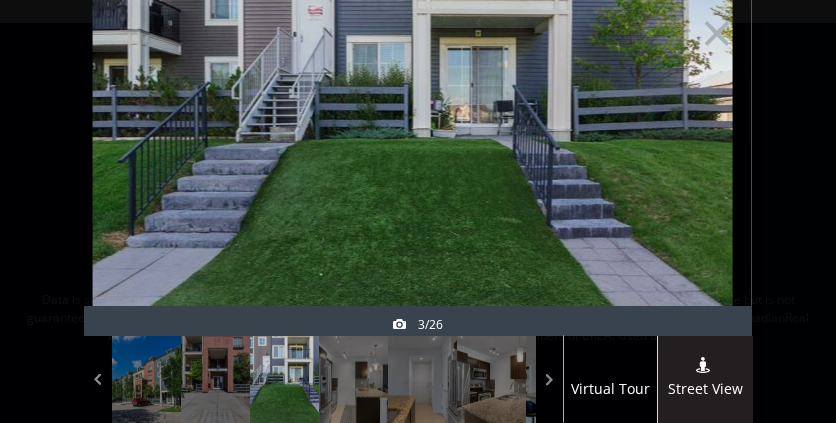 click at bounding box center (704, 156) 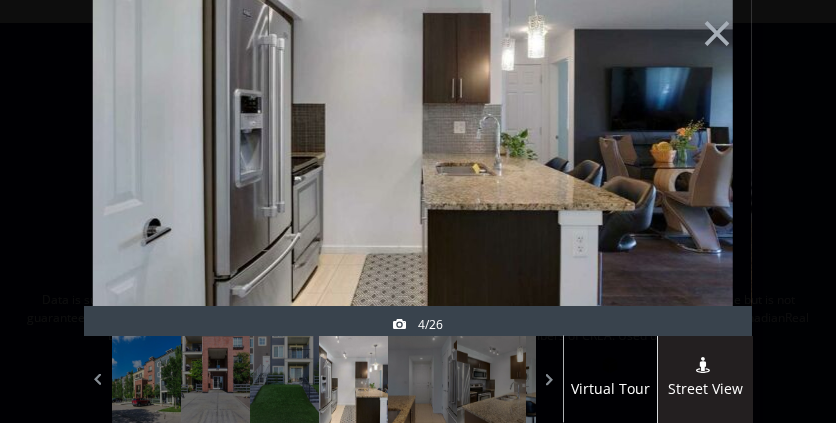 click at bounding box center [704, 156] 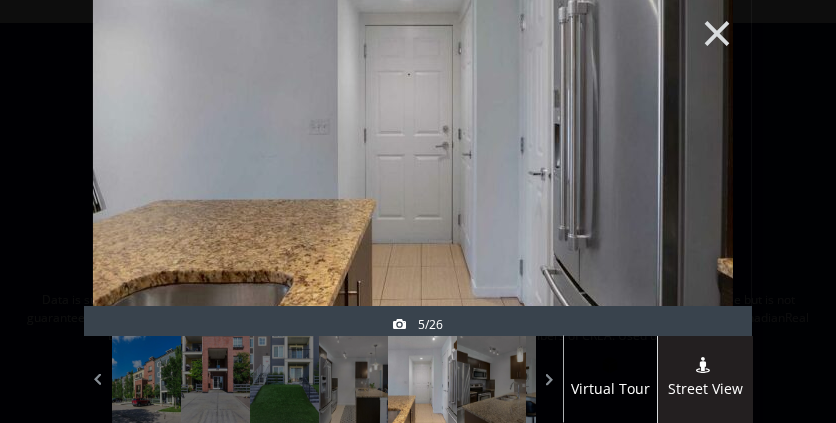 click on "×" at bounding box center (717, 31) 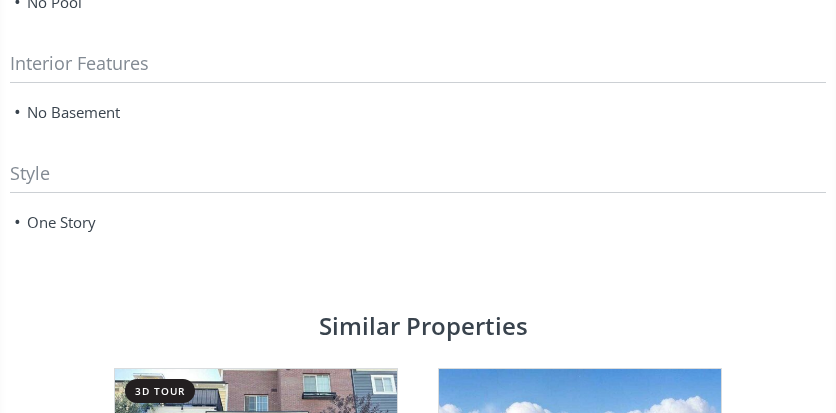 scroll, scrollTop: 2733, scrollLeft: 0, axis: vertical 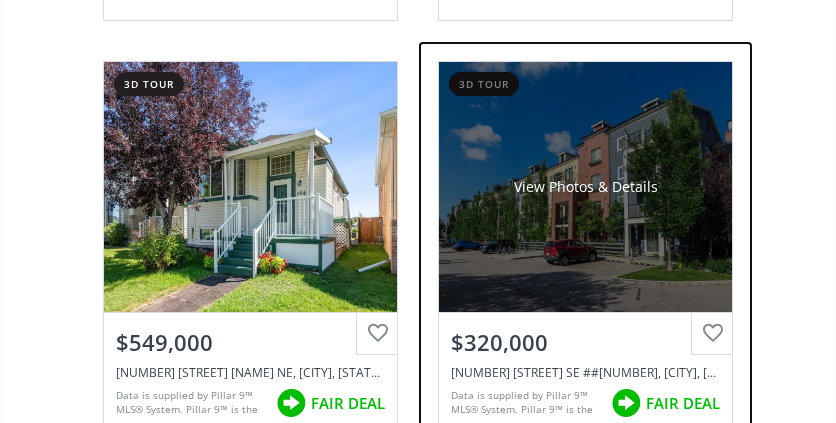 click on "View Photos & Details" at bounding box center [585, 187] 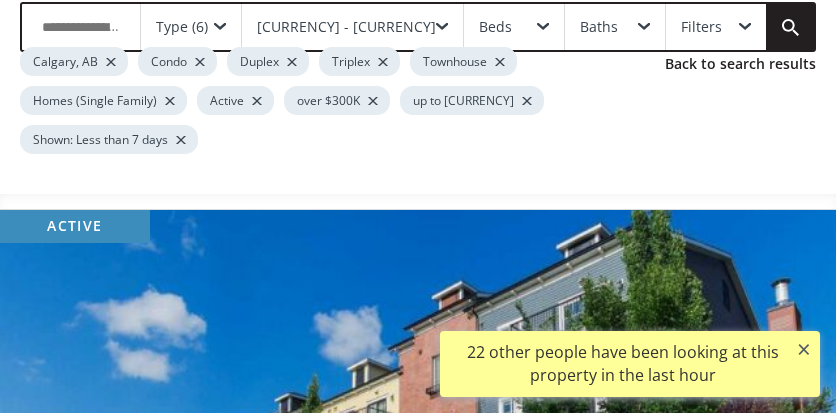 scroll, scrollTop: 266, scrollLeft: 0, axis: vertical 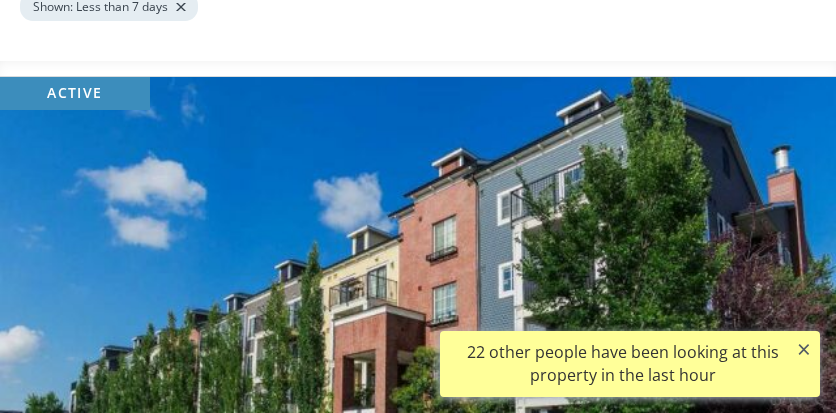 click on "×" at bounding box center (804, 349) 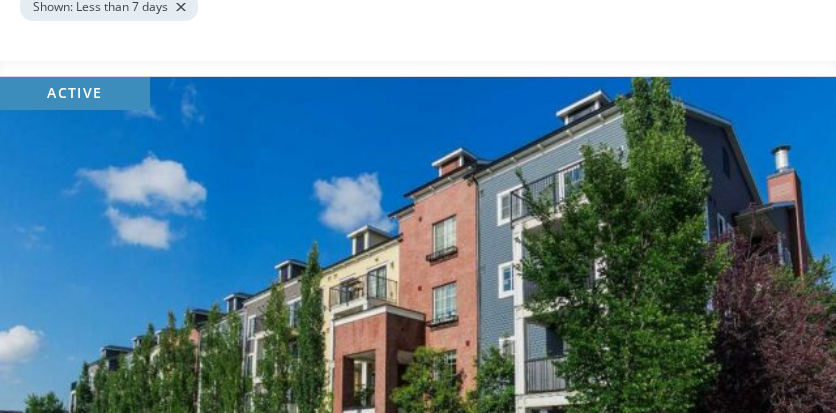 click at bounding box center [788, 315] 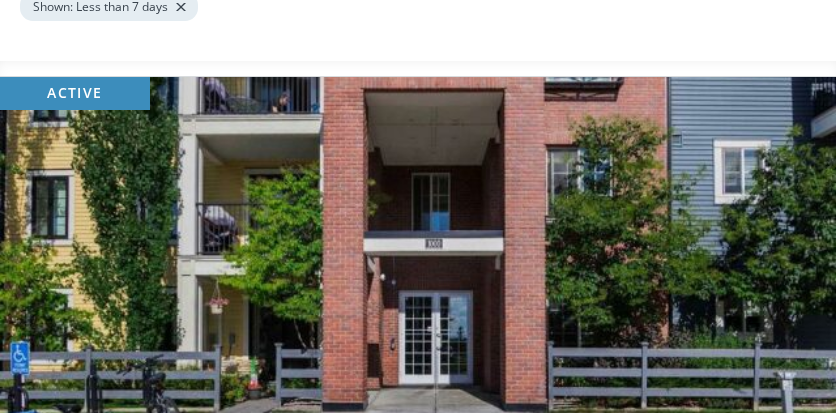 click at bounding box center (788, 315) 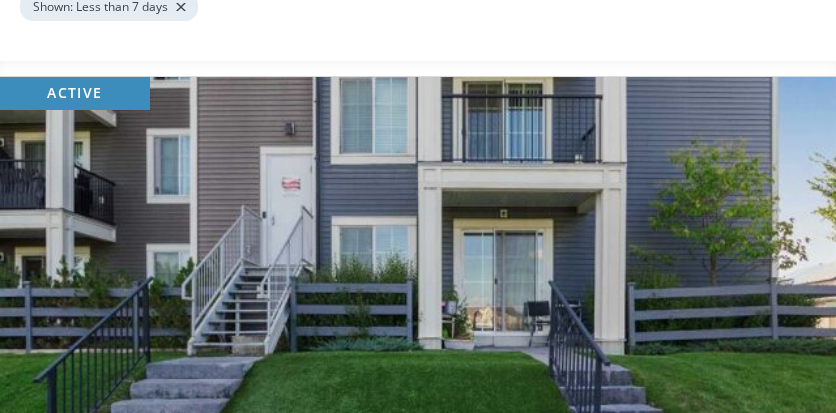 click at bounding box center (788, 315) 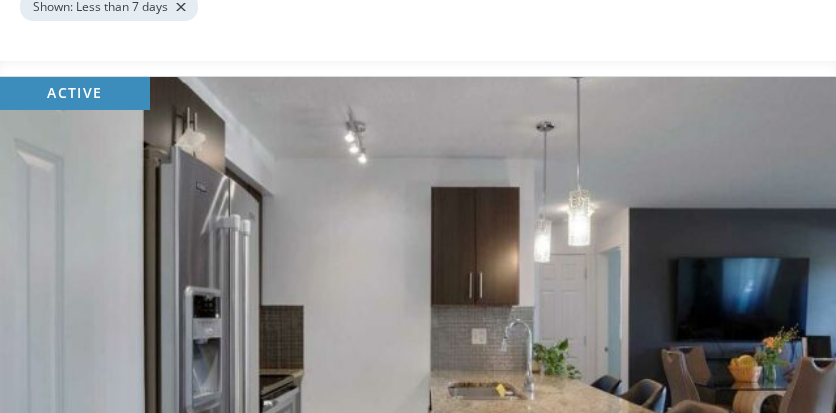 click at bounding box center [48, 315] 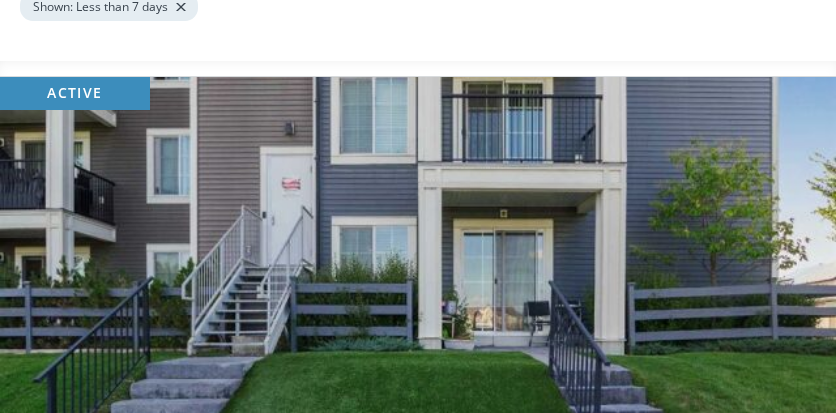 click at bounding box center (788, 315) 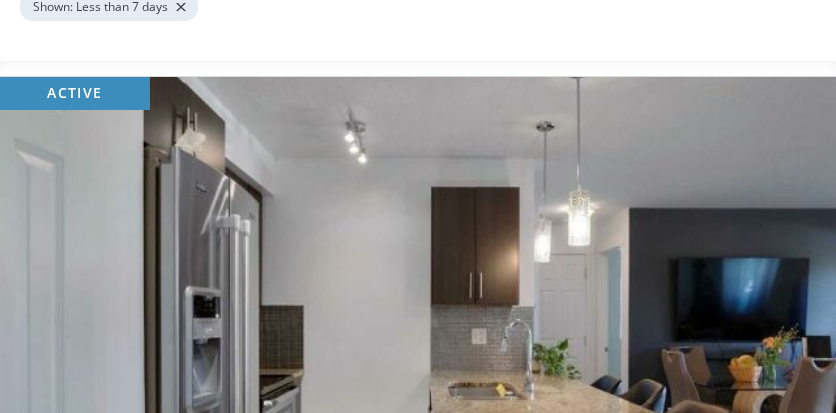 click at bounding box center [48, 315] 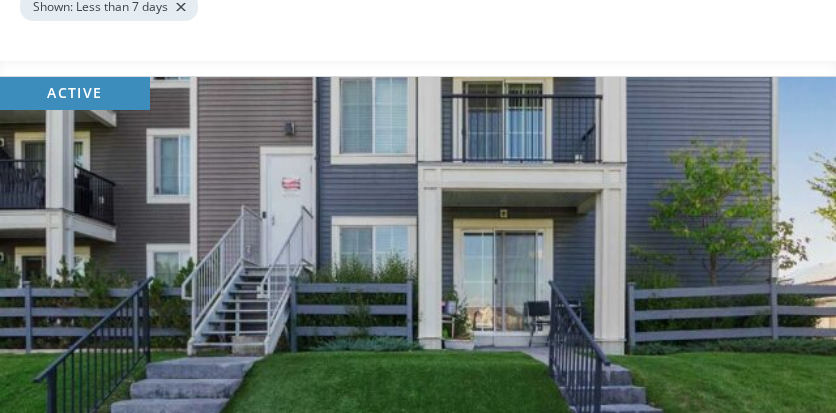 click at bounding box center [788, 315] 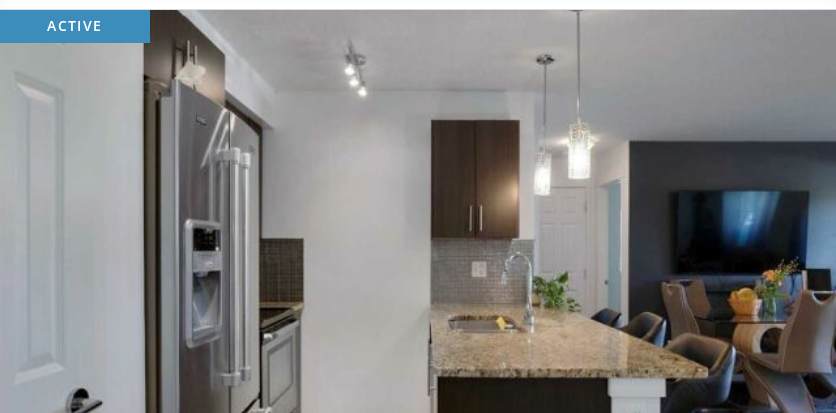 scroll, scrollTop: 400, scrollLeft: 0, axis: vertical 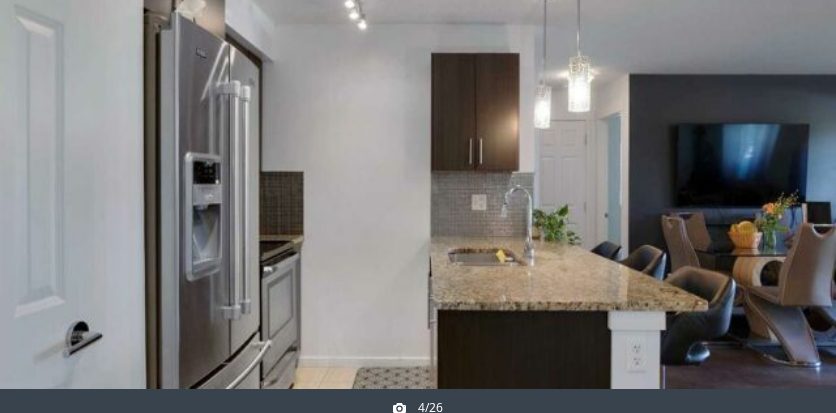click at bounding box center [788, 181] 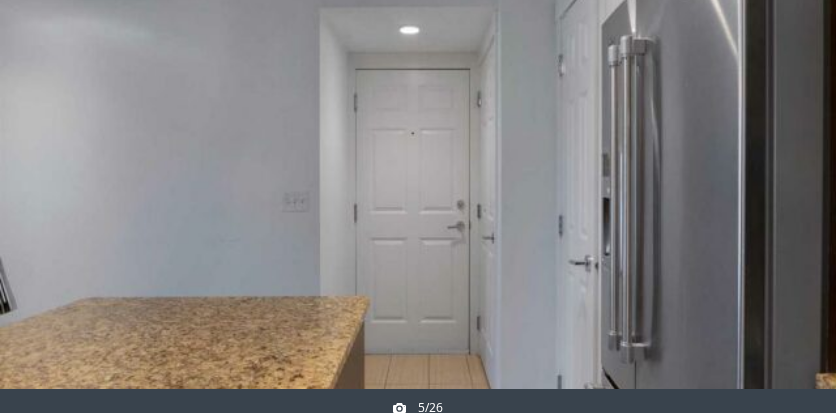 click at bounding box center (788, 181) 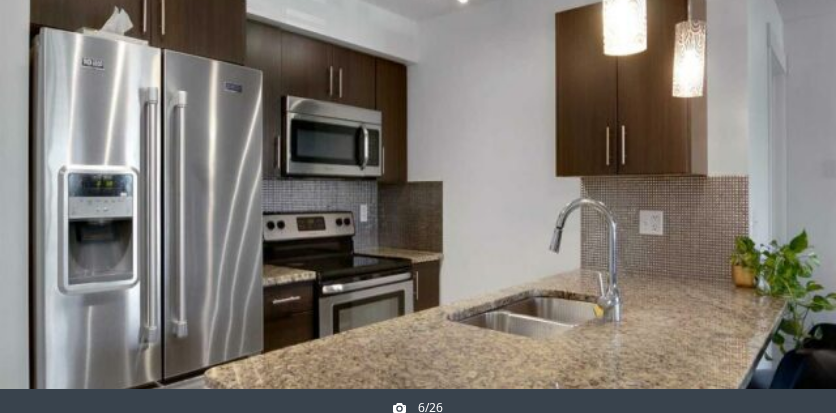 click at bounding box center (788, 181) 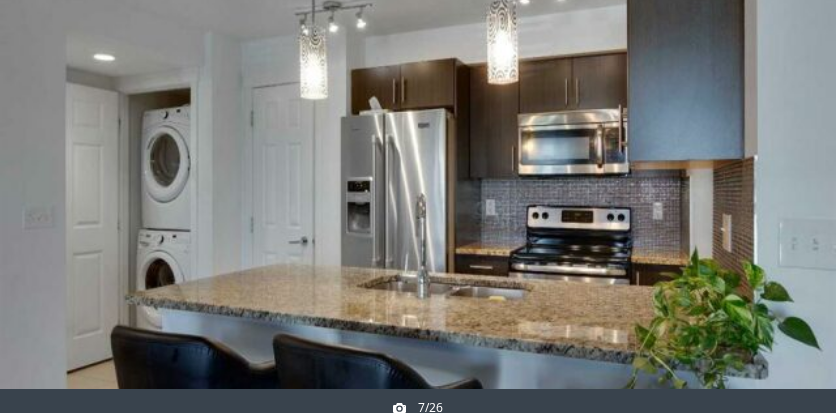 click at bounding box center [788, 181] 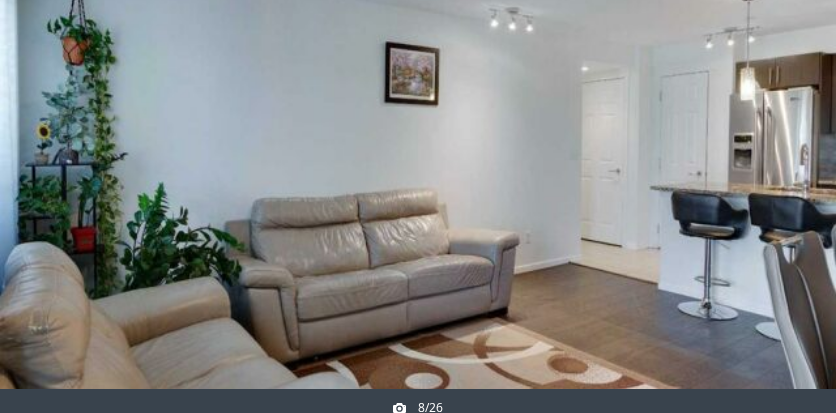 click at bounding box center (788, 181) 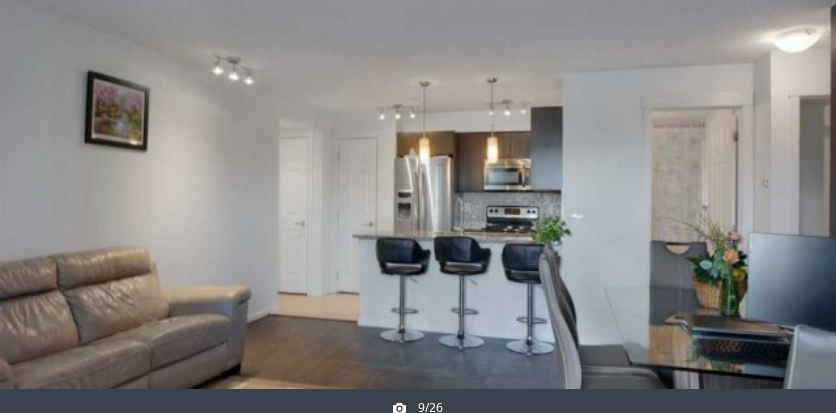 click at bounding box center [788, 181] 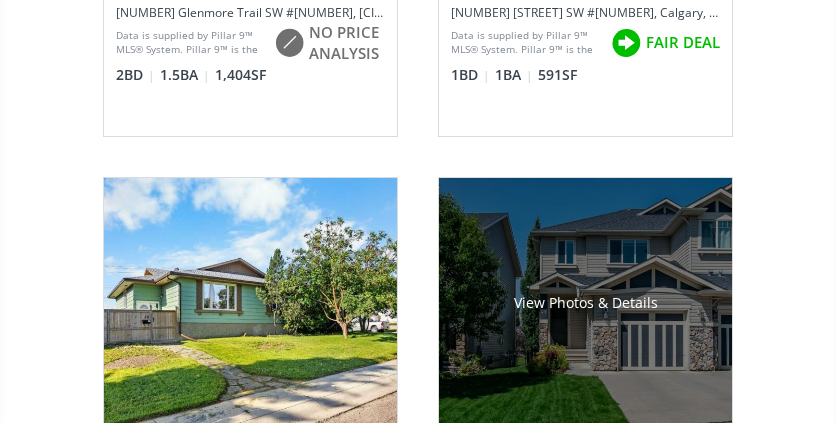 scroll, scrollTop: 42600, scrollLeft: 0, axis: vertical 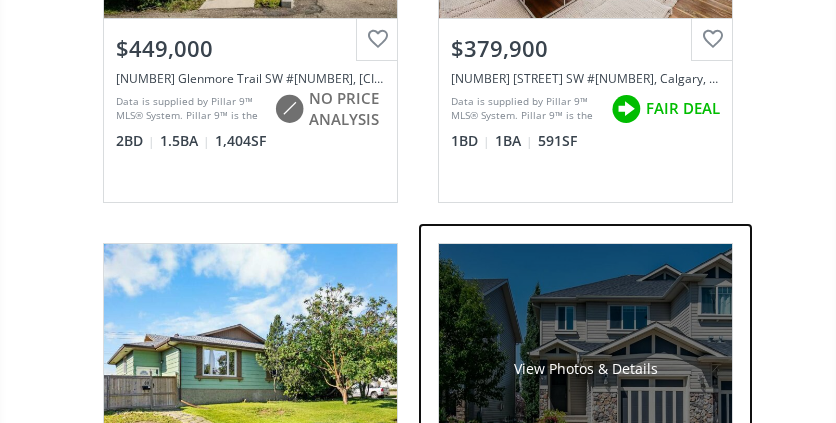 click on "View Photos & Details" at bounding box center [585, 369] 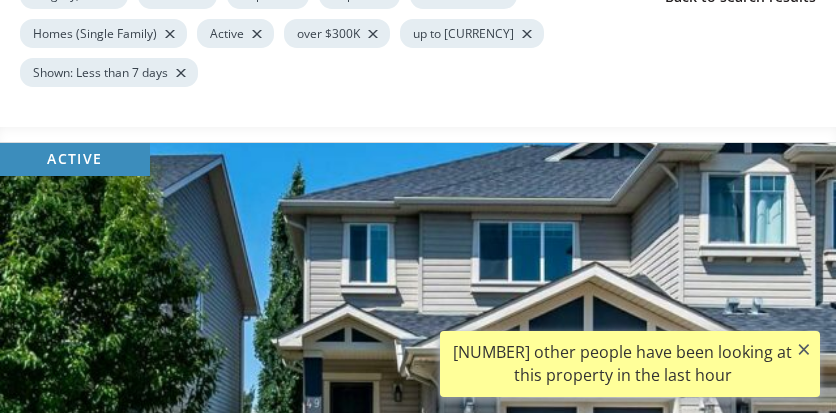 scroll, scrollTop: 0, scrollLeft: 0, axis: both 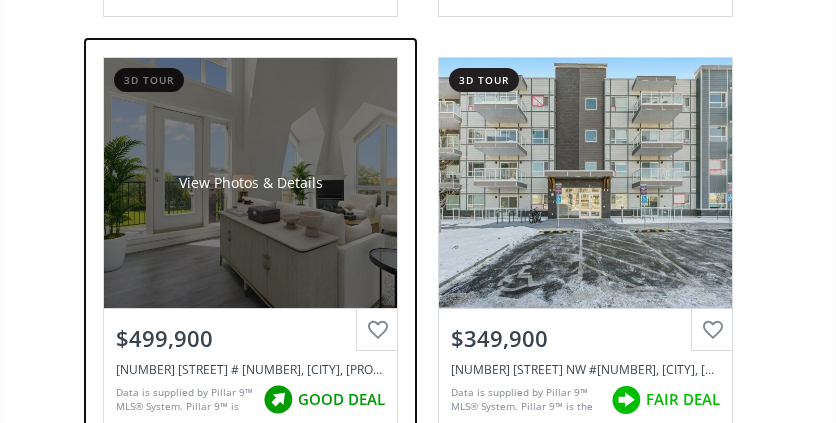 click on "View Photos & Details" at bounding box center [250, 183] 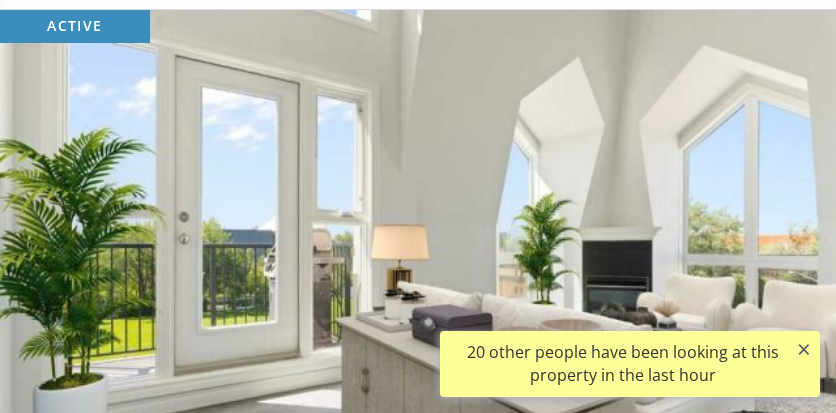 scroll, scrollTop: 466, scrollLeft: 0, axis: vertical 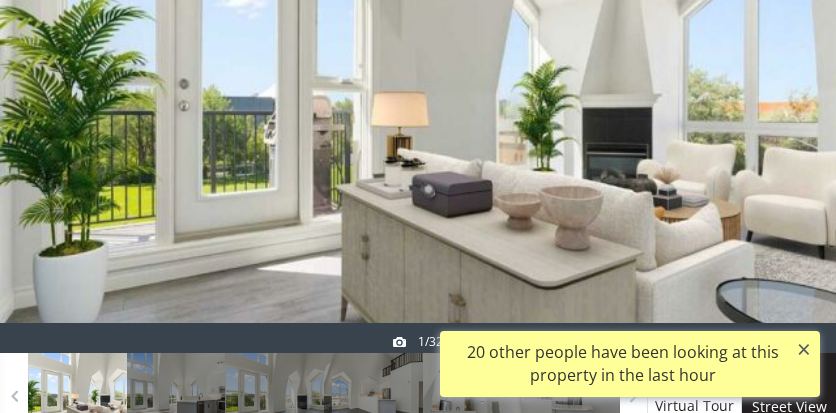 click at bounding box center [788, 115] 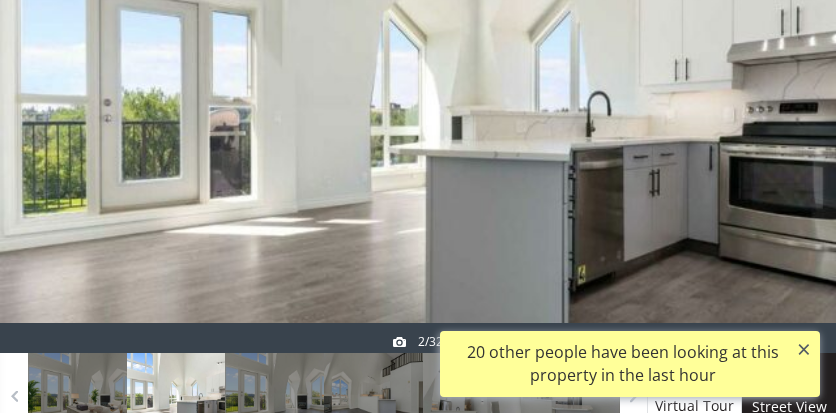 click at bounding box center (788, 115) 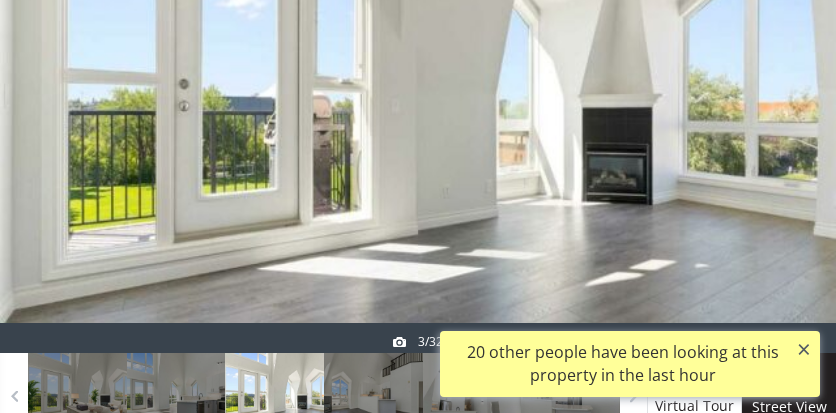 click at bounding box center [788, 115] 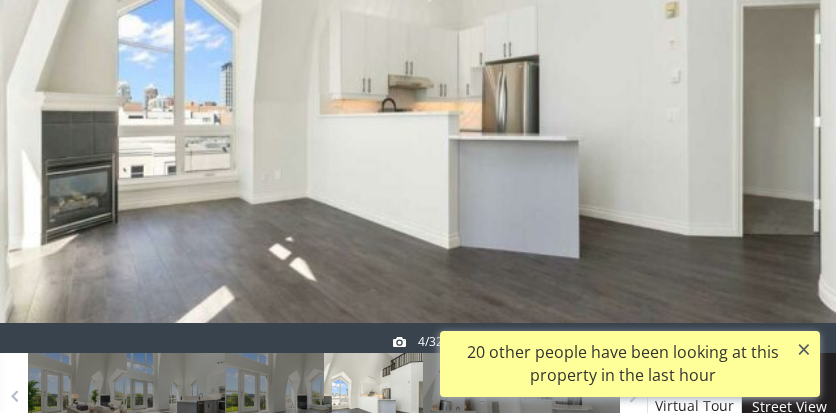 click at bounding box center [788, 115] 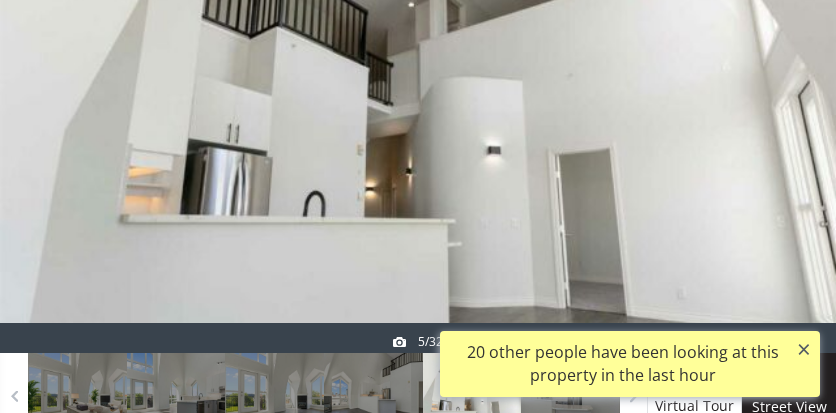 click at bounding box center (788, 115) 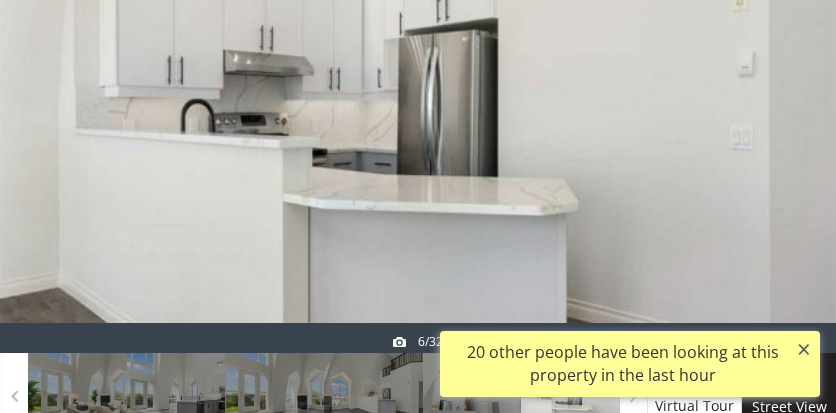 click at bounding box center (788, 115) 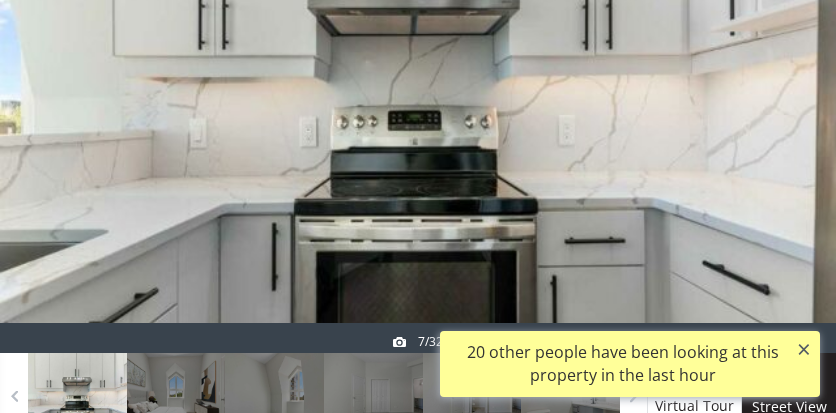 click at bounding box center (788, 115) 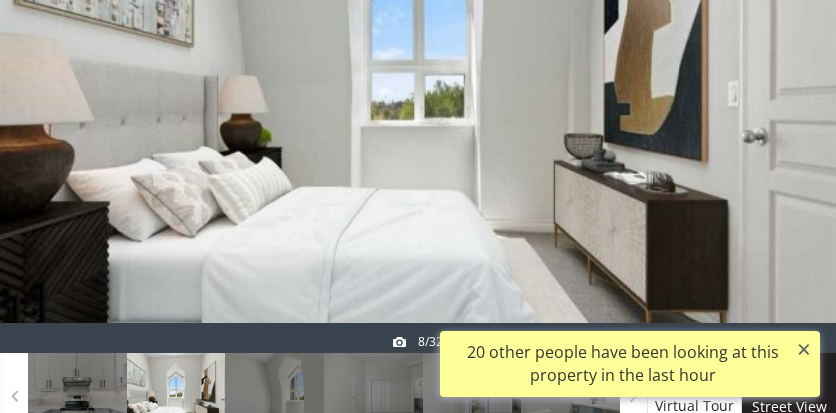 click at bounding box center (788, 115) 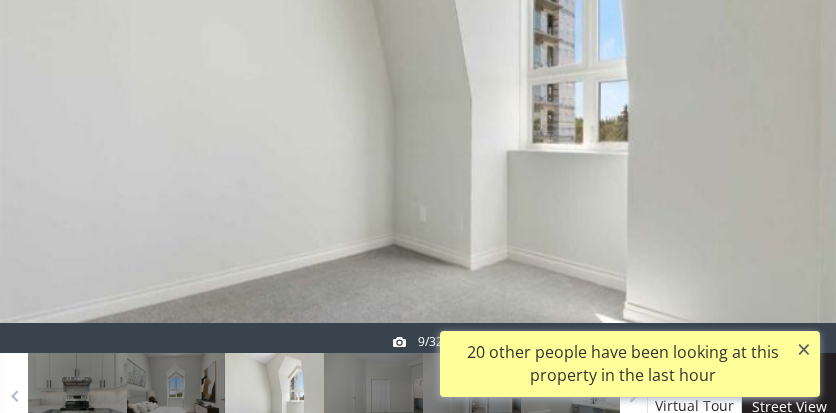 click at bounding box center [788, 115] 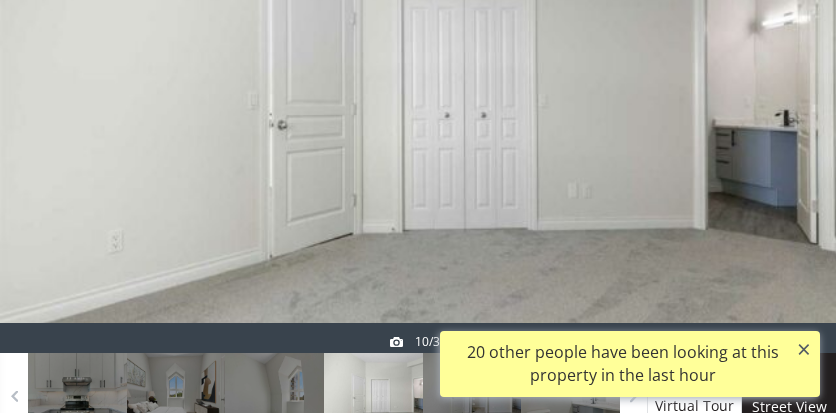 click at bounding box center (788, 115) 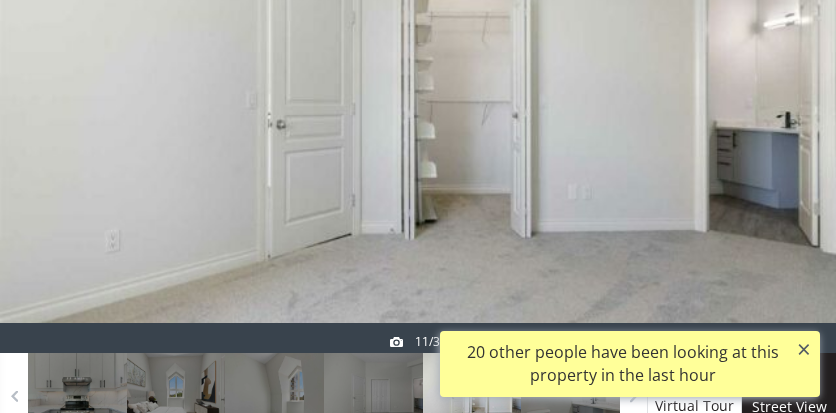 click at bounding box center [788, 115] 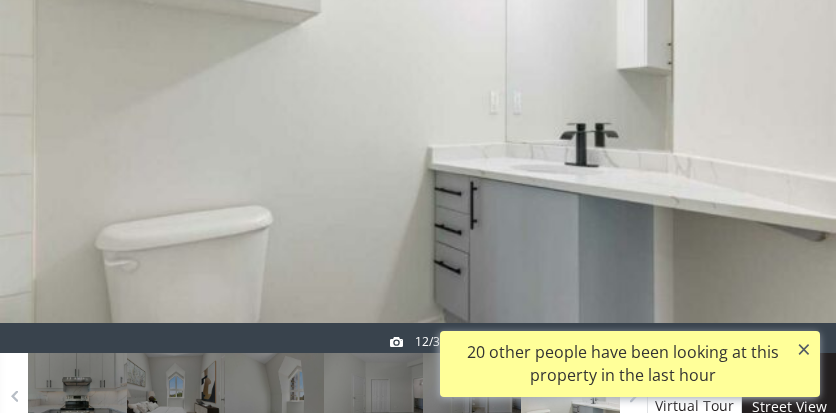 click at bounding box center (788, 115) 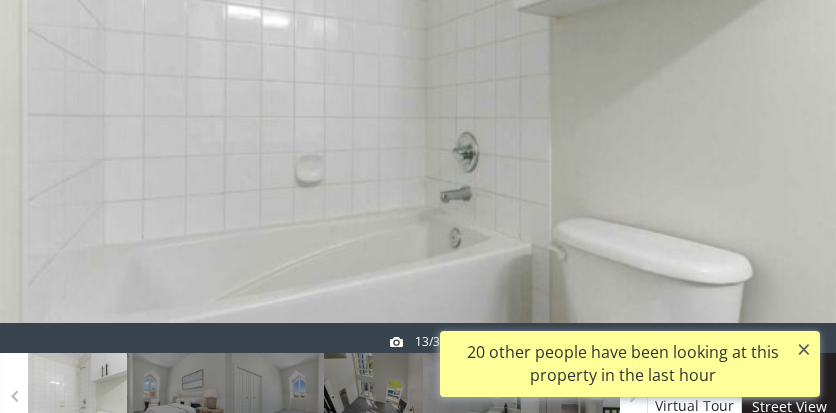 click at bounding box center (788, 115) 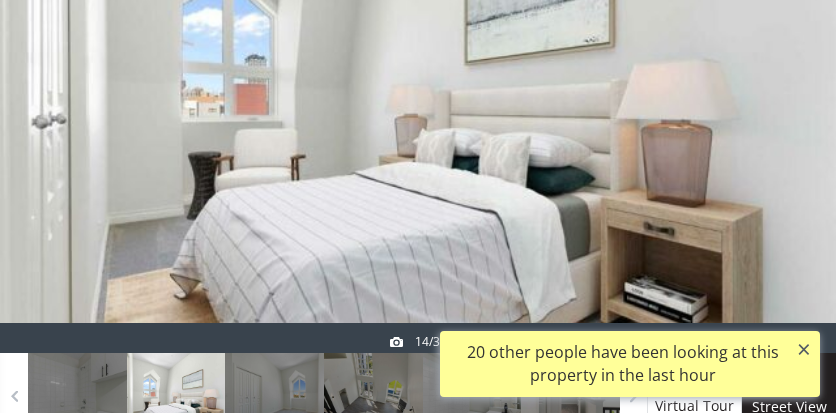 click at bounding box center [788, 115] 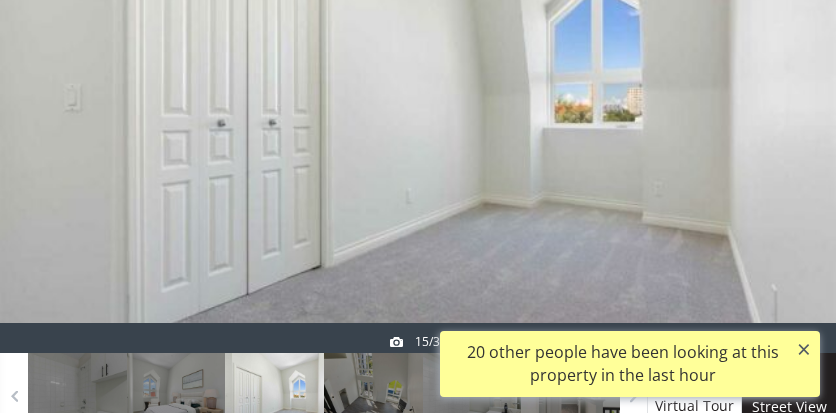 click at bounding box center (788, 115) 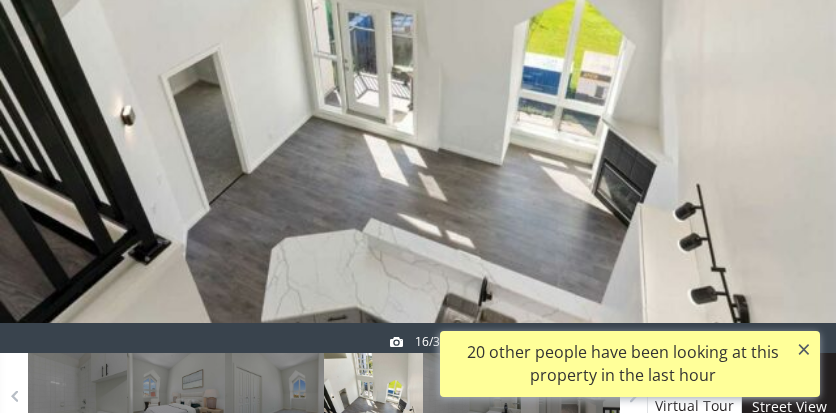 click at bounding box center [788, 115] 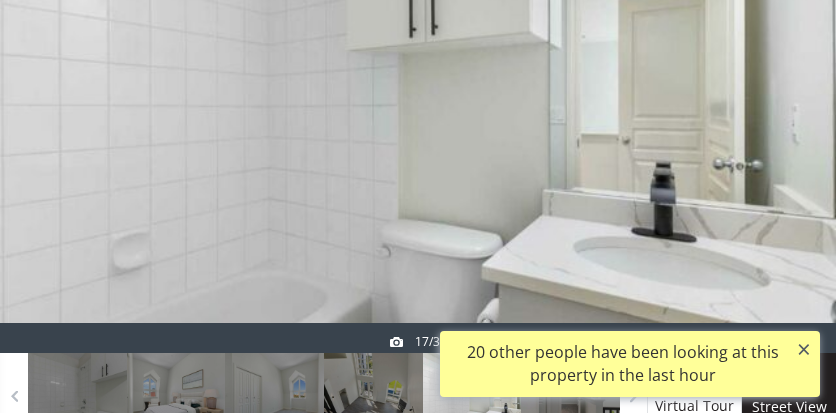 click at bounding box center (788, 115) 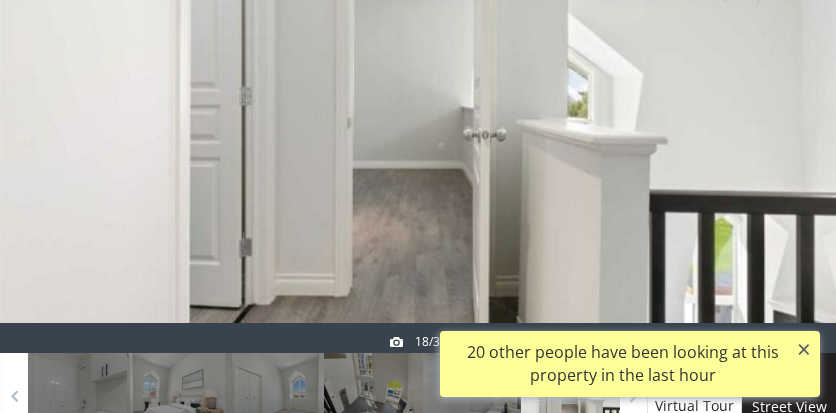 click at bounding box center [788, 115] 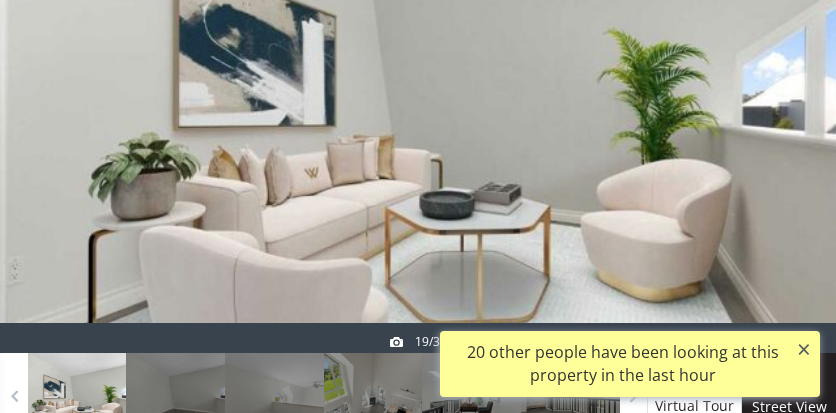 click at bounding box center [788, 115] 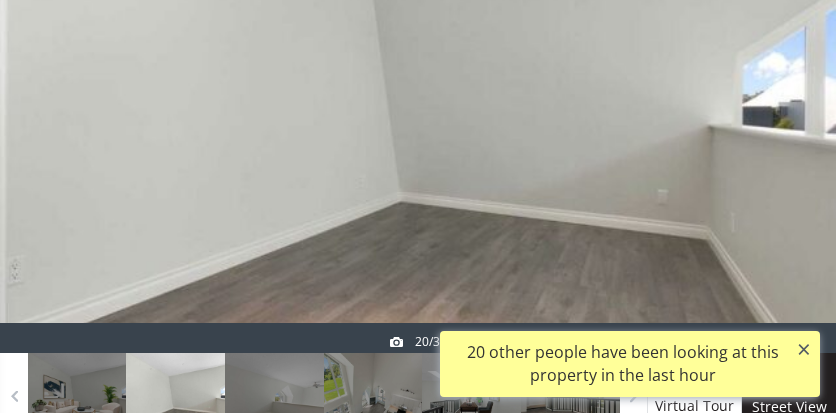 click at bounding box center [788, 115] 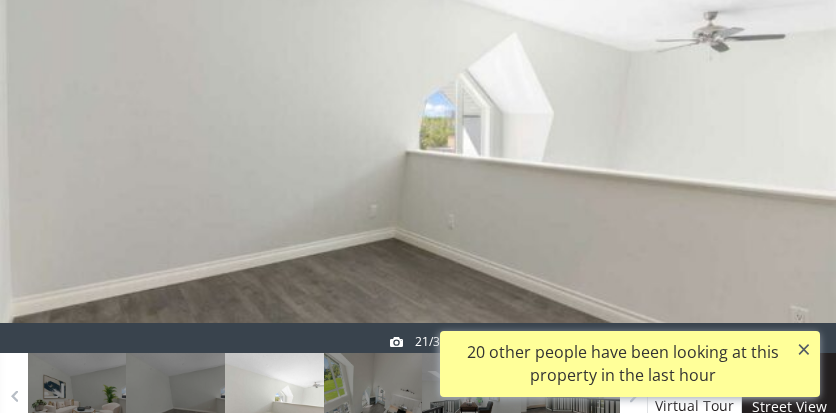 click at bounding box center [788, 115] 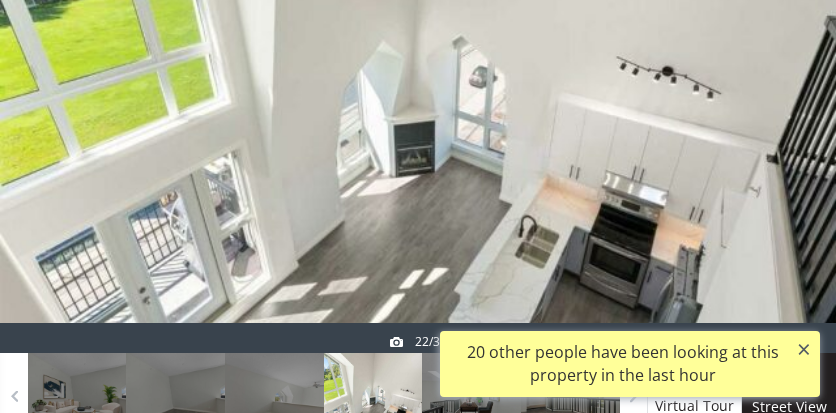 click at bounding box center (788, 115) 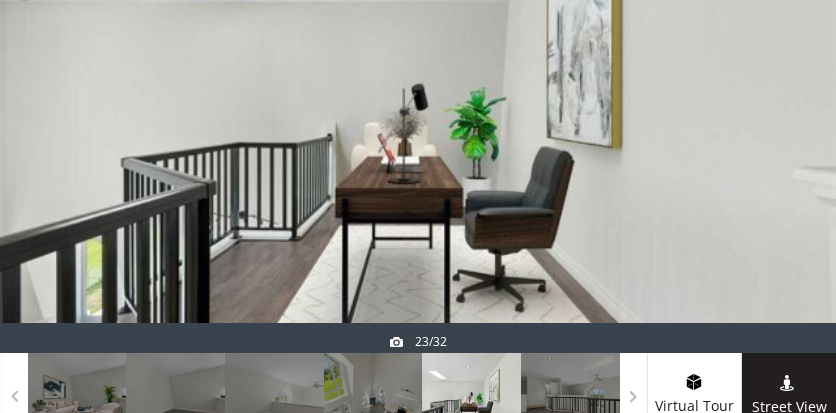 click at bounding box center (788, 115) 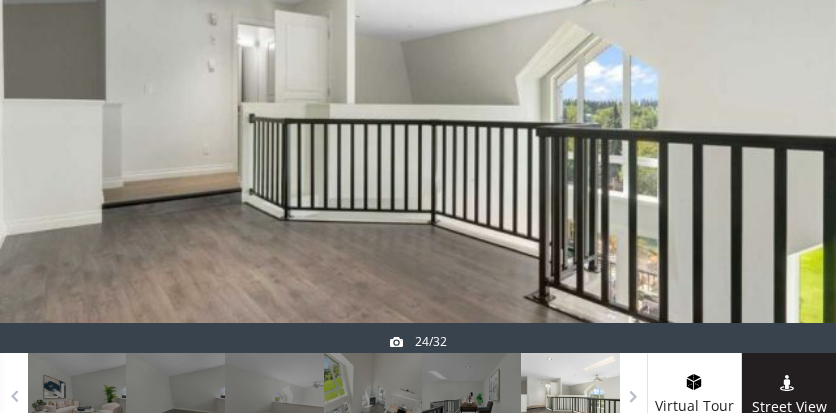 click at bounding box center (788, 115) 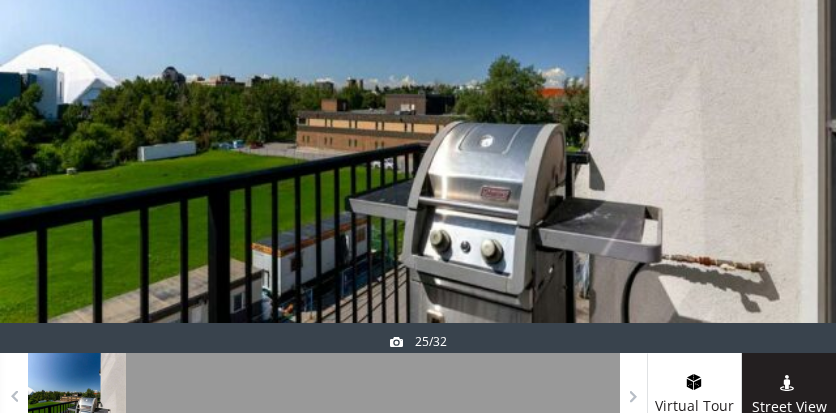 click at bounding box center (788, 115) 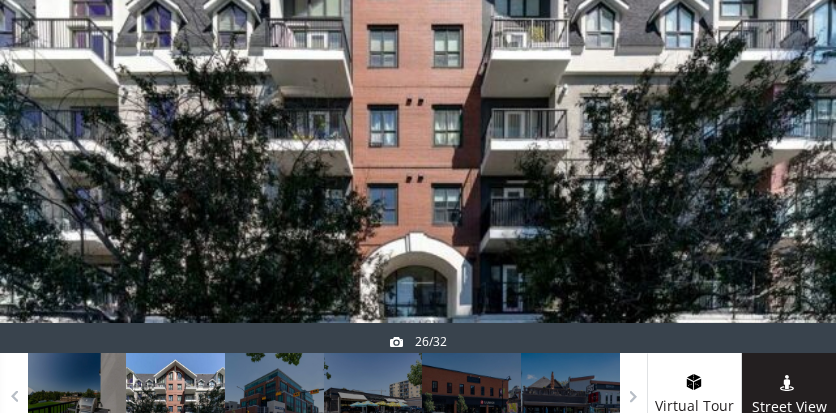 click at bounding box center (788, 115) 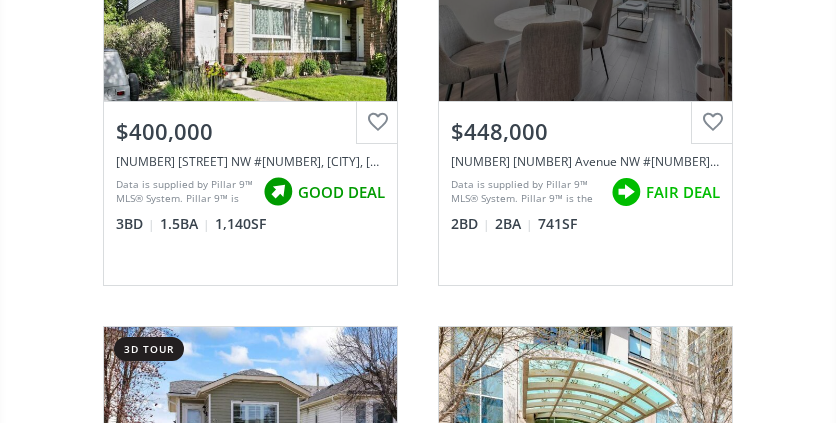 scroll, scrollTop: 33533, scrollLeft: 0, axis: vertical 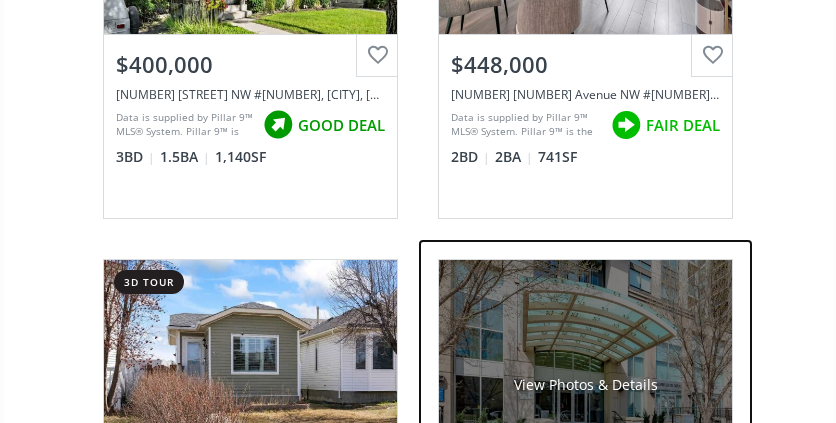 click on "View Photos & Details" at bounding box center [586, 385] 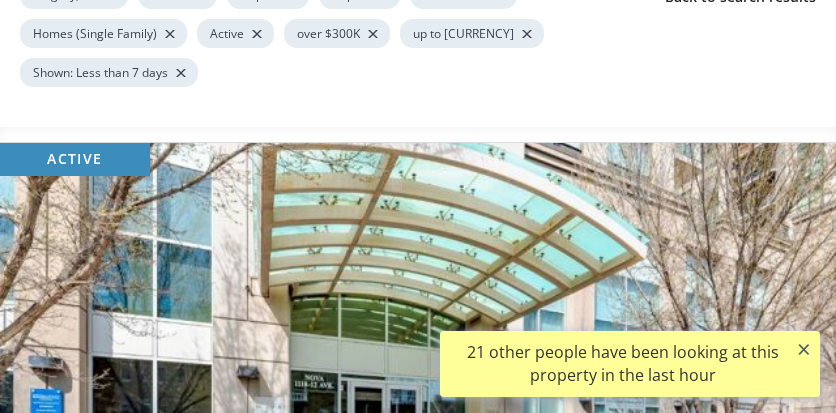 scroll, scrollTop: 400, scrollLeft: 0, axis: vertical 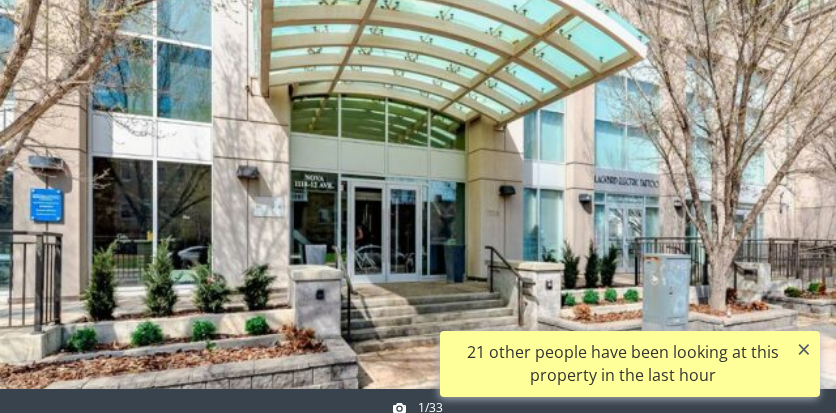 click at bounding box center [788, 181] 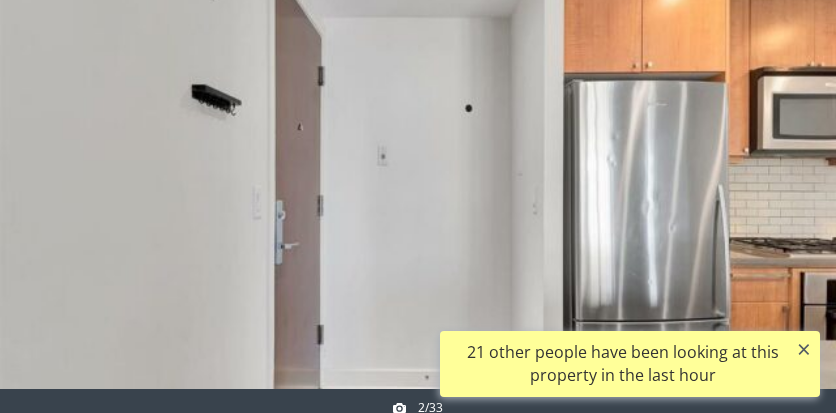 click at bounding box center [788, 181] 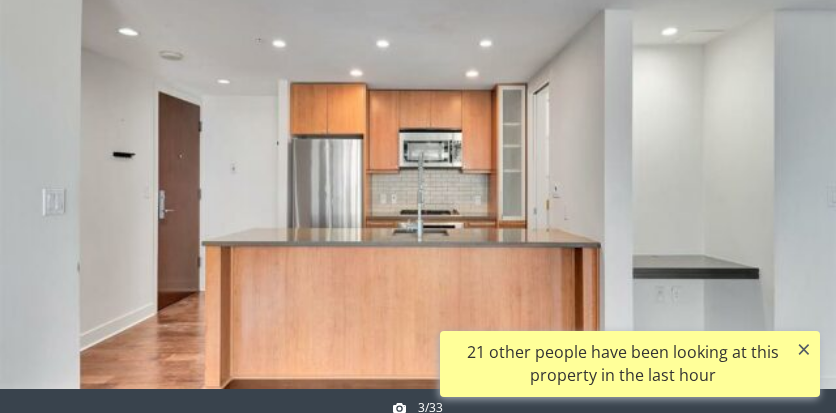 click at bounding box center (788, 181) 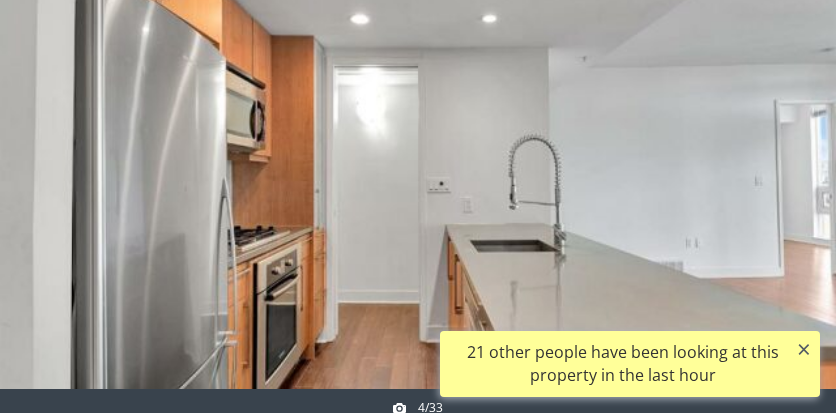 click at bounding box center (788, 181) 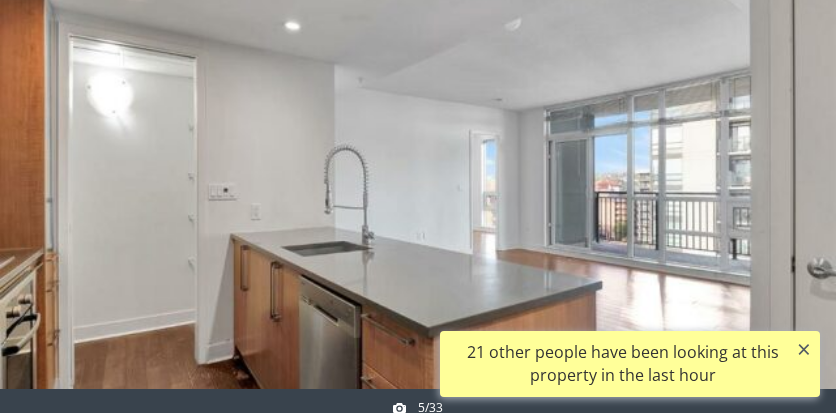 click at bounding box center (788, 181) 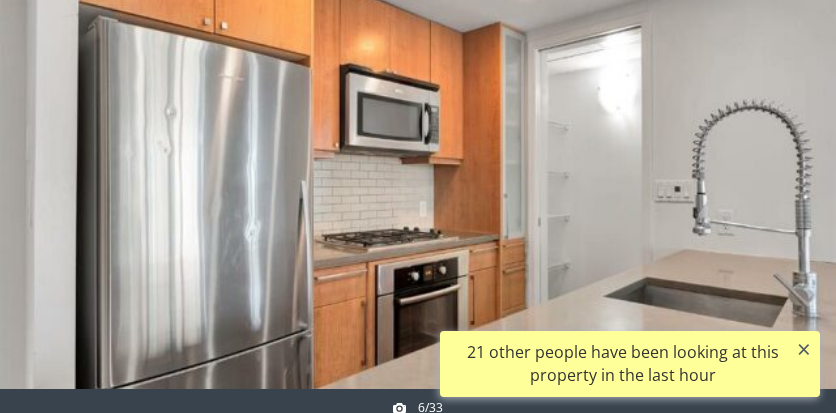 click at bounding box center (788, 181) 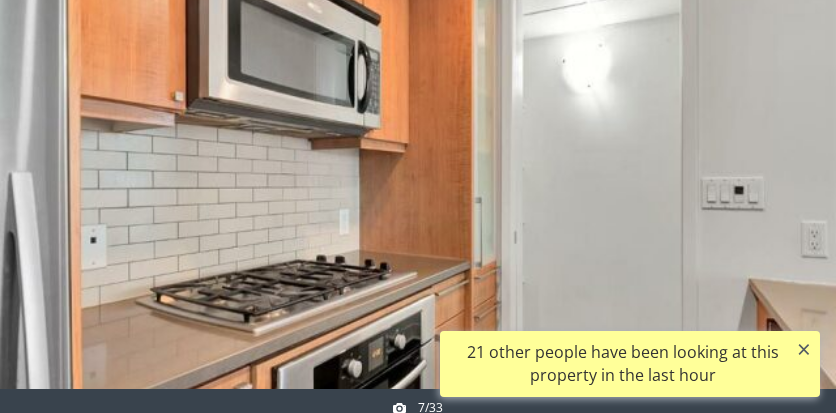 click at bounding box center [788, 181] 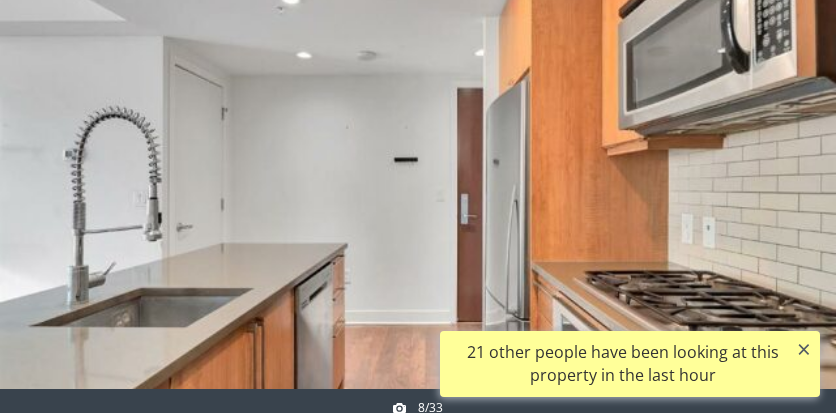 click at bounding box center [788, 181] 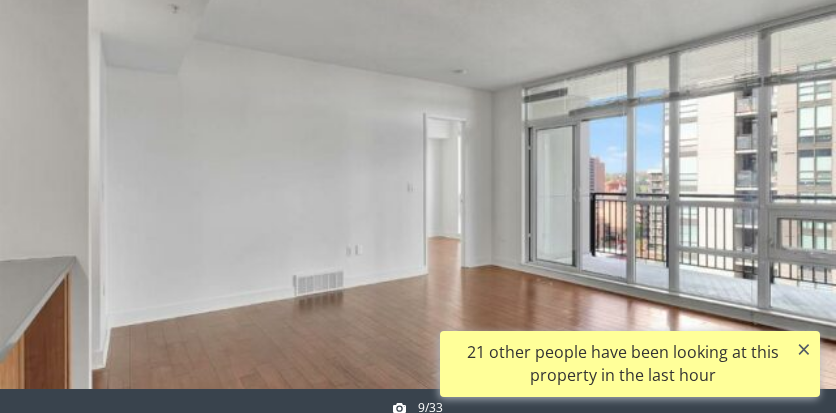click at bounding box center (788, 181) 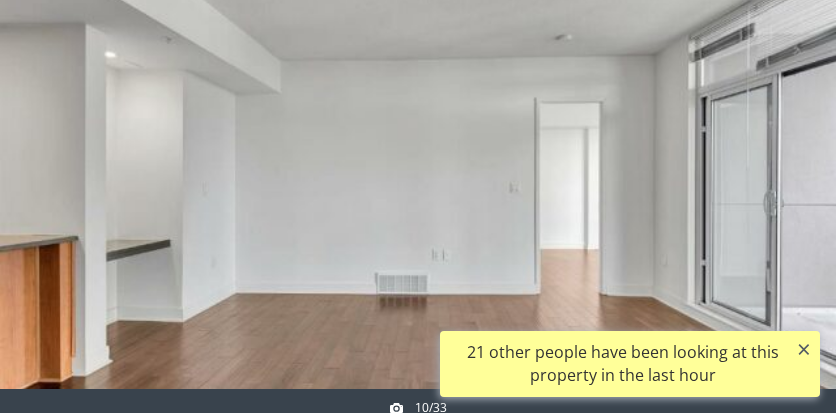 click at bounding box center [788, 181] 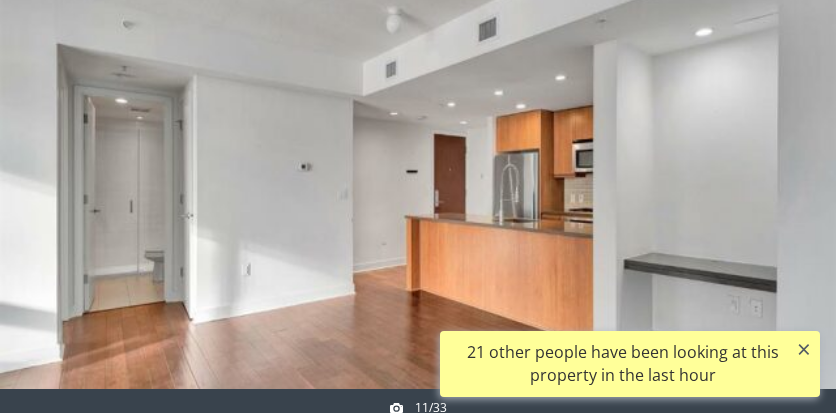 click at bounding box center [788, 181] 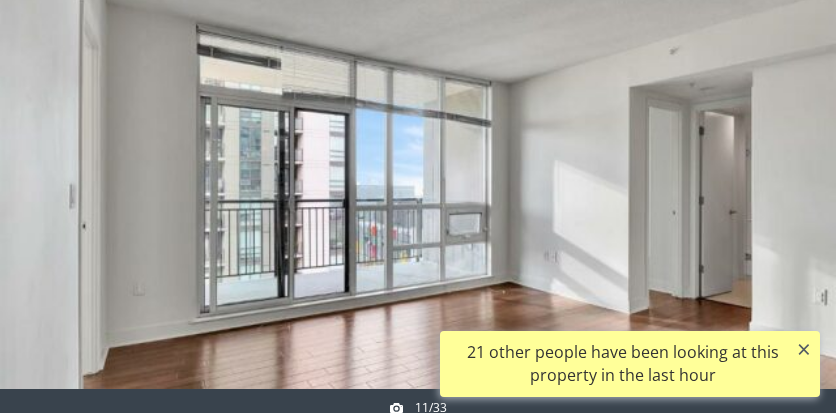 click at bounding box center [788, 181] 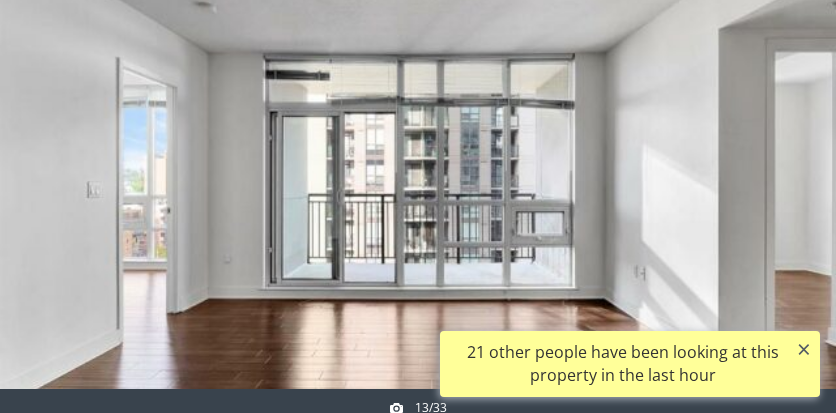 click at bounding box center (788, 181) 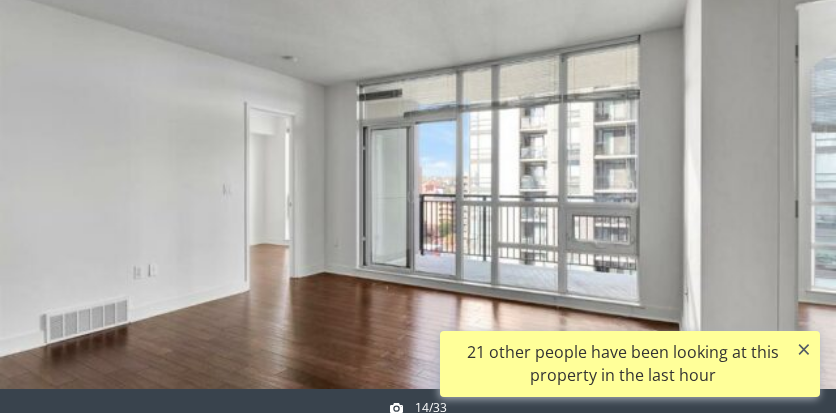 click at bounding box center (788, 181) 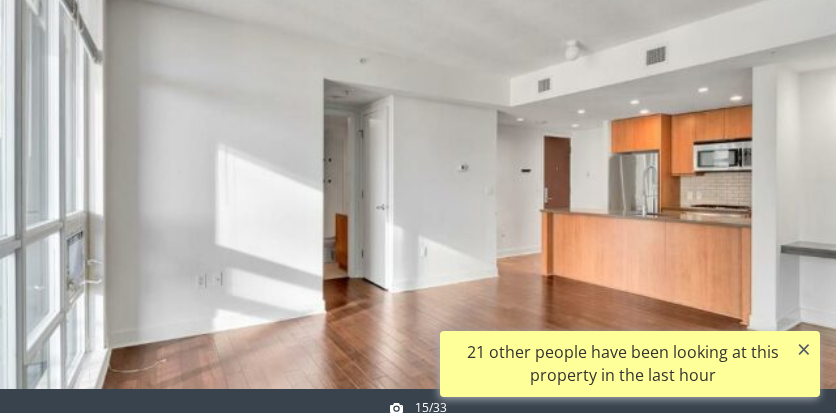 click at bounding box center (788, 181) 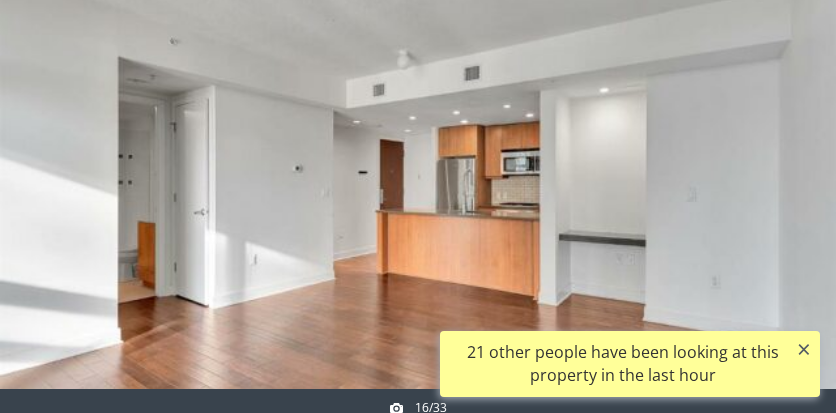 click at bounding box center [788, 181] 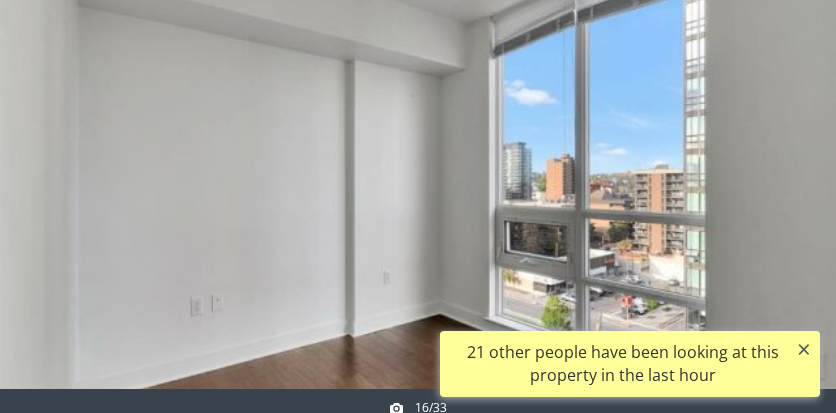 click at bounding box center (788, 181) 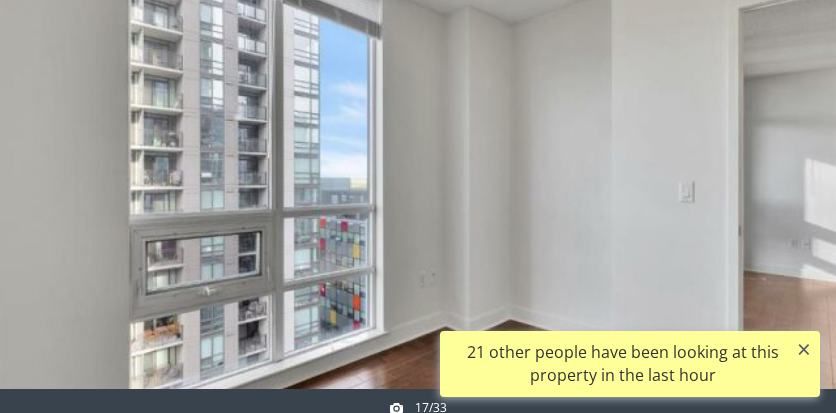 click at bounding box center [788, 181] 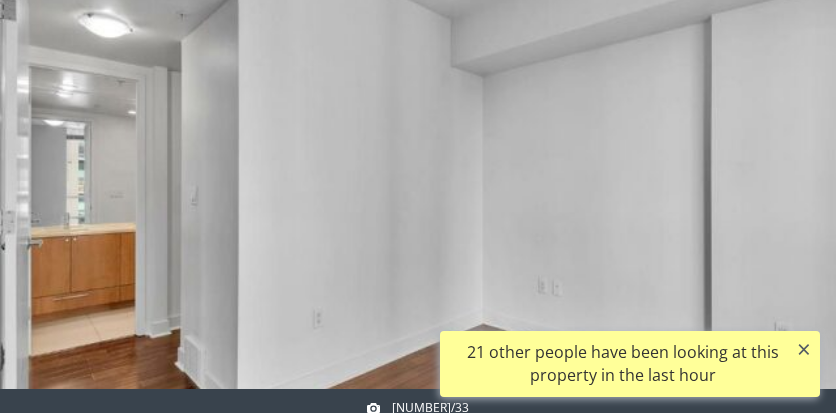 click at bounding box center (788, 181) 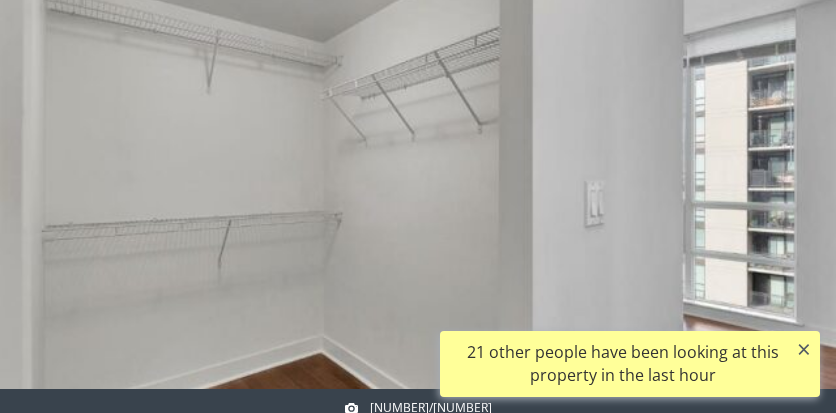 click at bounding box center (788, 181) 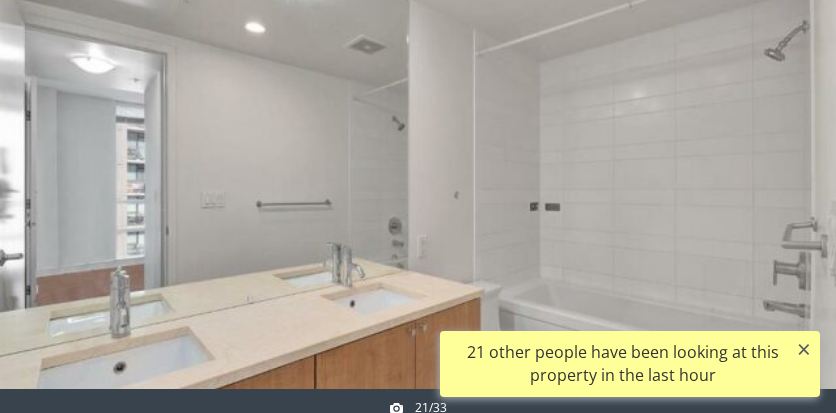 click at bounding box center [788, 181] 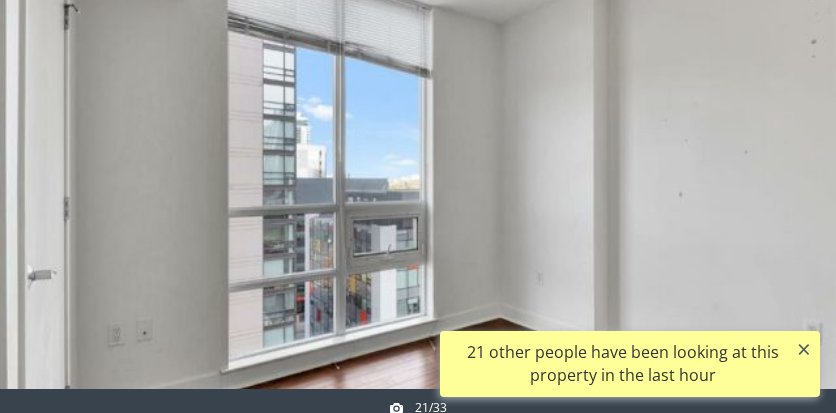 click at bounding box center (788, 181) 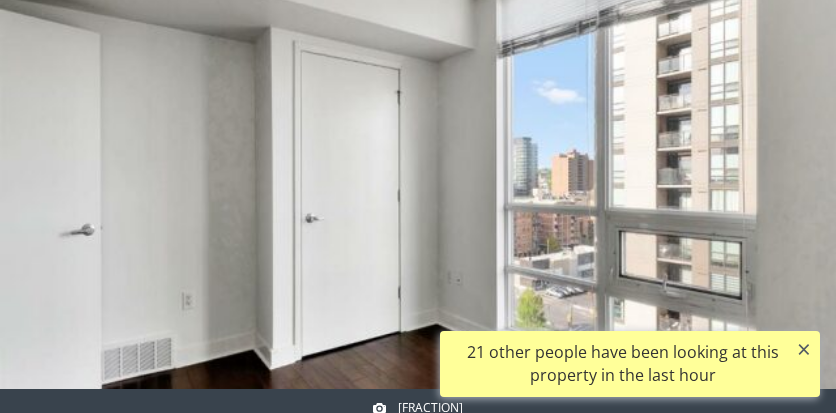 click at bounding box center (788, 181) 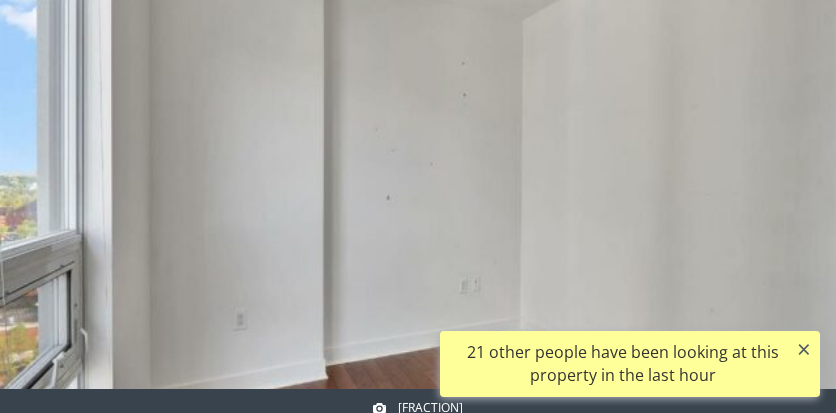 click at bounding box center (788, 181) 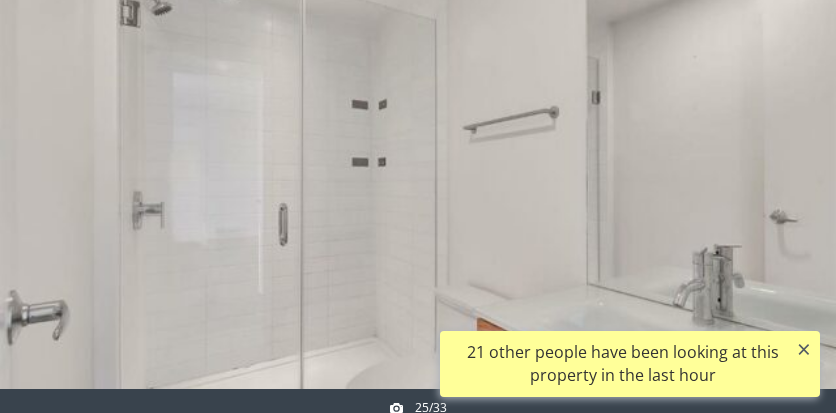 click at bounding box center (788, 181) 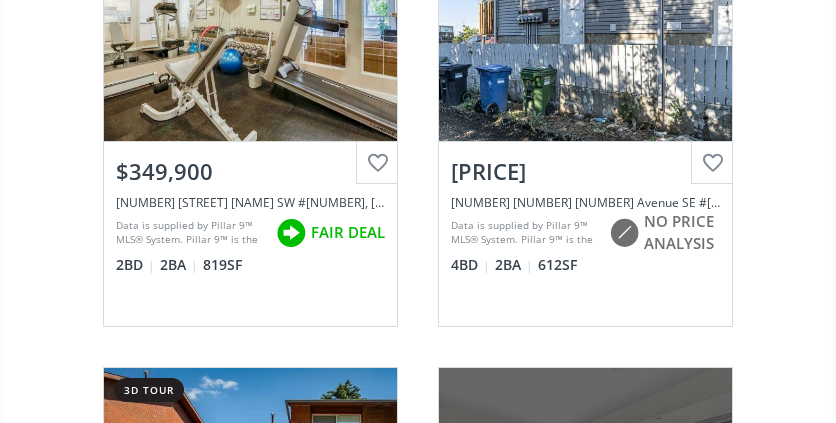 scroll, scrollTop: 42133, scrollLeft: 0, axis: vertical 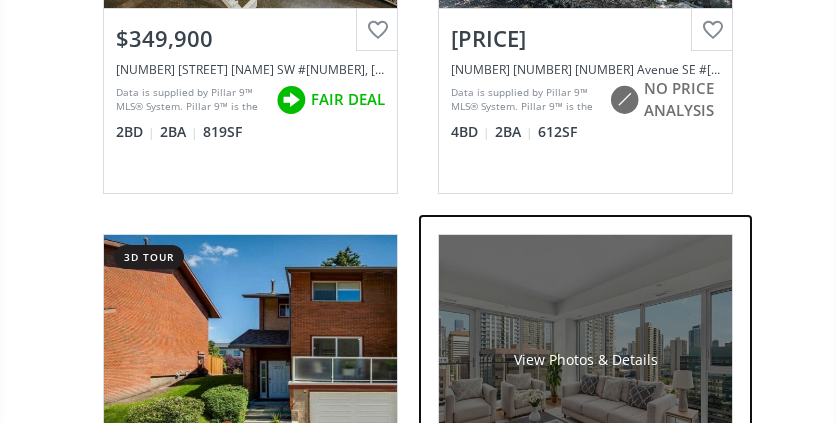 click on "View Photos & Details" at bounding box center [585, 360] 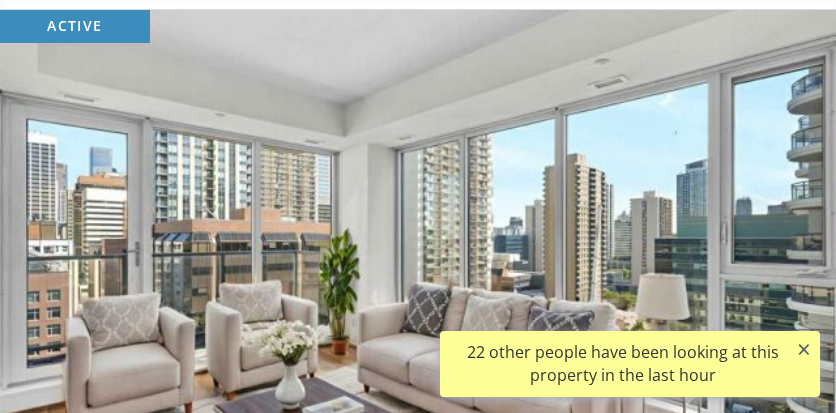 scroll, scrollTop: 533, scrollLeft: 0, axis: vertical 